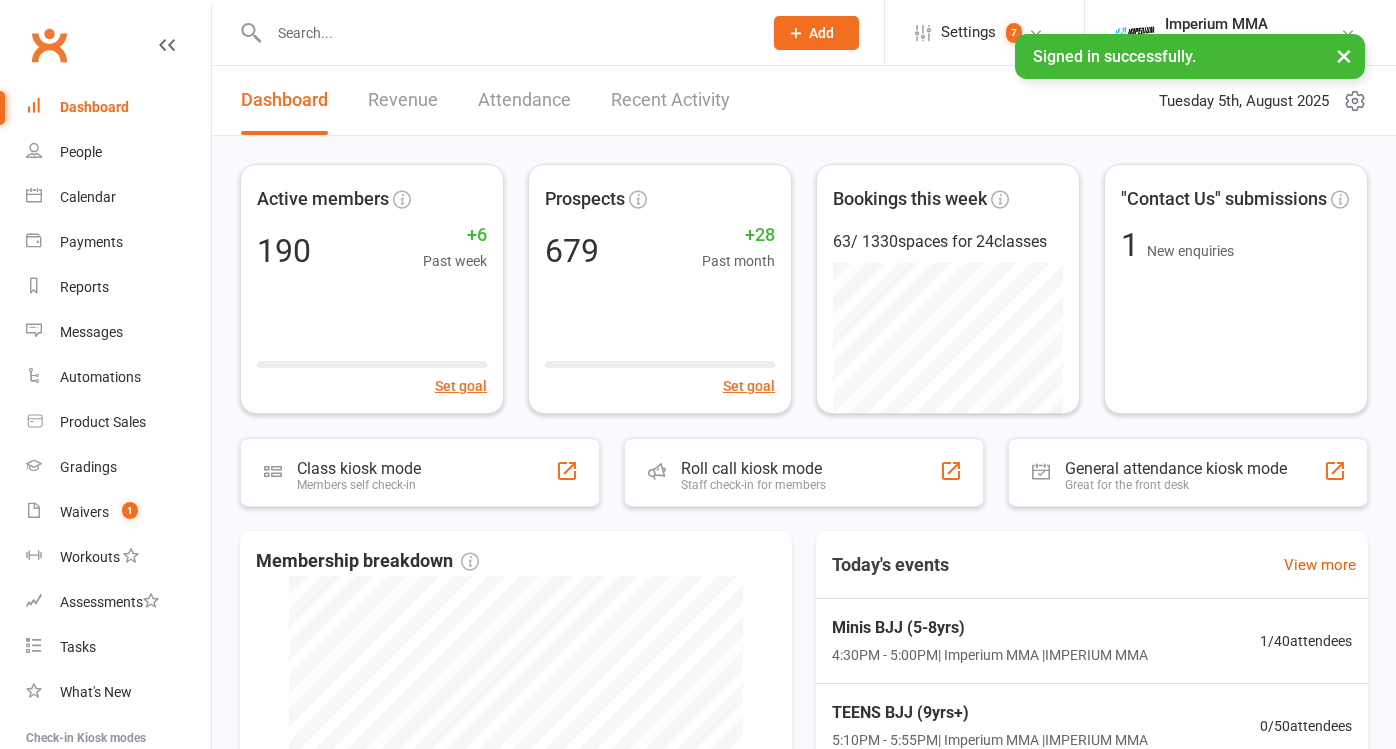 scroll, scrollTop: 0, scrollLeft: 0, axis: both 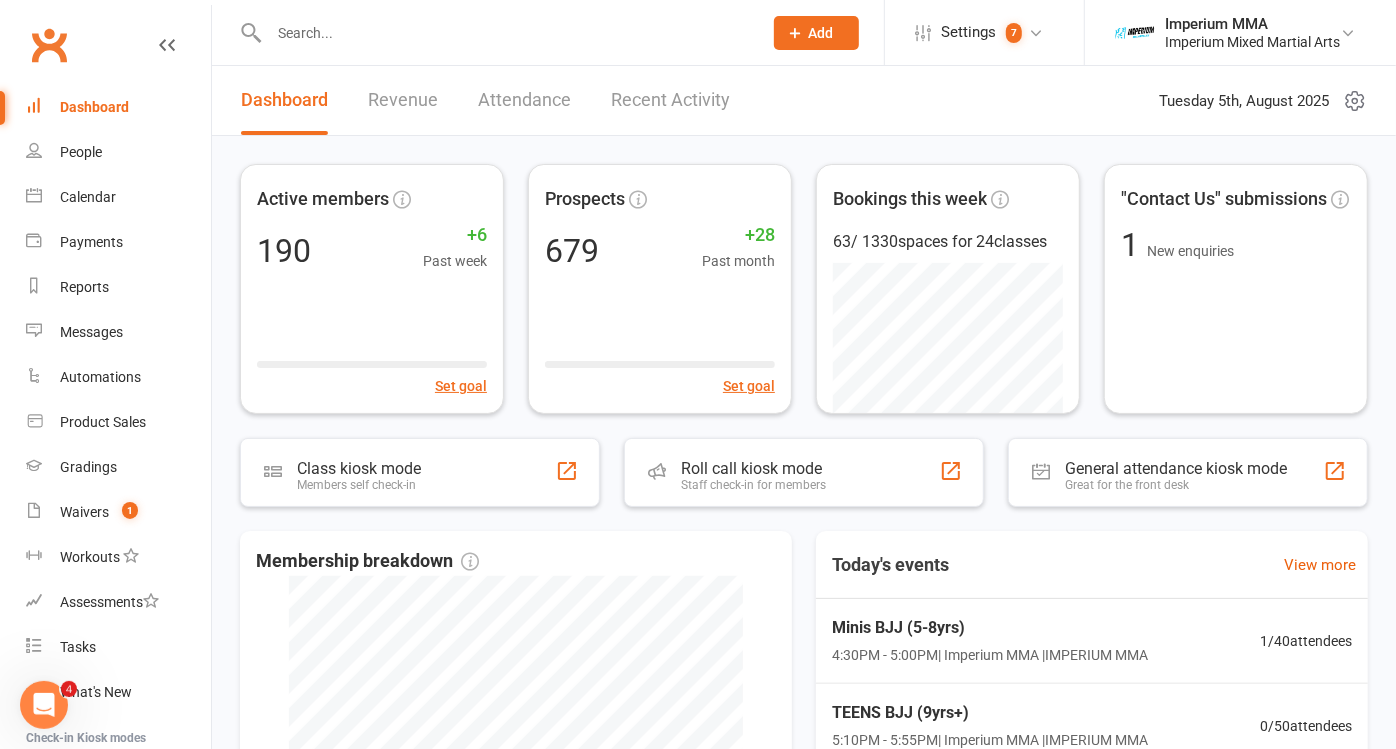 click on "Revenue" at bounding box center [403, 100] 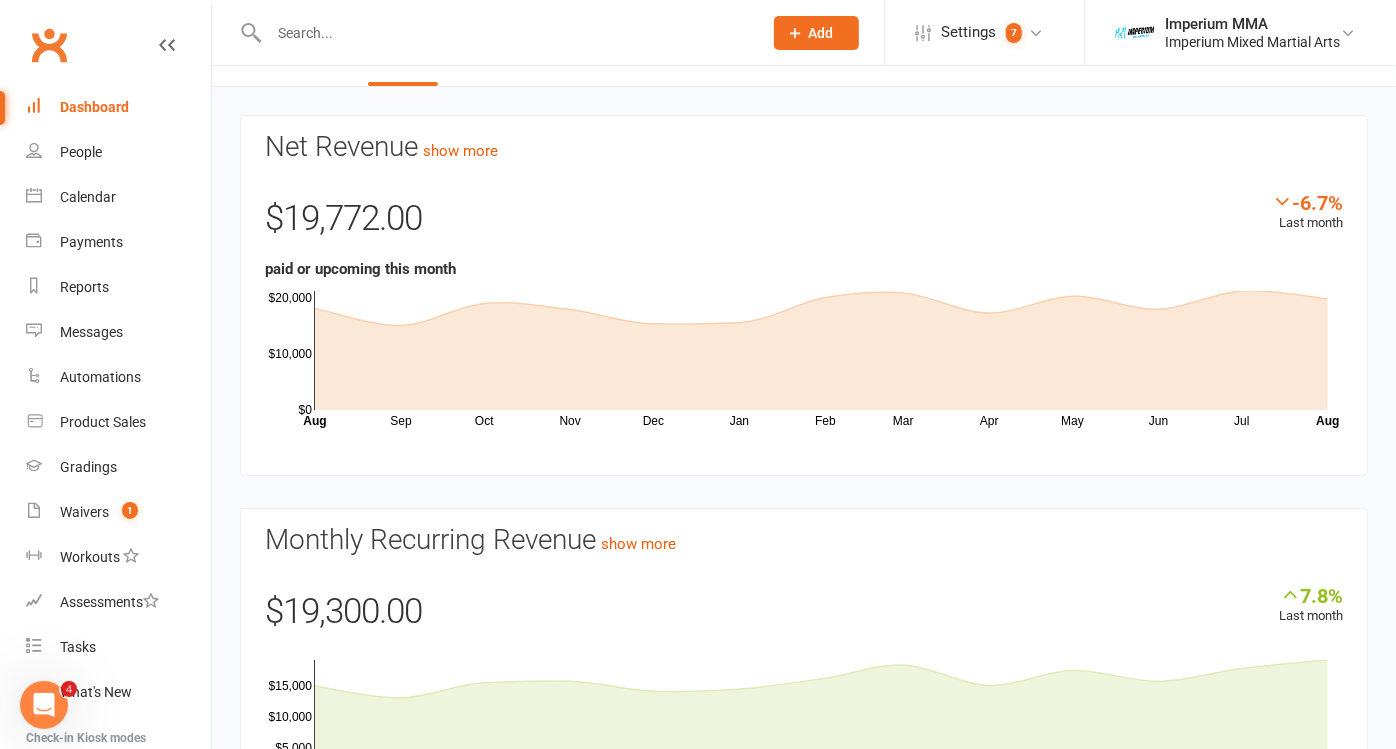 scroll, scrollTop: 0, scrollLeft: 0, axis: both 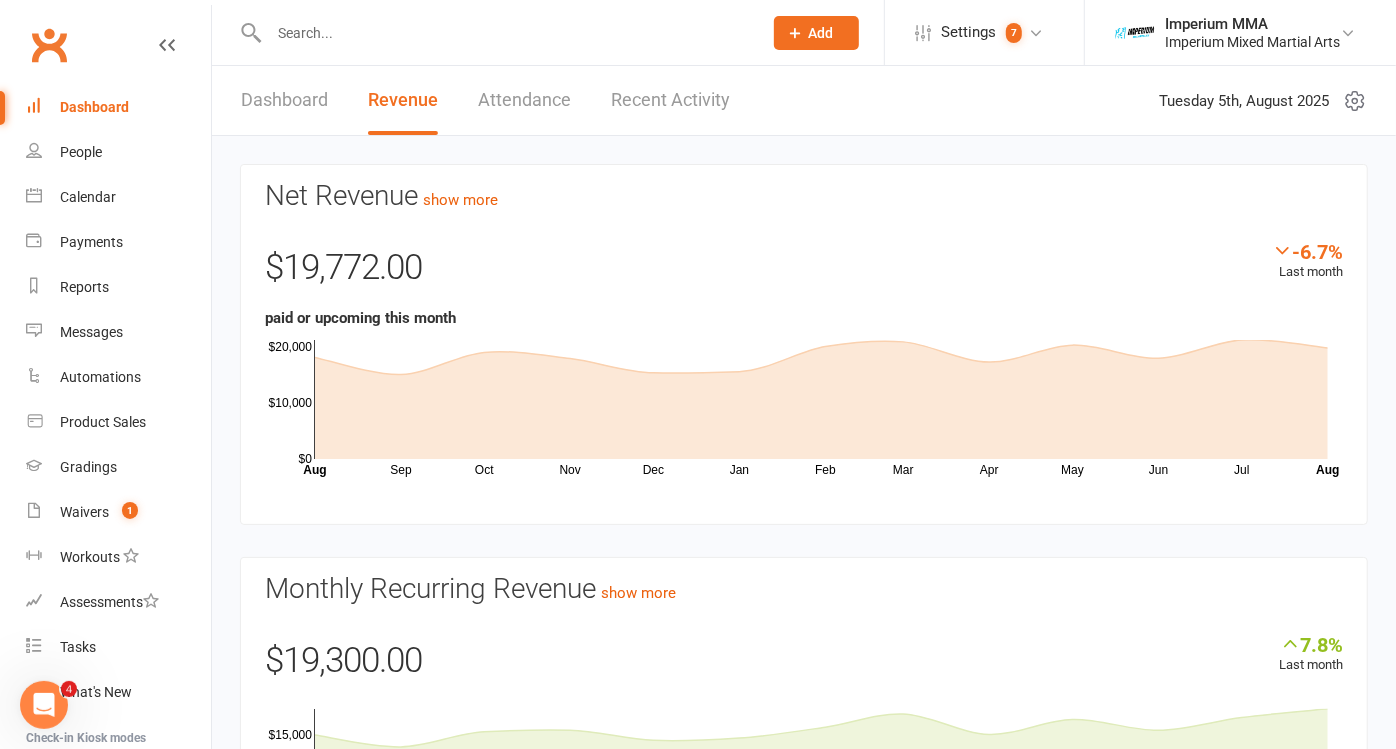 click at bounding box center (505, 33) 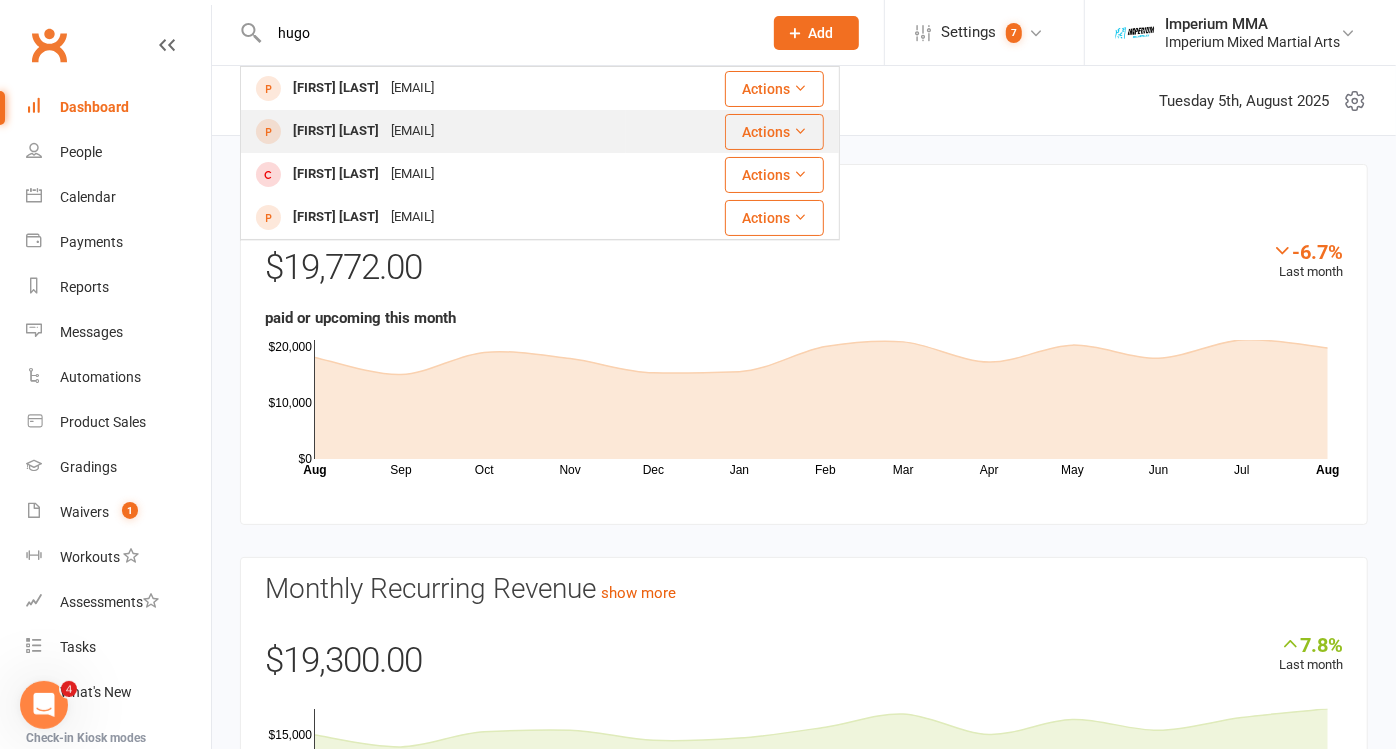 type on "hugo" 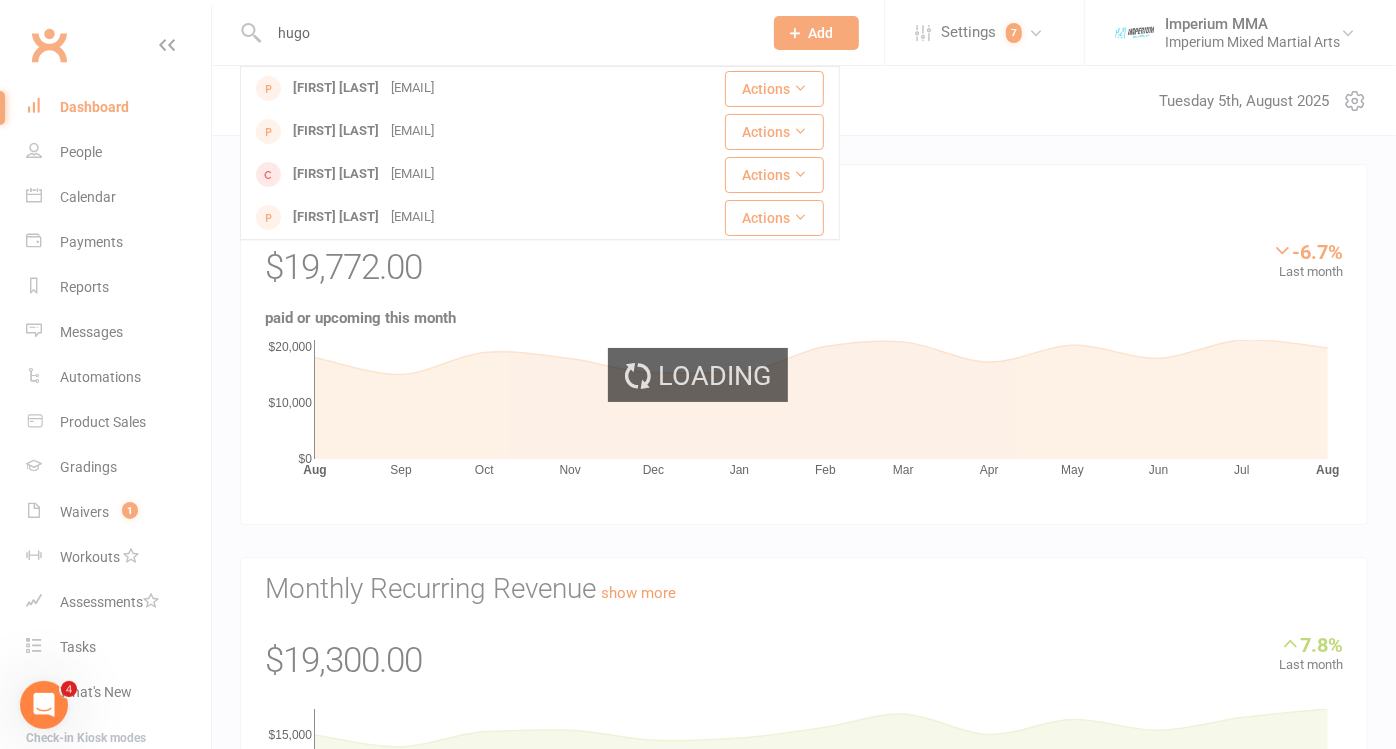 type 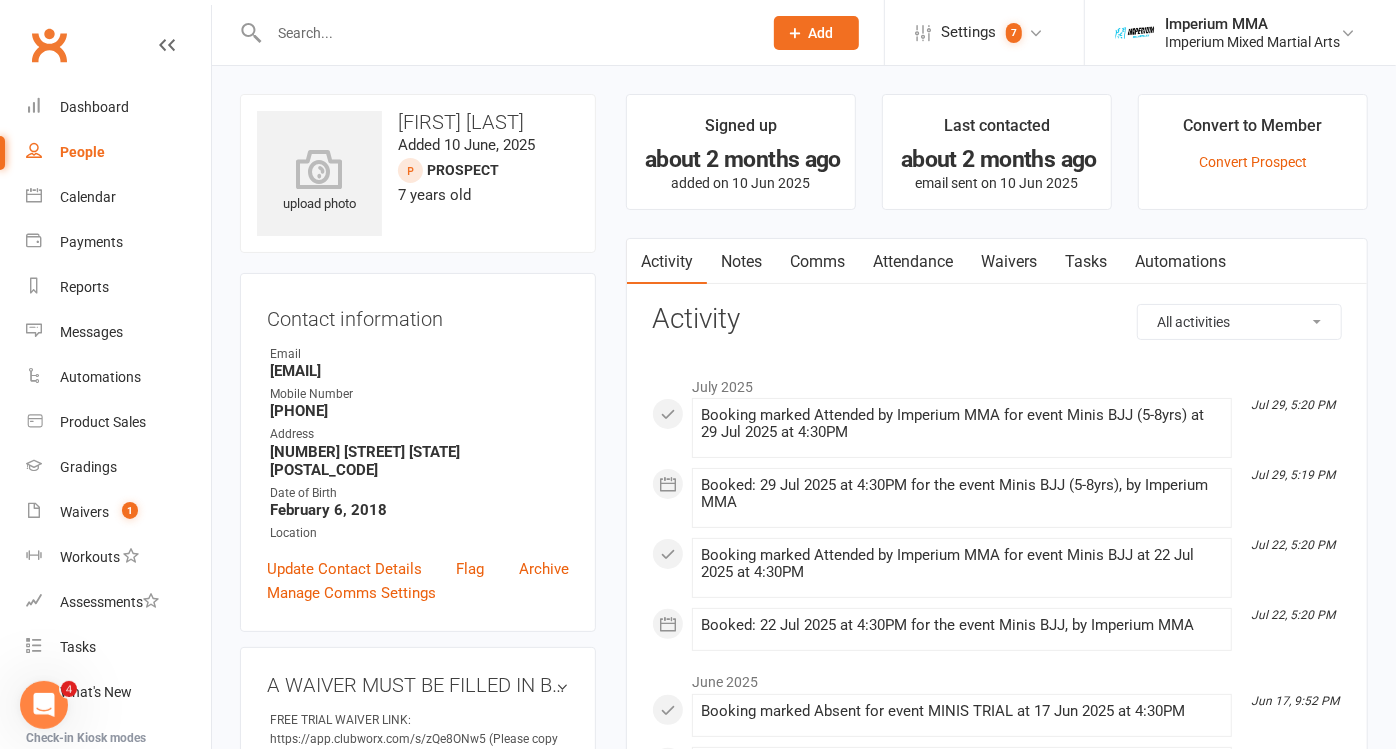 click on "Convert to Member Convert Prospect" at bounding box center (1253, 152) 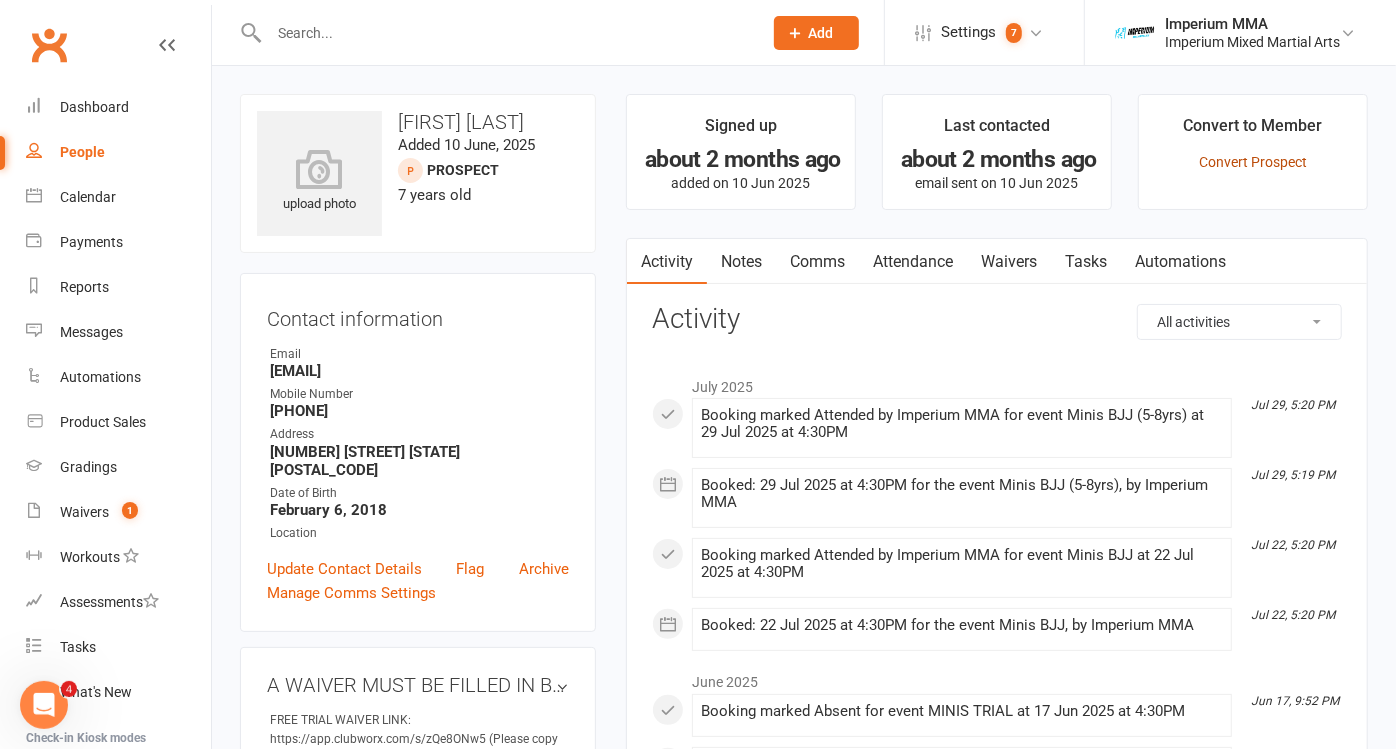 click on "Convert Prospect" at bounding box center [1253, 162] 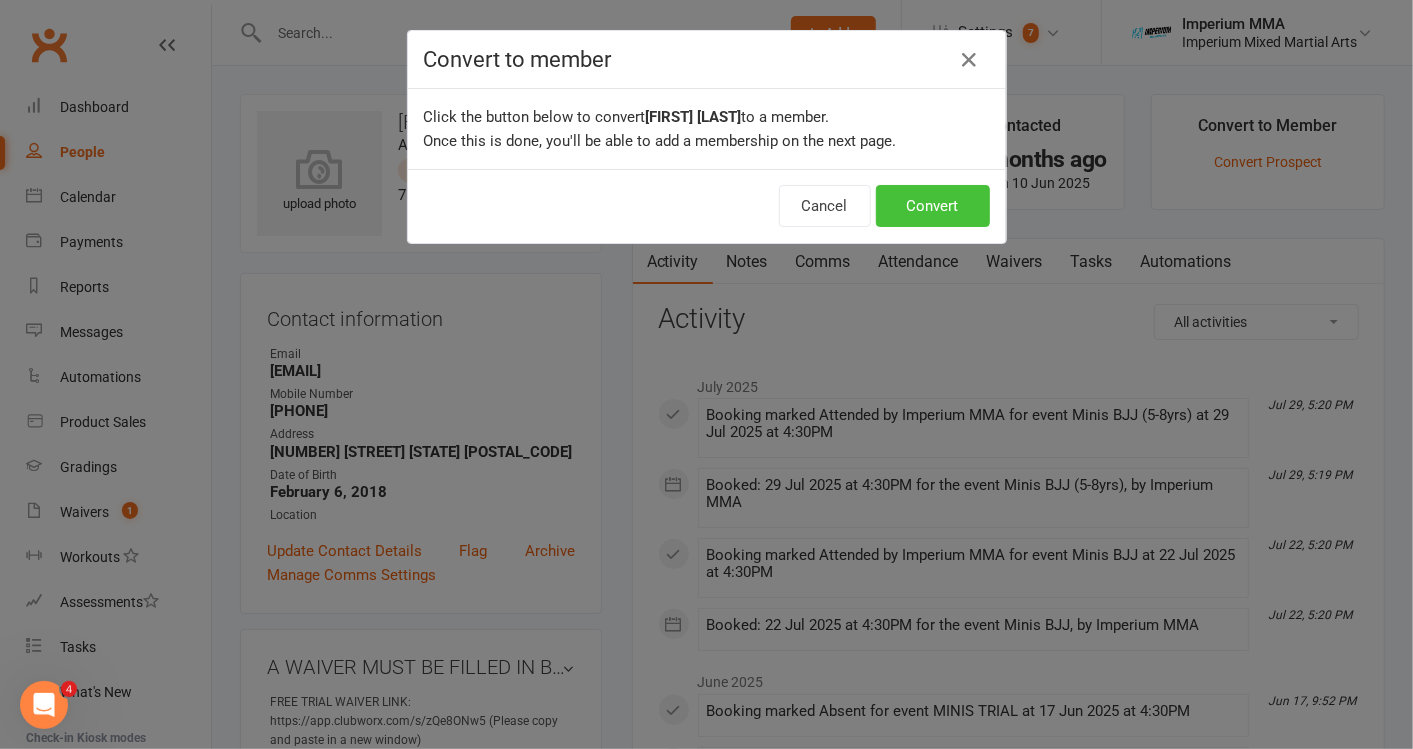 click on "Convert" at bounding box center [933, 206] 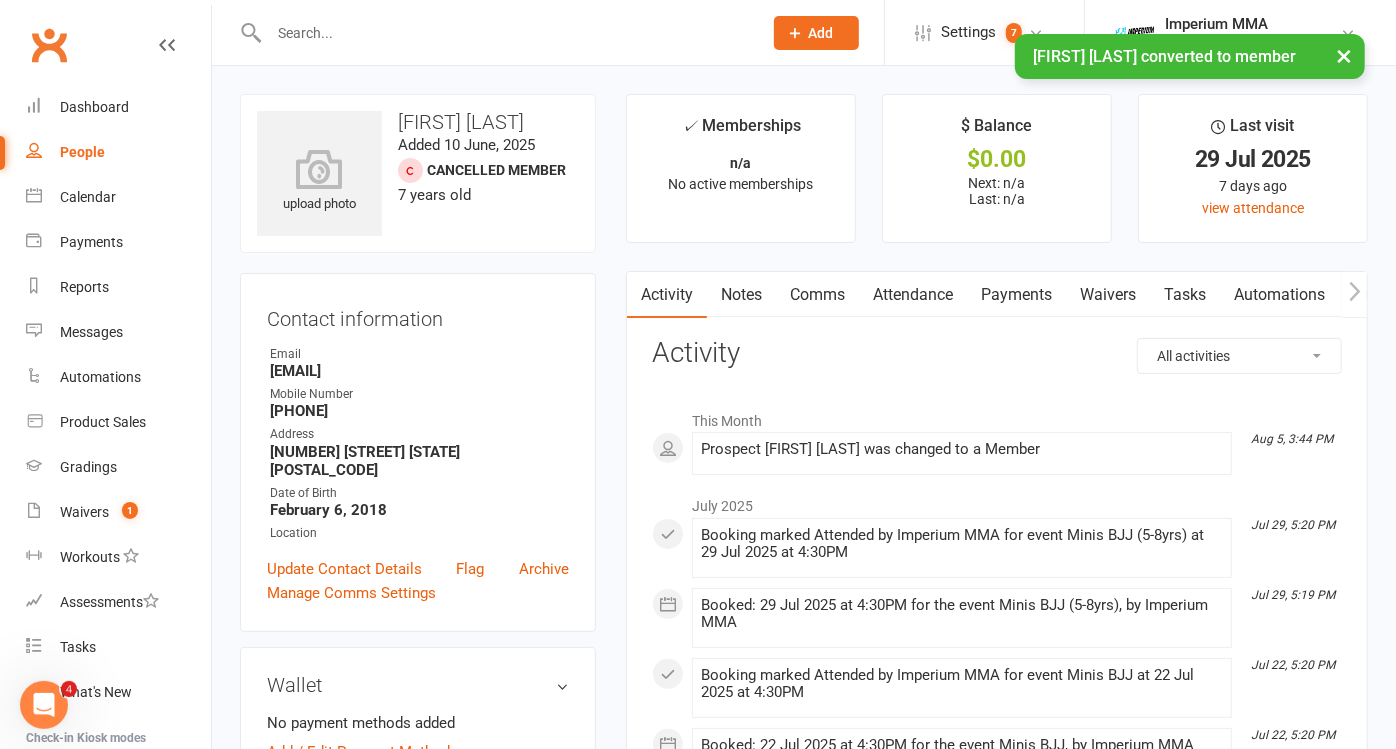 scroll, scrollTop: 444, scrollLeft: 0, axis: vertical 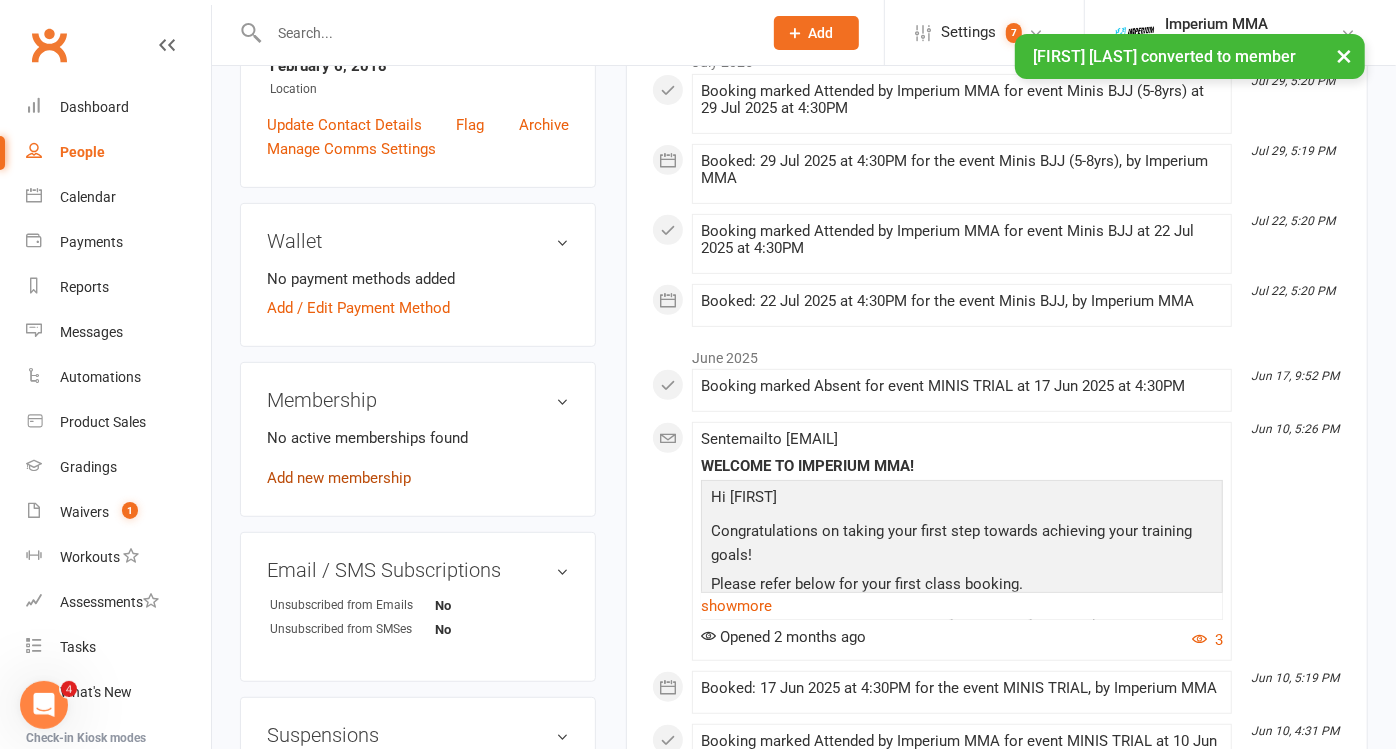click on "Add new membership" at bounding box center (339, 478) 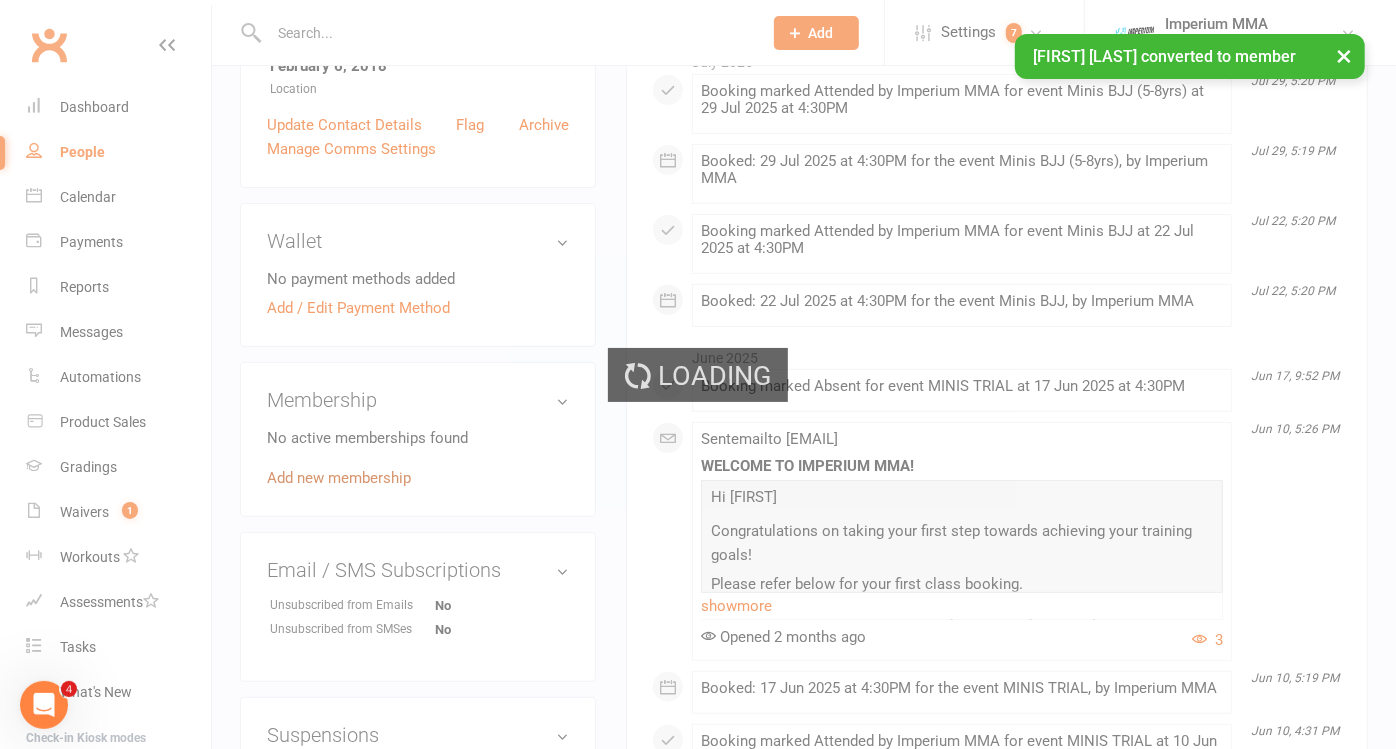 scroll, scrollTop: 0, scrollLeft: 0, axis: both 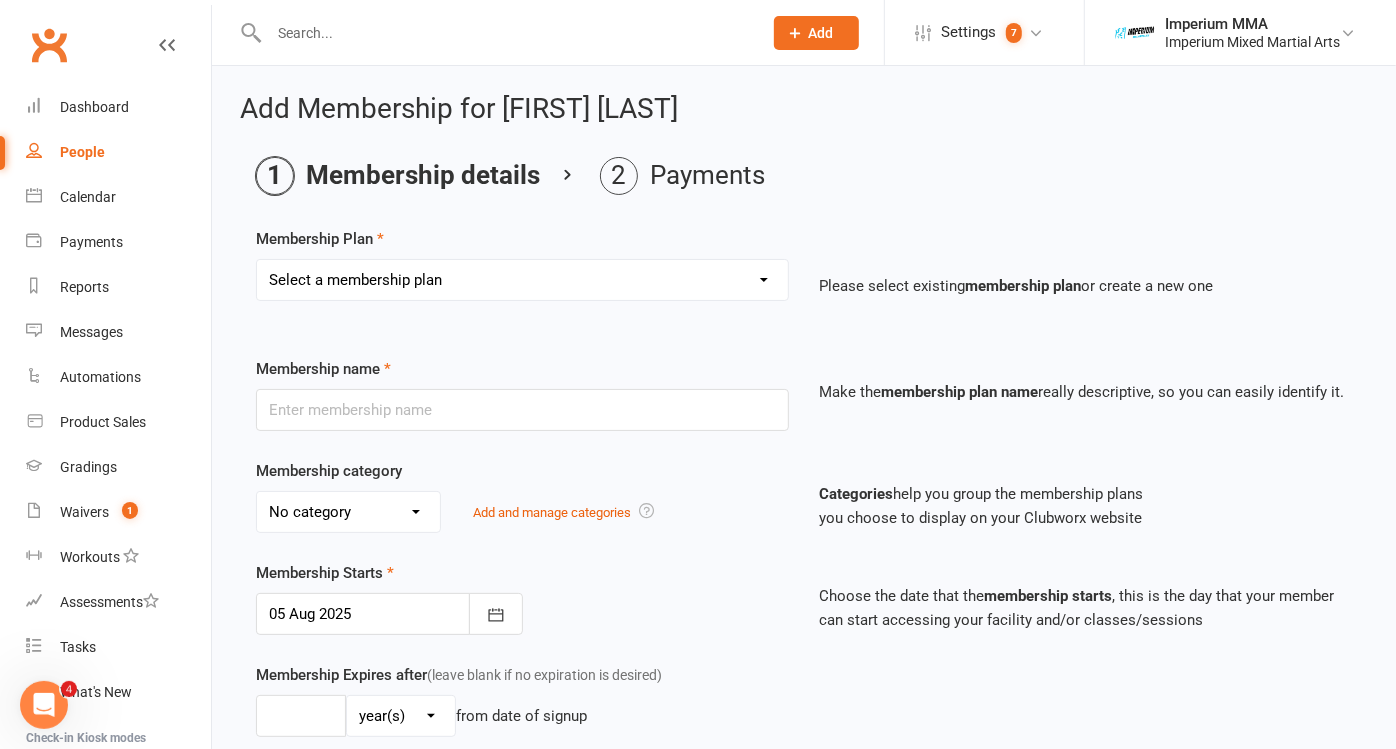 click on "Select a membership plan Create new Membership Plan ONE VISIT PASS KIDS 10 PACK - BJJ ONLY KIDS 10 PACK - MUAY THAI (BJJ INCLUDED) 10 CLASS PASS COMBO (ADULT) KIDS 2PW BJJ - 29(58) KIDS 3PW BJJ - 39(78) KIDS MUAY THAI - 35(70) KIDS ULTIMATE COMBO - 42(84) BJJ PROMO45 MUAY THAI PROMO45 UNLIMITED PROMO49 STUDENT ADJUSTABLE KIDS BJJ (29/39WK) ADJUSTABLE MUAY THAI (45WK) ADJUSTABLE BJJ (45WK) ADJUSTABLE KIDS M/T (35WK) BJJ-52 MUAY THAI - 52 UNLIMITED 55 FREE UNLIMITED FREE TRIAL KIDS MUAY THAI ADJUSTABLE UNLIMITED (49WK) UPRFRONT KIDS ULTIMATE COMBO" at bounding box center (522, 280) 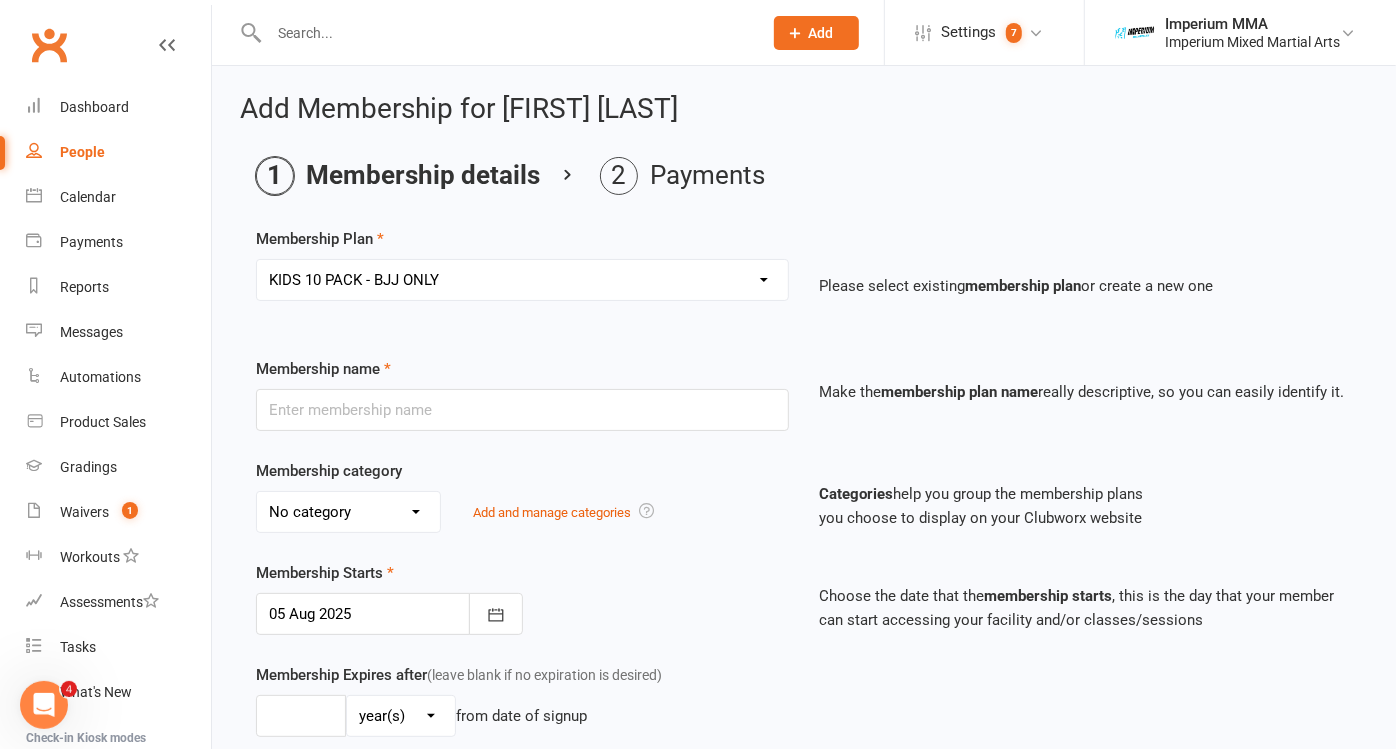 click on "Select a membership plan Create new Membership Plan ONE VISIT PASS KIDS 10 PACK - BJJ ONLY KIDS 10 PACK - MUAY THAI (BJJ INCLUDED) 10 CLASS PASS COMBO (ADULT) KIDS 2PW BJJ - 29(58) KIDS 3PW BJJ - 39(78) KIDS MUAY THAI - 35(70) KIDS ULTIMATE COMBO - 42(84) BJJ PROMO45 MUAY THAI PROMO45 UNLIMITED PROMO49 STUDENT ADJUSTABLE KIDS BJJ (29/39WK) ADJUSTABLE MUAY THAI (45WK) ADJUSTABLE BJJ (45WK) ADJUSTABLE KIDS M/T (35WK) BJJ-52 MUAY THAI - 52 UNLIMITED 55 FREE UNLIMITED FREE TRIAL KIDS MUAY THAI ADJUSTABLE UNLIMITED (49WK) UPRFRONT KIDS ULTIMATE COMBO" at bounding box center (522, 280) 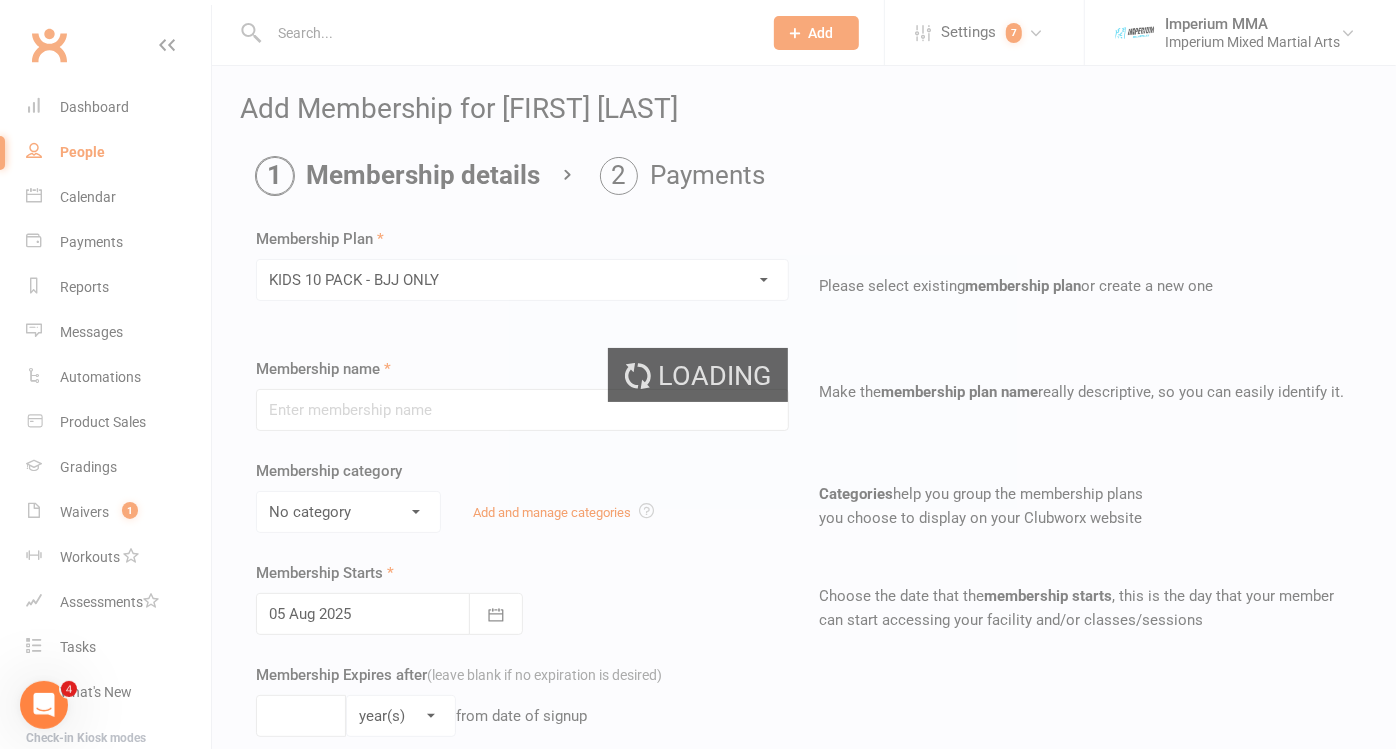 type on "KIDS 10 PACK - BJJ ONLY" 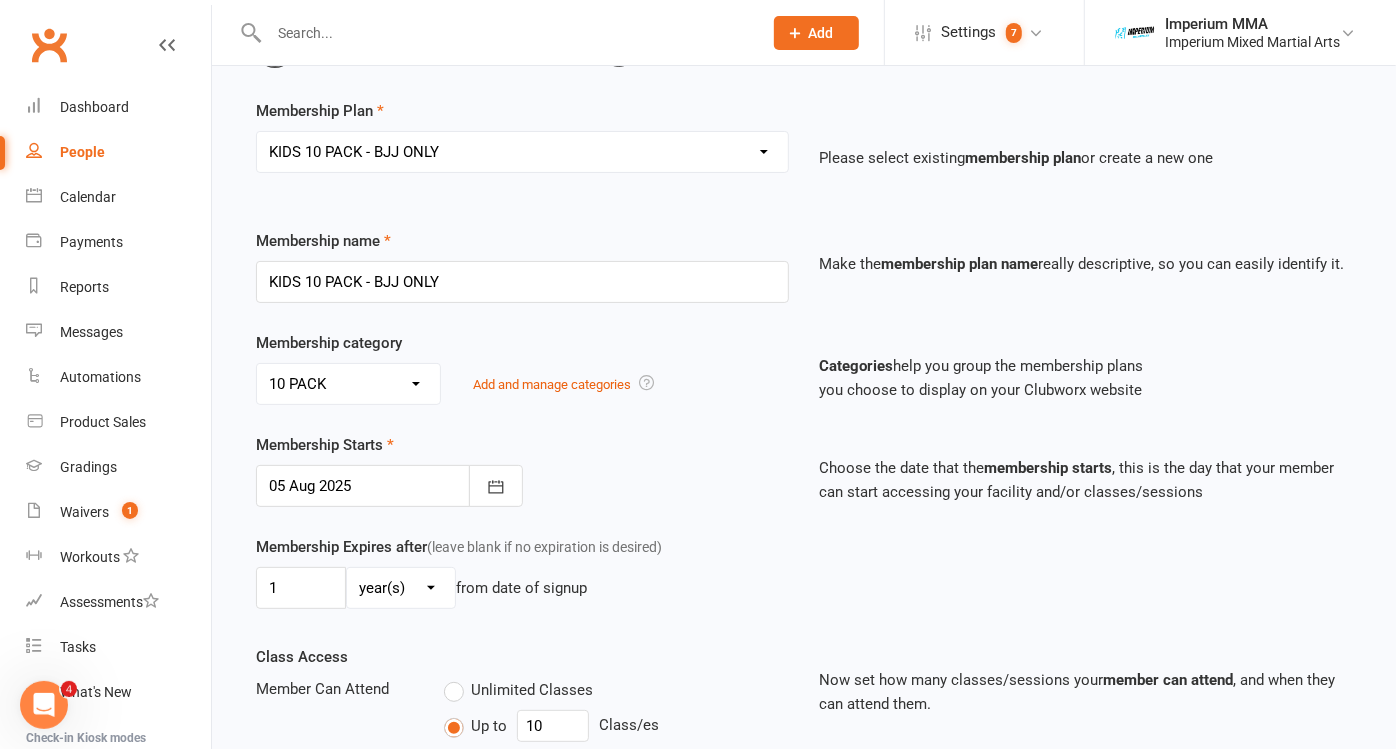 scroll, scrollTop: 333, scrollLeft: 0, axis: vertical 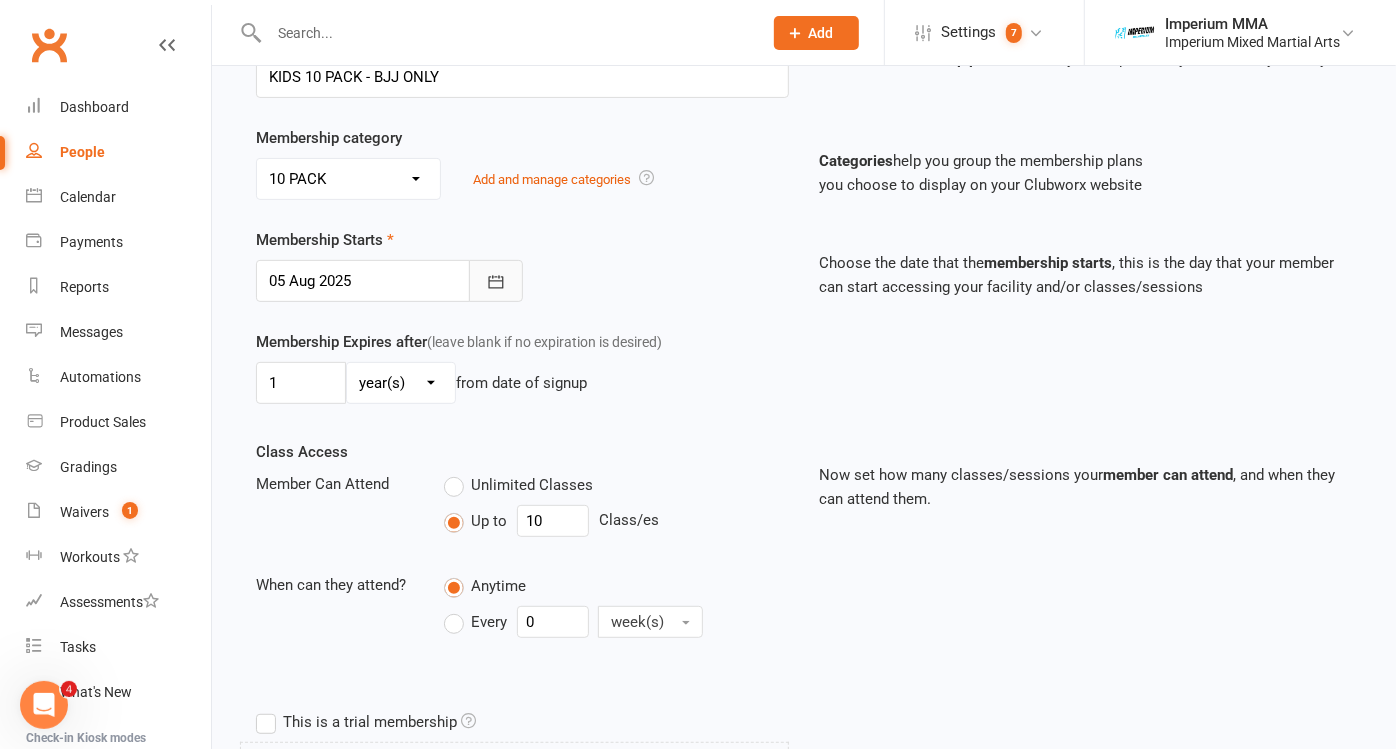 click 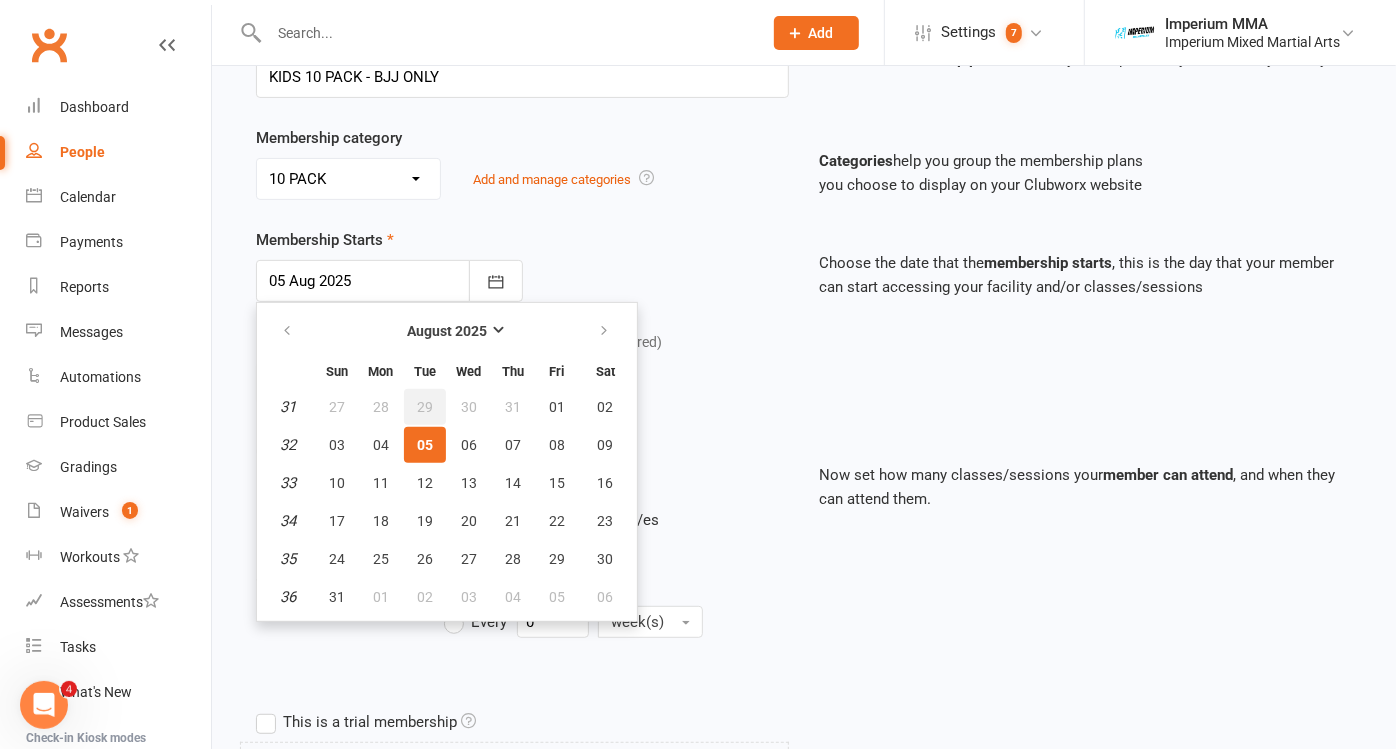 click on "29" at bounding box center [425, 407] 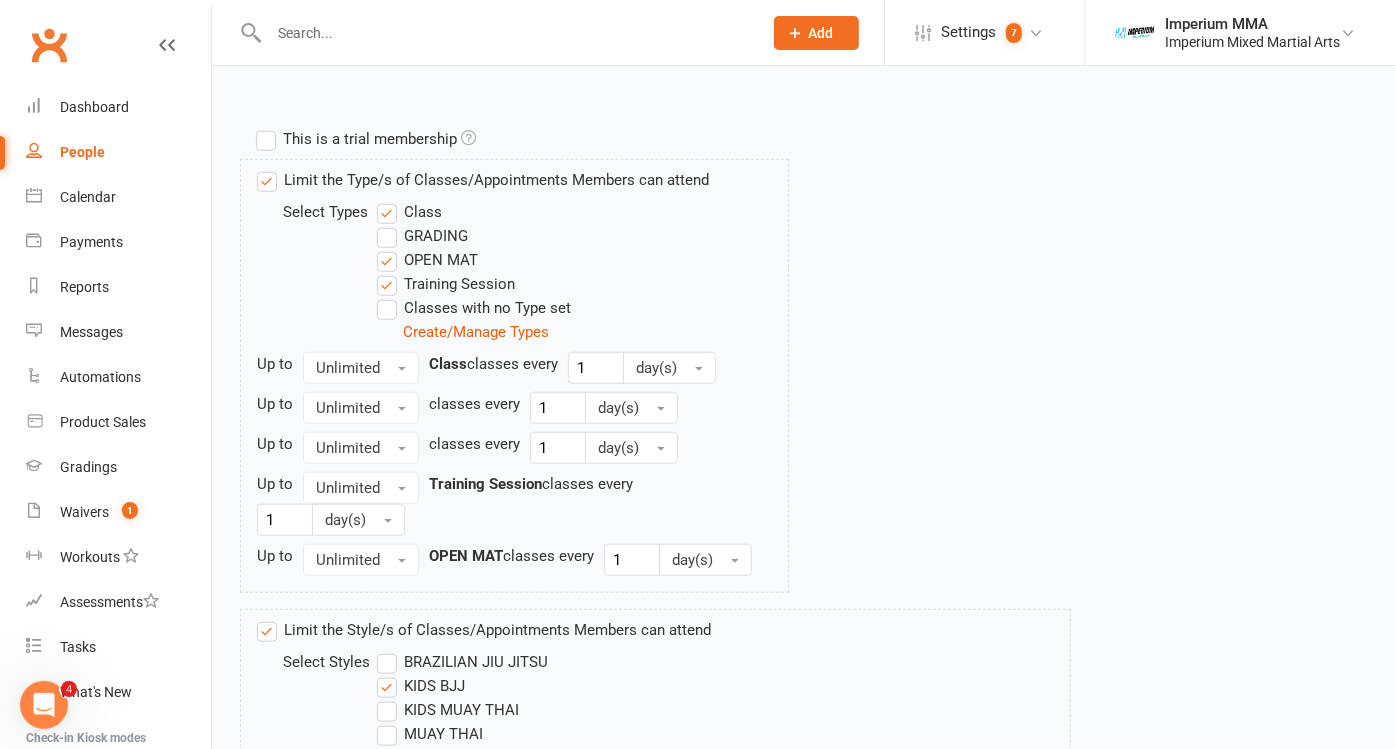 scroll, scrollTop: 1111, scrollLeft: 0, axis: vertical 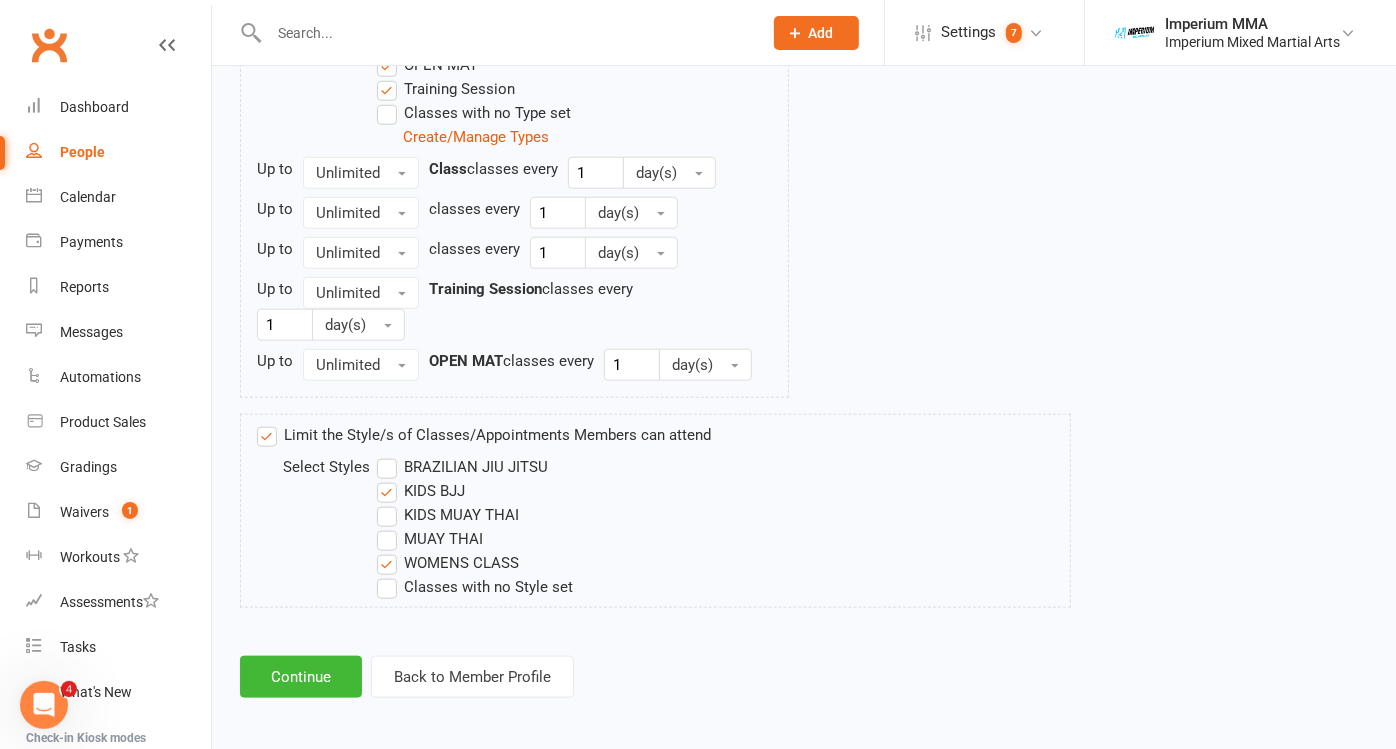 click on "WOMENS CLASS" at bounding box center (448, 563) 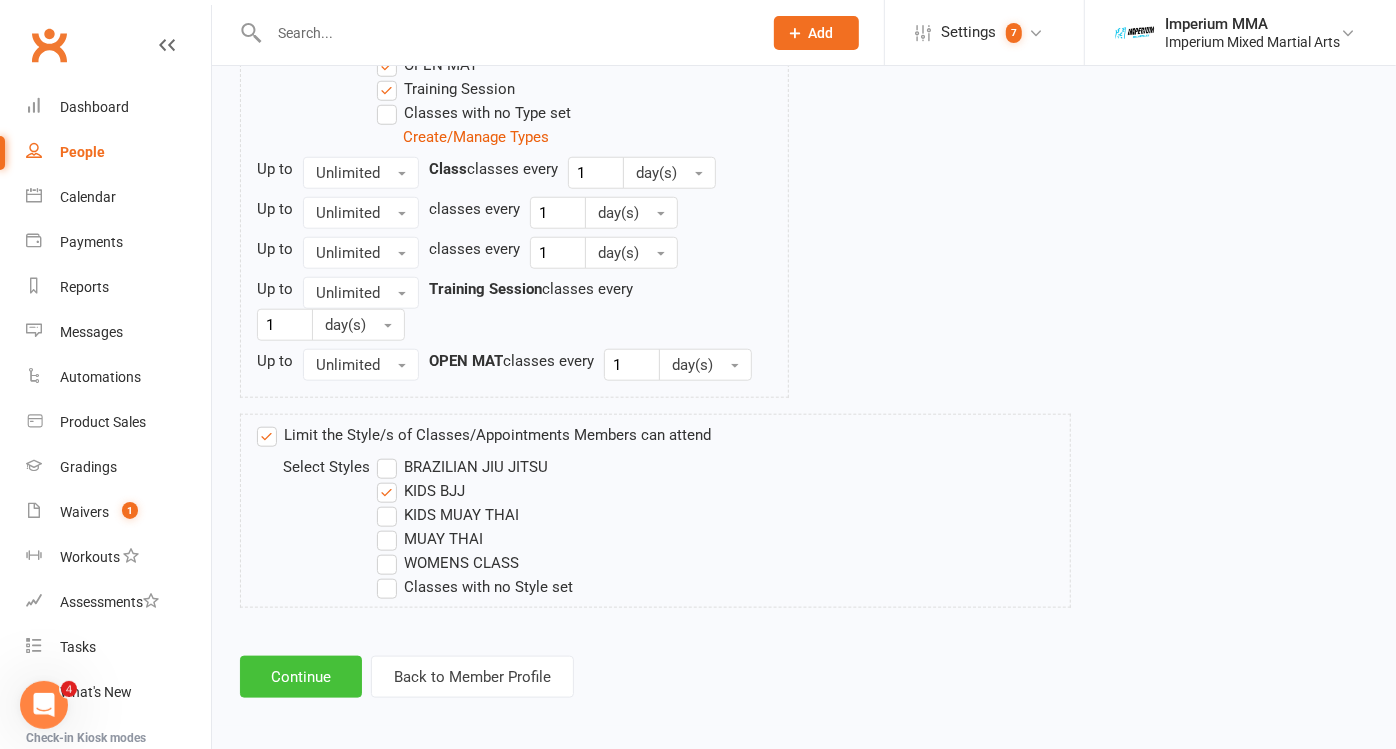 click on "Continue" at bounding box center [301, 677] 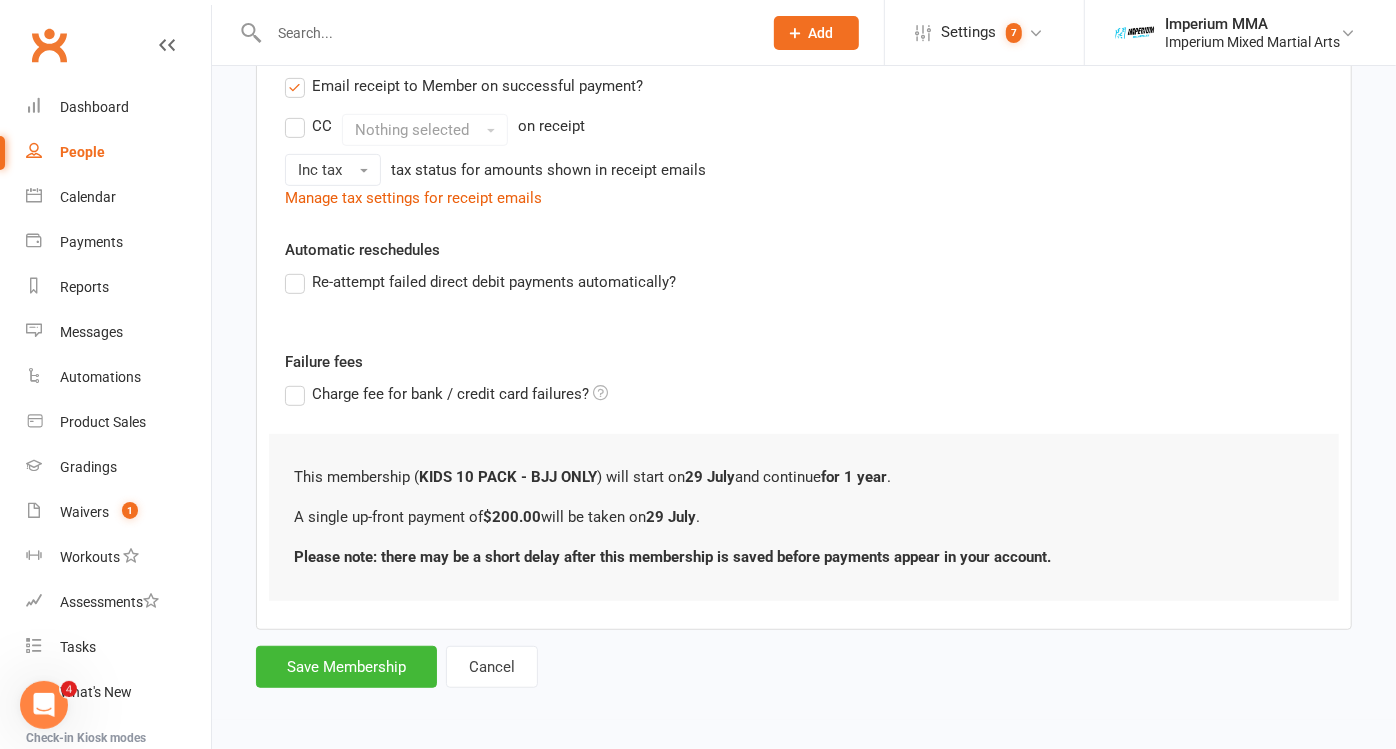 scroll, scrollTop: 0, scrollLeft: 0, axis: both 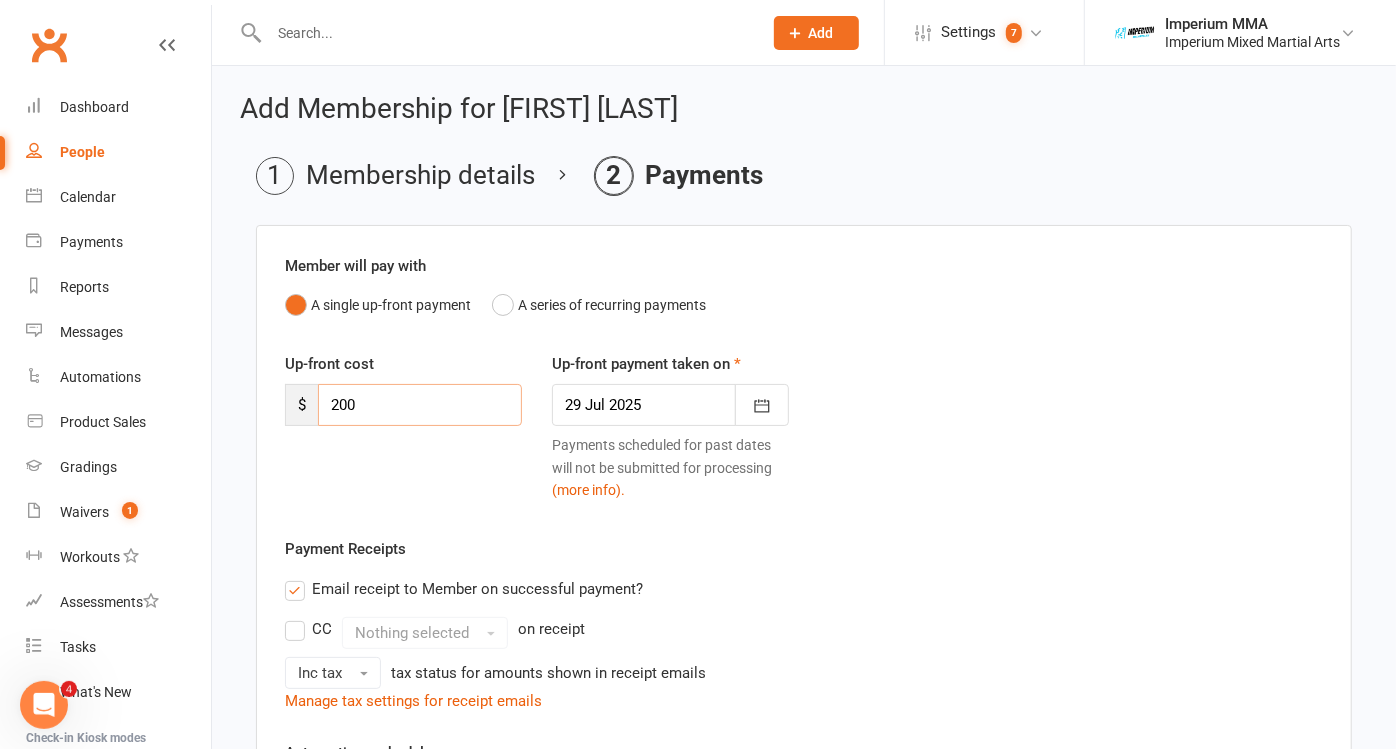 drag, startPoint x: 396, startPoint y: 397, endPoint x: 274, endPoint y: 410, distance: 122.69067 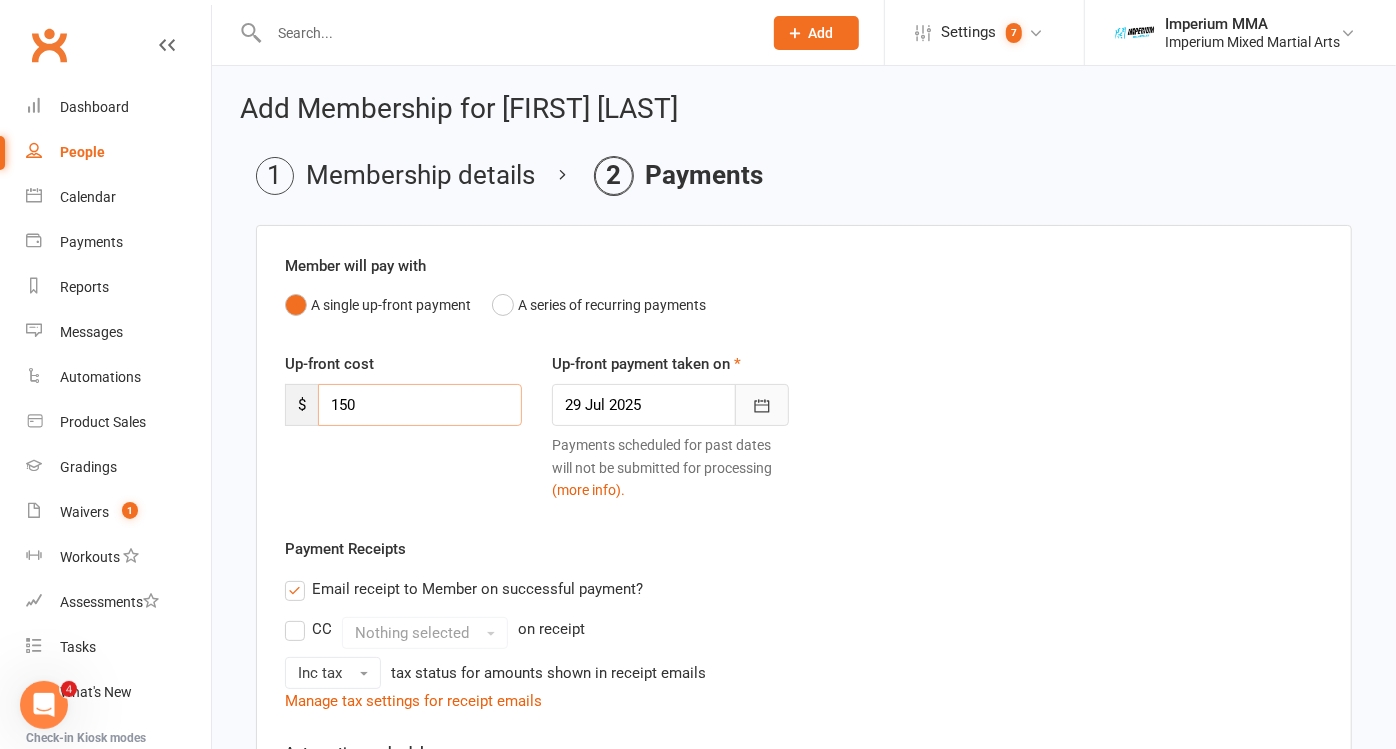 type on "150" 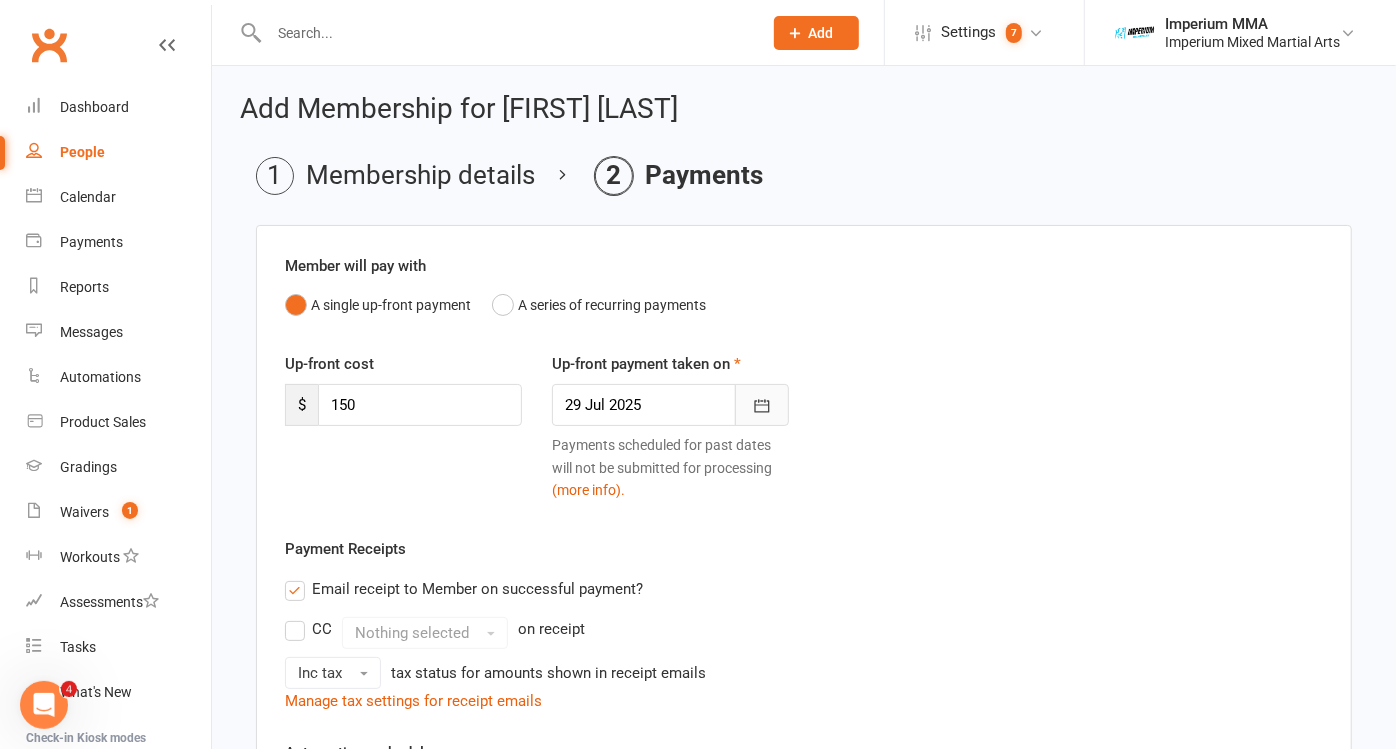 click 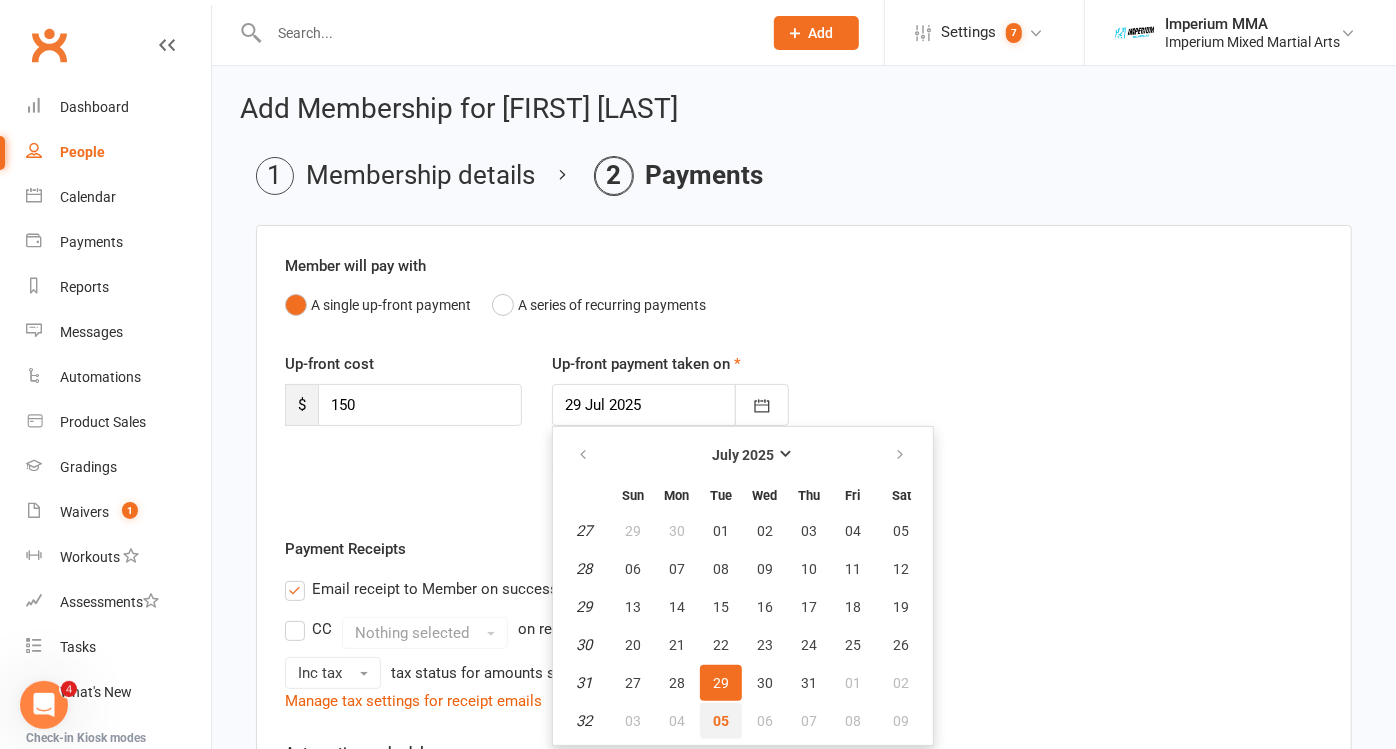 click on "05" at bounding box center [721, 721] 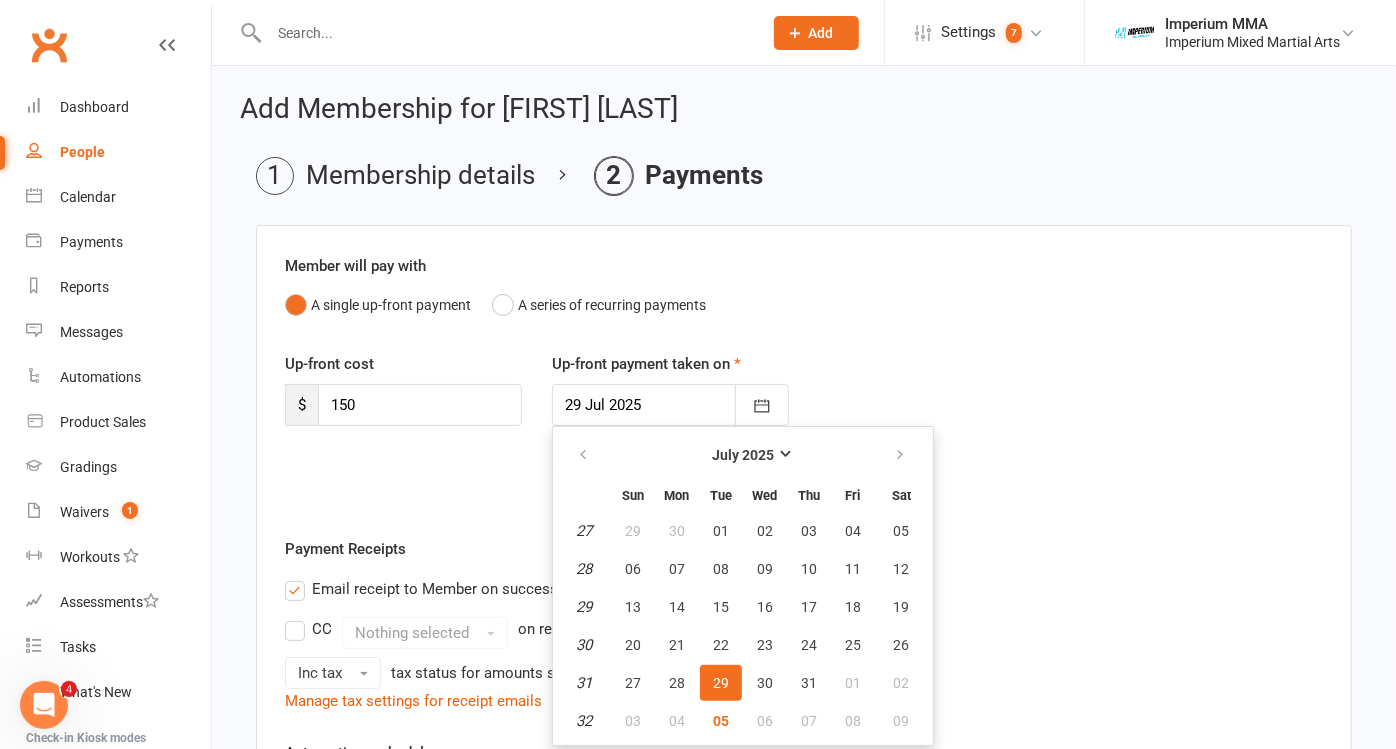type on "05 Aug 2025" 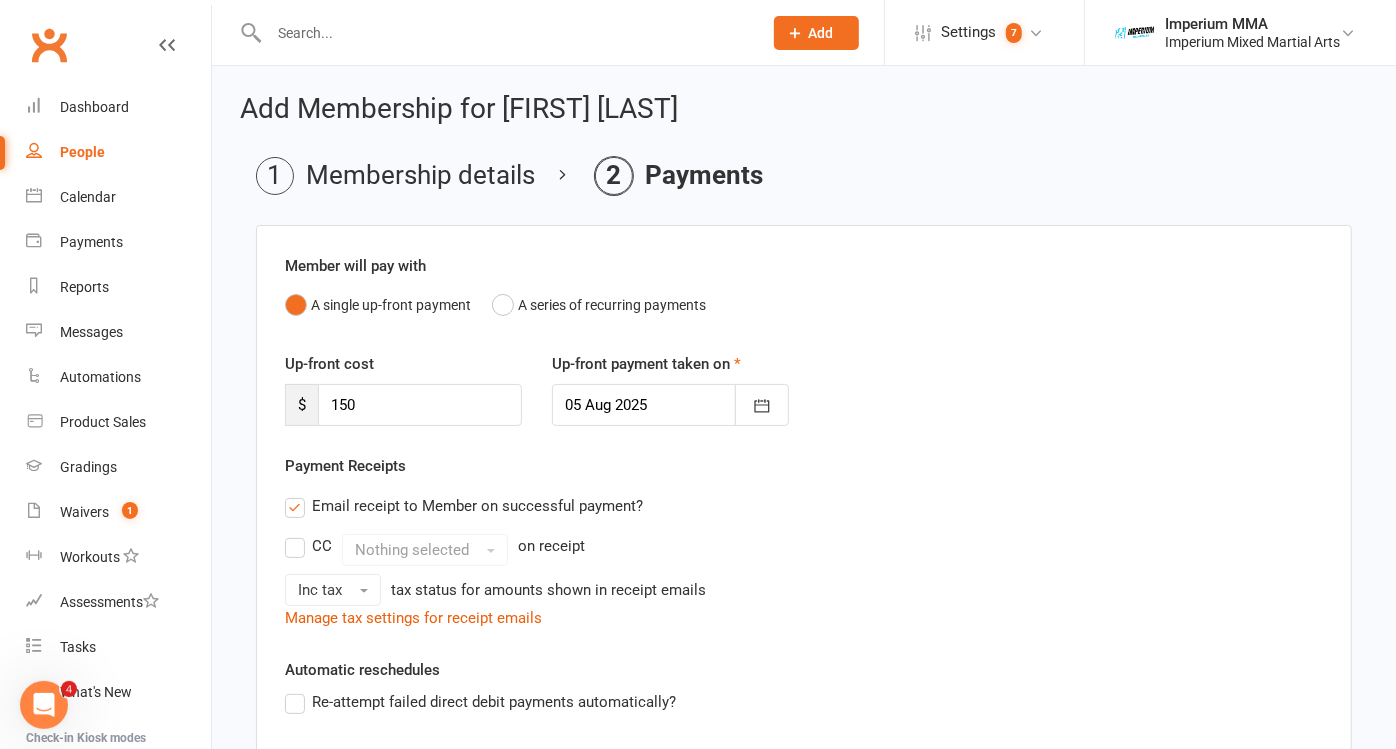 scroll, scrollTop: 111, scrollLeft: 0, axis: vertical 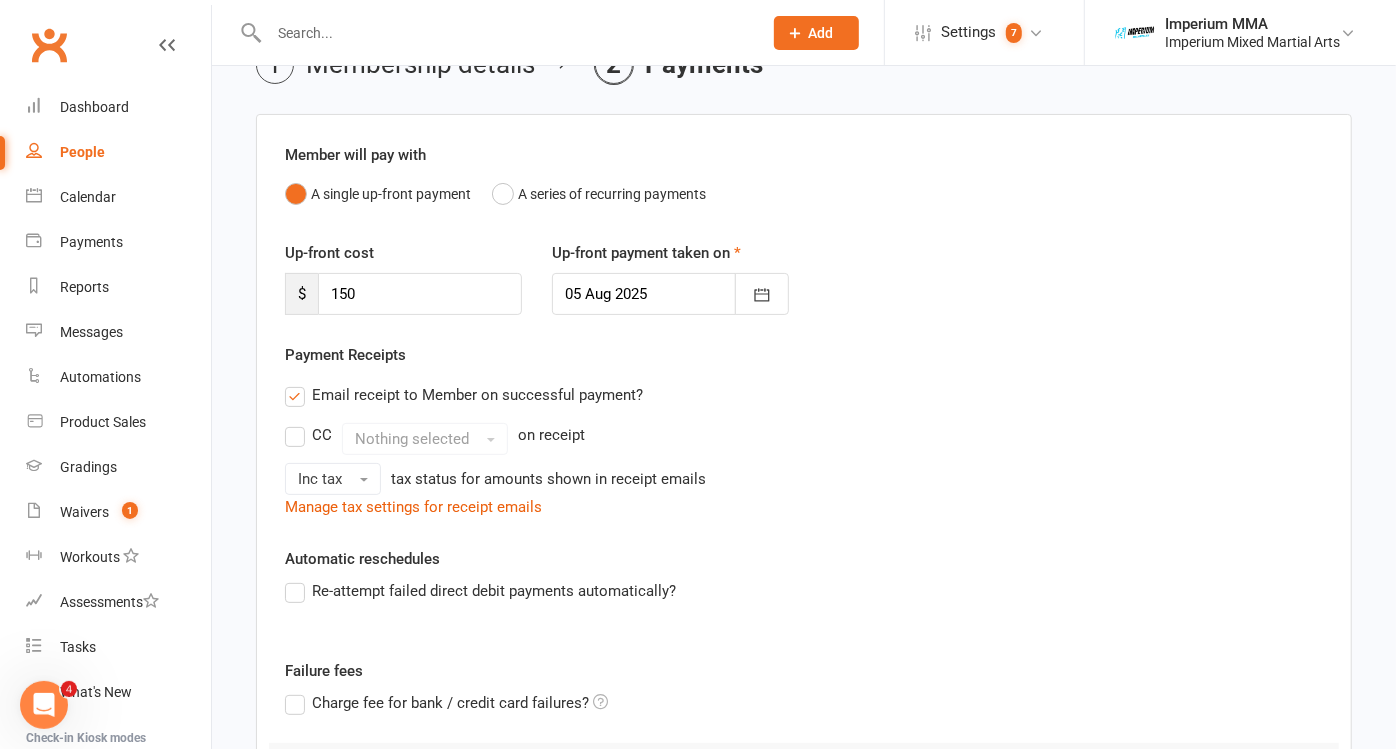 click on "Email receipt to Member on successful payment?" at bounding box center (464, 395) 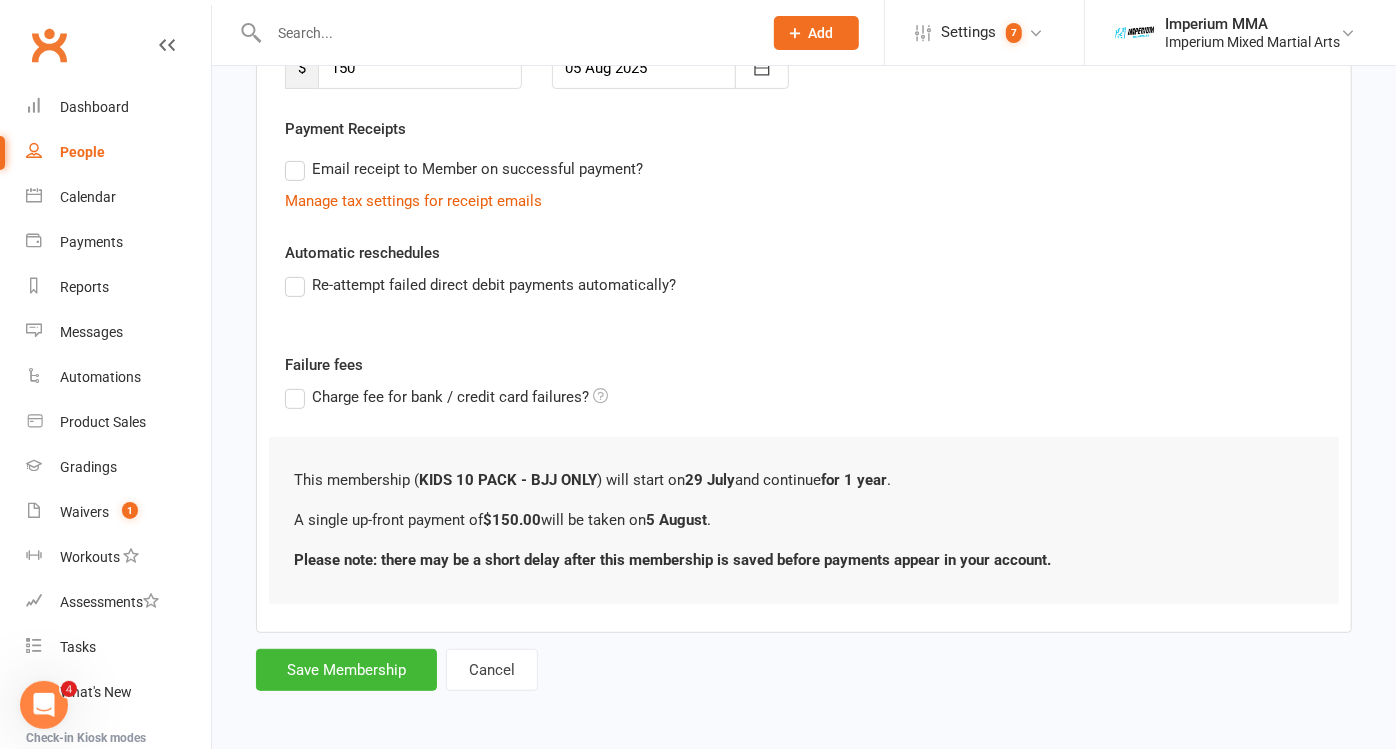 scroll, scrollTop: 337, scrollLeft: 0, axis: vertical 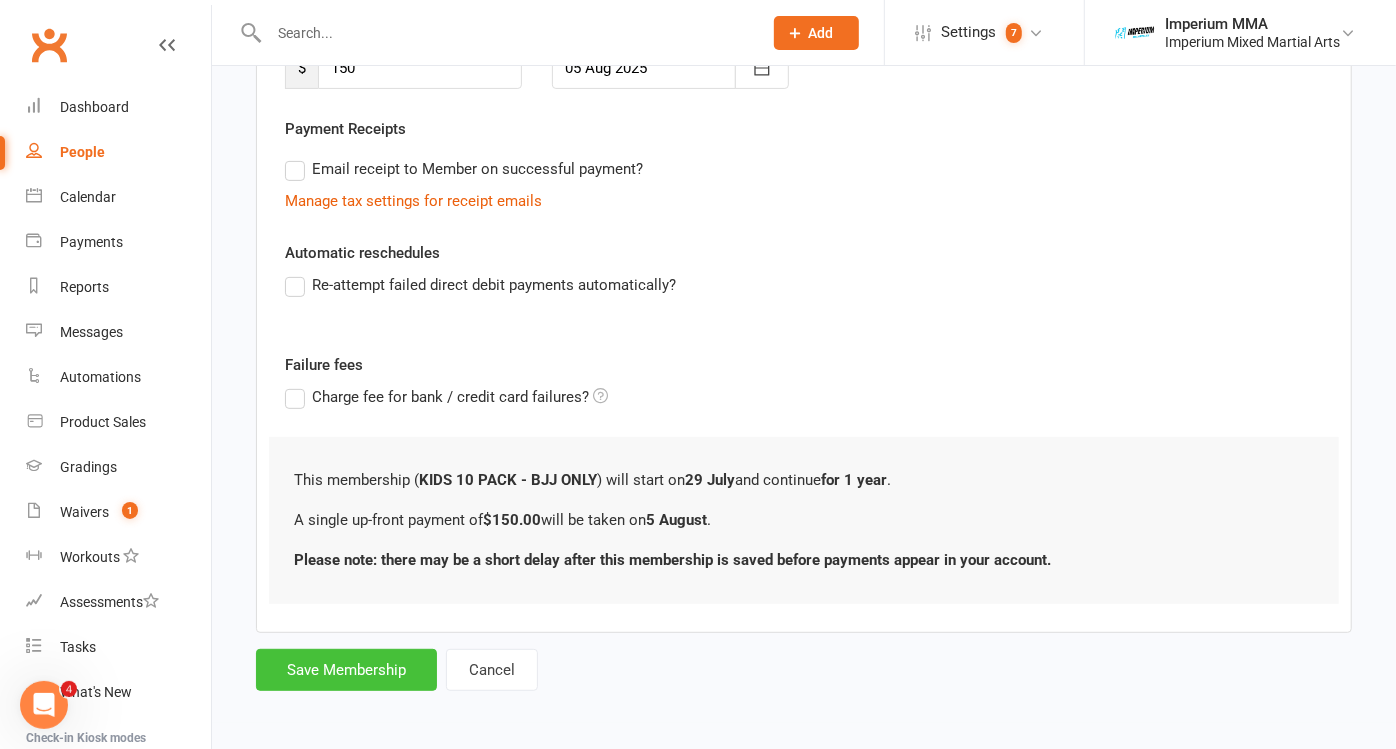 click on "Save Membership" at bounding box center [346, 670] 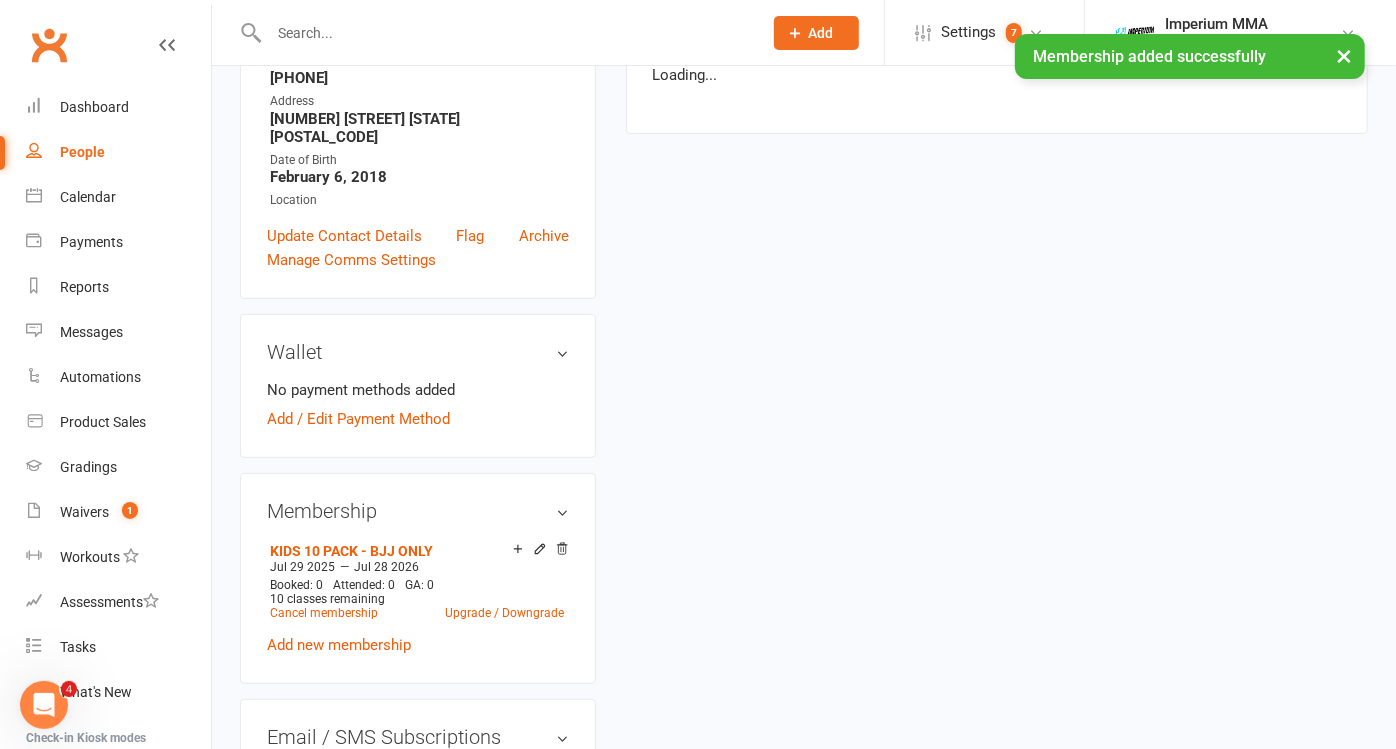 scroll, scrollTop: 0, scrollLeft: 0, axis: both 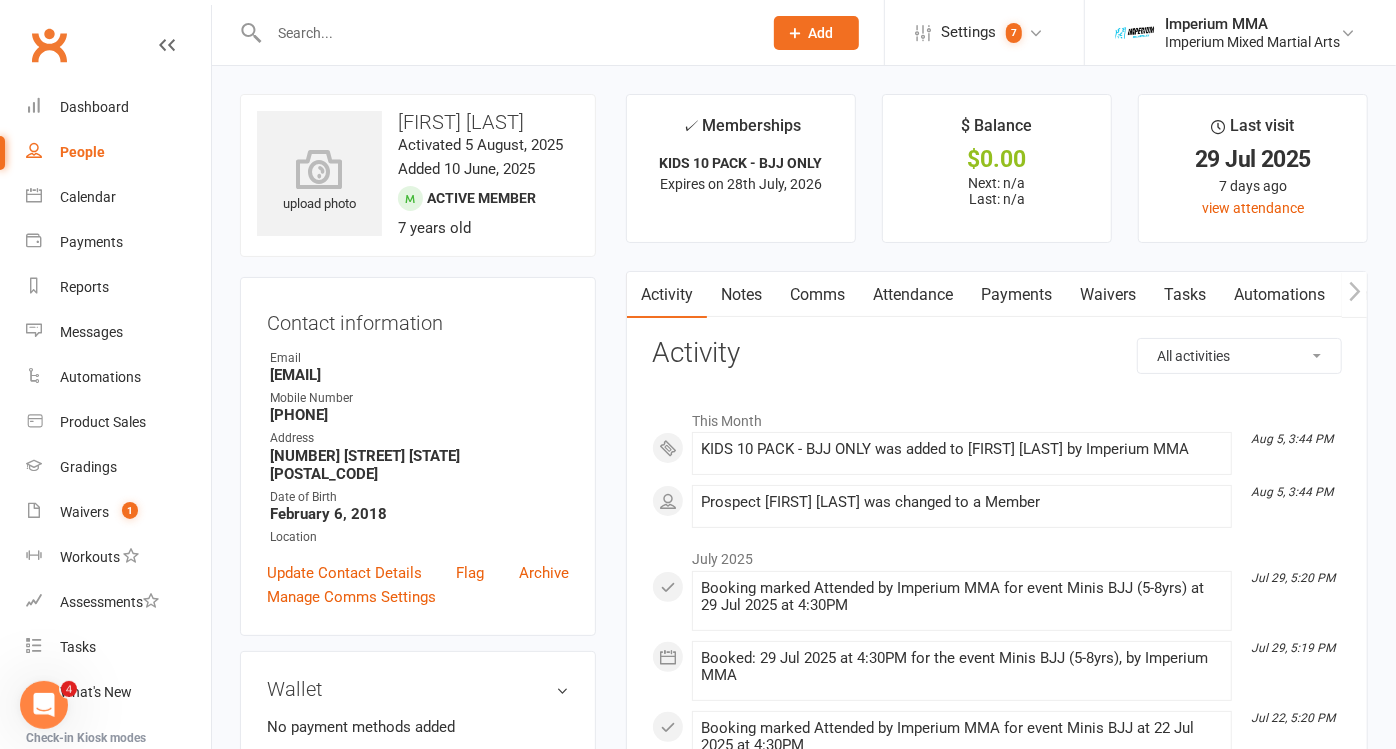 click at bounding box center [505, 33] 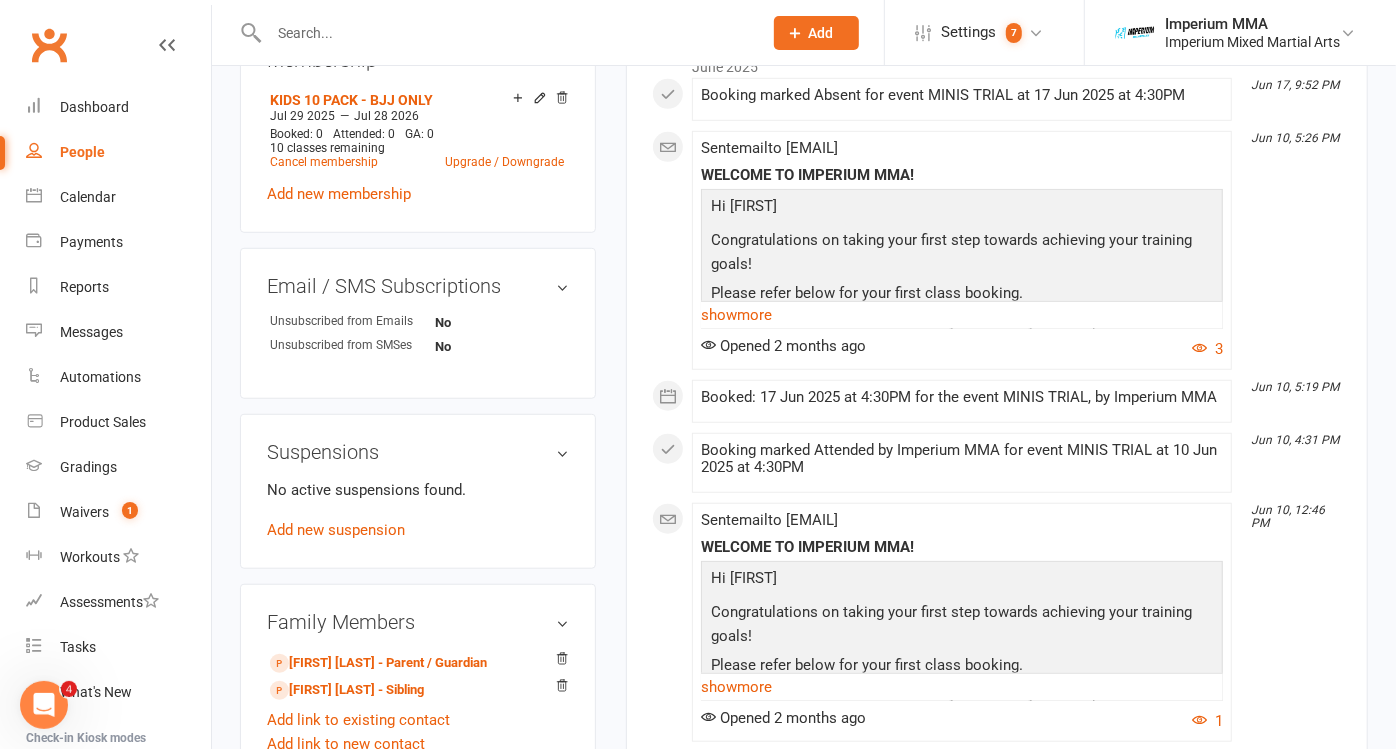 scroll, scrollTop: 888, scrollLeft: 0, axis: vertical 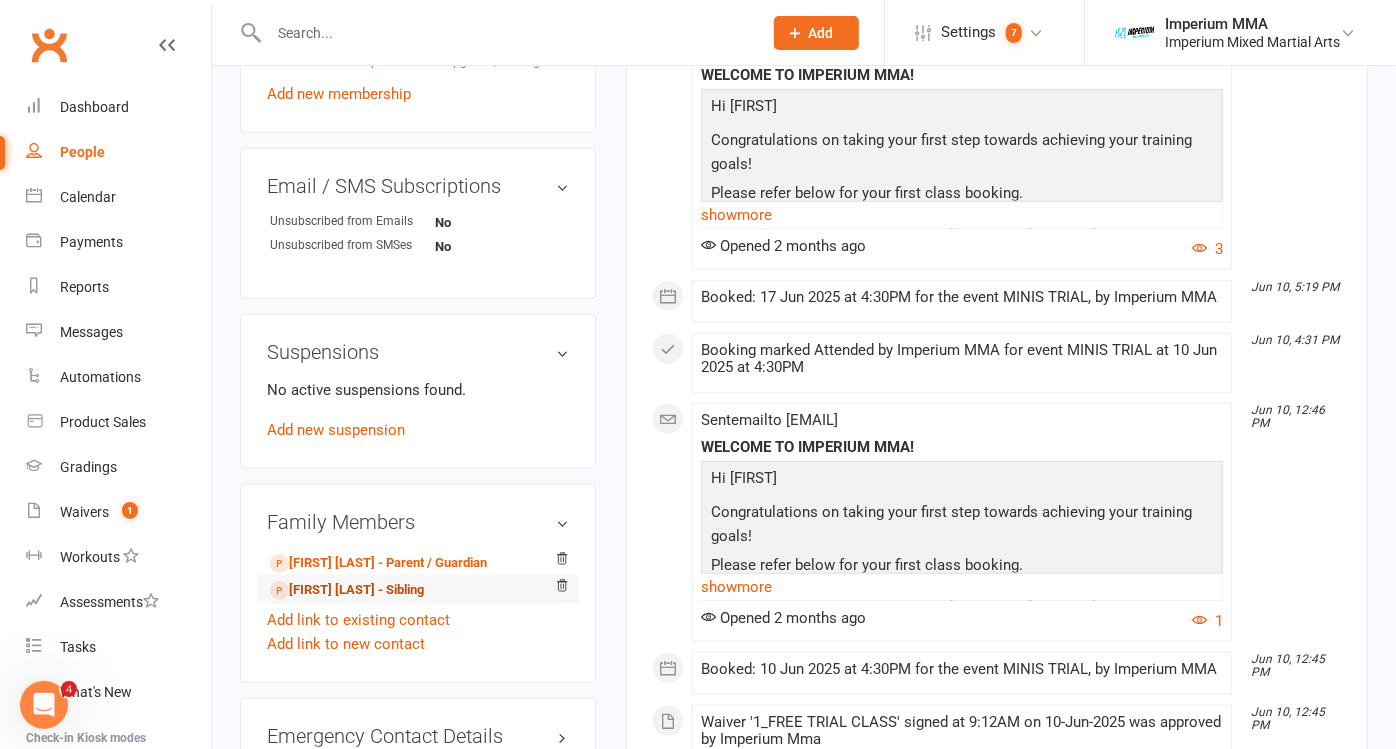 click on "Henry Henderson - Sibling" at bounding box center (347, 590) 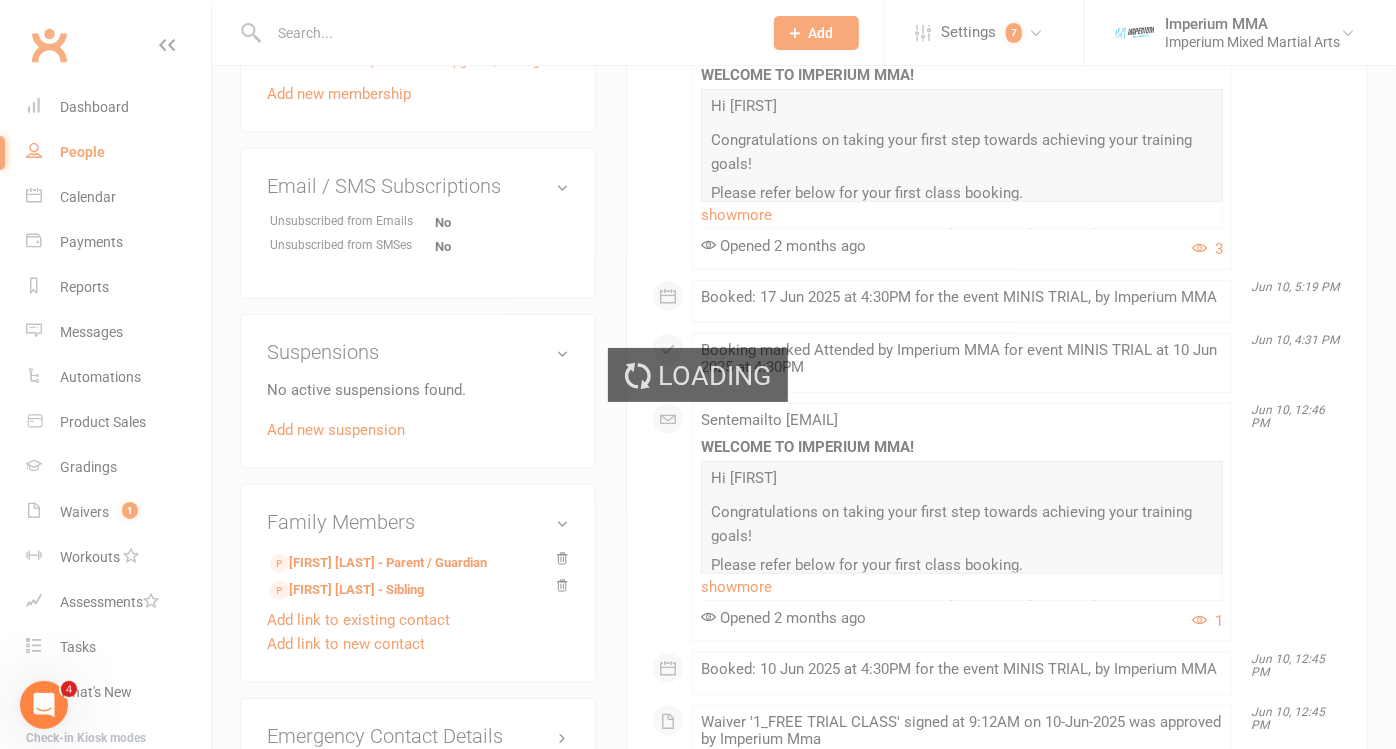 scroll, scrollTop: 0, scrollLeft: 0, axis: both 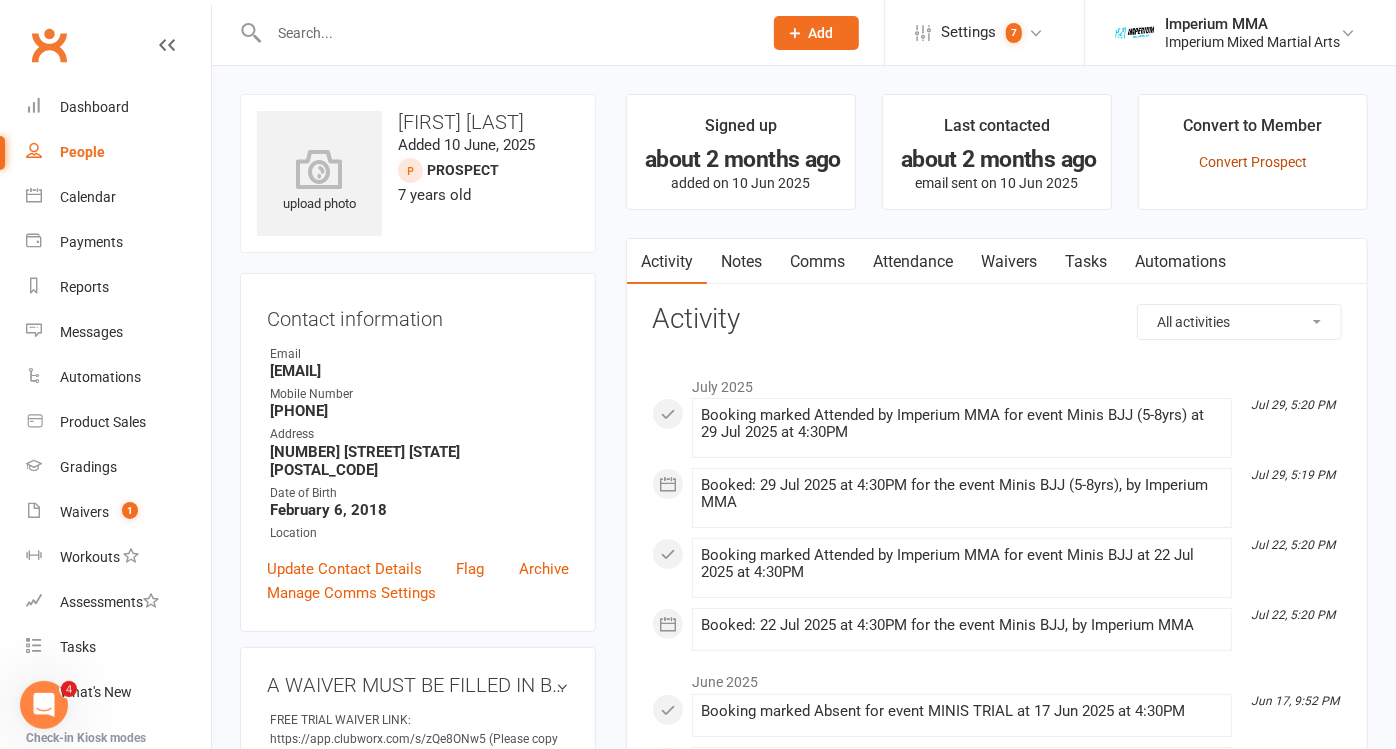 click on "Convert Prospect" at bounding box center [1253, 162] 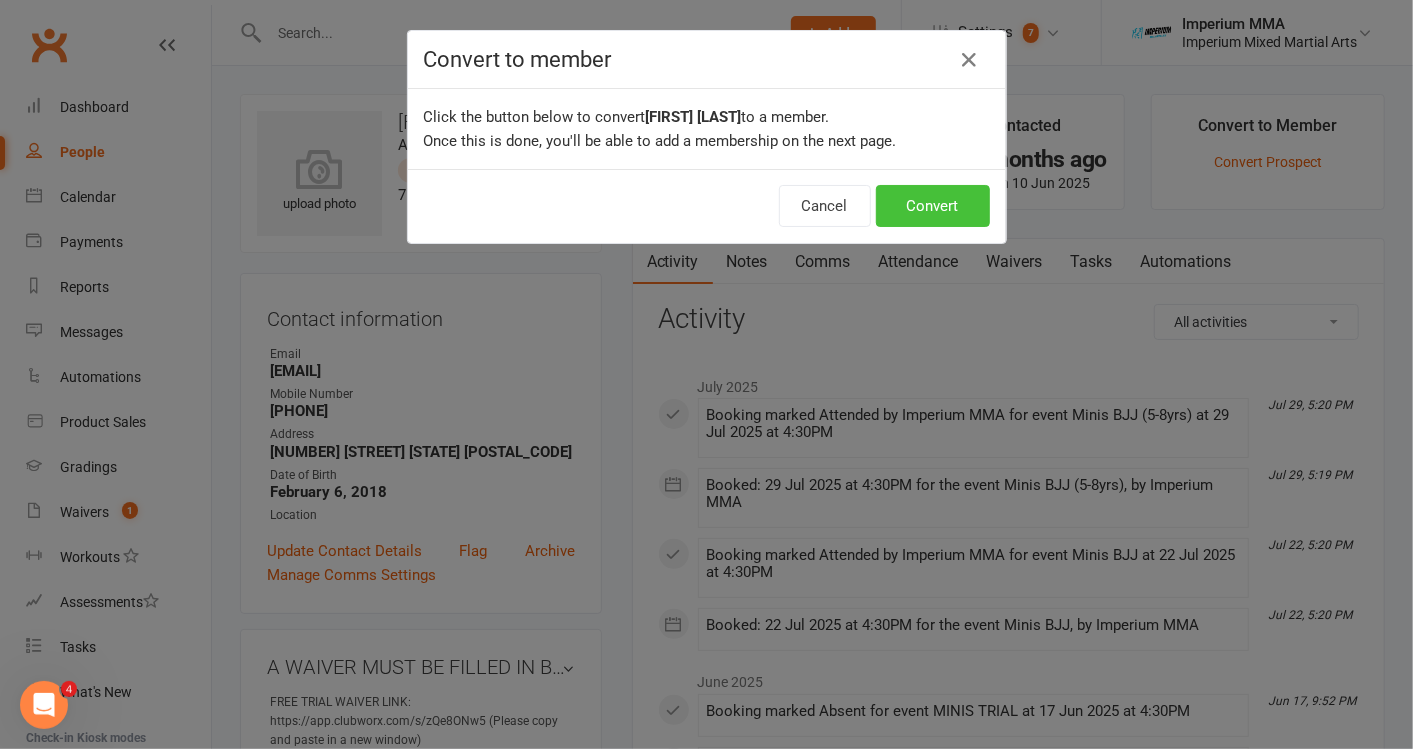 click on "Convert" at bounding box center (933, 206) 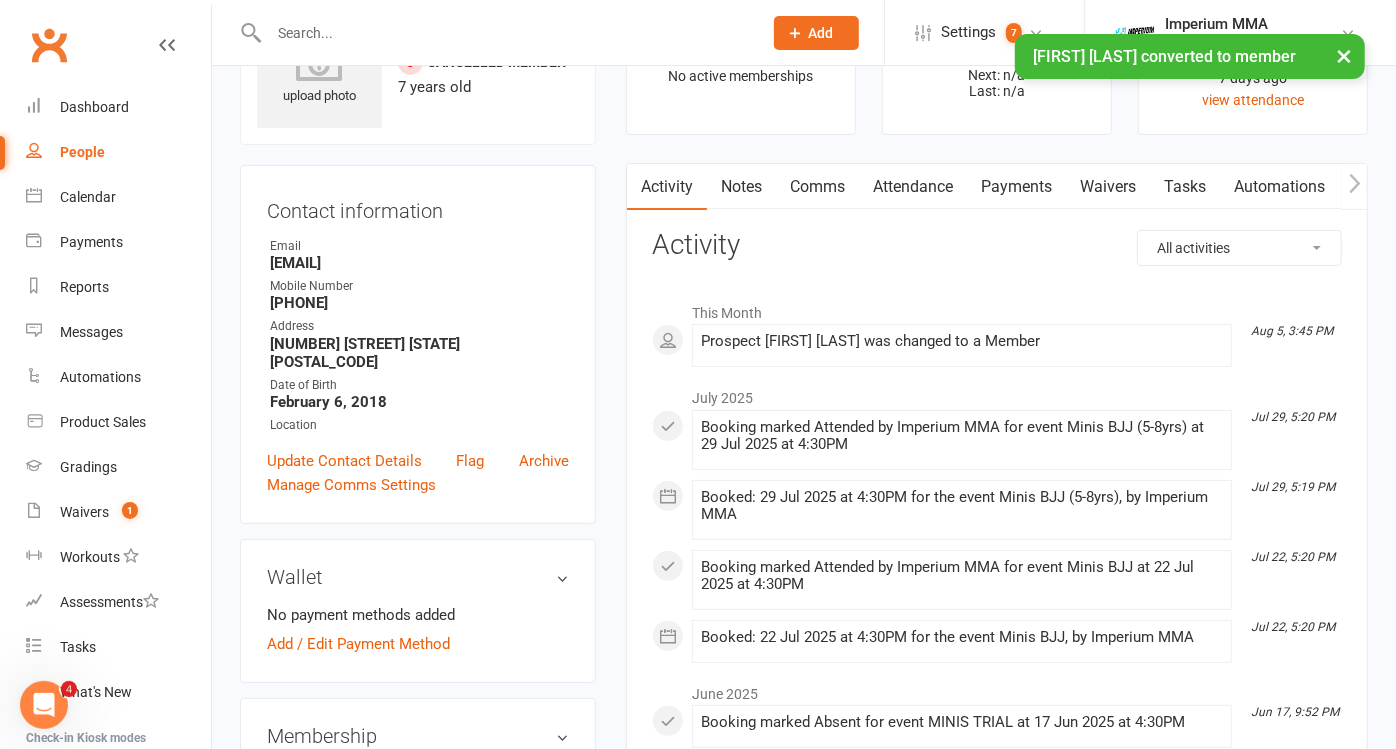 scroll, scrollTop: 333, scrollLeft: 0, axis: vertical 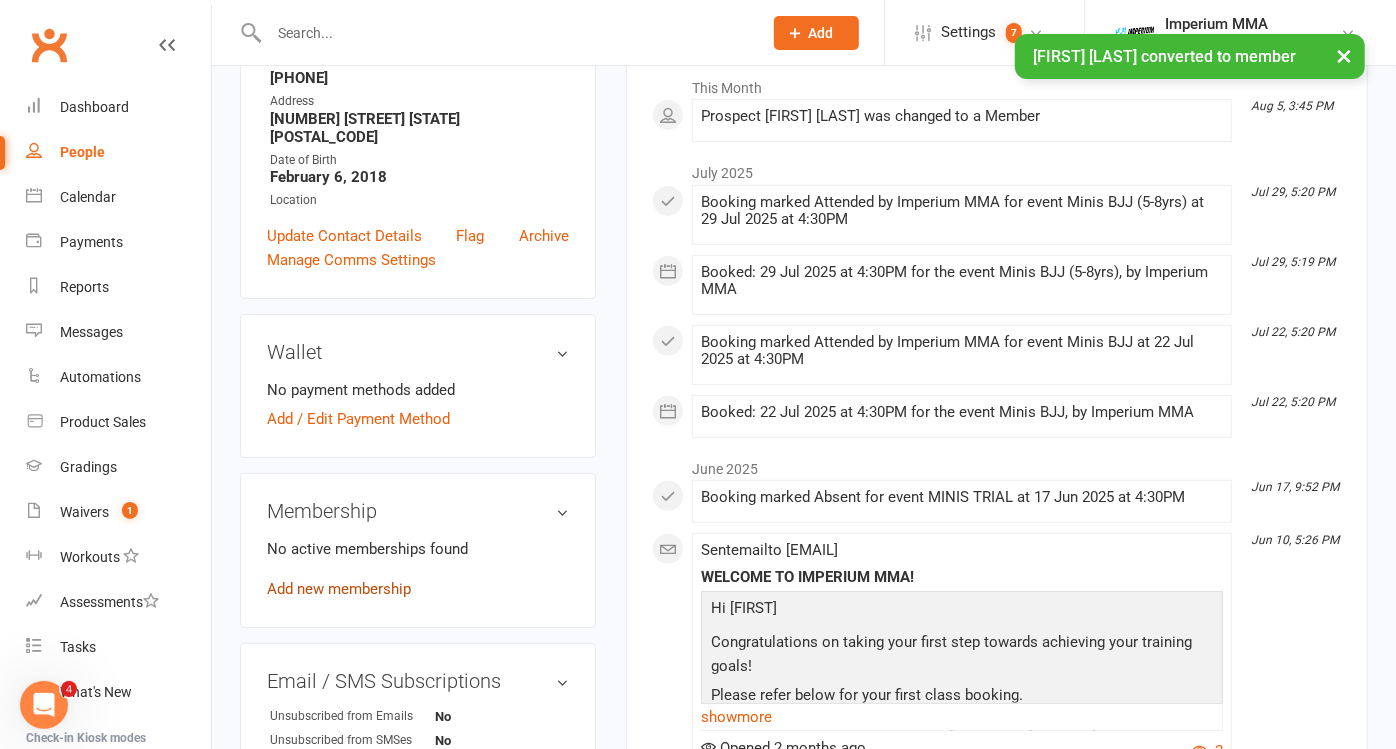 click on "Add new membership" at bounding box center [339, 589] 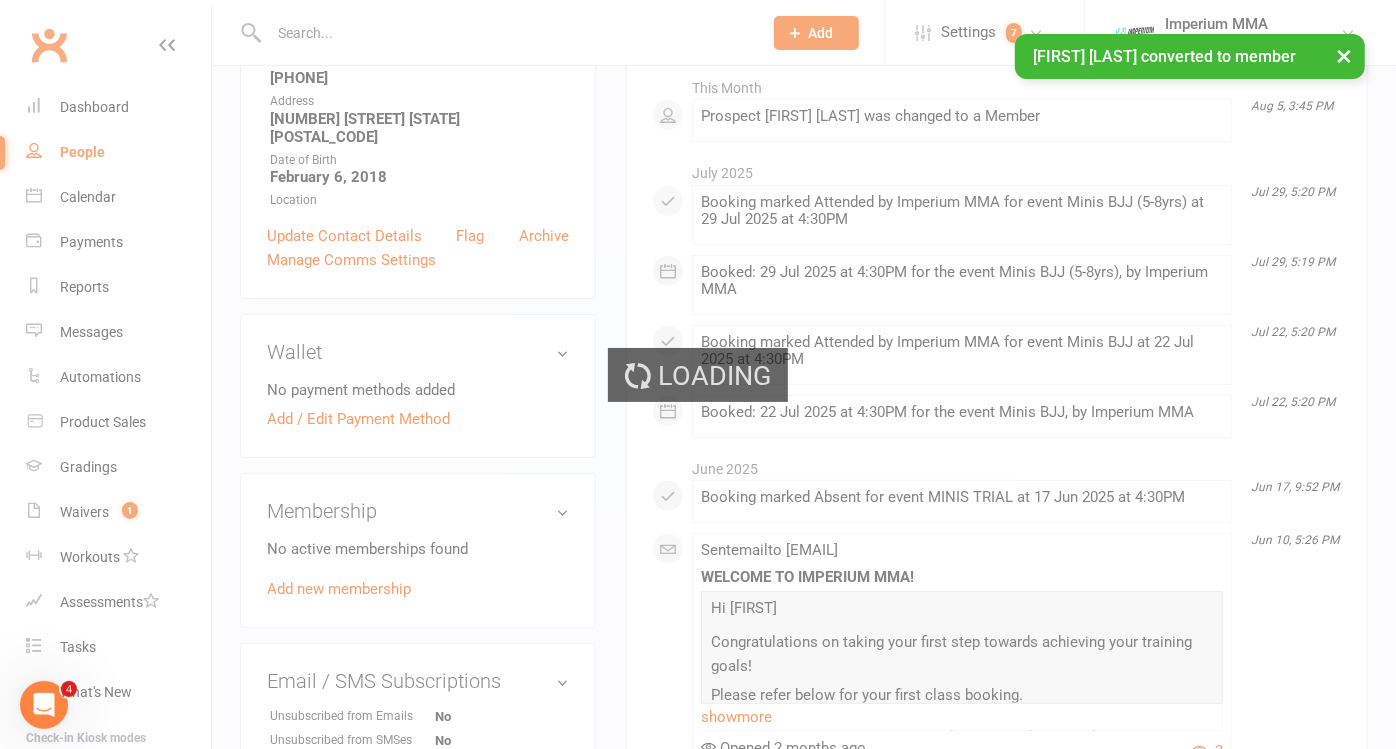 scroll, scrollTop: 0, scrollLeft: 0, axis: both 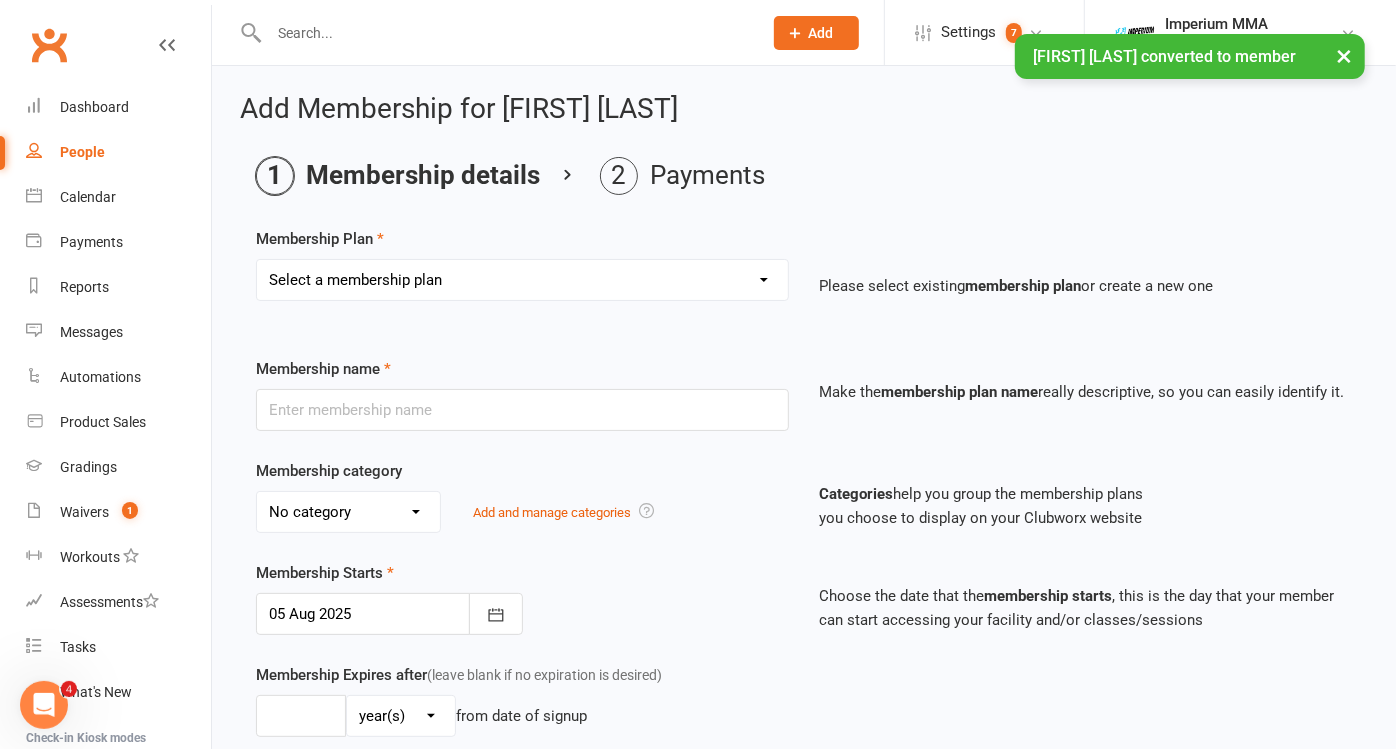 click on "Select a membership plan Create new Membership Plan ONE VISIT PASS KIDS 10 PACK - BJJ ONLY KIDS 10 PACK - MUAY THAI (BJJ INCLUDED) 10 CLASS PASS COMBO (ADULT) KIDS 2PW BJJ - 29(58) KIDS 3PW BJJ - 39(78) KIDS MUAY THAI - 35(70) KIDS ULTIMATE COMBO - 42(84) BJJ PROMO45 MUAY THAI PROMO45 UNLIMITED PROMO49 STUDENT ADJUSTABLE KIDS BJJ (29/39WK) ADJUSTABLE MUAY THAI (45WK) ADJUSTABLE BJJ (45WK) ADJUSTABLE KIDS M/T (35WK) BJJ-52 MUAY THAI - 52 UNLIMITED 55 FREE UNLIMITED FREE TRIAL KIDS MUAY THAI ADJUSTABLE UNLIMITED (49WK) UPRFRONT KIDS ULTIMATE COMBO" at bounding box center (522, 280) 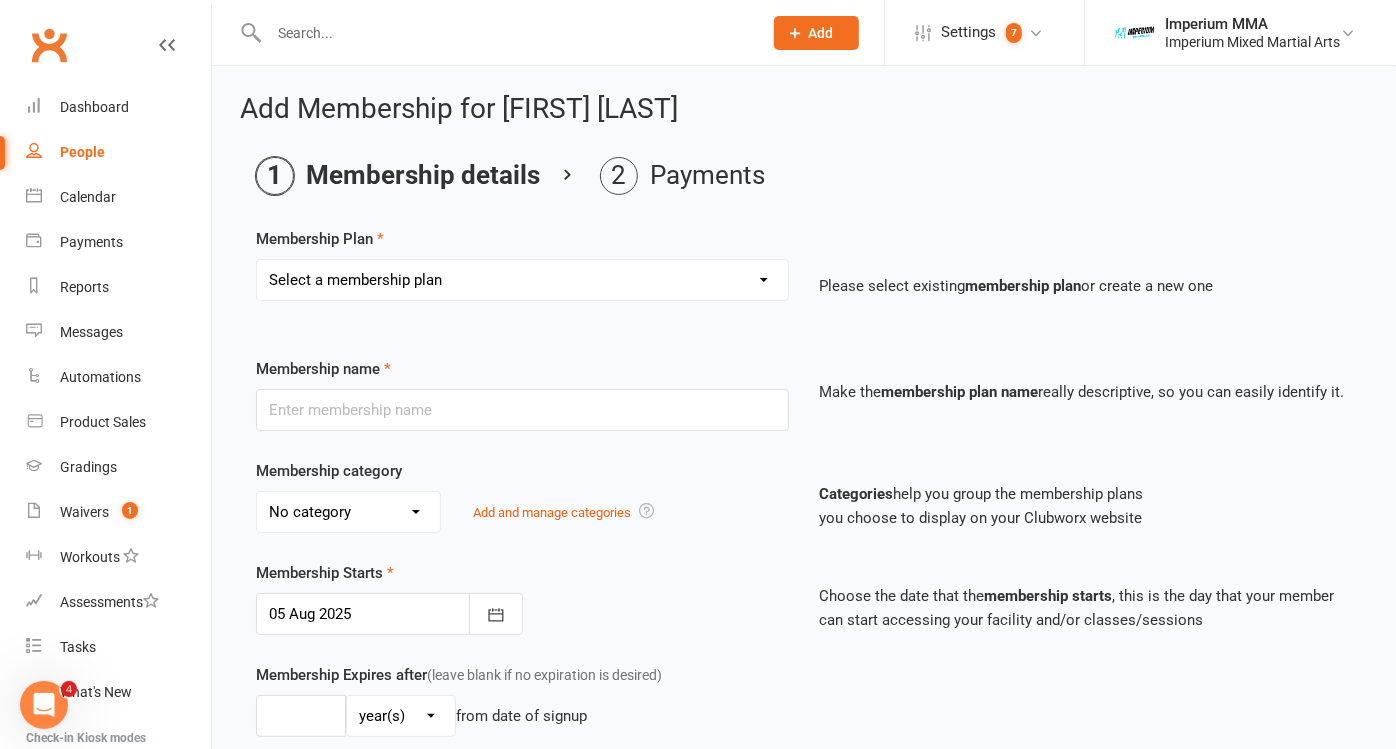 select on "2" 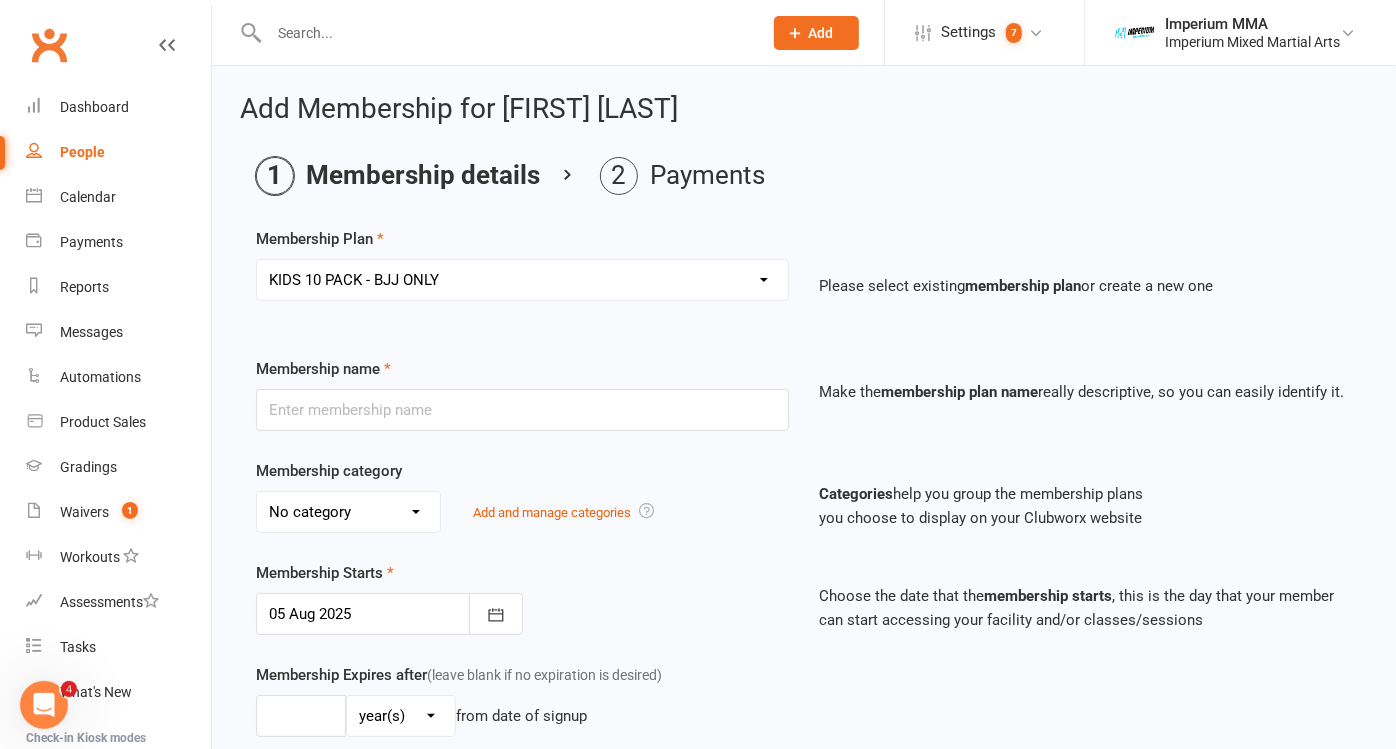 click on "Select a membership plan Create new Membership Plan ONE VISIT PASS KIDS 10 PACK - BJJ ONLY KIDS 10 PACK - MUAY THAI (BJJ INCLUDED) 10 CLASS PASS COMBO (ADULT) KIDS 2PW BJJ - 29(58) KIDS 3PW BJJ - 39(78) KIDS MUAY THAI - 35(70) KIDS ULTIMATE COMBO - 42(84) BJJ PROMO45 MUAY THAI PROMO45 UNLIMITED PROMO49 STUDENT ADJUSTABLE KIDS BJJ (29/39WK) ADJUSTABLE MUAY THAI (45WK) ADJUSTABLE BJJ (45WK) ADJUSTABLE KIDS M/T (35WK) BJJ-52 MUAY THAI - 52 UNLIMITED 55 FREE UNLIMITED FREE TRIAL KIDS MUAY THAI ADJUSTABLE UNLIMITED (49WK) UPRFRONT KIDS ULTIMATE COMBO" at bounding box center [522, 280] 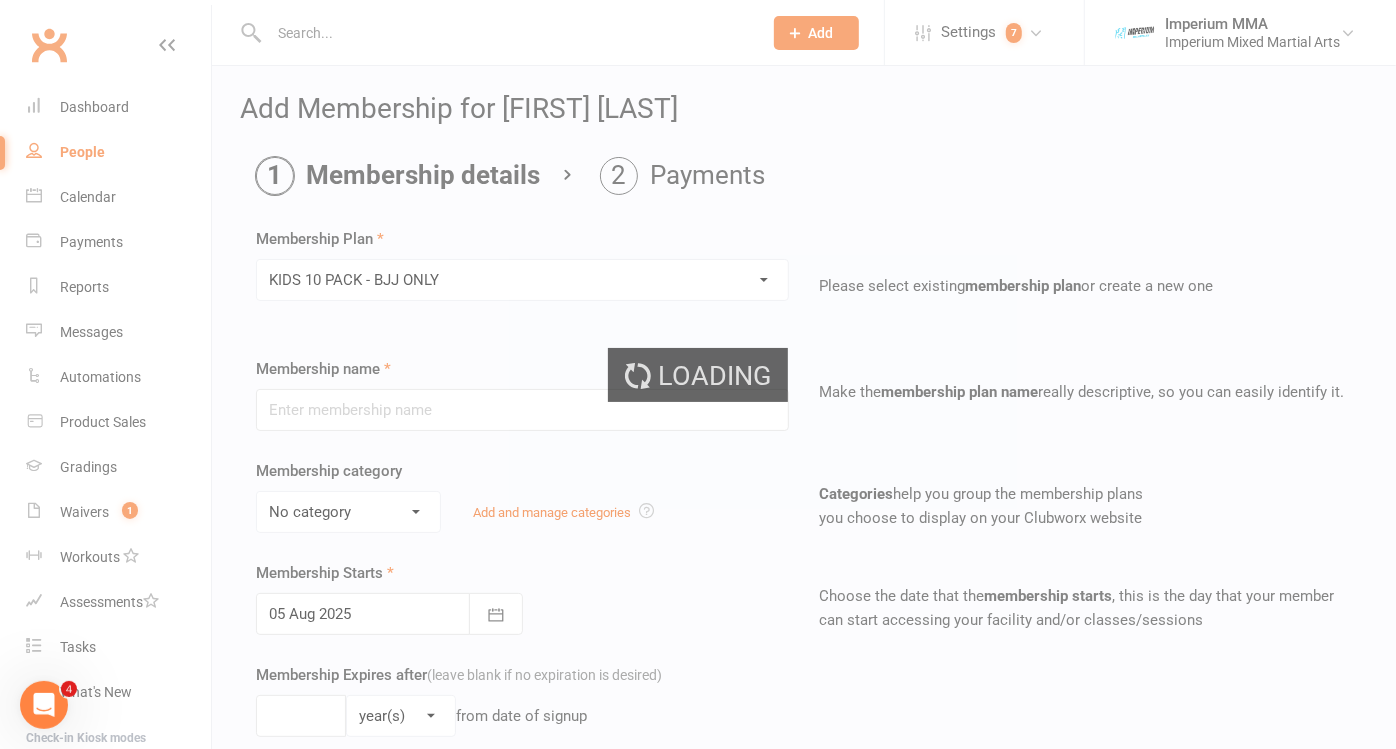 type on "KIDS 10 PACK - BJJ ONLY" 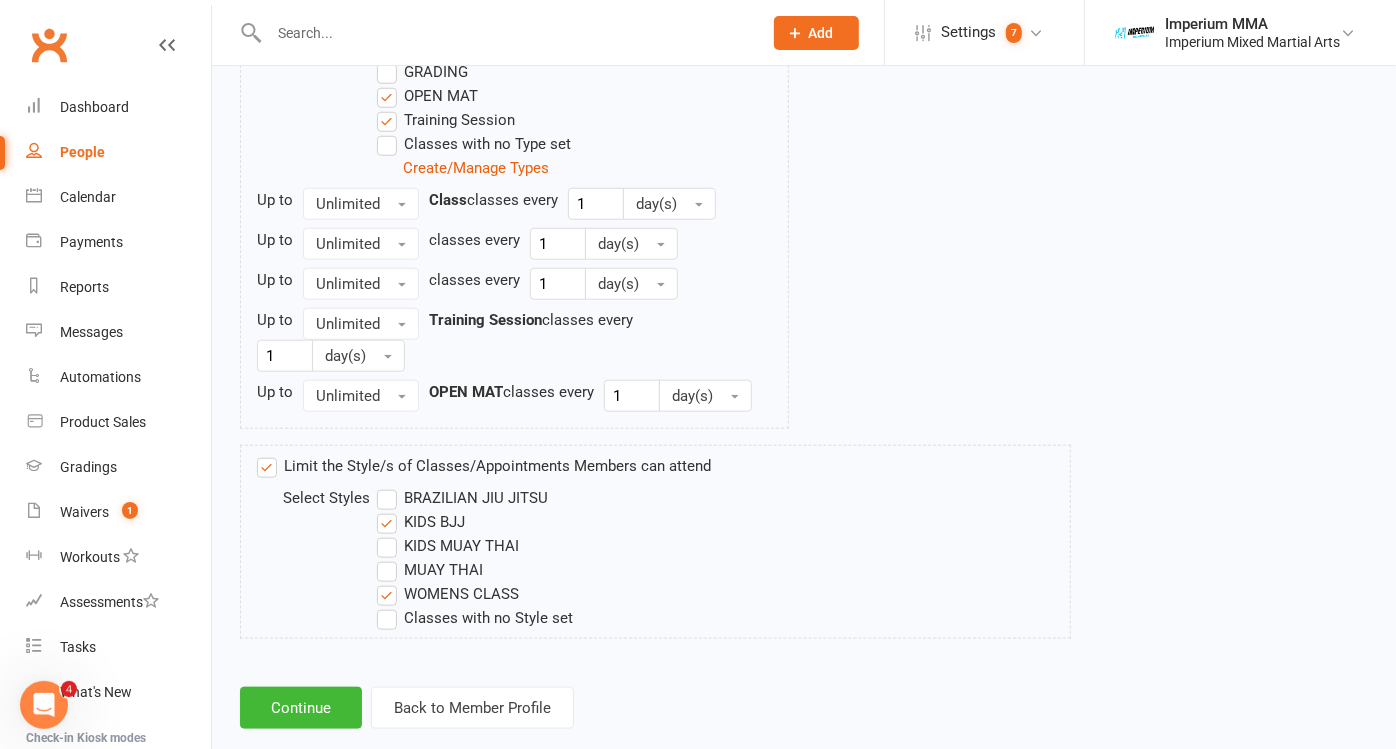 scroll, scrollTop: 1111, scrollLeft: 0, axis: vertical 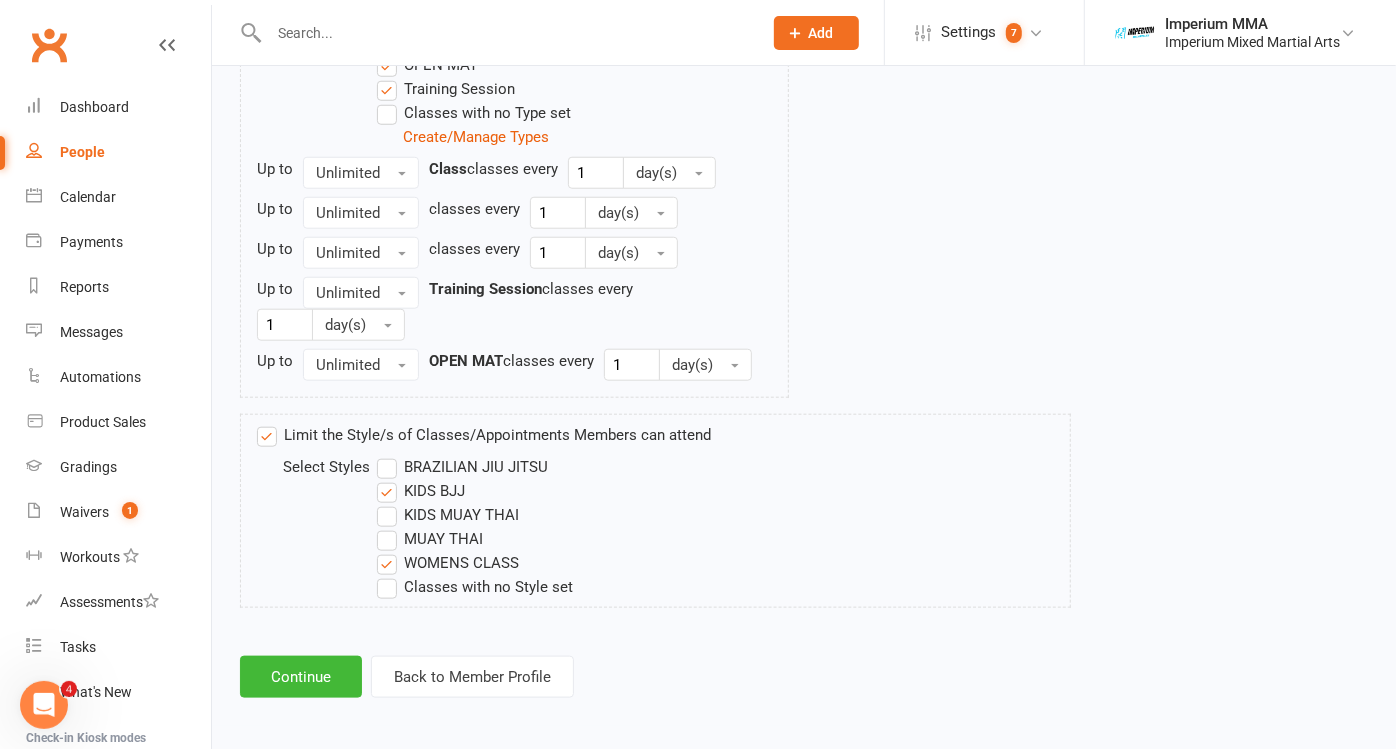 click on "WOMENS CLASS" at bounding box center [448, 563] 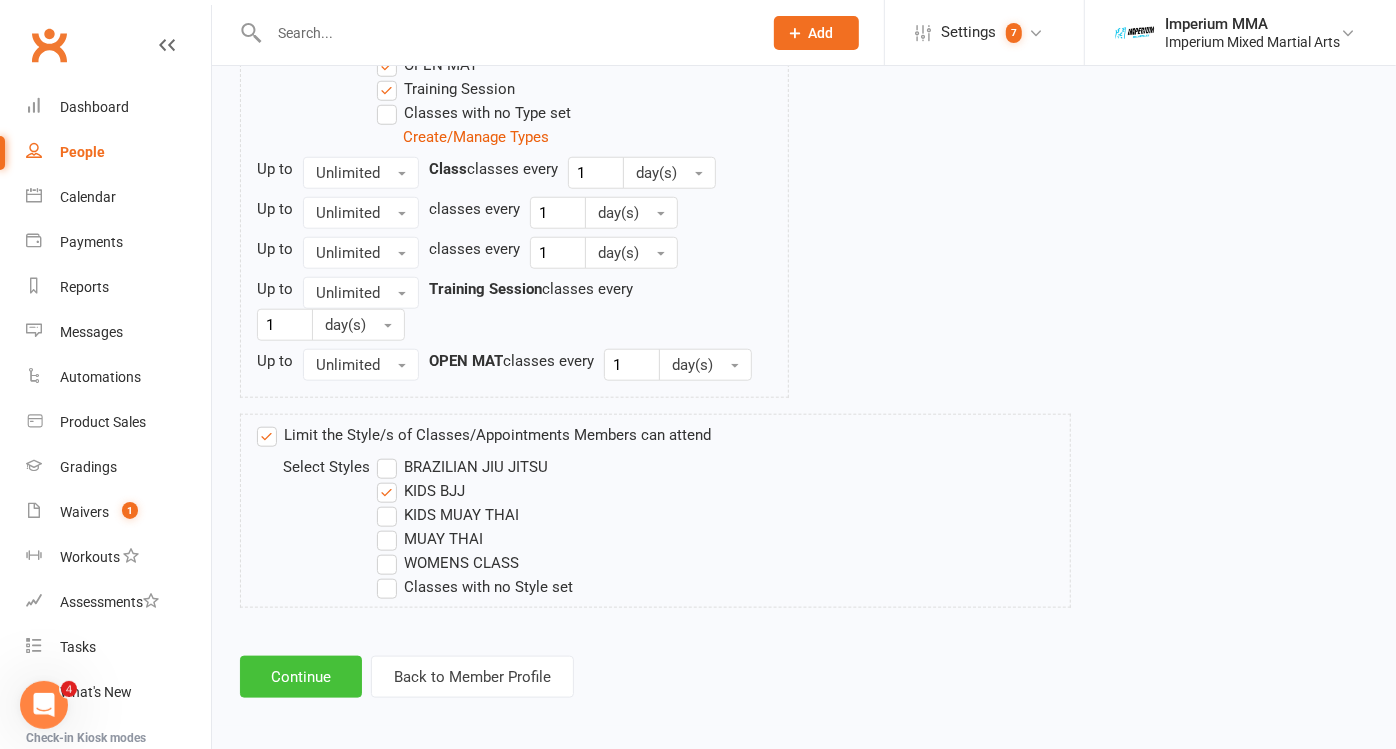 click on "Continue" at bounding box center [301, 677] 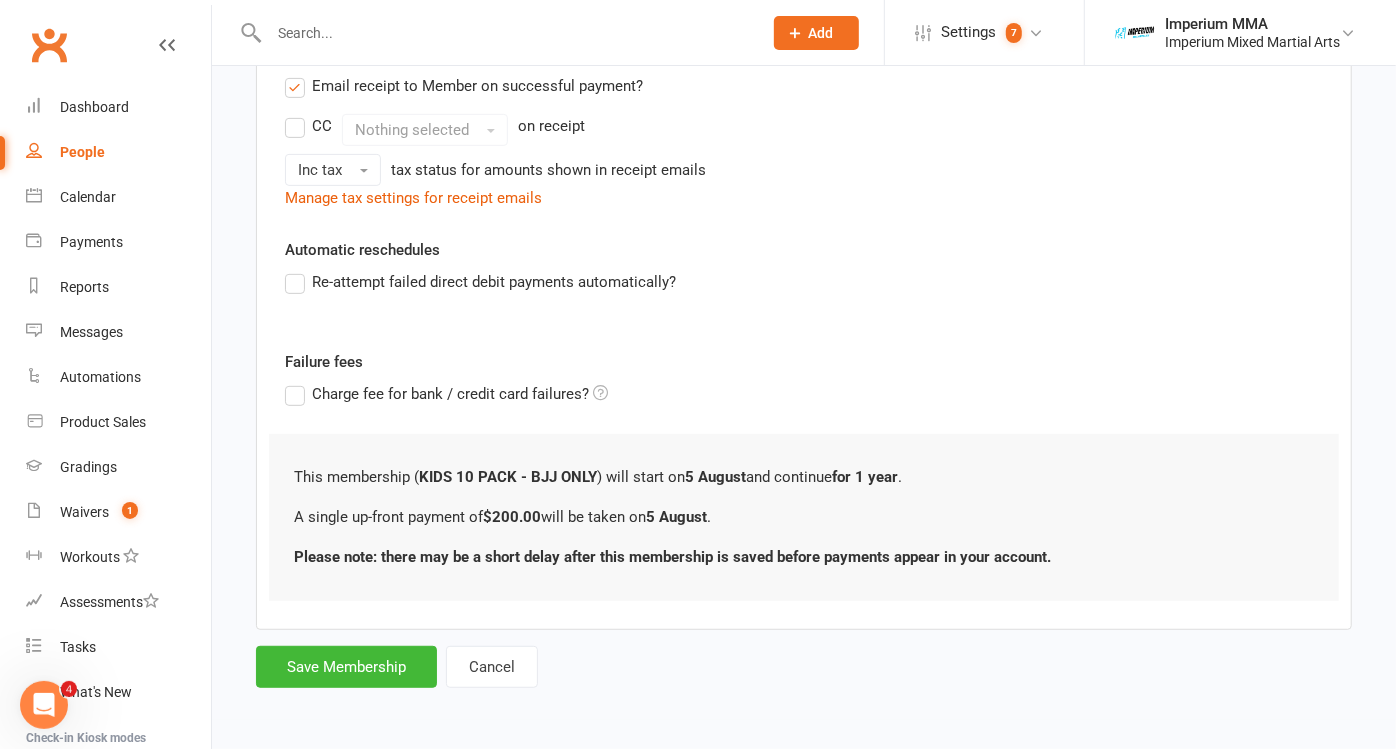 scroll, scrollTop: 0, scrollLeft: 0, axis: both 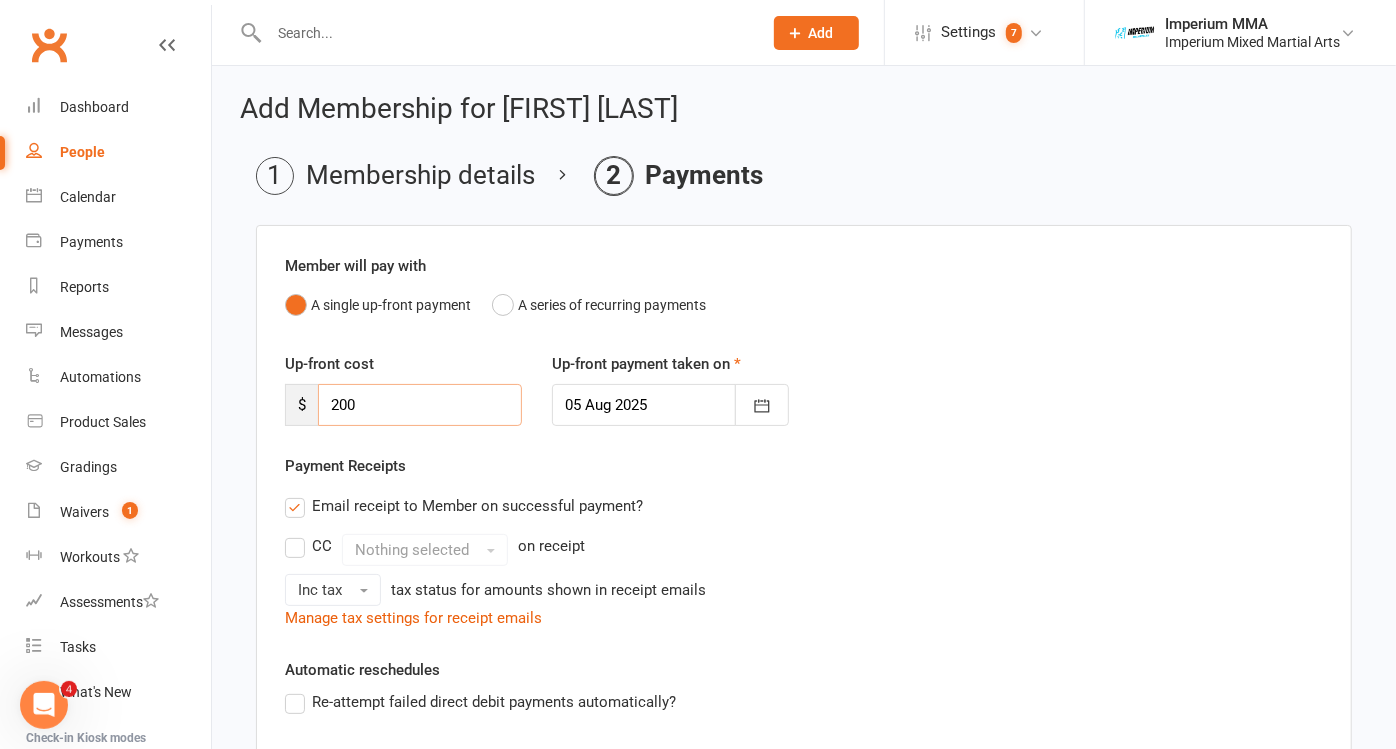 click on "200" at bounding box center [420, 405] 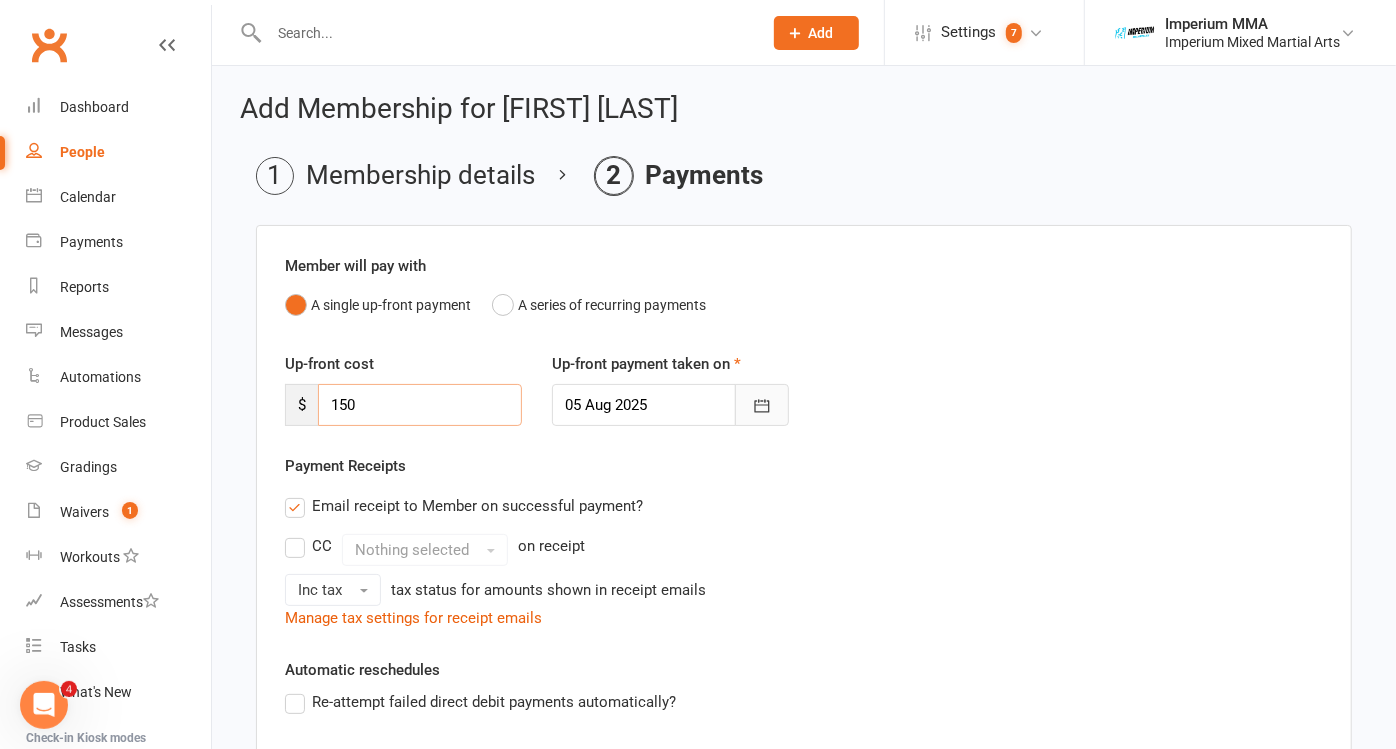type on "150" 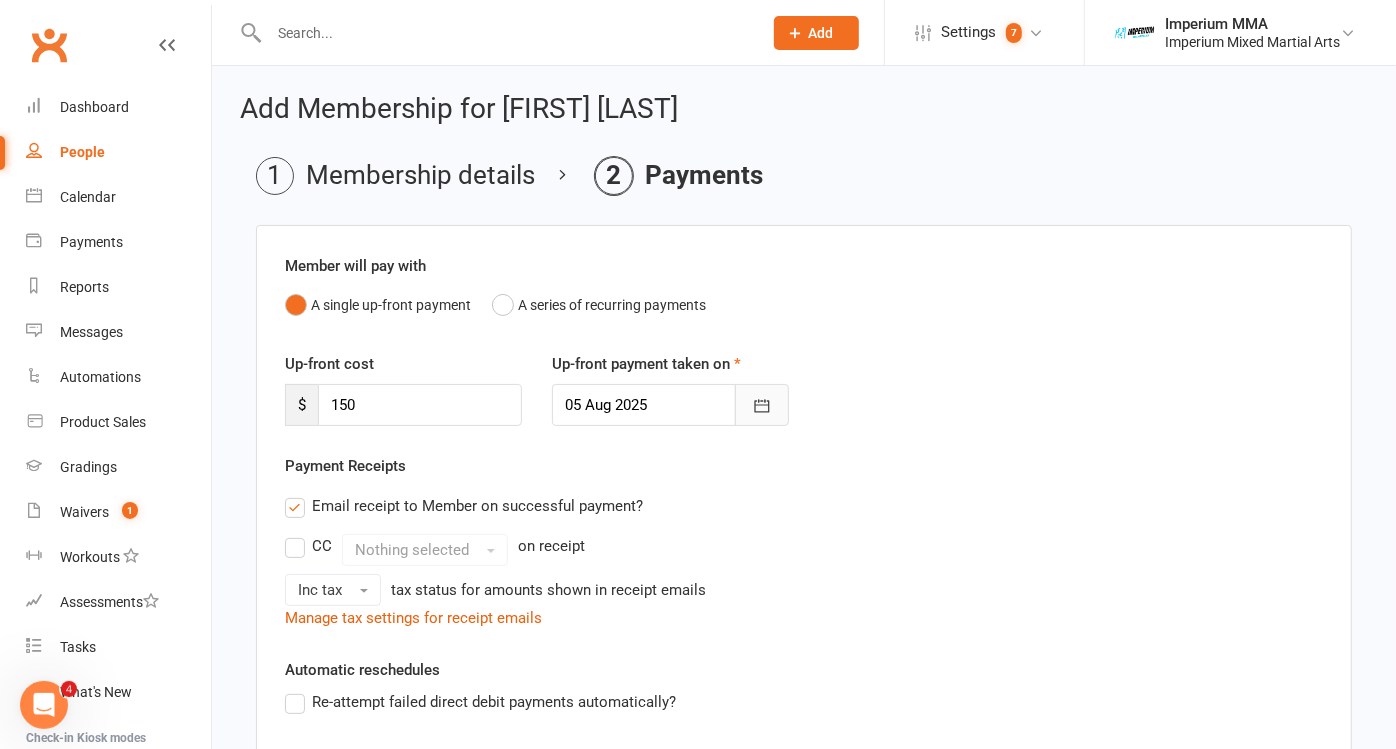 click at bounding box center [762, 405] 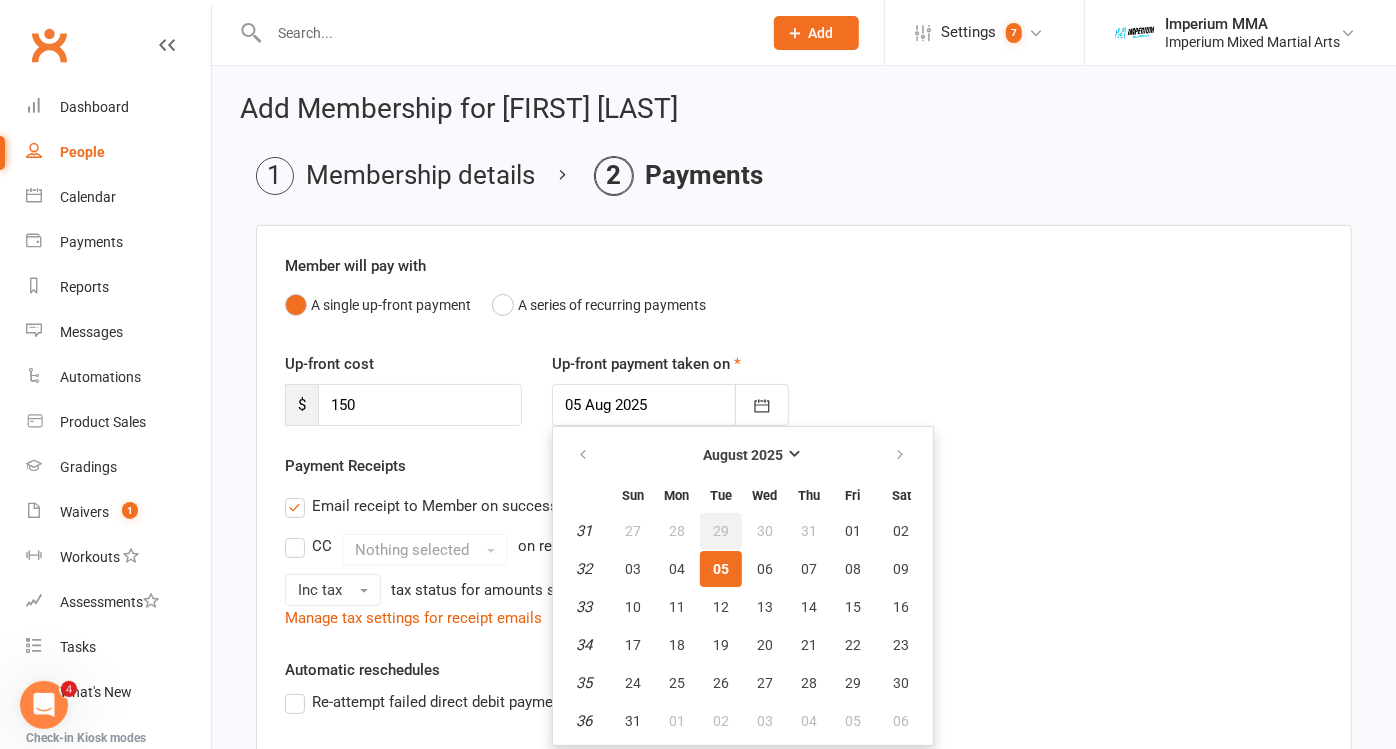 click on "29" at bounding box center (721, 531) 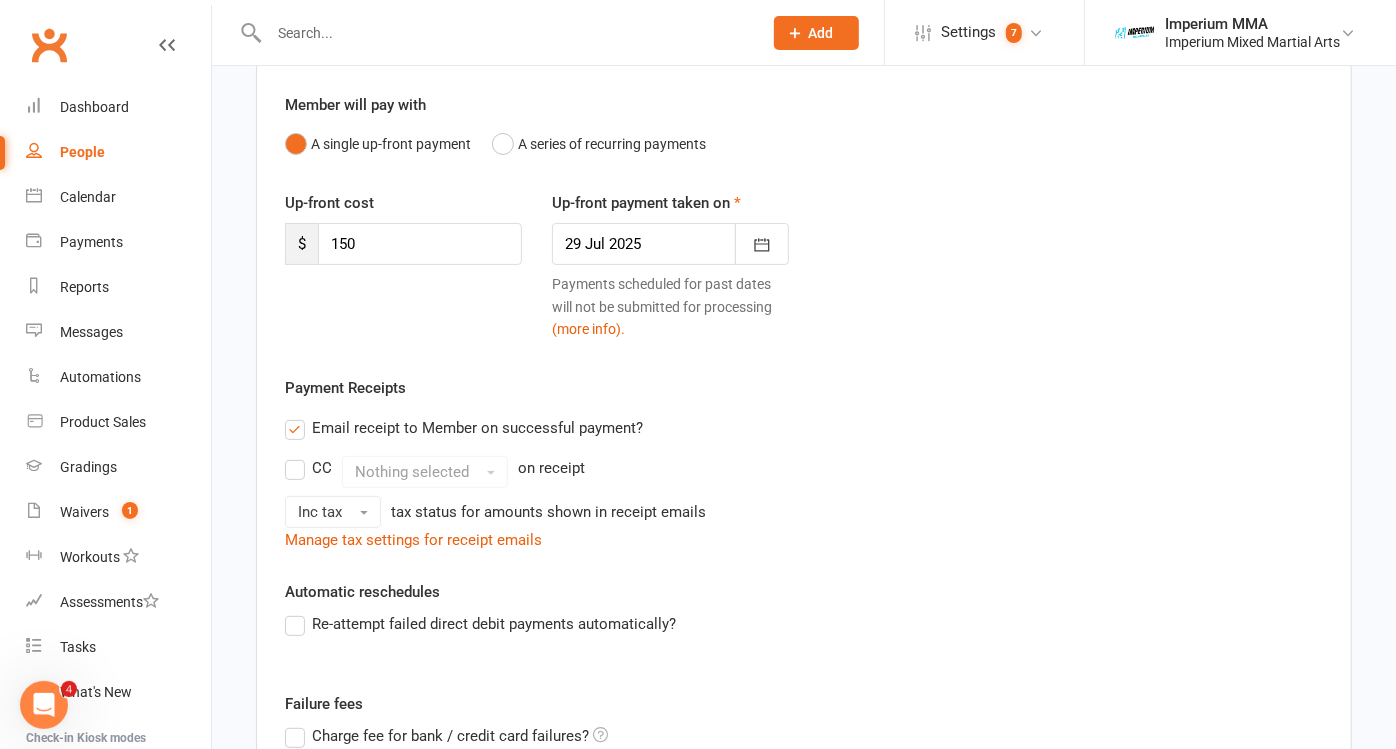 scroll, scrollTop: 222, scrollLeft: 0, axis: vertical 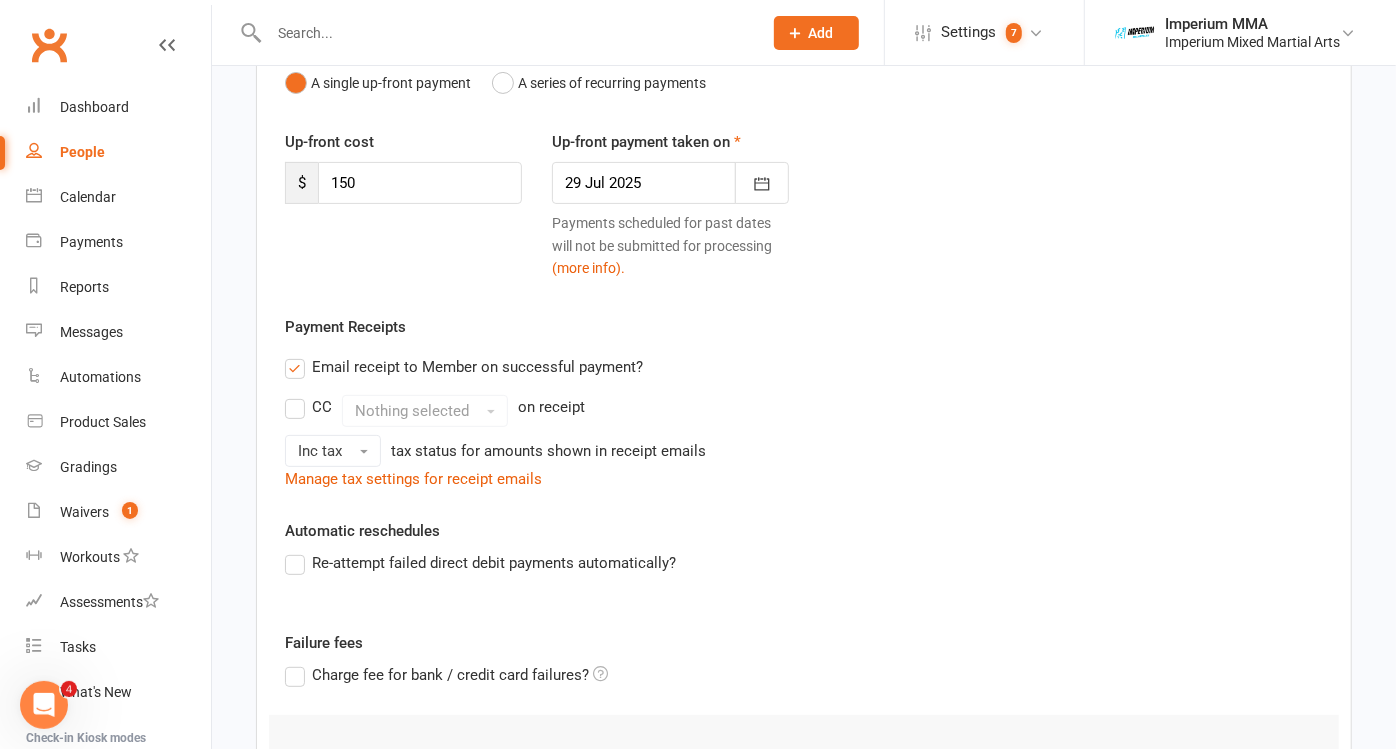 click on "Email receipt to Member on successful payment?" at bounding box center (464, 367) 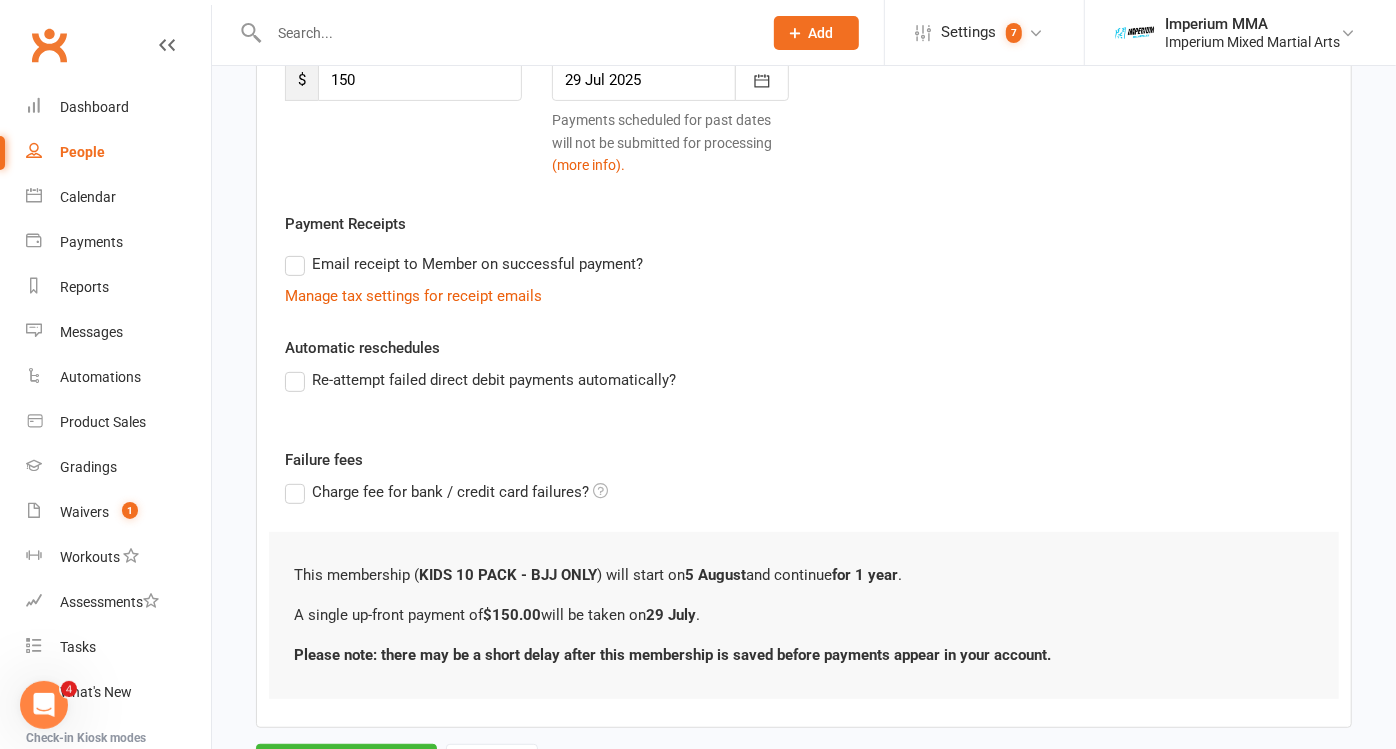scroll, scrollTop: 421, scrollLeft: 0, axis: vertical 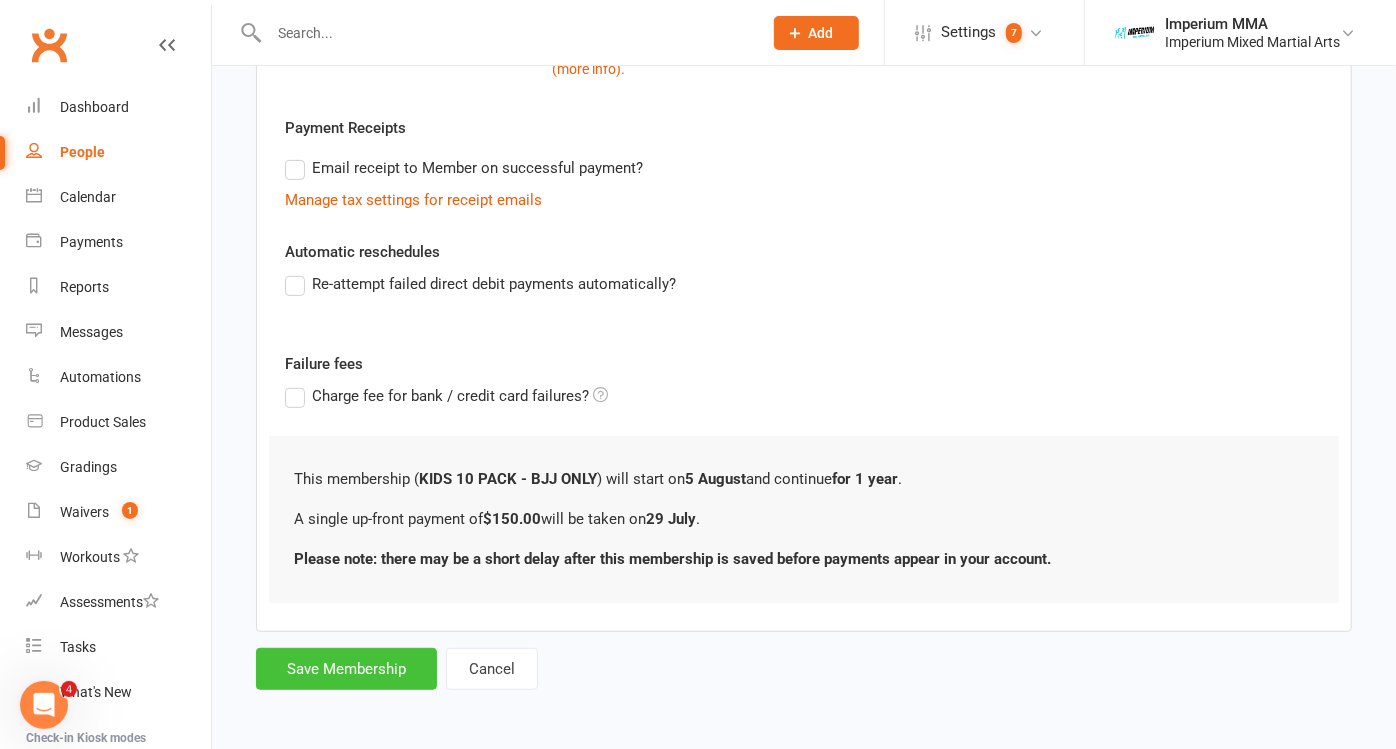 drag, startPoint x: 332, startPoint y: 674, endPoint x: 344, endPoint y: 668, distance: 13.416408 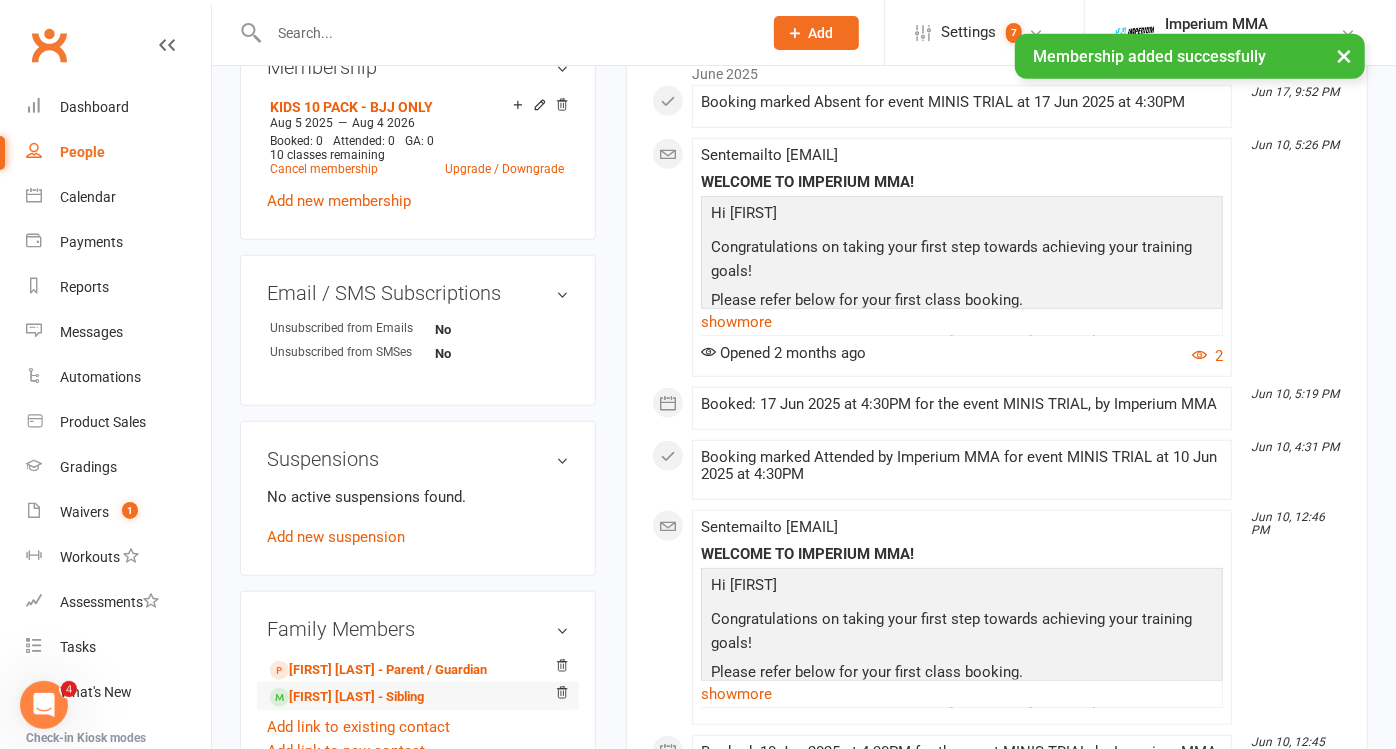 scroll, scrollTop: 888, scrollLeft: 0, axis: vertical 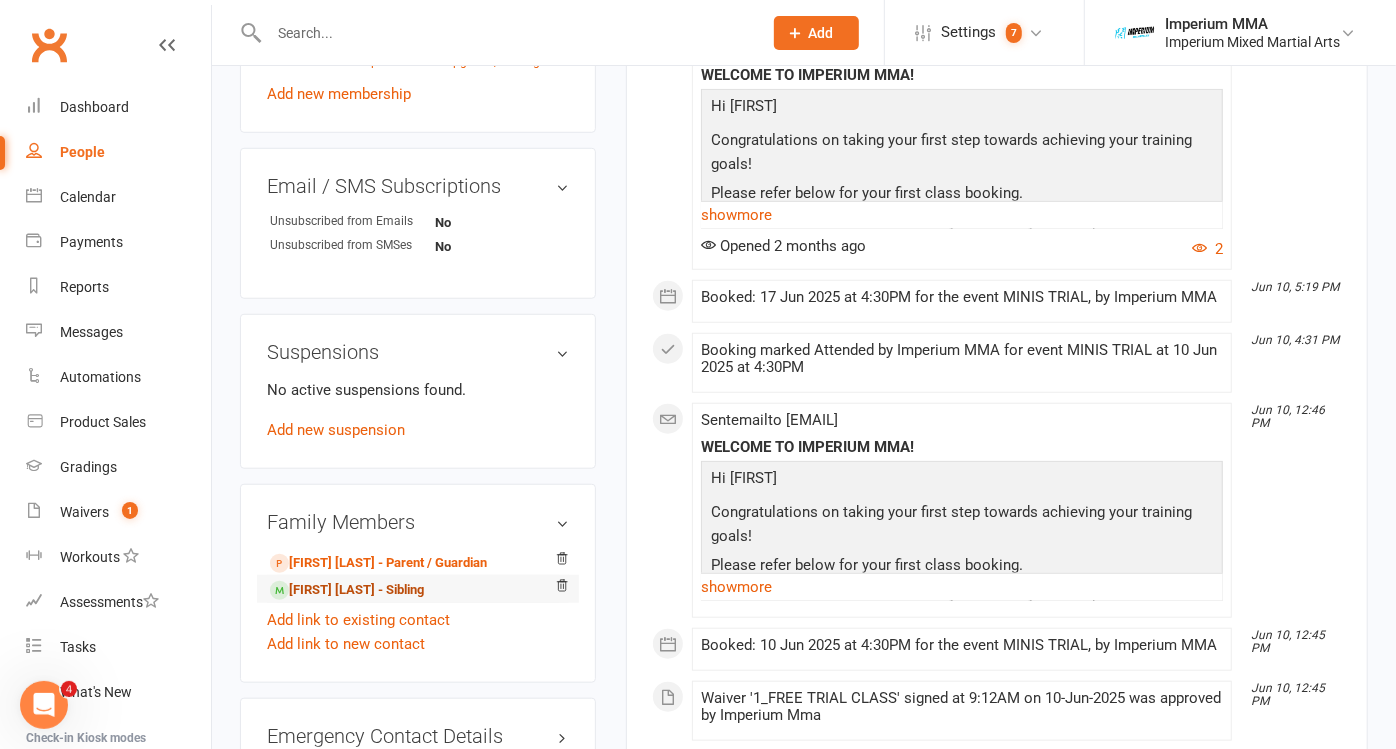click on "Hugo Henderson - Sibling" at bounding box center (347, 590) 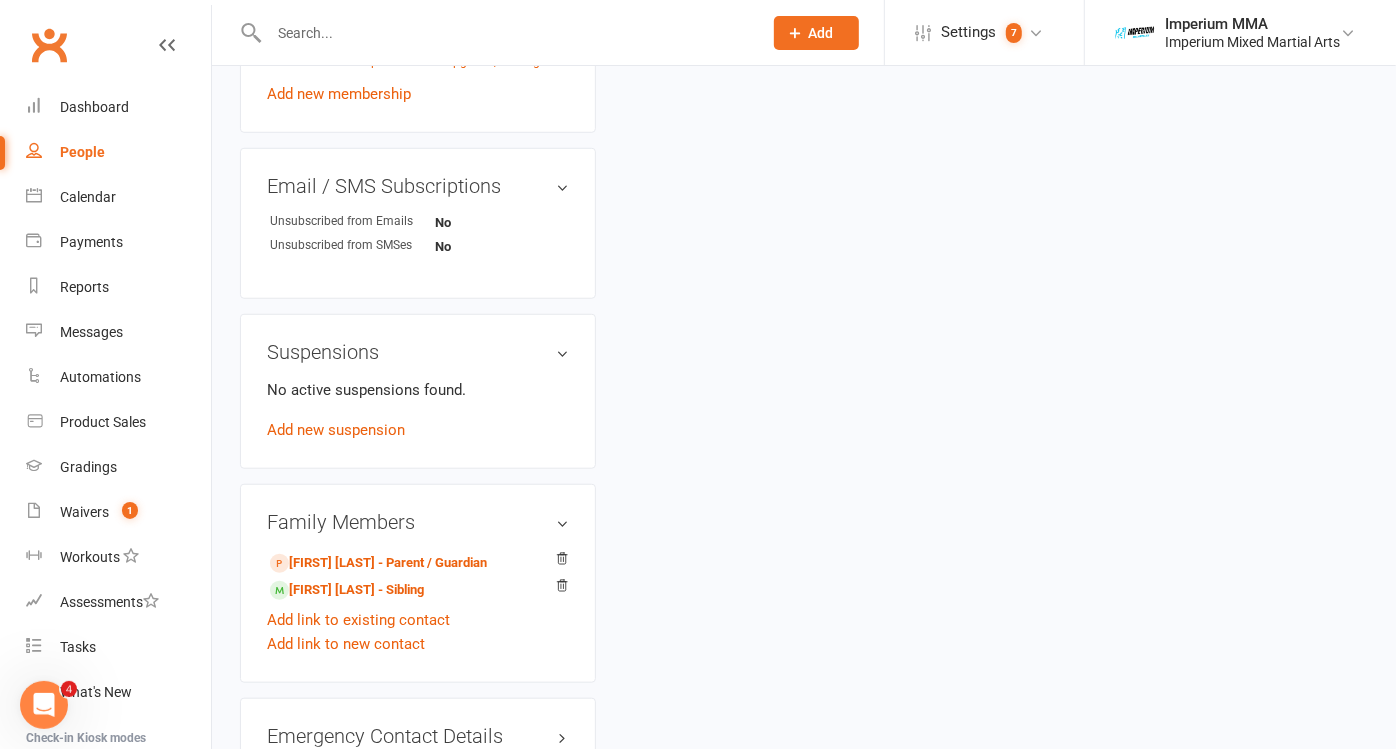 scroll, scrollTop: 0, scrollLeft: 0, axis: both 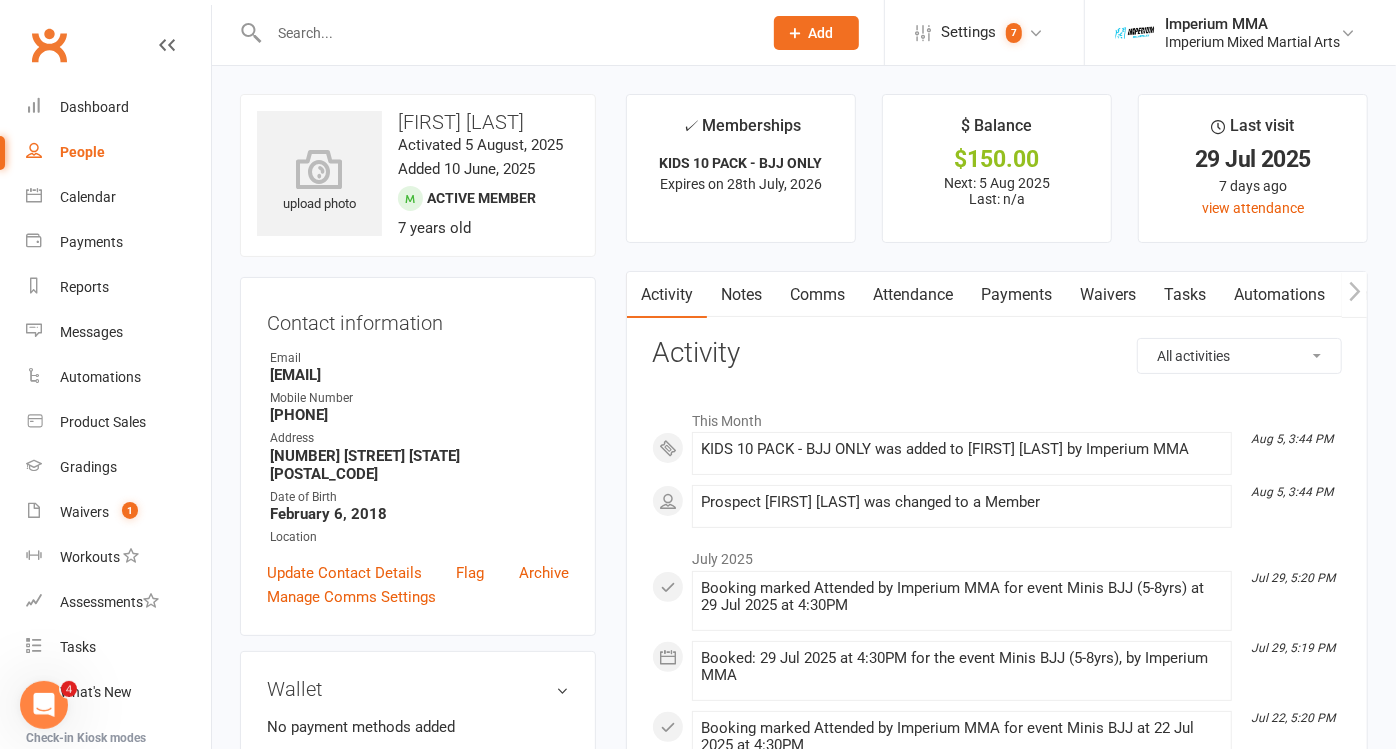 click on "Payments" at bounding box center (1016, 295) 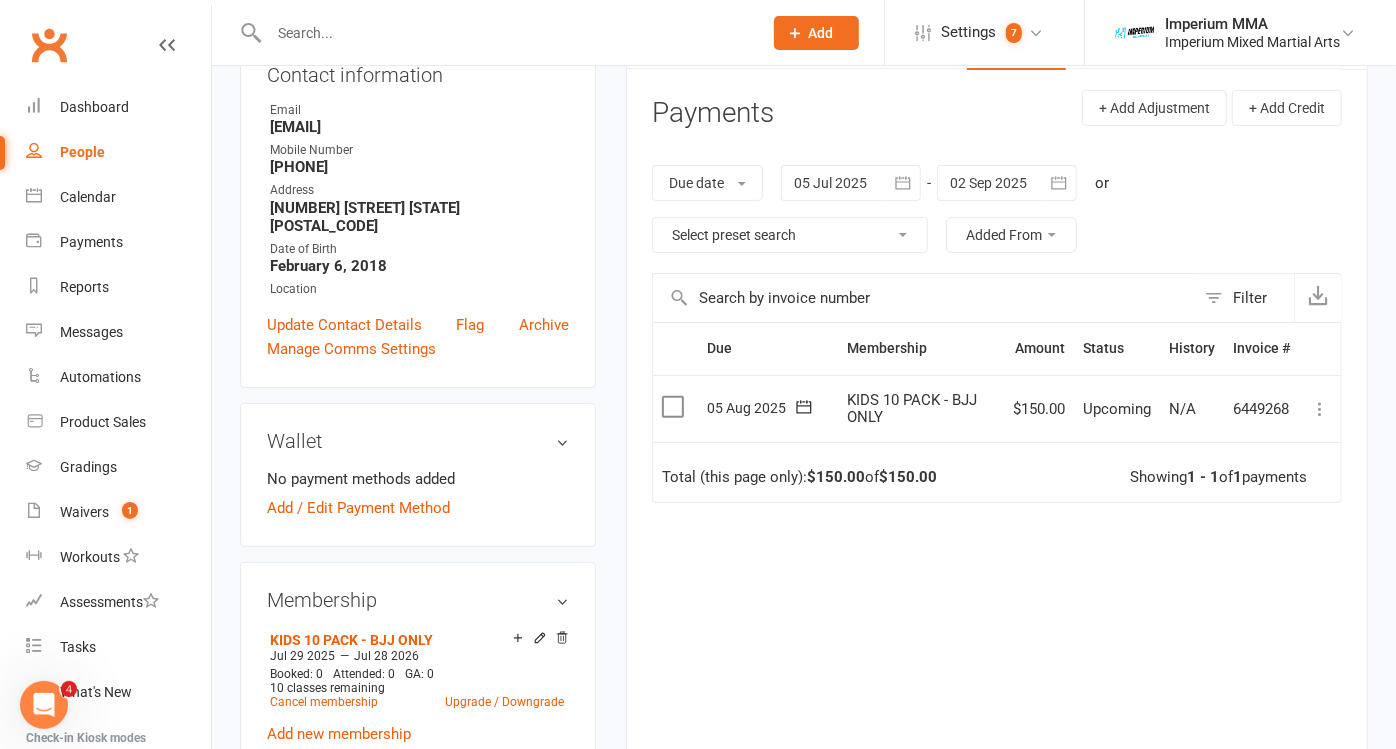 scroll, scrollTop: 333, scrollLeft: 0, axis: vertical 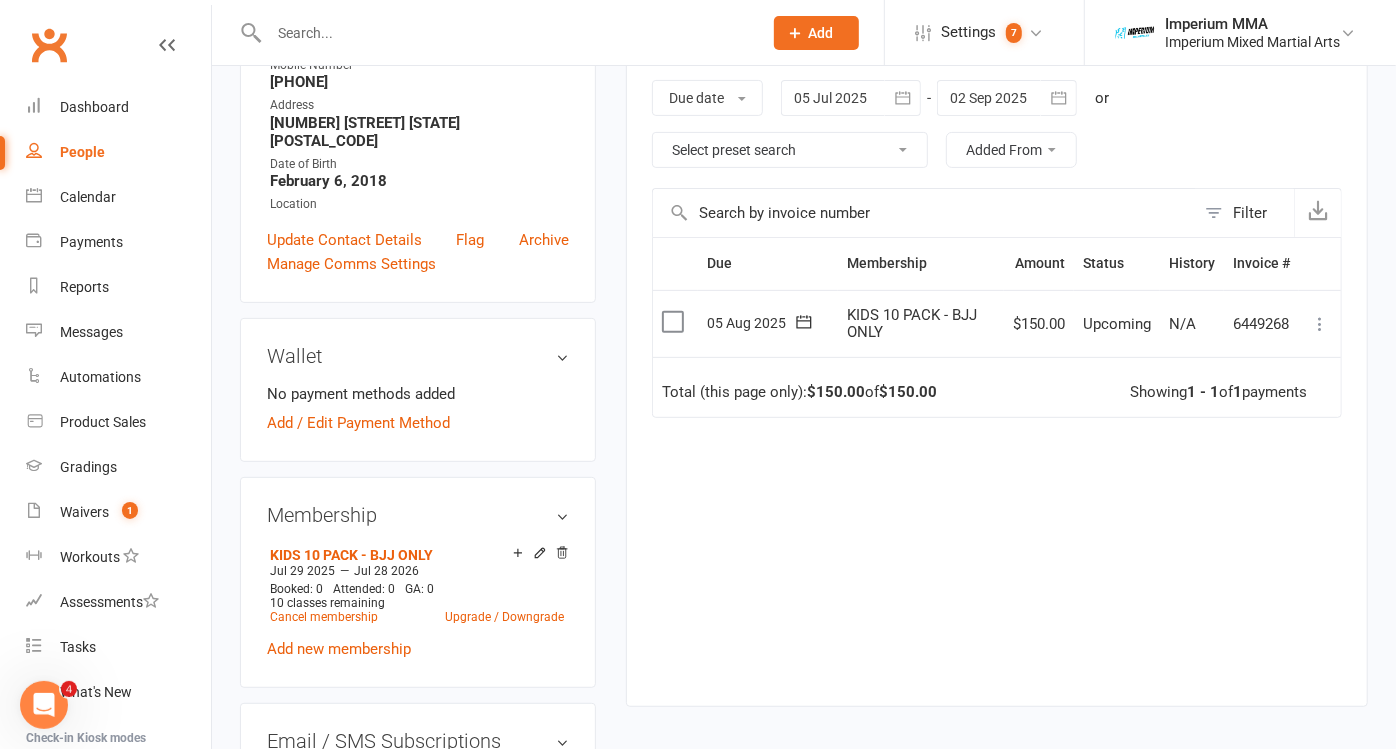 click at bounding box center (1320, 324) 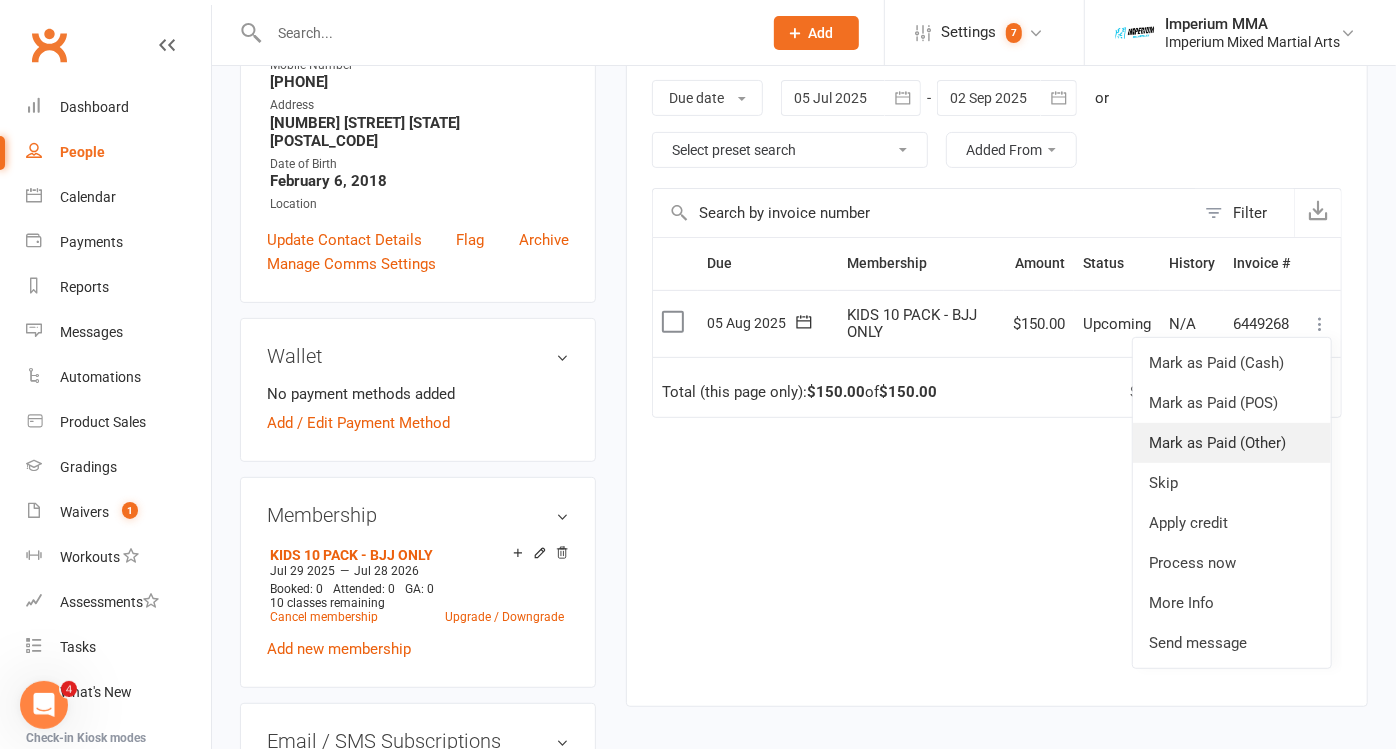 click on "Mark as Paid (Other)" at bounding box center (1232, 443) 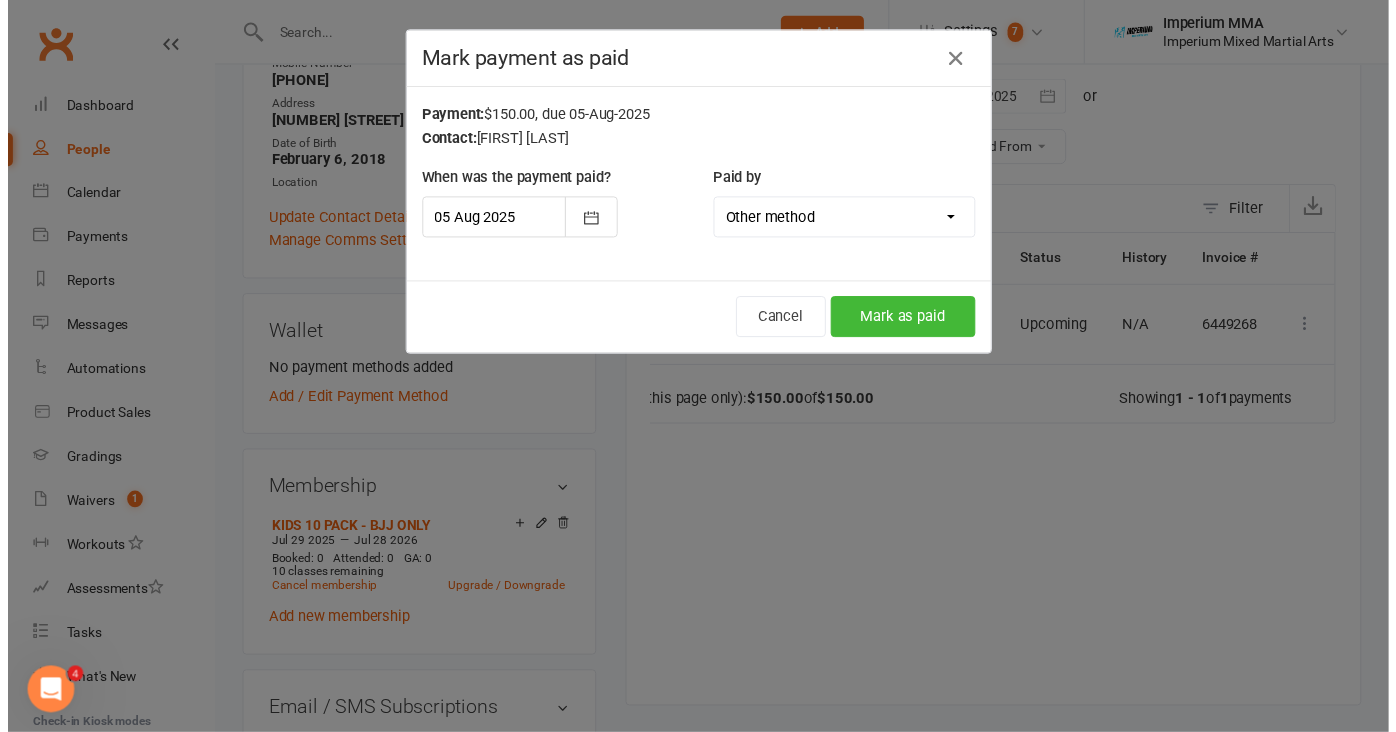 scroll, scrollTop: 0, scrollLeft: 65, axis: horizontal 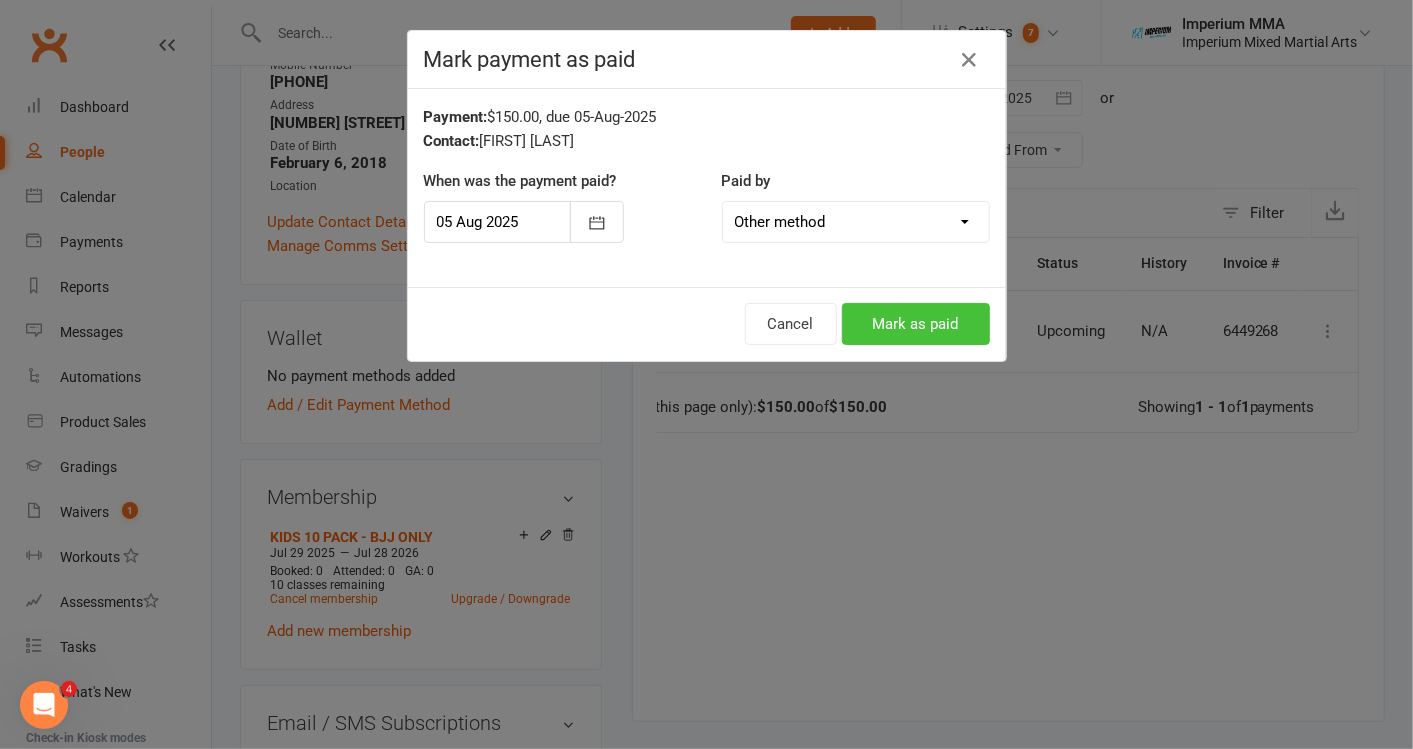 click on "Mark as paid" at bounding box center (916, 324) 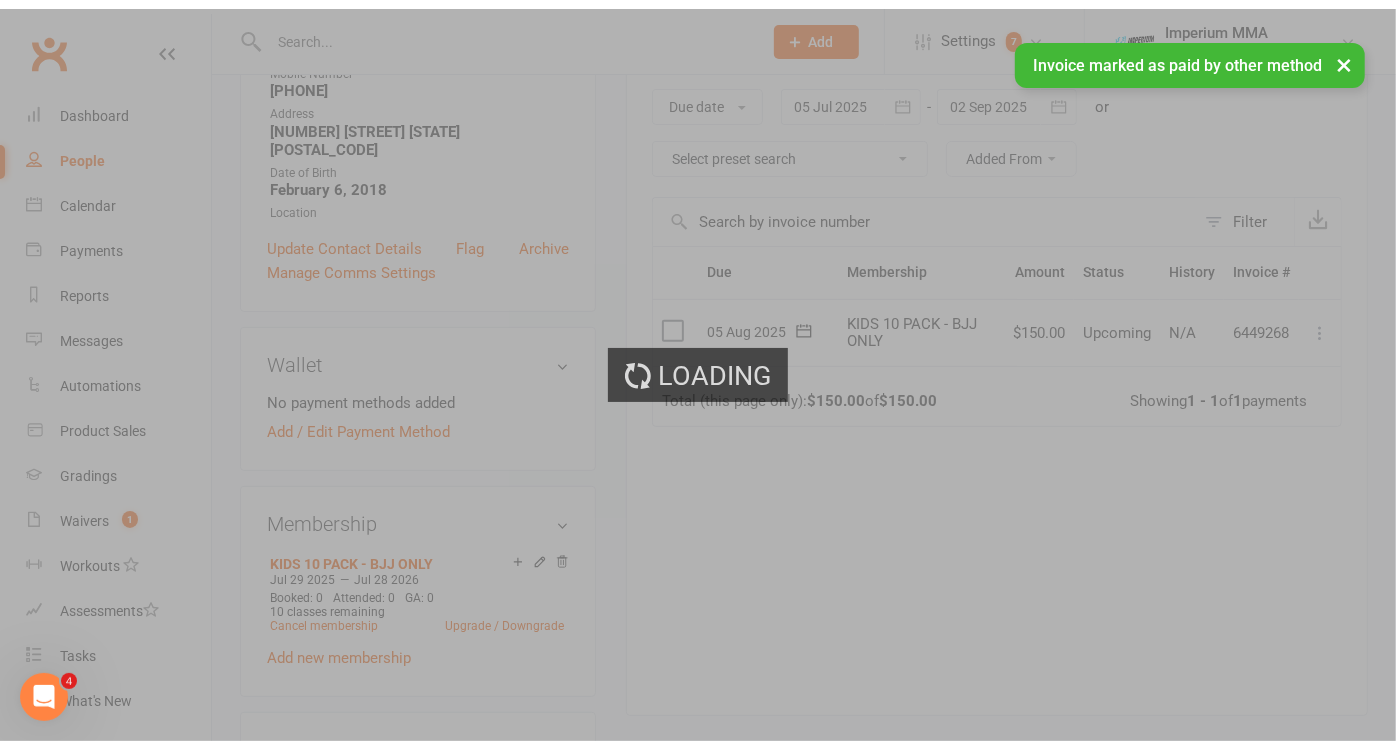 scroll, scrollTop: 0, scrollLeft: 41, axis: horizontal 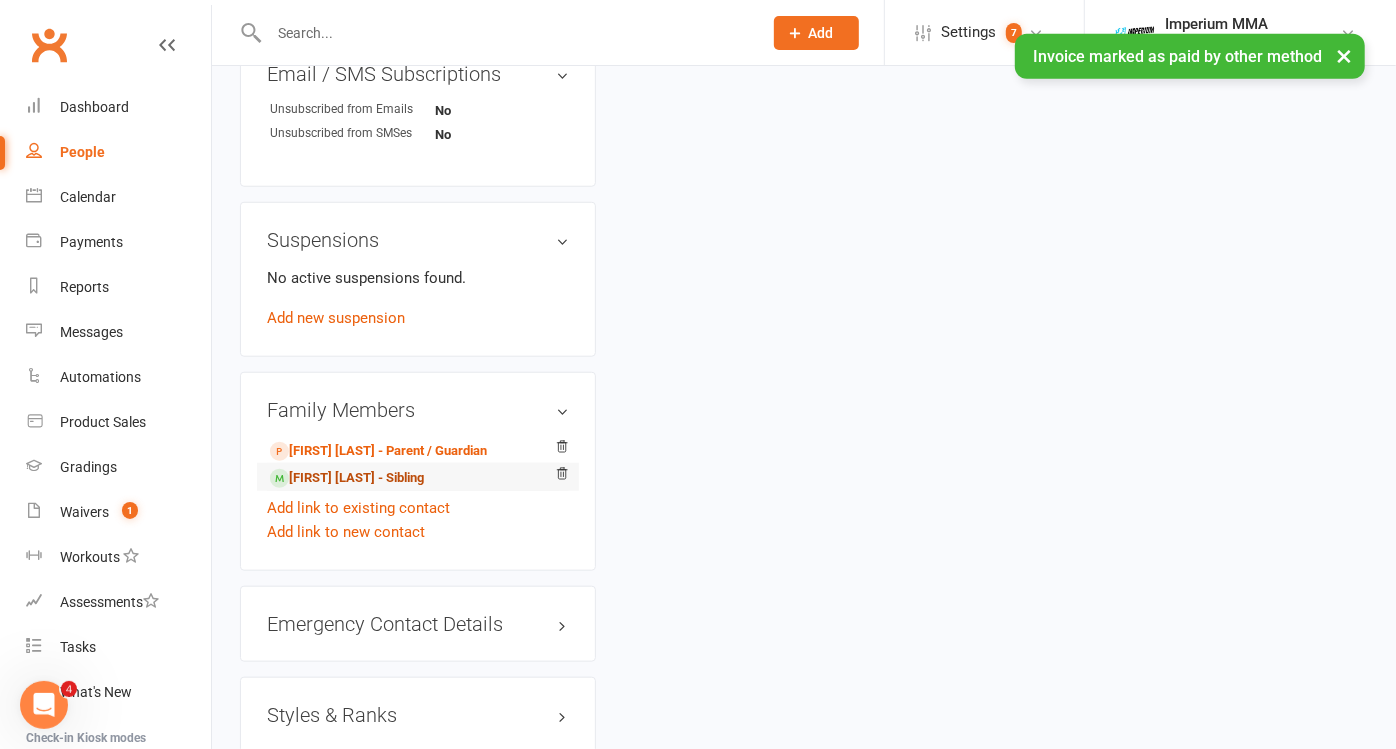click on "Henry Henderson - Sibling" at bounding box center (347, 478) 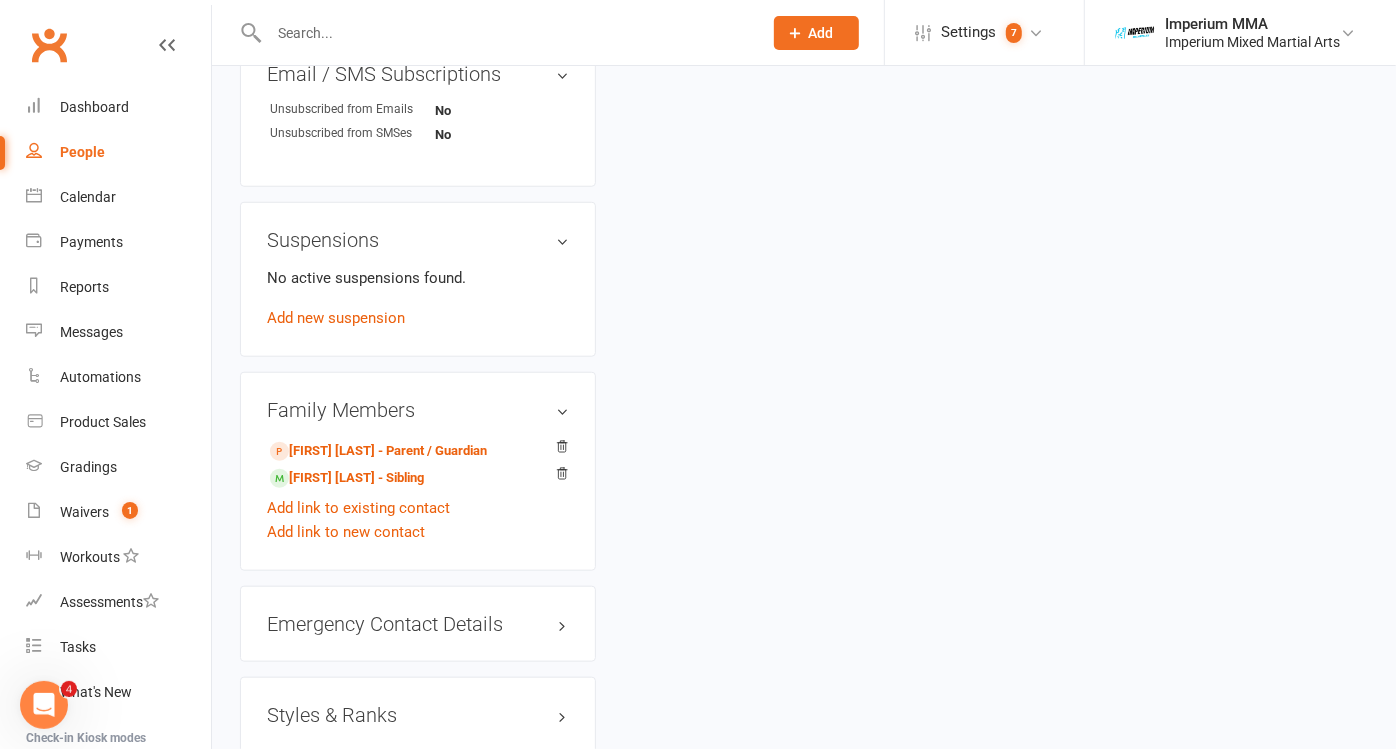 scroll, scrollTop: 0, scrollLeft: 0, axis: both 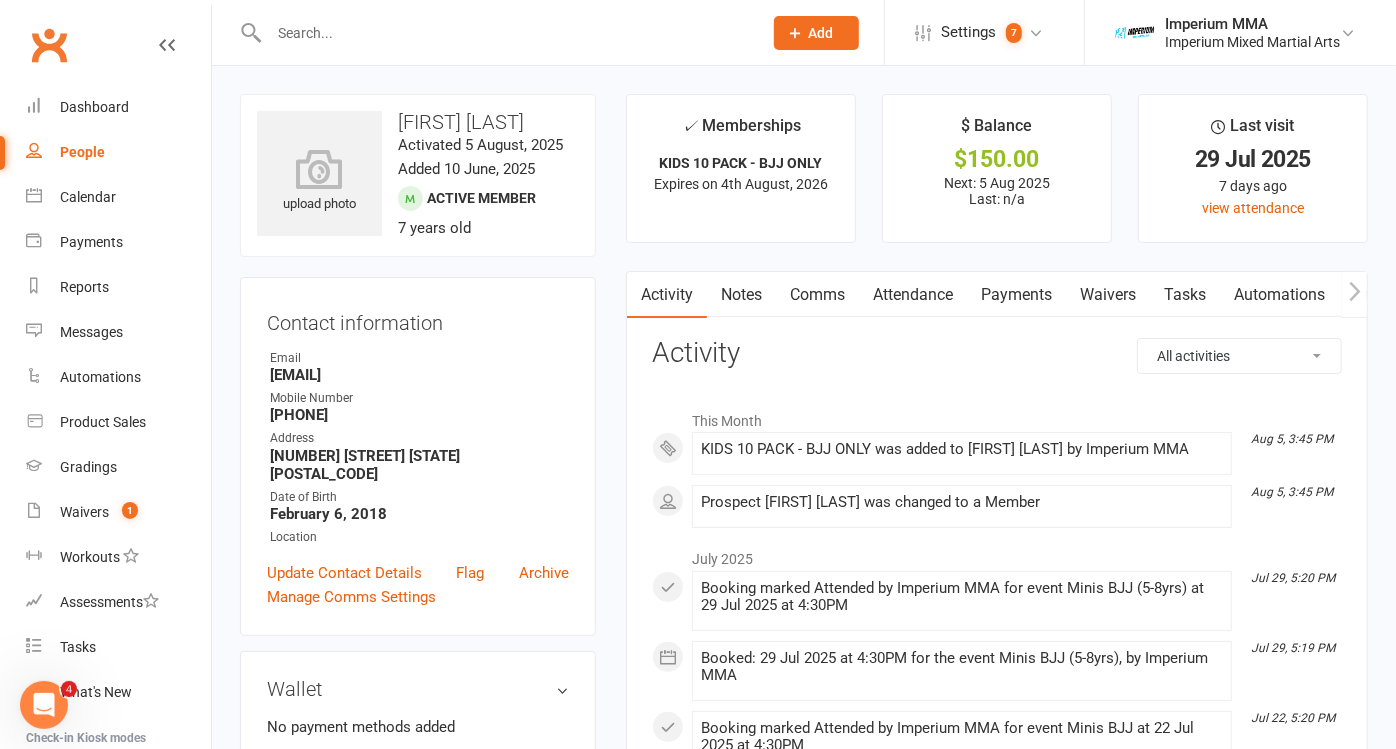 click on "Payments" at bounding box center [1016, 295] 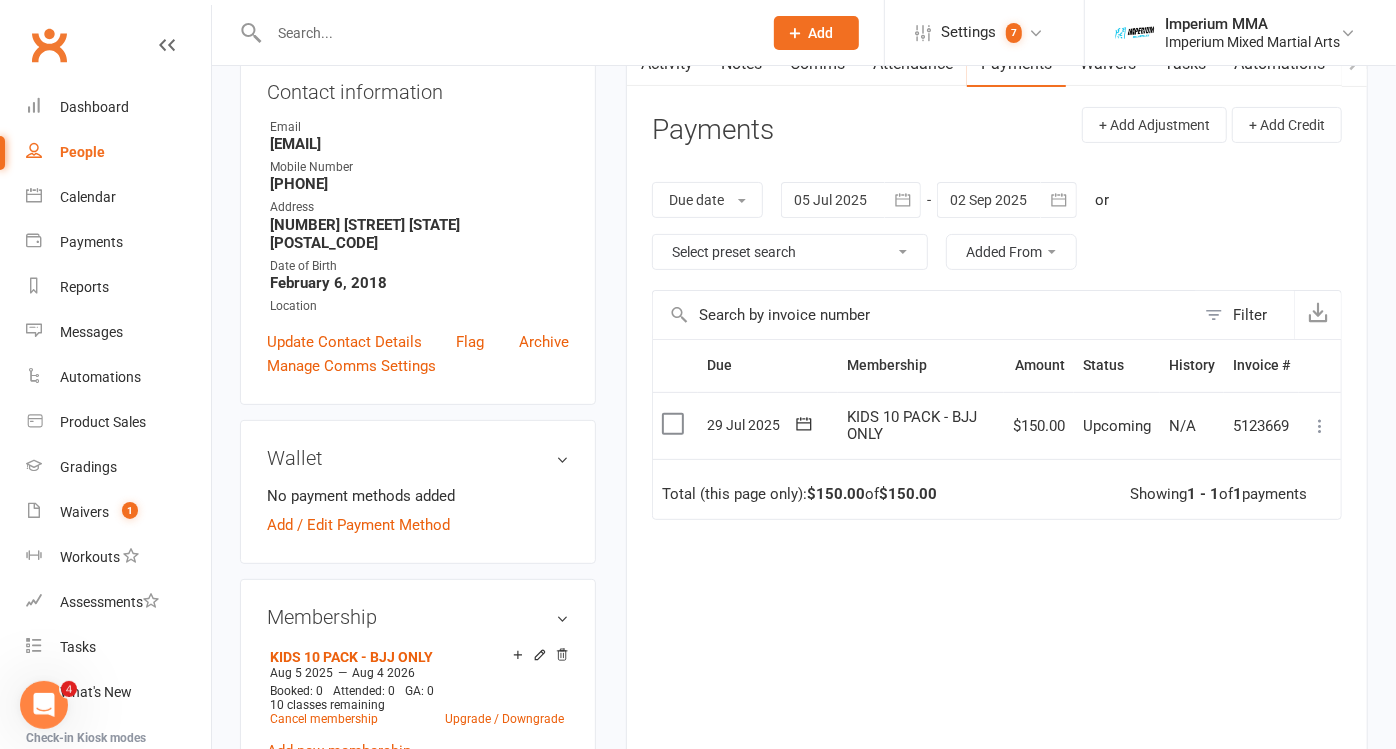 scroll, scrollTop: 333, scrollLeft: 0, axis: vertical 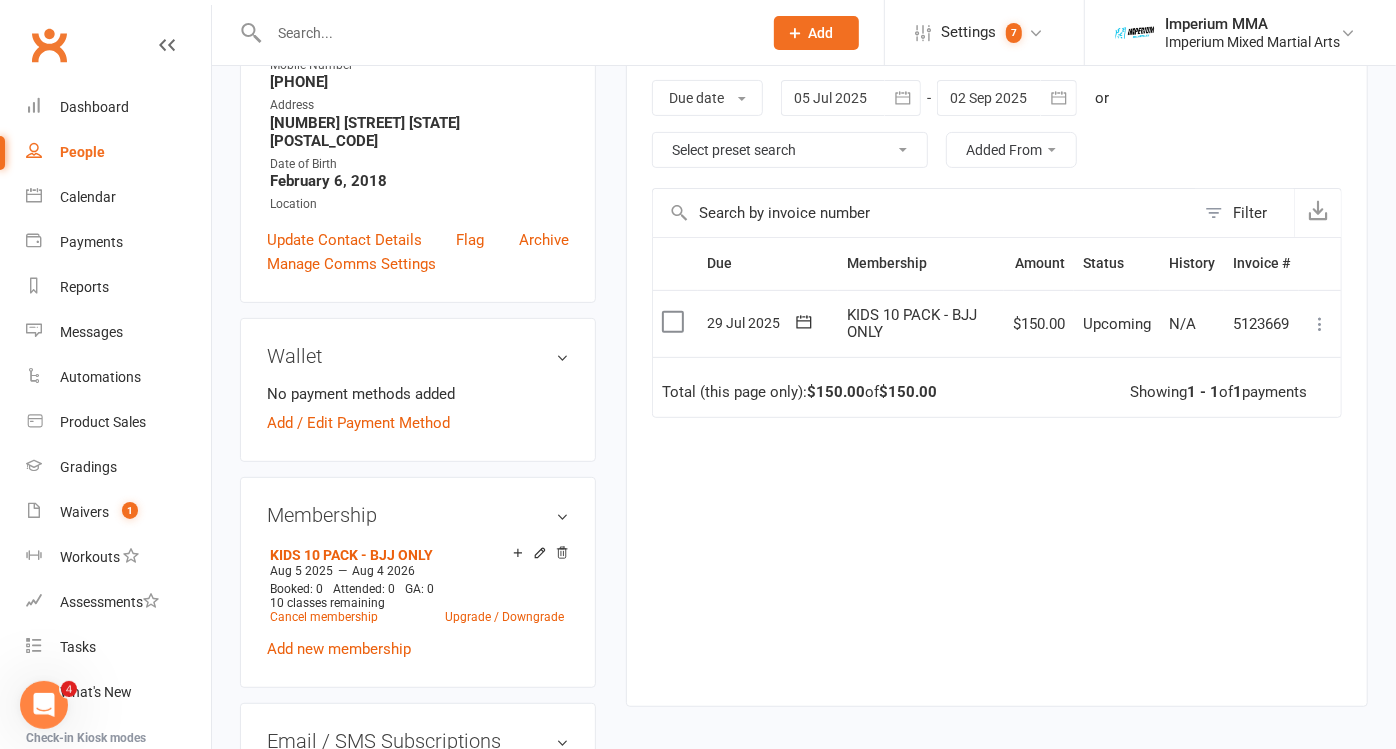 click at bounding box center (1320, 324) 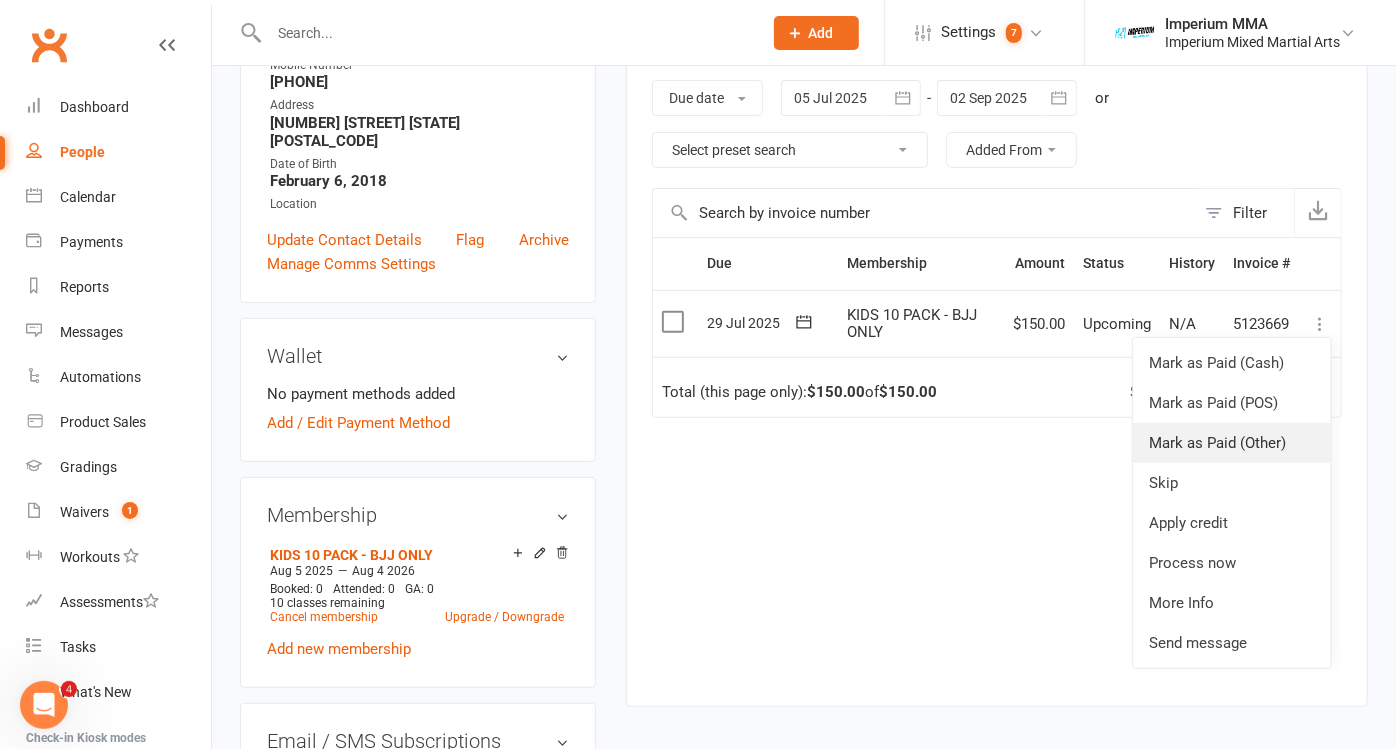 click on "Mark as Paid (Other)" at bounding box center (1232, 443) 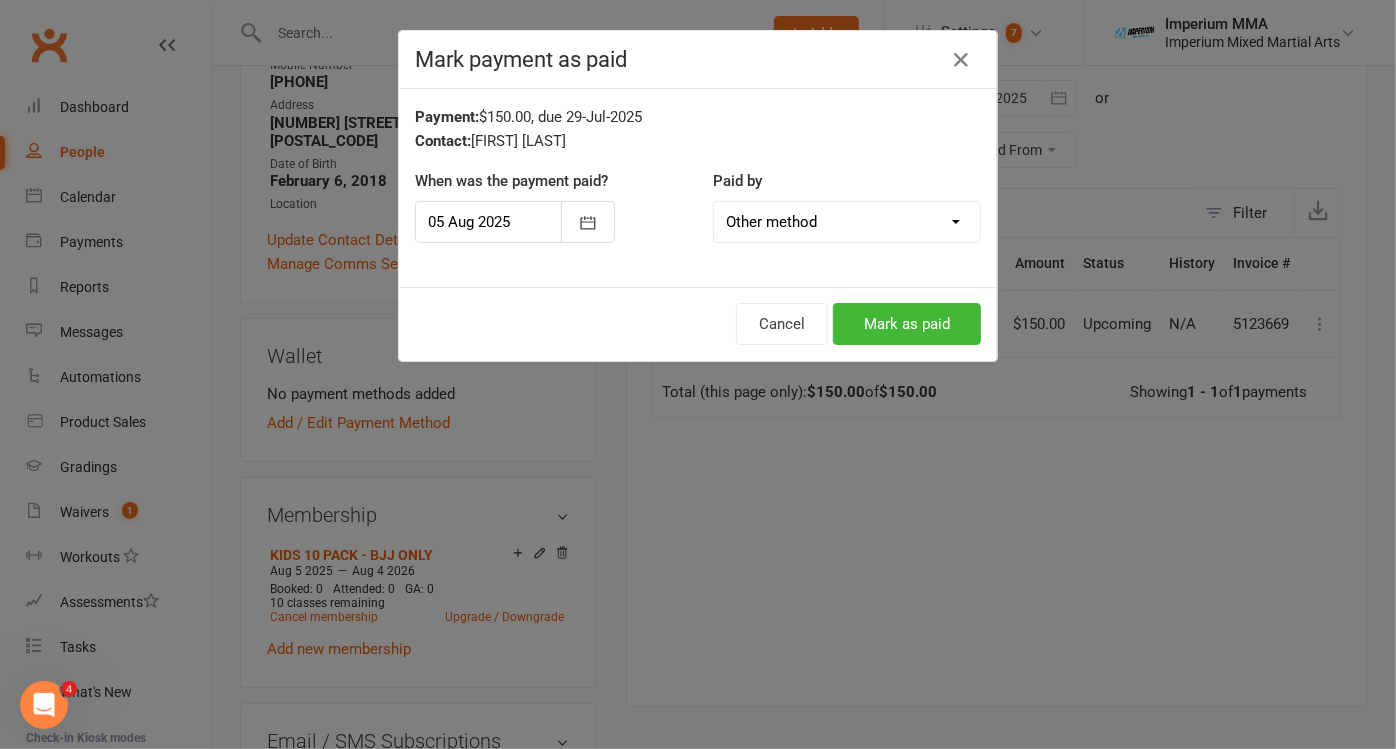 scroll, scrollTop: 0, scrollLeft: 65, axis: horizontal 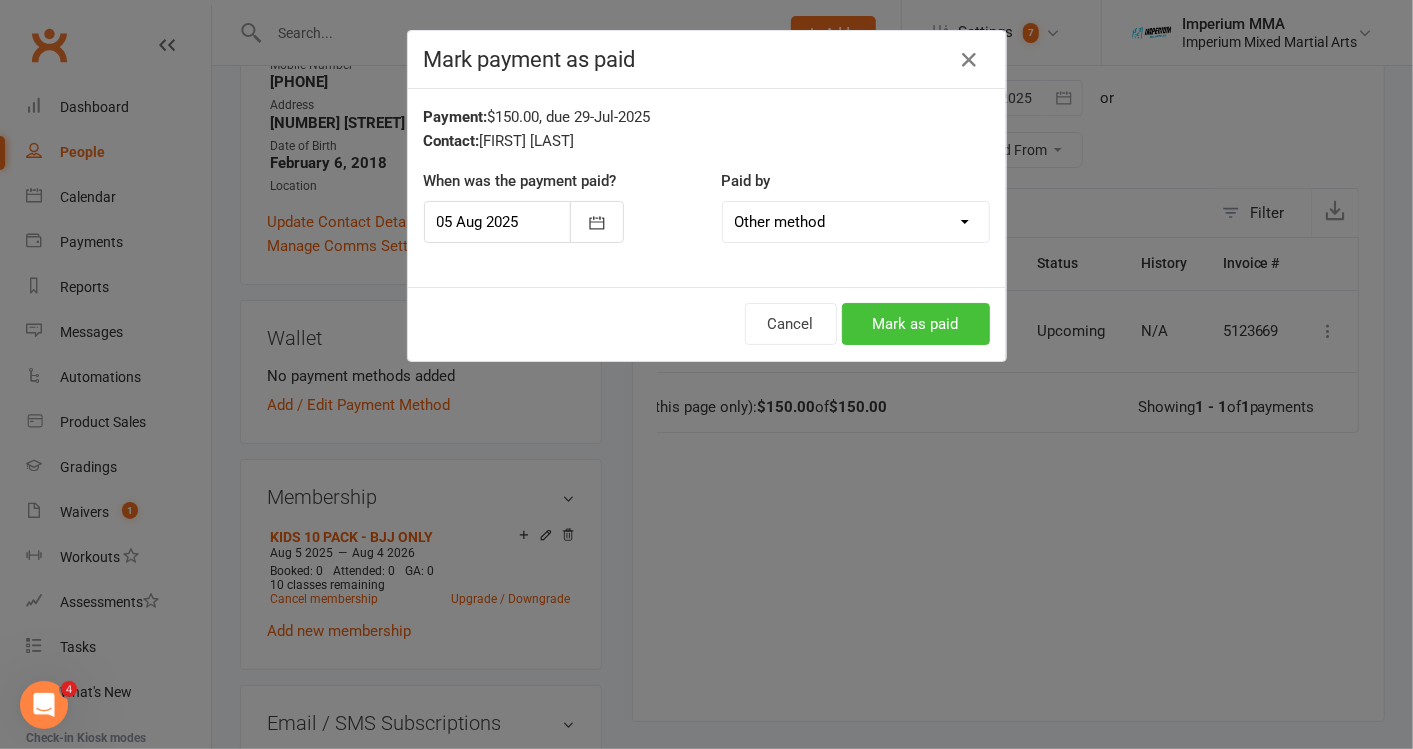 click on "Mark as paid" at bounding box center (916, 324) 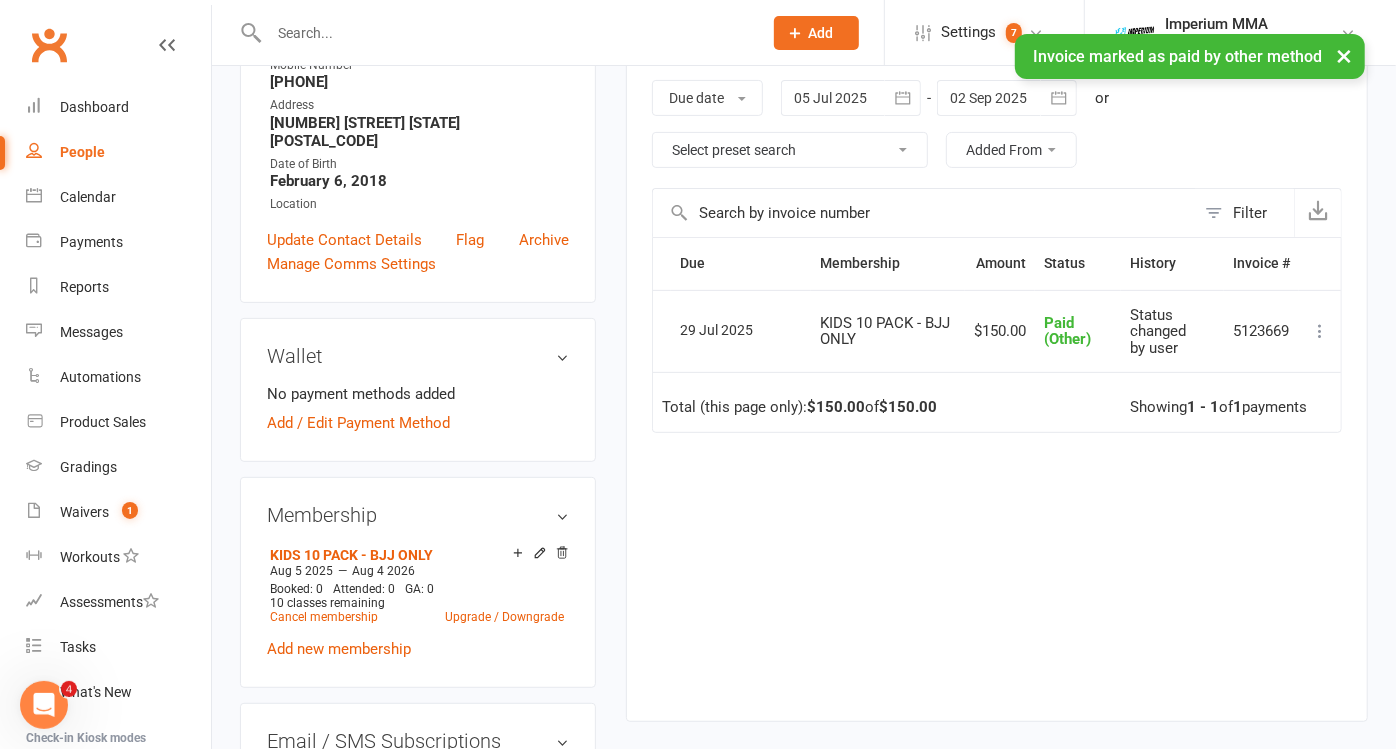 scroll, scrollTop: 0, scrollLeft: 41, axis: horizontal 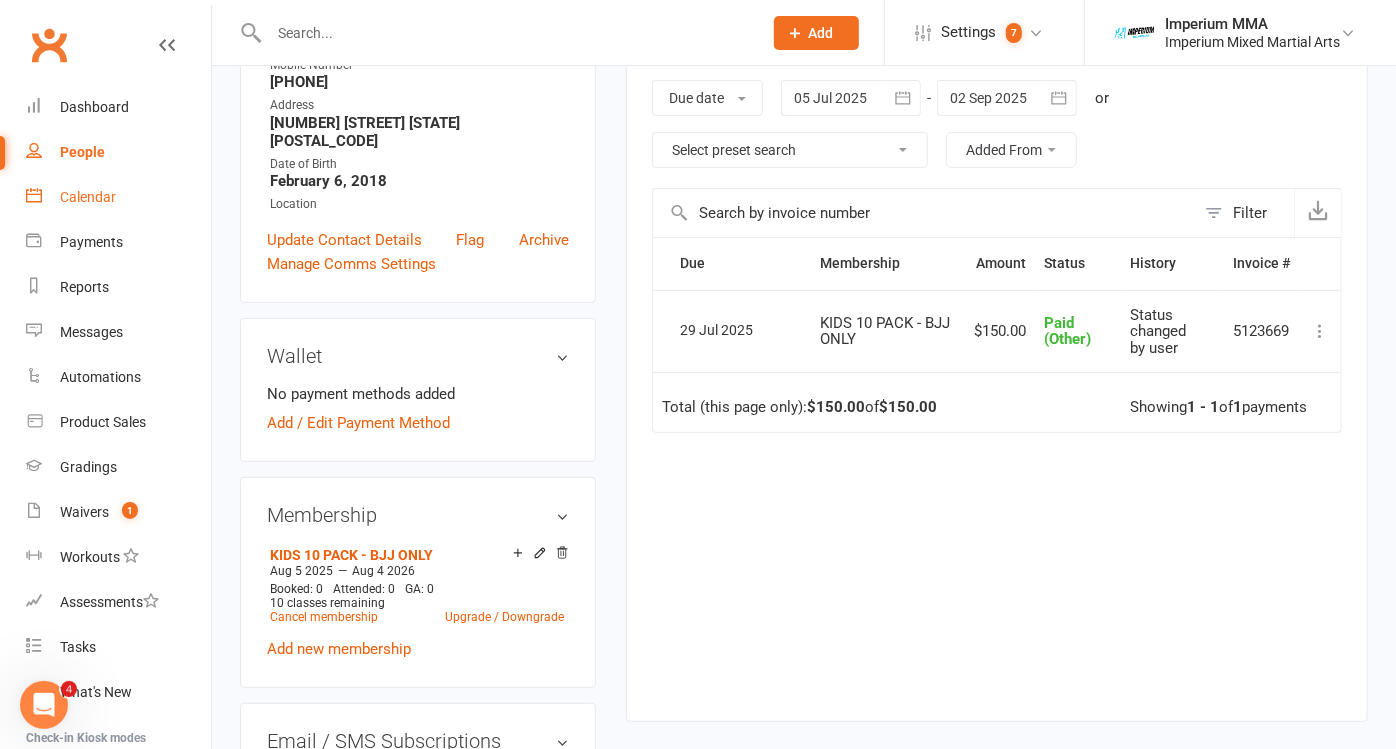 click on "Calendar" at bounding box center (88, 197) 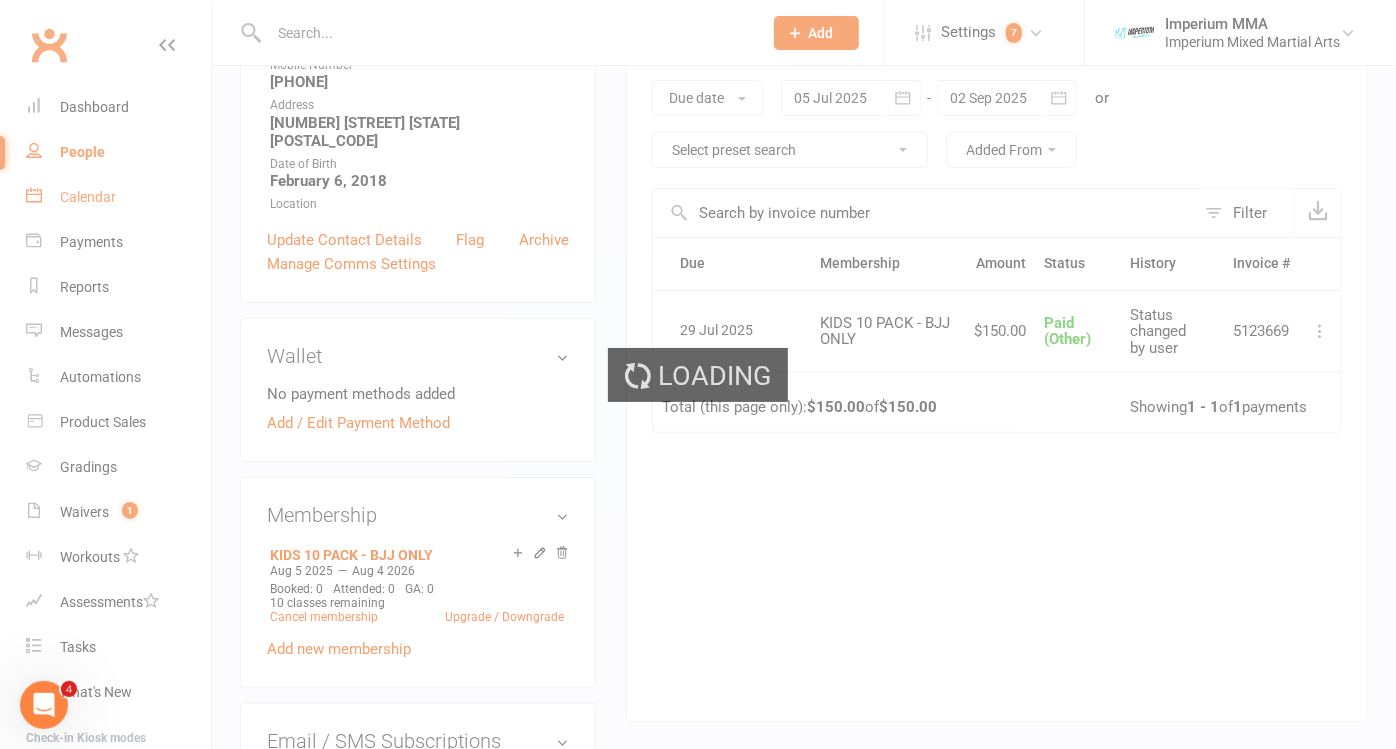scroll, scrollTop: 0, scrollLeft: 0, axis: both 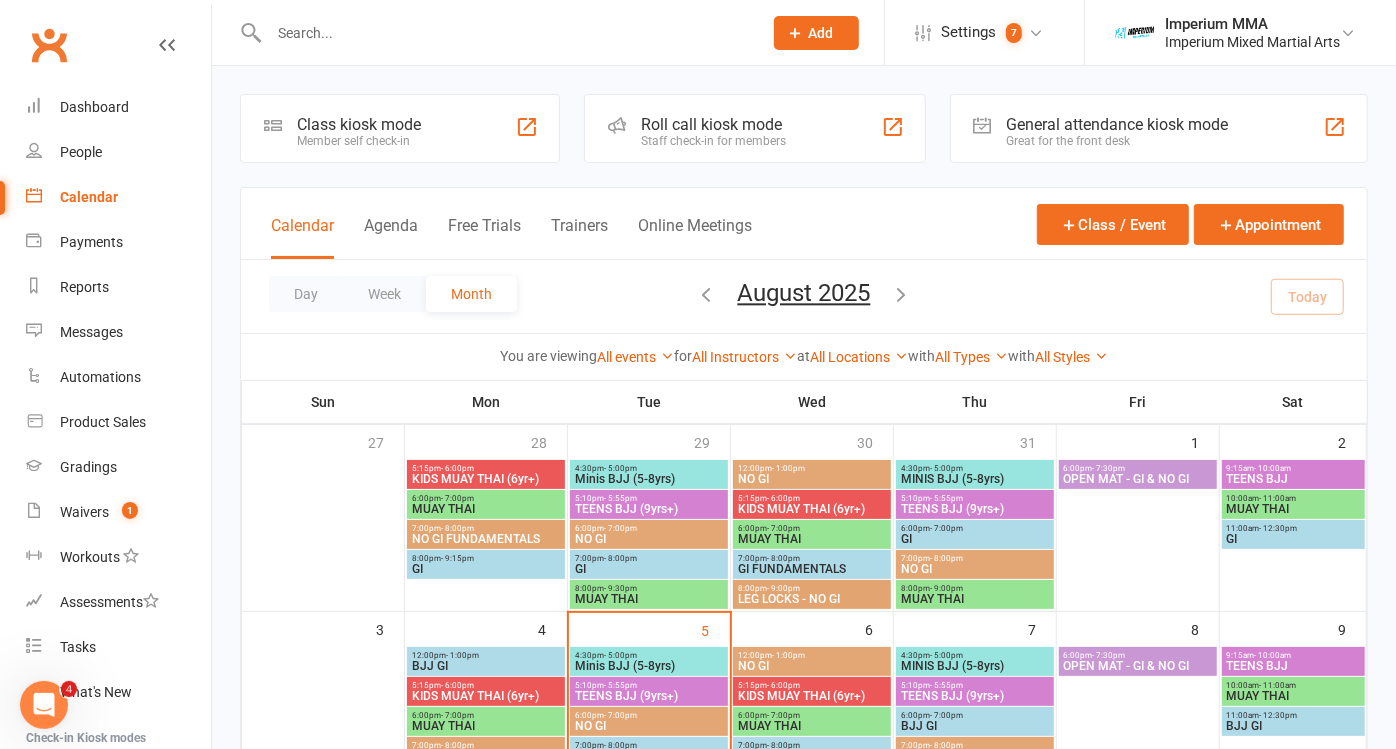 click at bounding box center [505, 33] 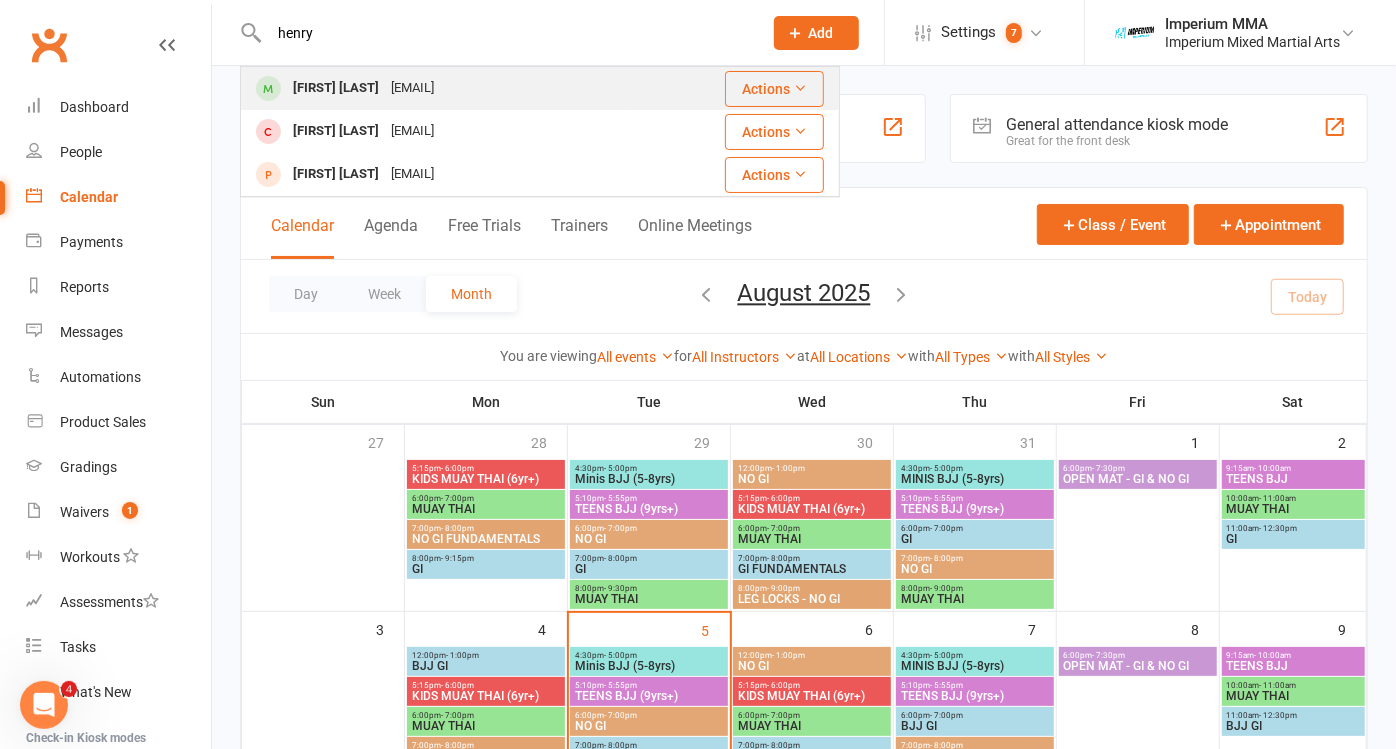 type on "henry" 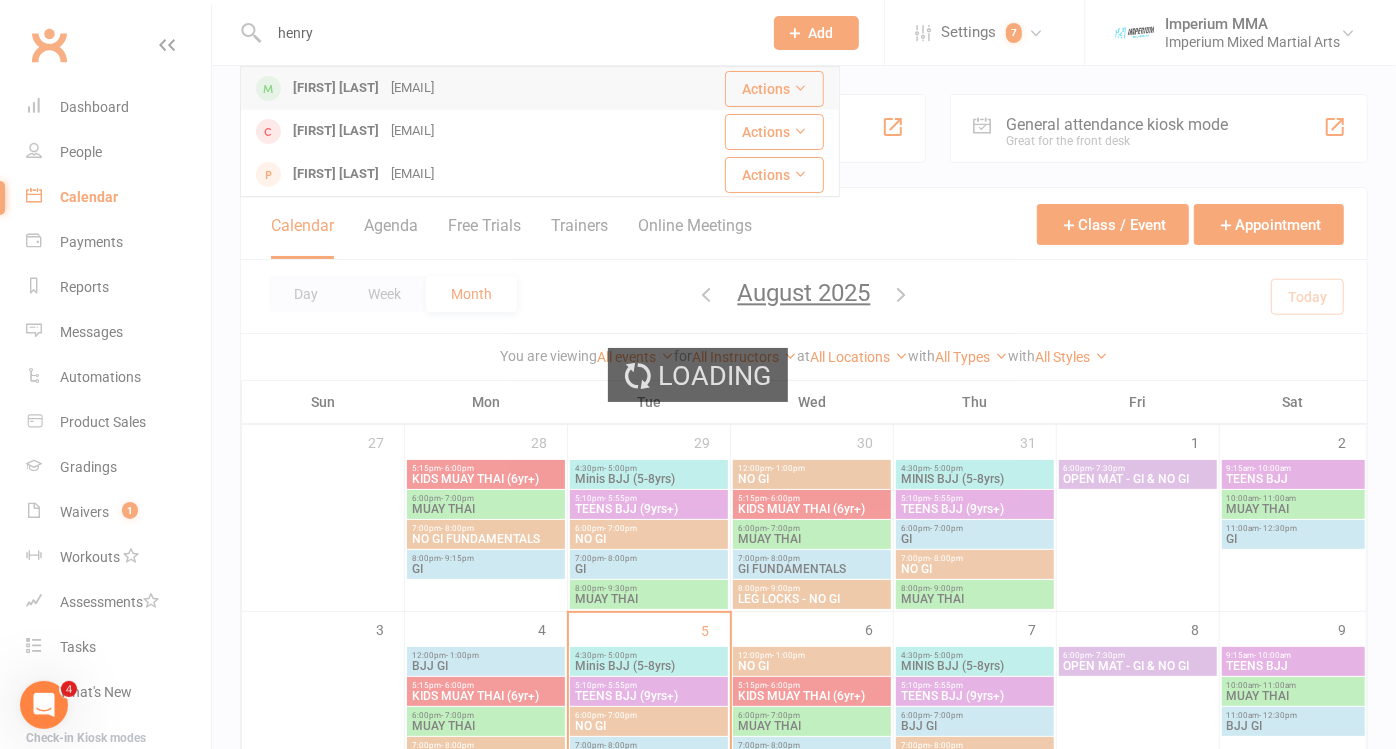 type 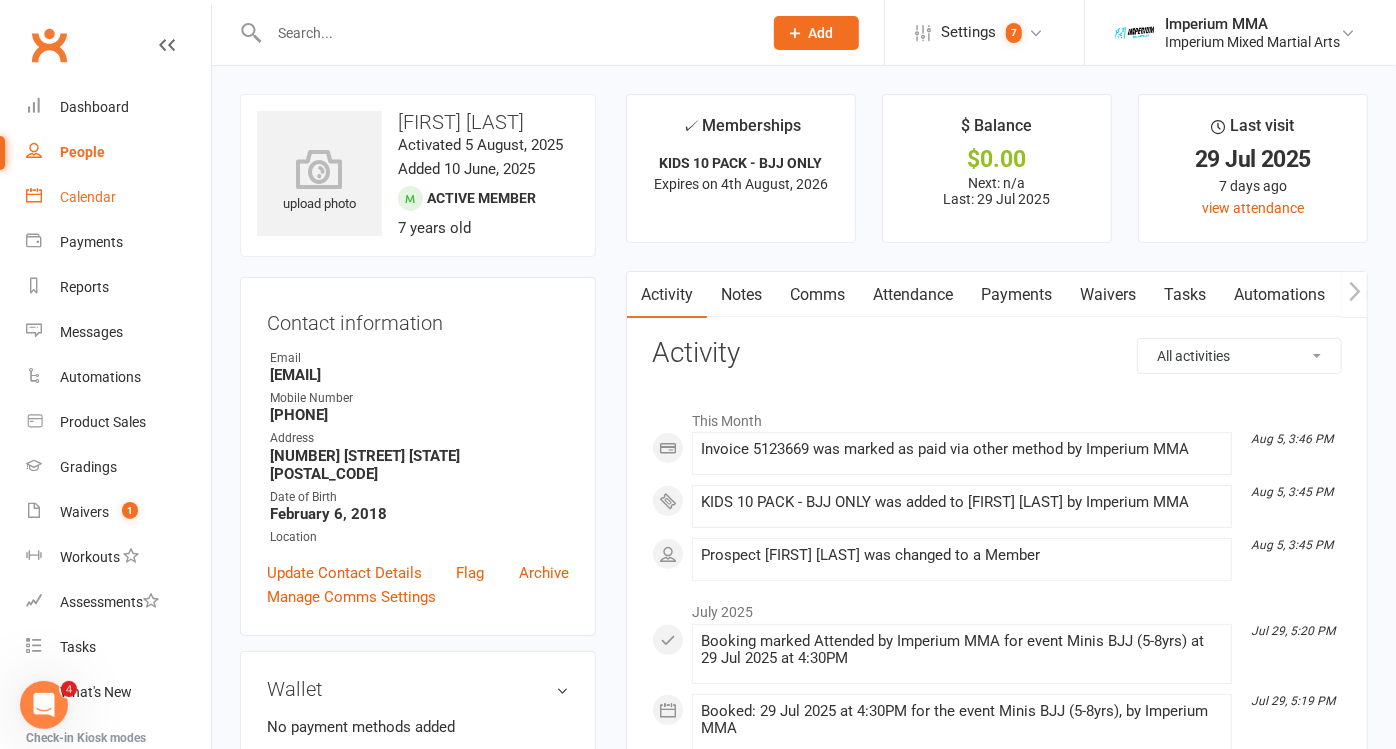click on "Calendar" at bounding box center (88, 197) 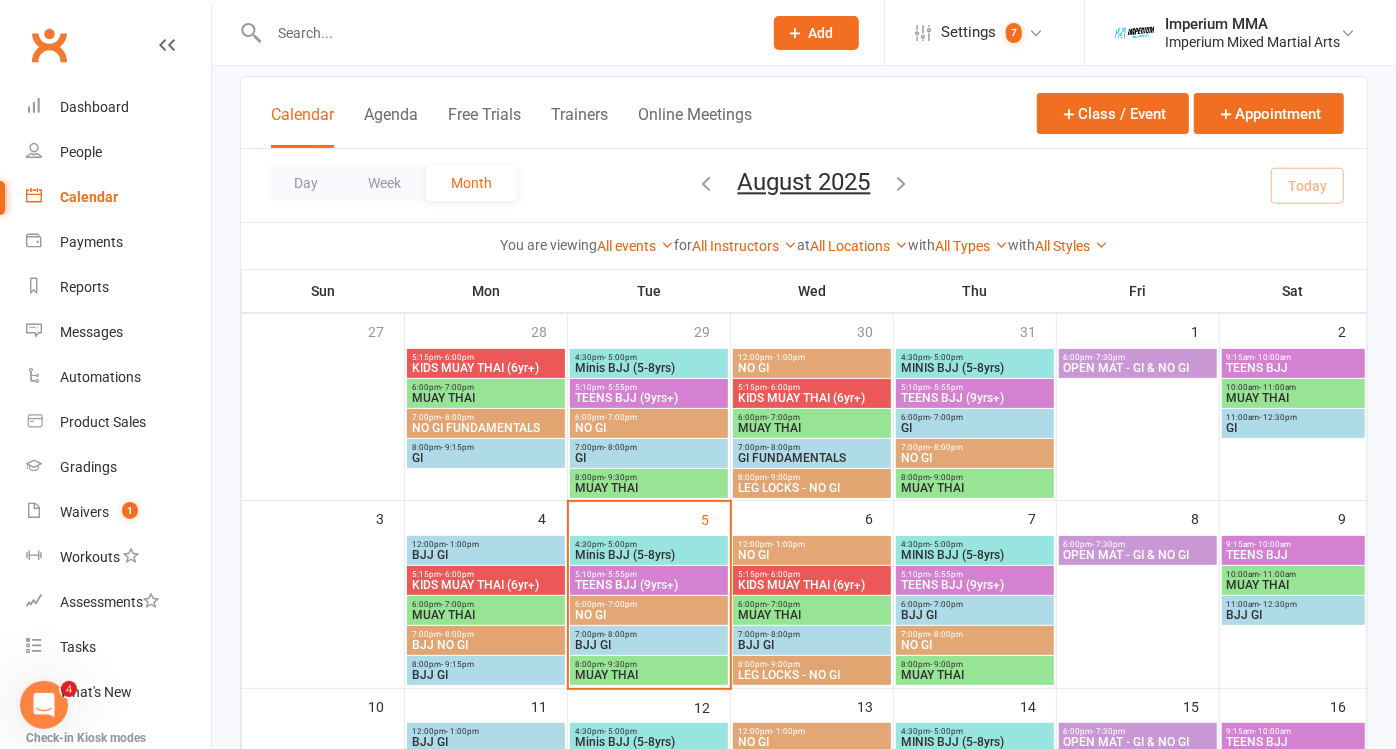 scroll, scrollTop: 0, scrollLeft: 0, axis: both 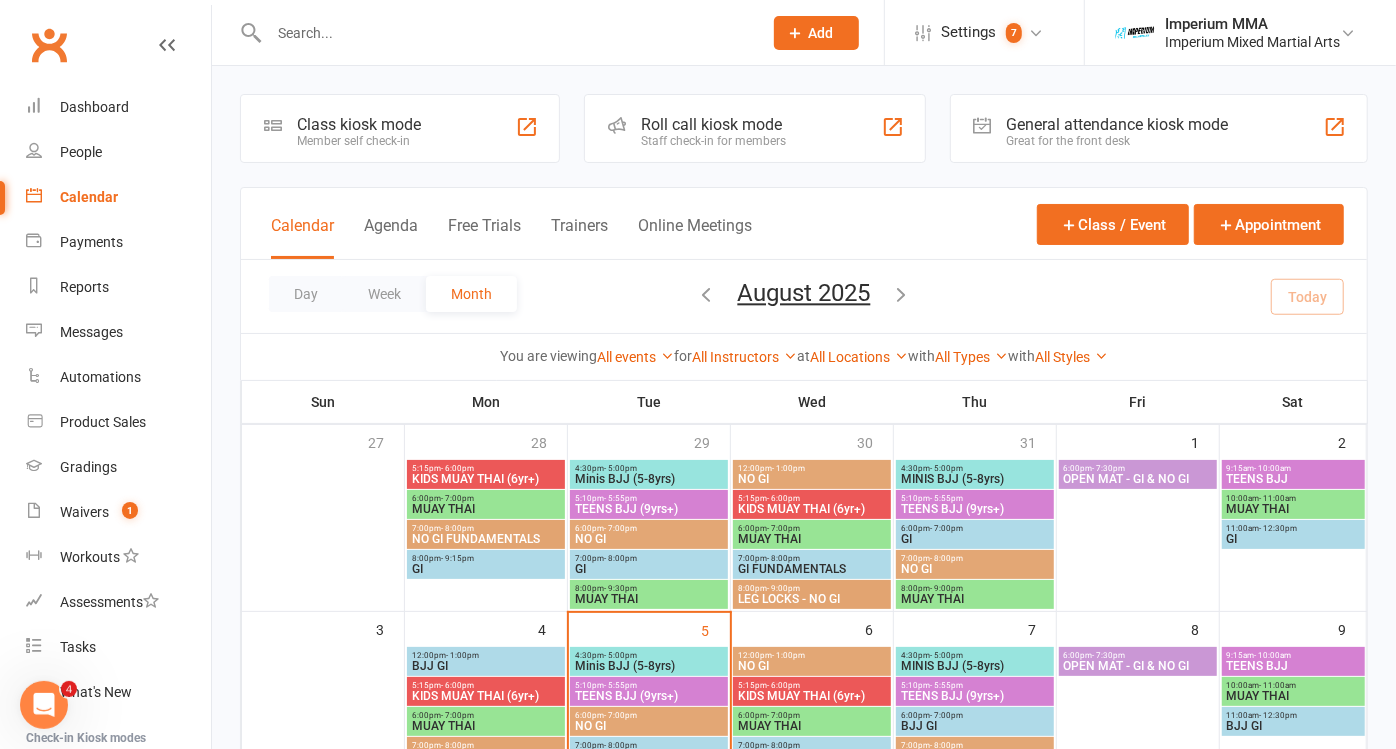click on "Minis BJJ (5-8yrs)" at bounding box center [649, 479] 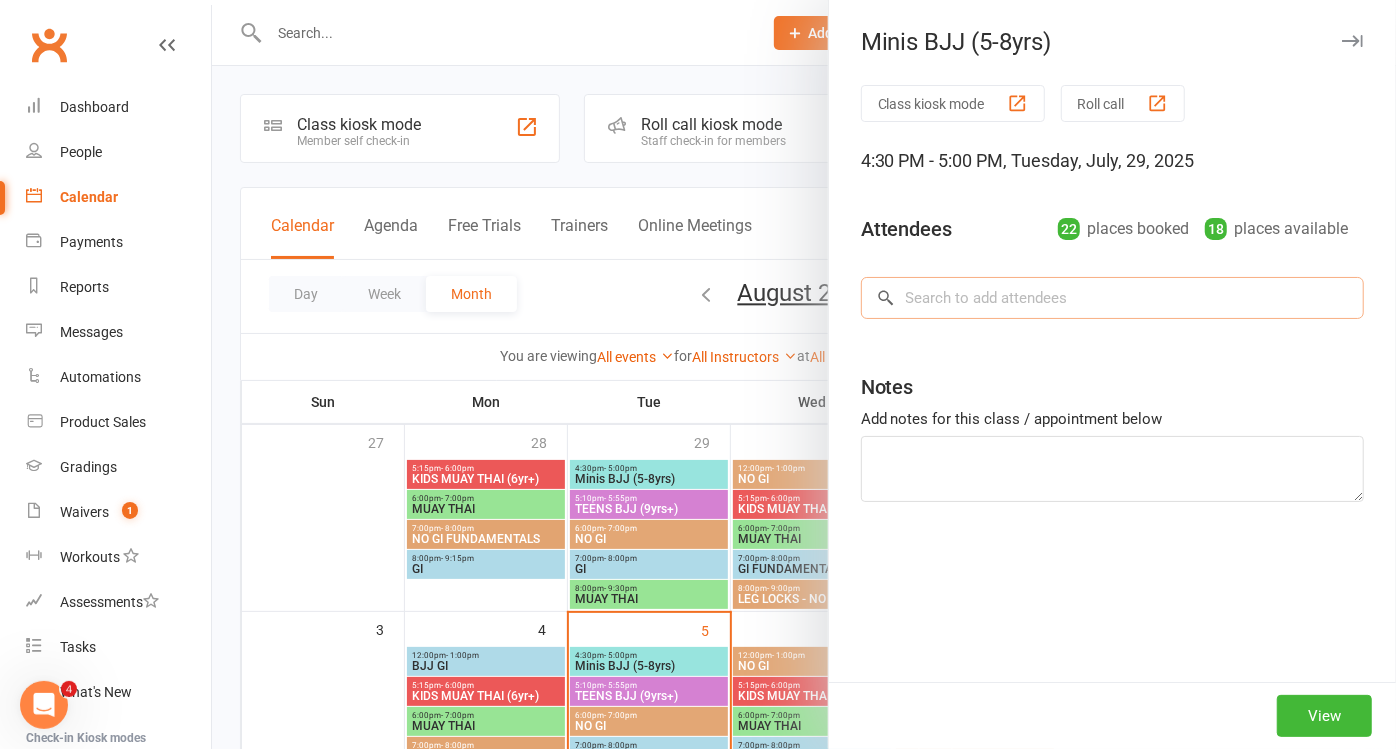 click at bounding box center (1112, 298) 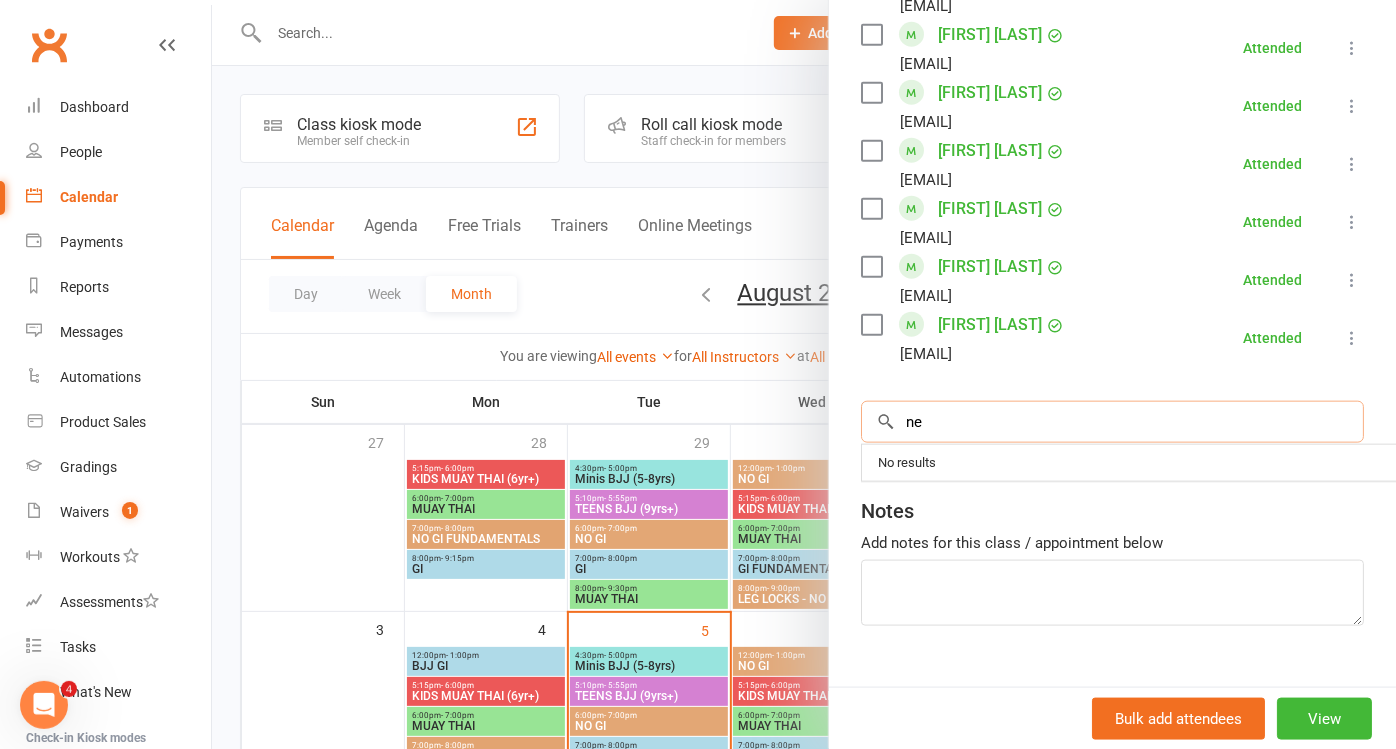 scroll, scrollTop: 1313, scrollLeft: 0, axis: vertical 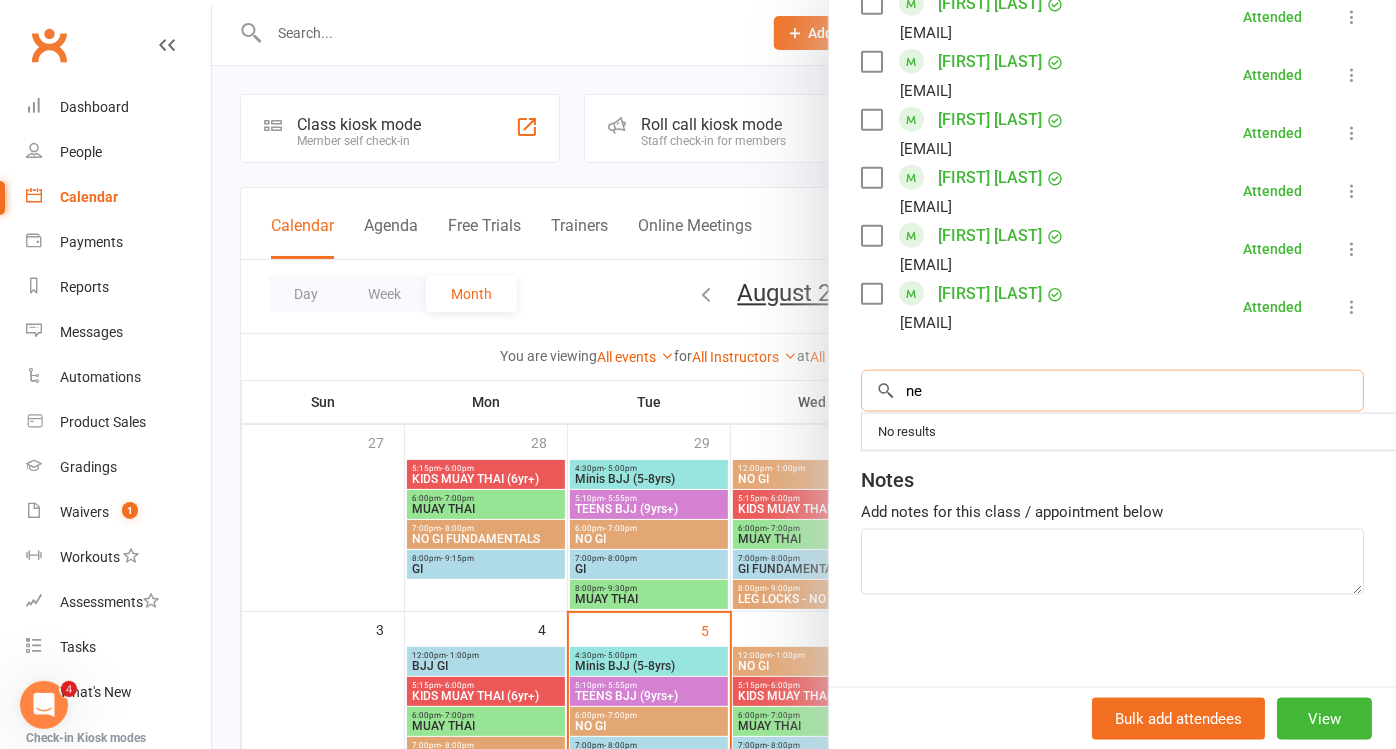 type on "n" 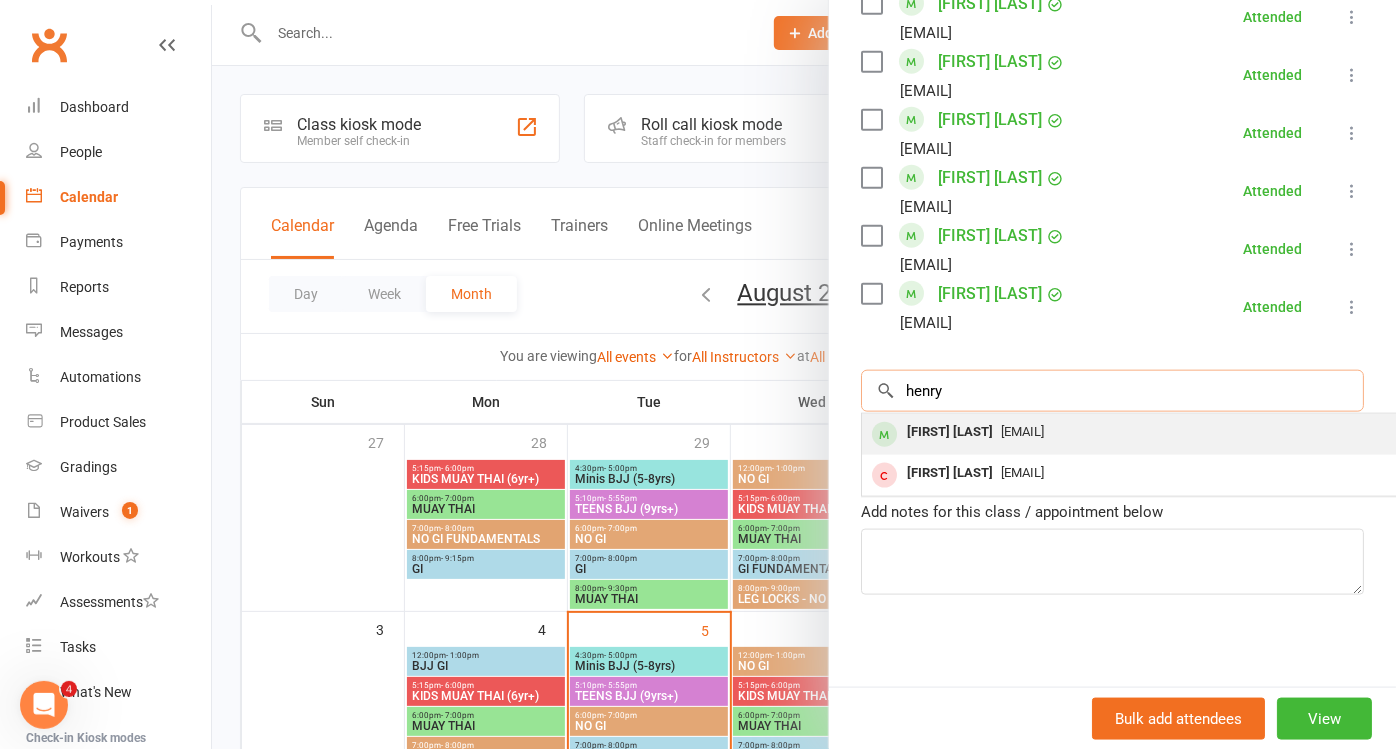 type on "henry" 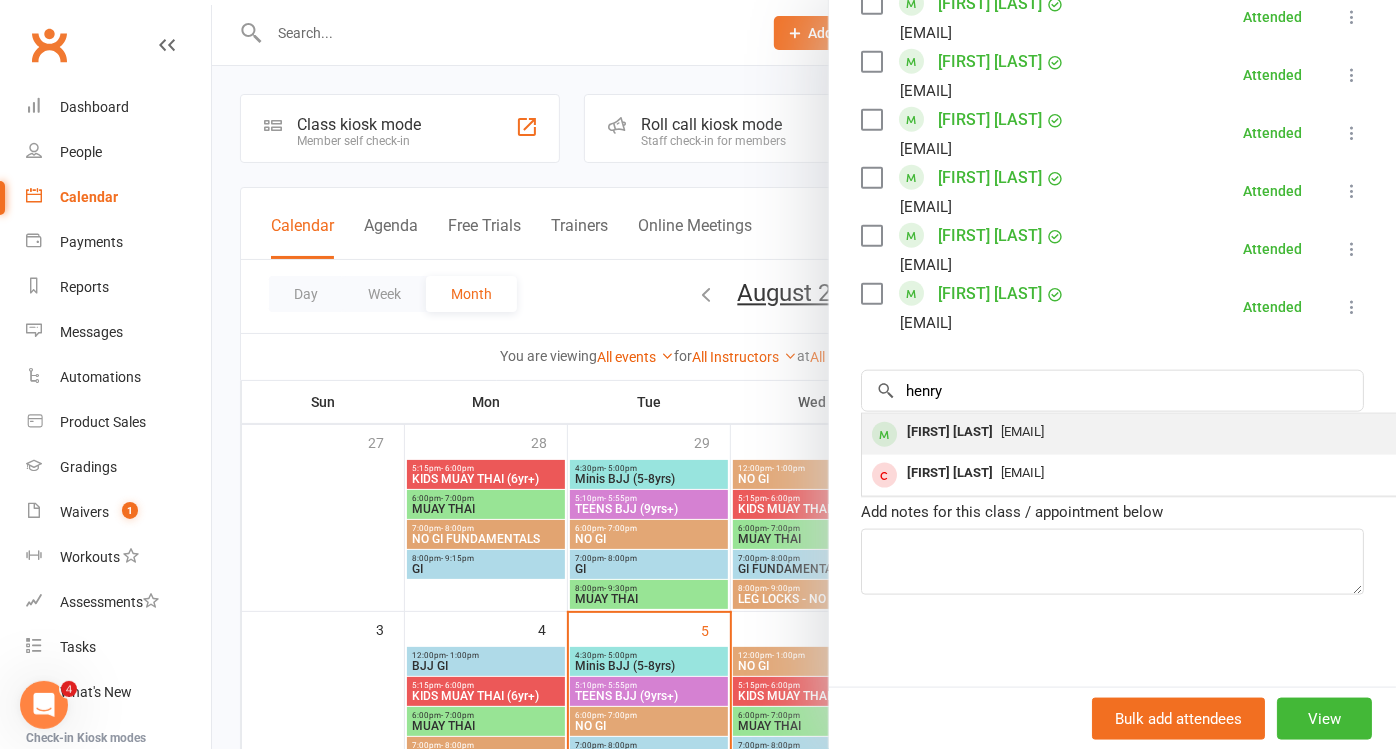 click on "Henry Henderson" at bounding box center (950, 432) 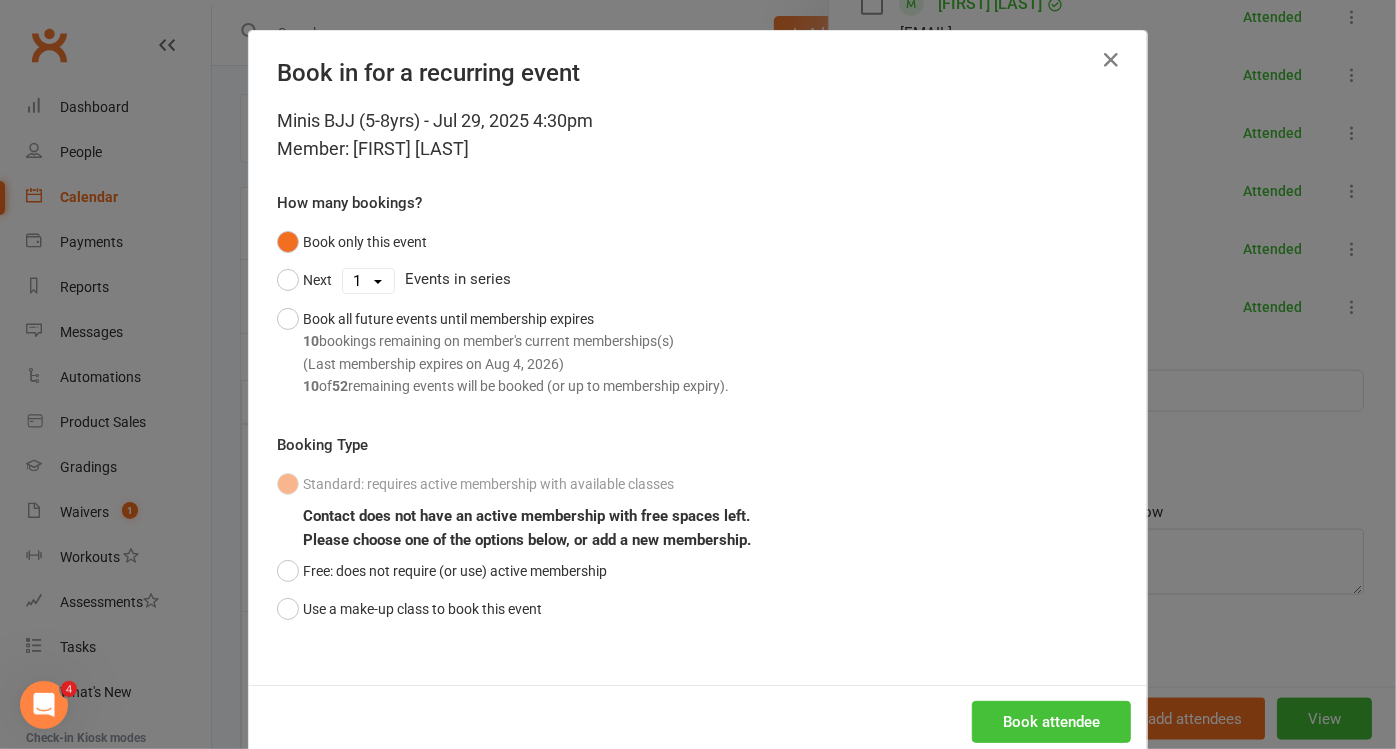 click on "Book attendee" at bounding box center [1051, 722] 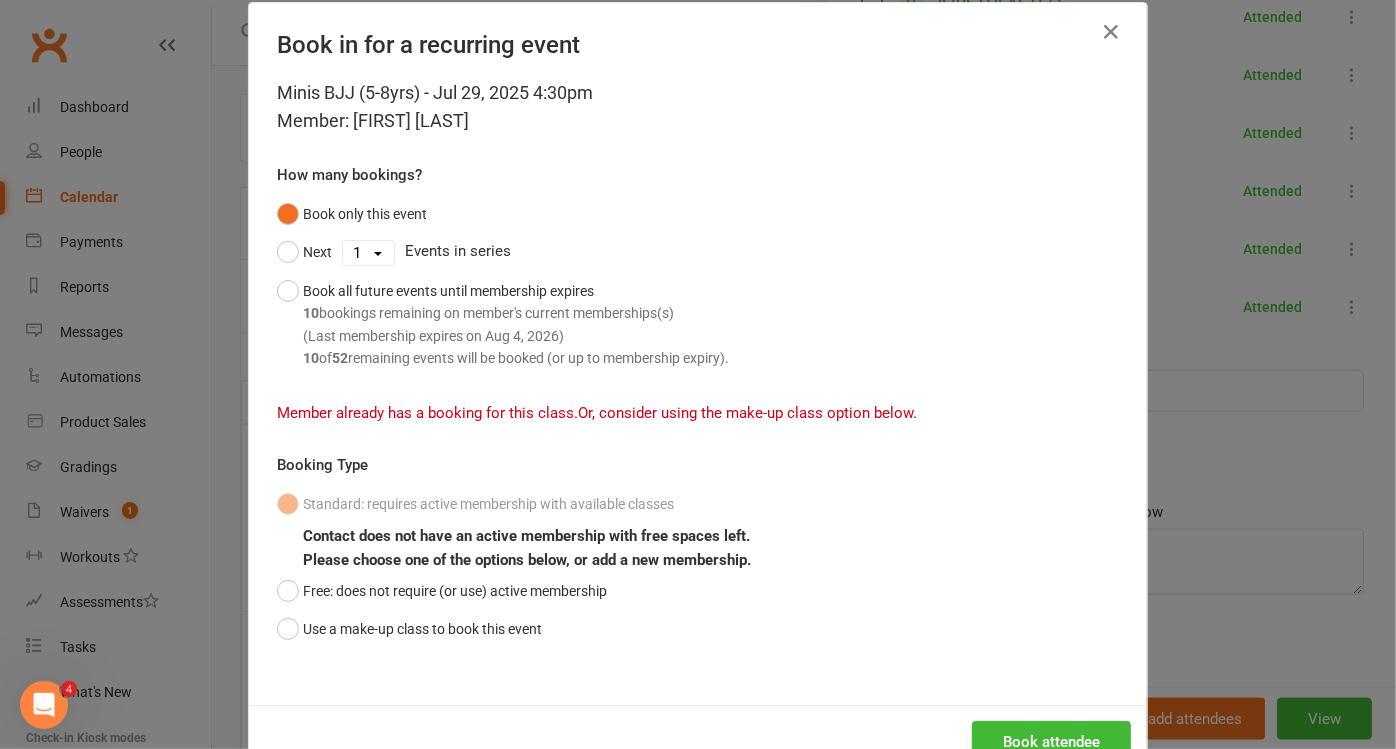 scroll, scrollTop: 0, scrollLeft: 0, axis: both 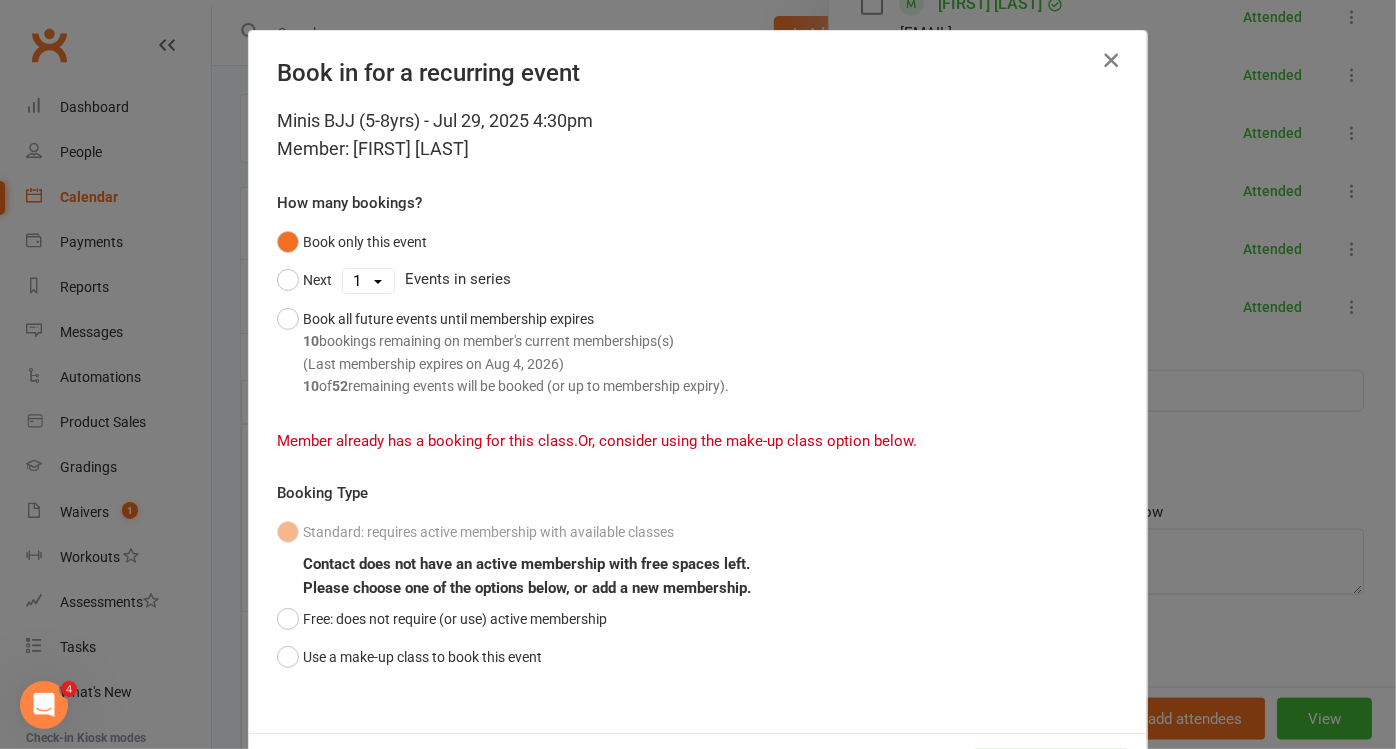 click at bounding box center [1111, 60] 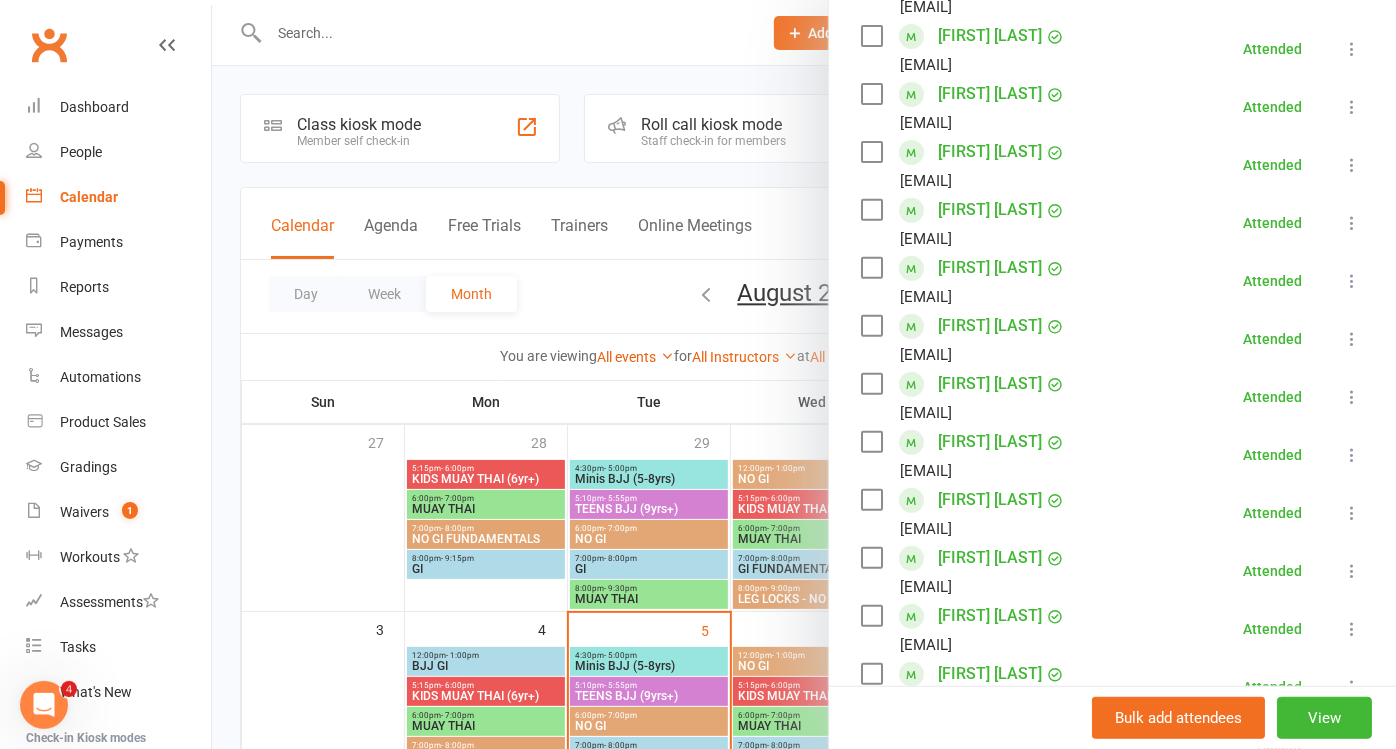 scroll, scrollTop: 444, scrollLeft: 0, axis: vertical 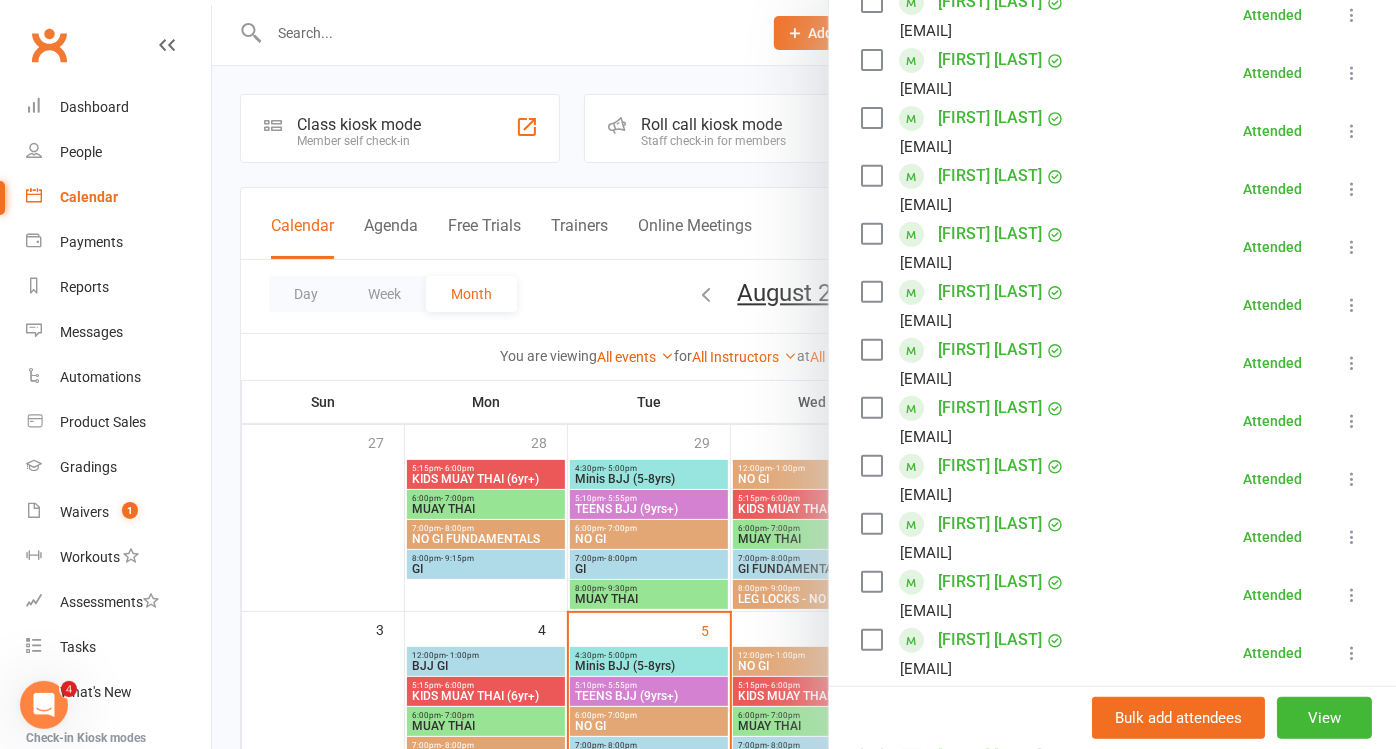 click on "Henry Henderson" at bounding box center (990, 176) 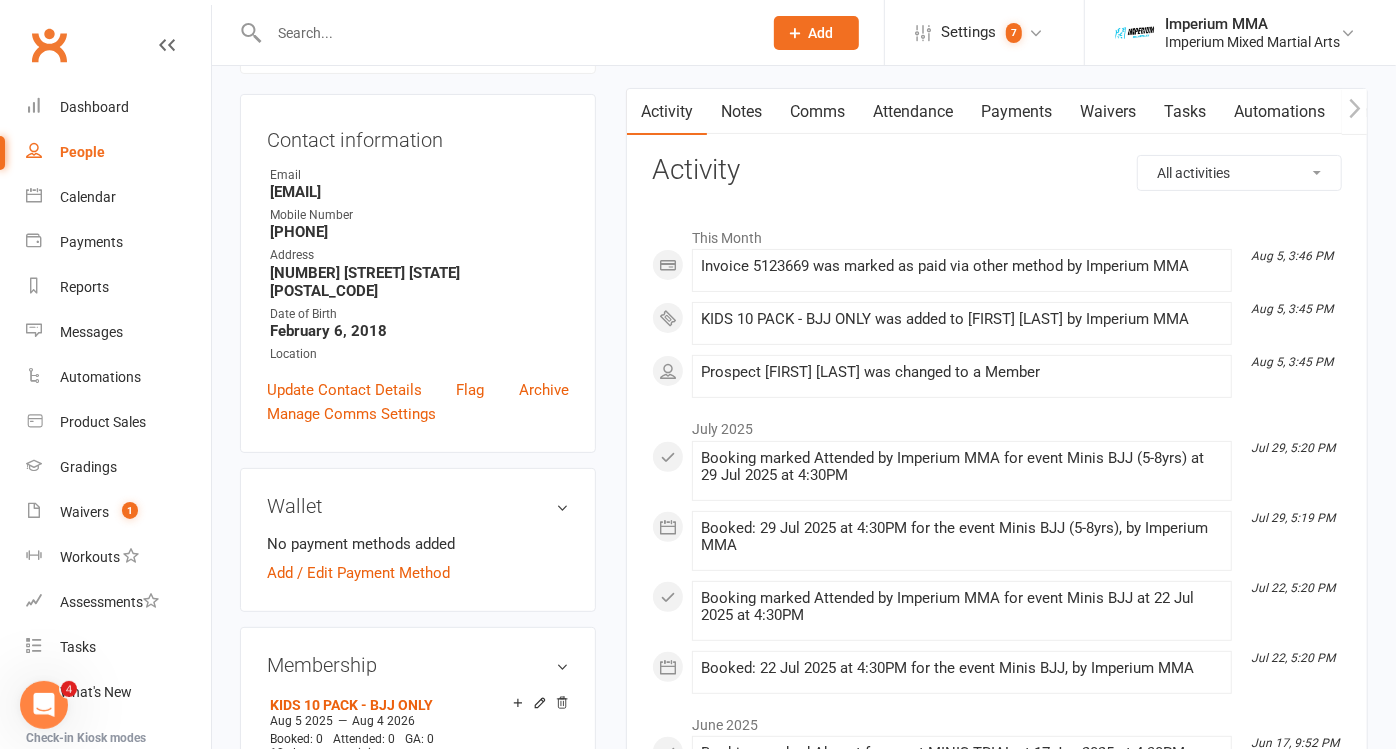 scroll, scrollTop: 0, scrollLeft: 0, axis: both 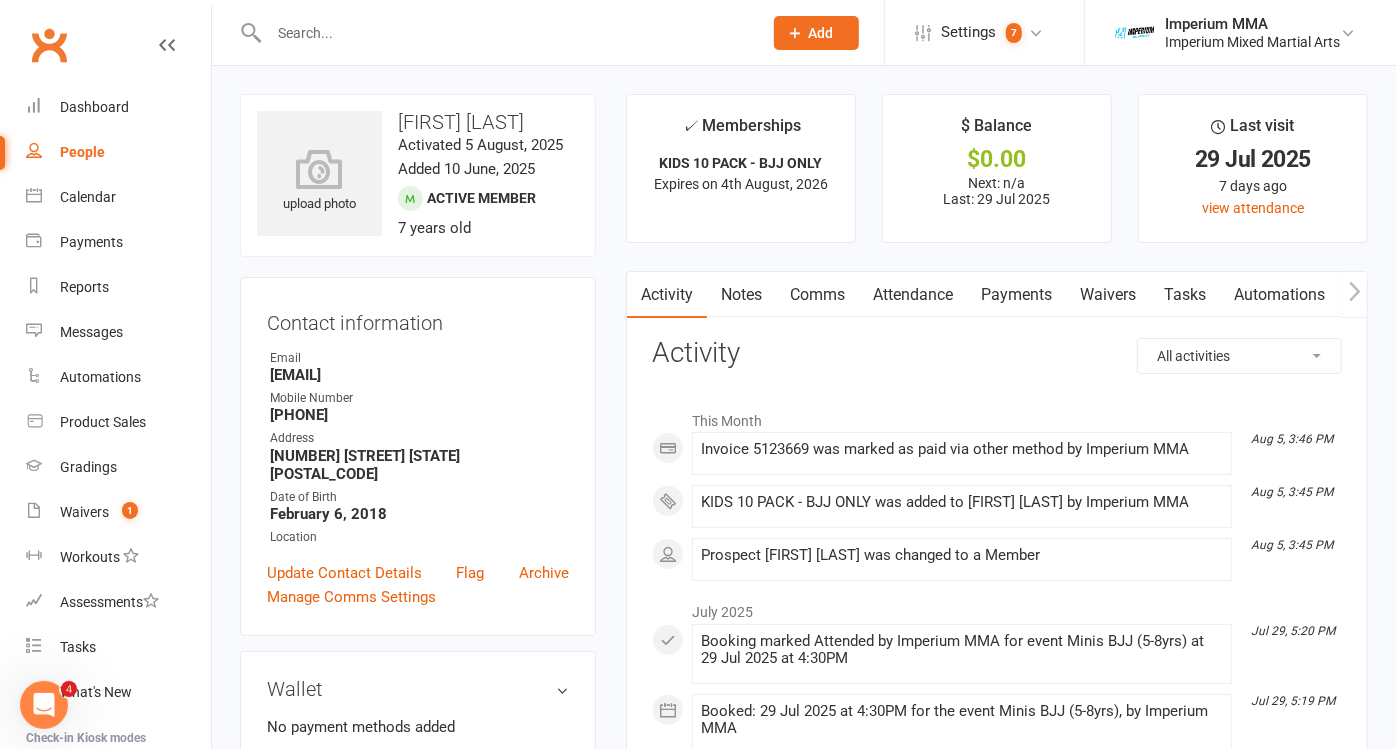 click on "Attendance" at bounding box center [913, 295] 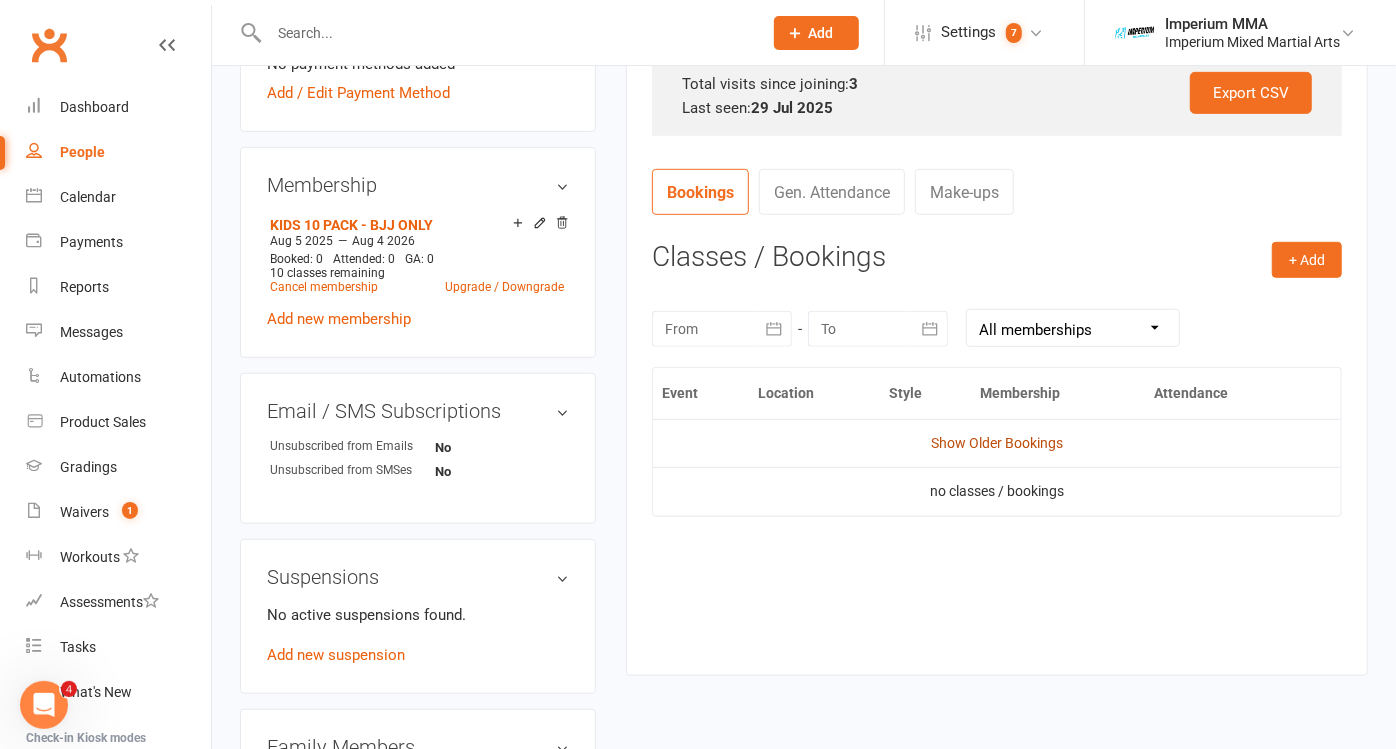 scroll, scrollTop: 666, scrollLeft: 0, axis: vertical 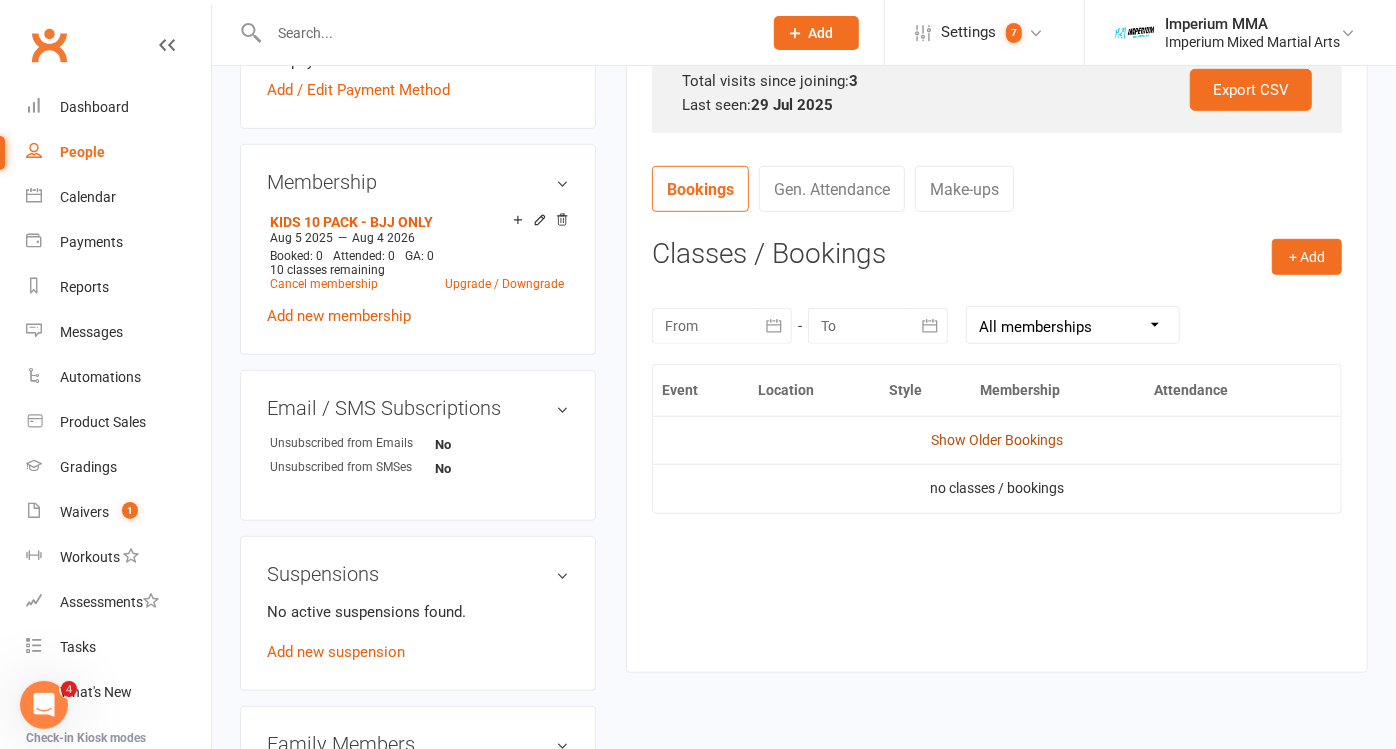 click on "Show Older Bookings" at bounding box center (997, 440) 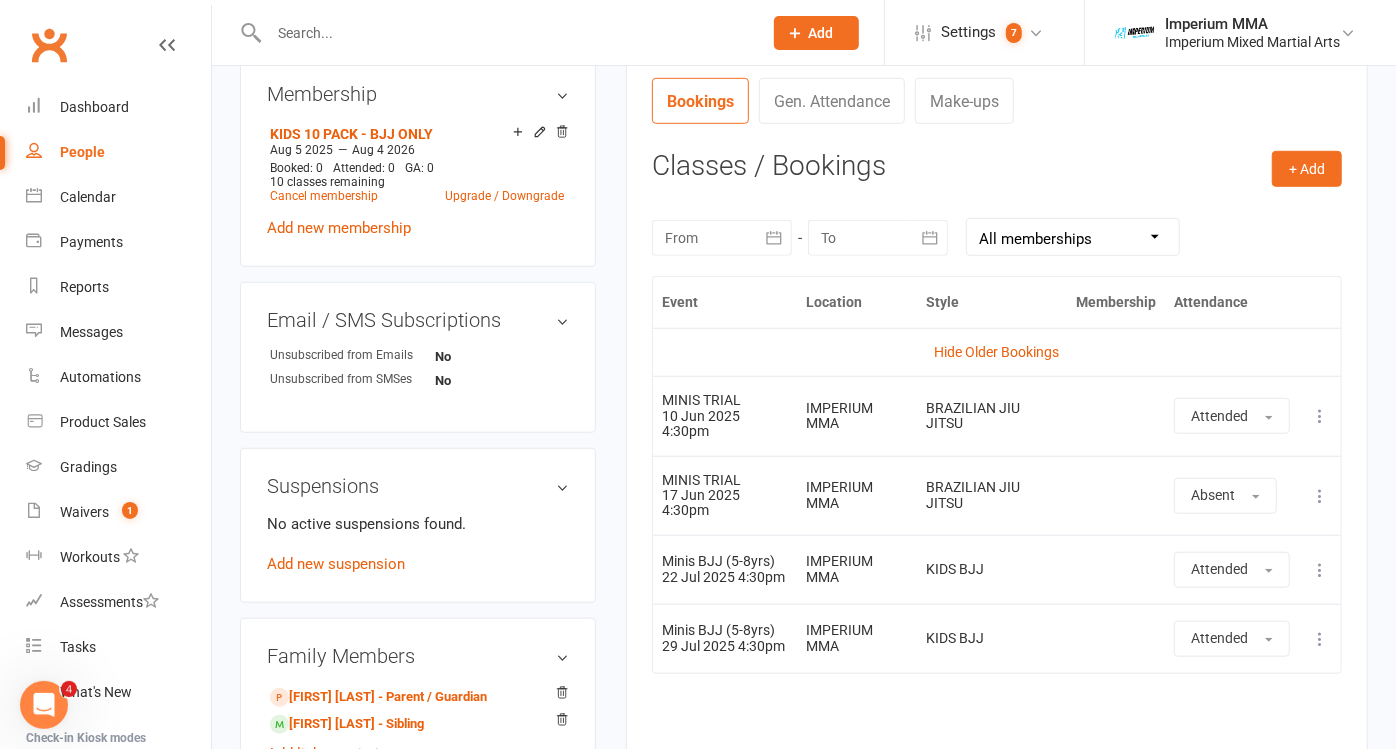 scroll, scrollTop: 888, scrollLeft: 0, axis: vertical 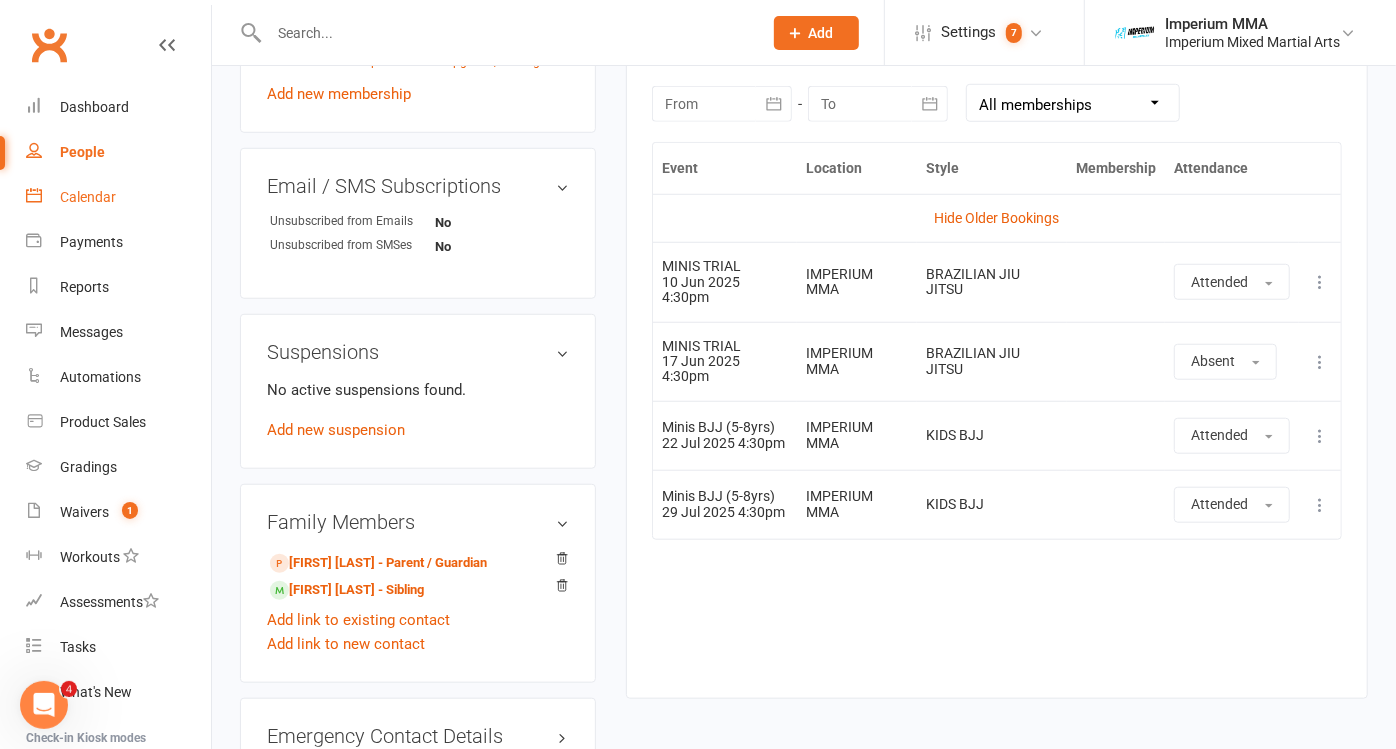 click on "Calendar" at bounding box center [88, 197] 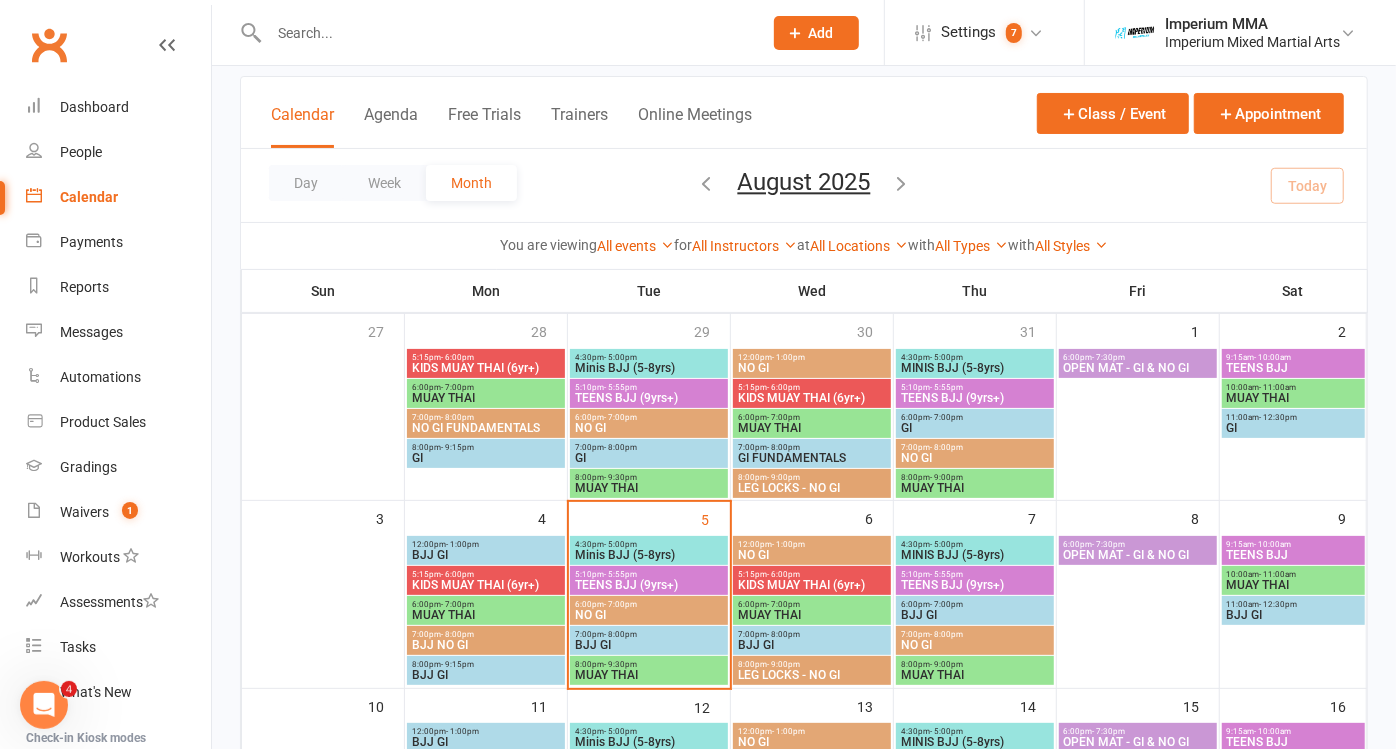 scroll, scrollTop: 111, scrollLeft: 0, axis: vertical 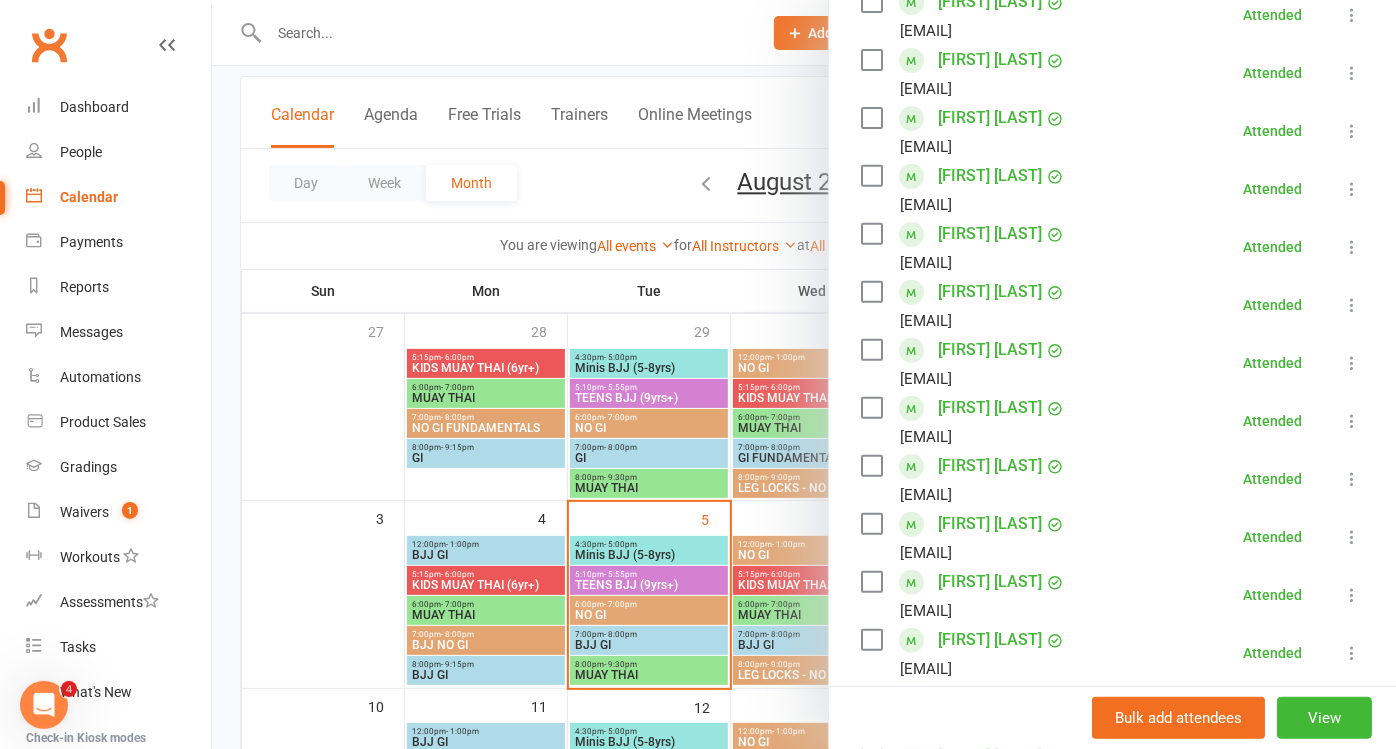 click at bounding box center (1352, 247) 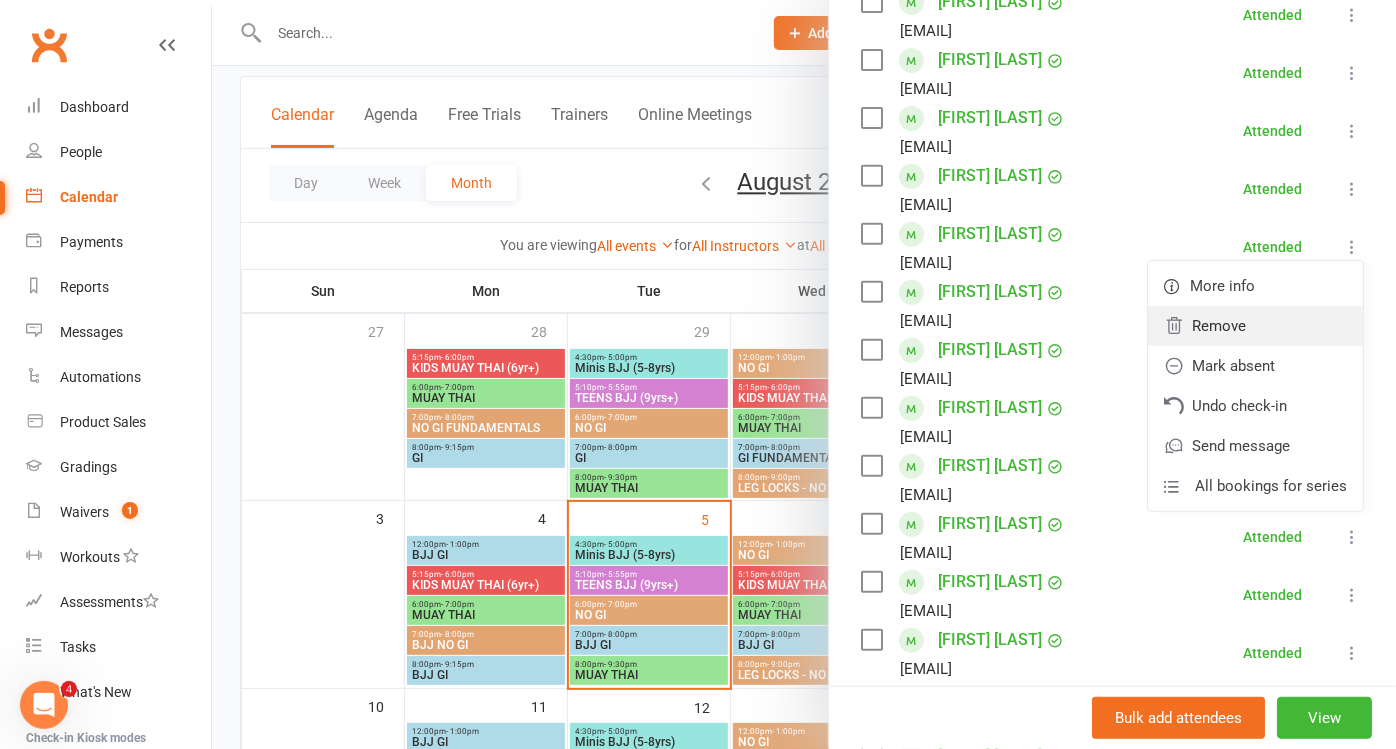 click on "Remove" at bounding box center [1255, 326] 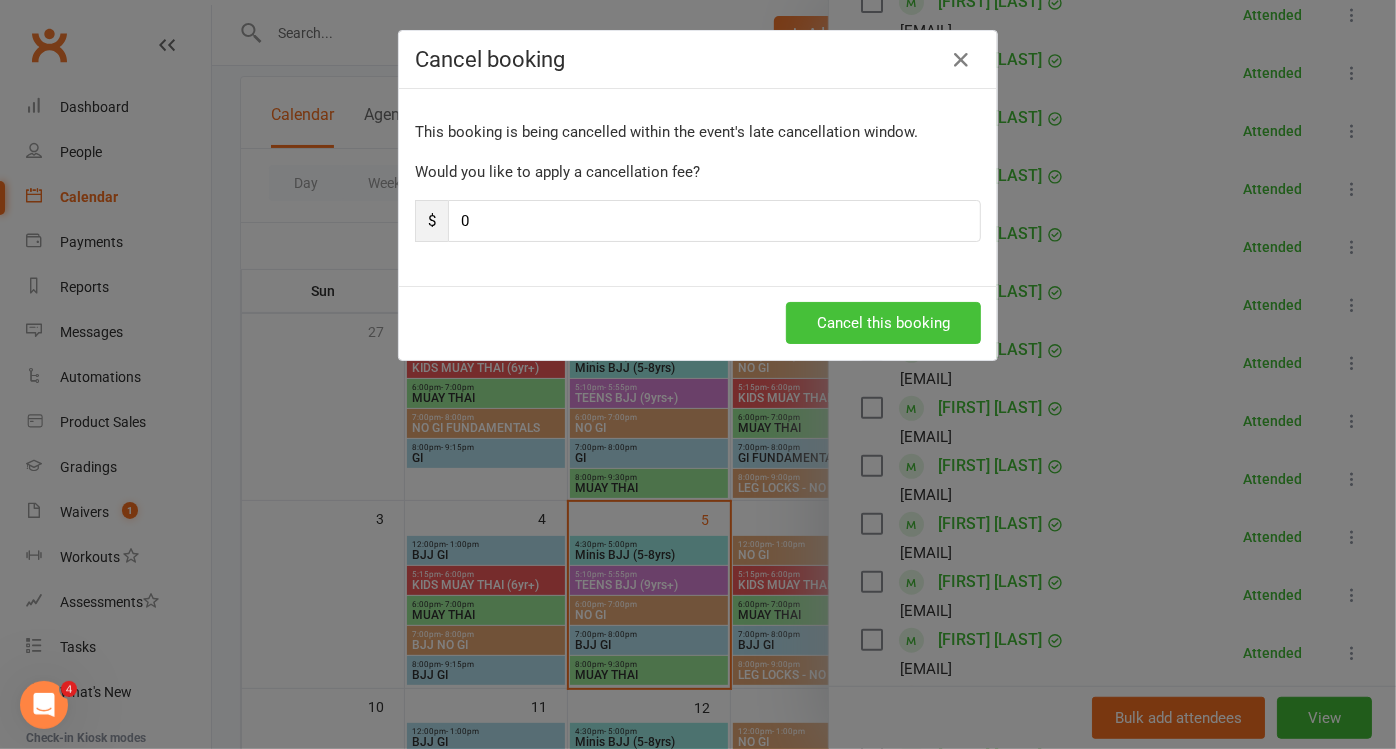 click on "Cancel this booking" at bounding box center (883, 323) 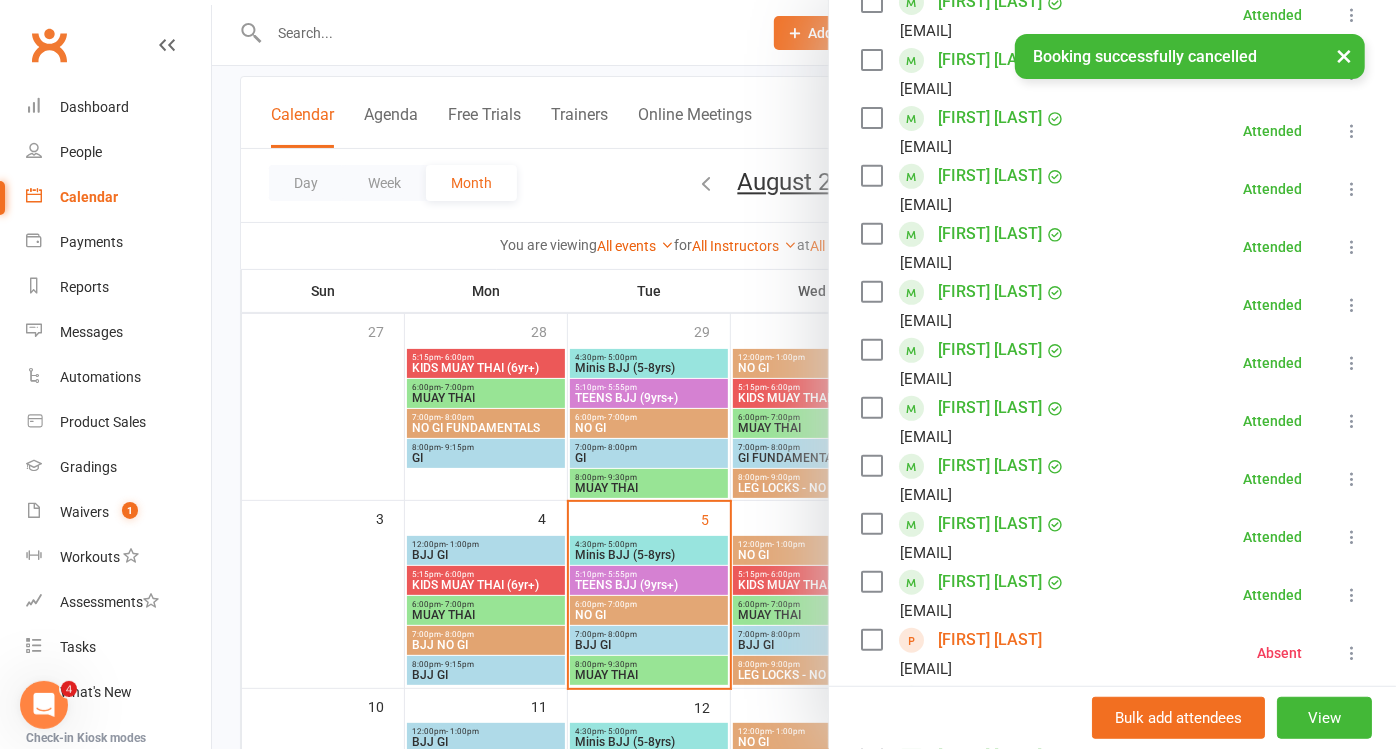 click at bounding box center [1352, 189] 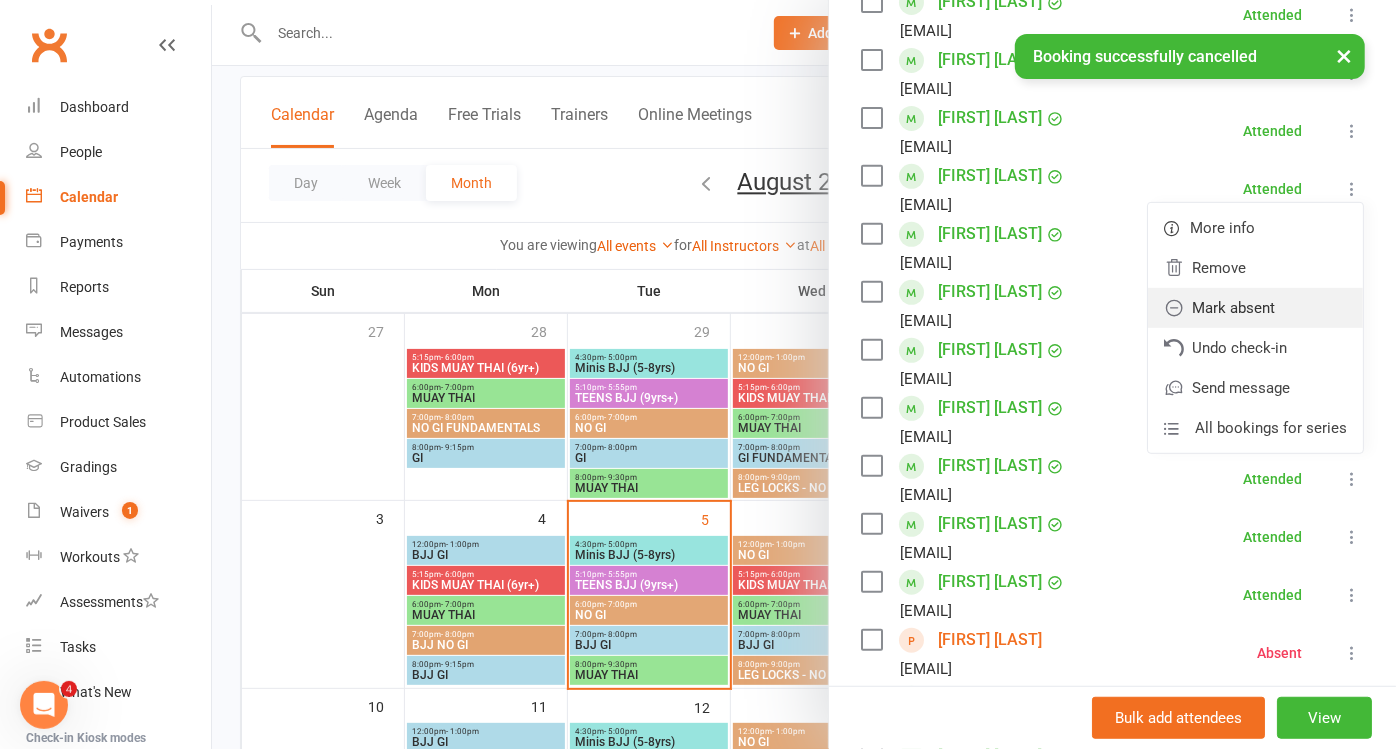 click on "Mark absent" at bounding box center (1255, 308) 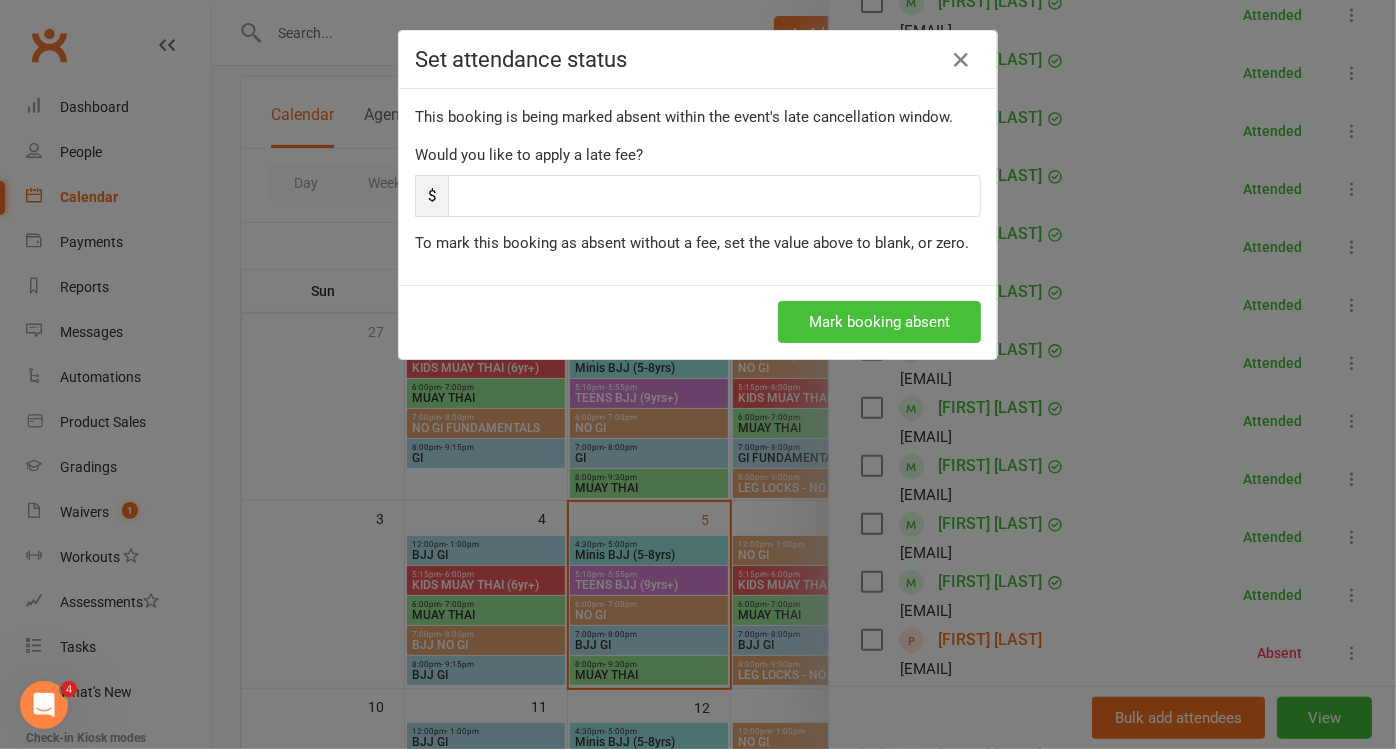 click on "Mark booking absent" at bounding box center (879, 322) 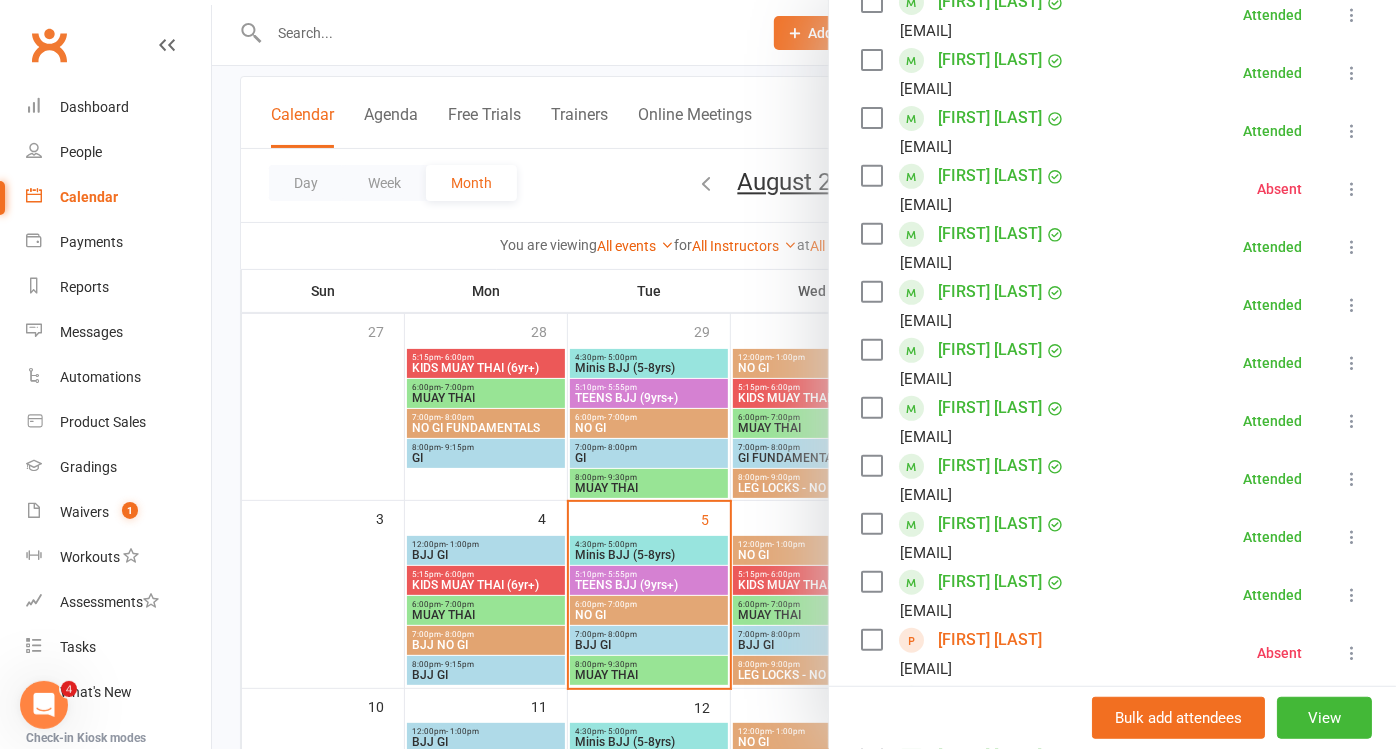 click at bounding box center (1352, 189) 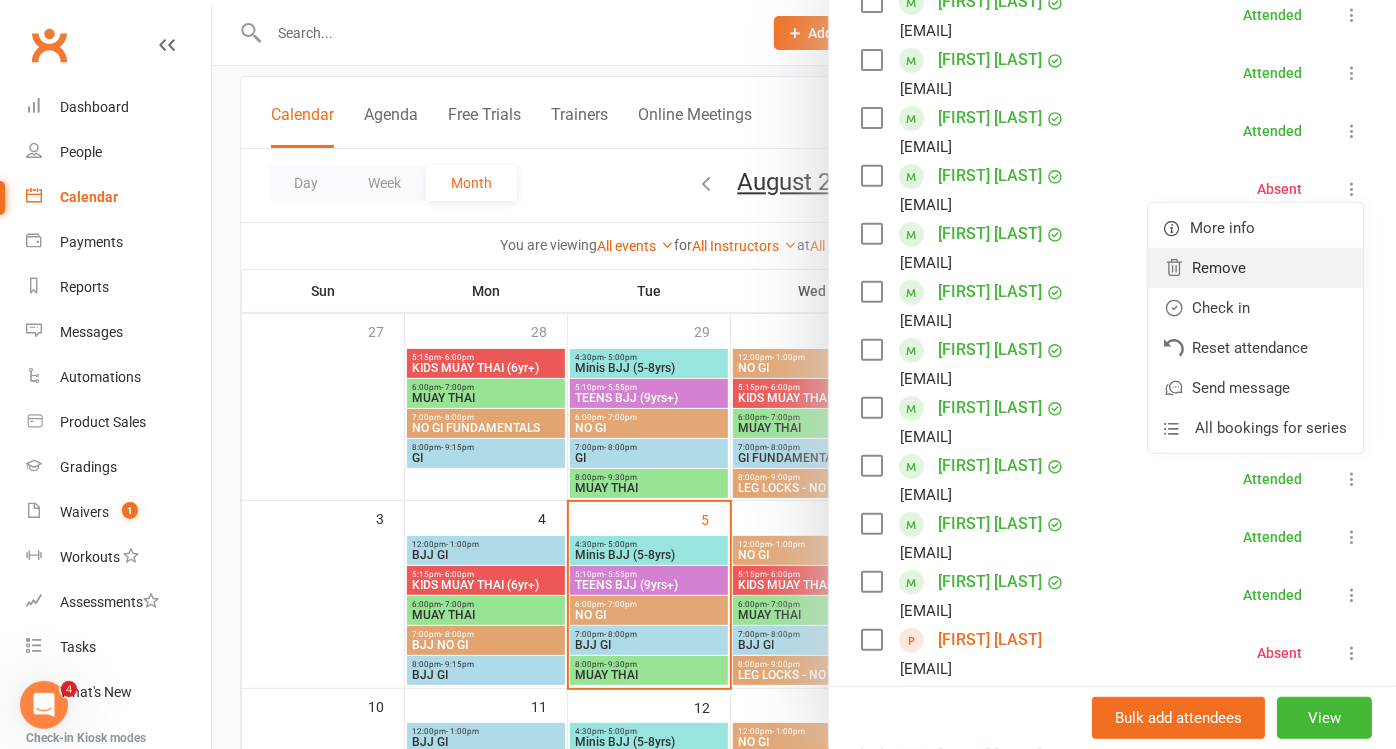 click on "Remove" at bounding box center [1255, 268] 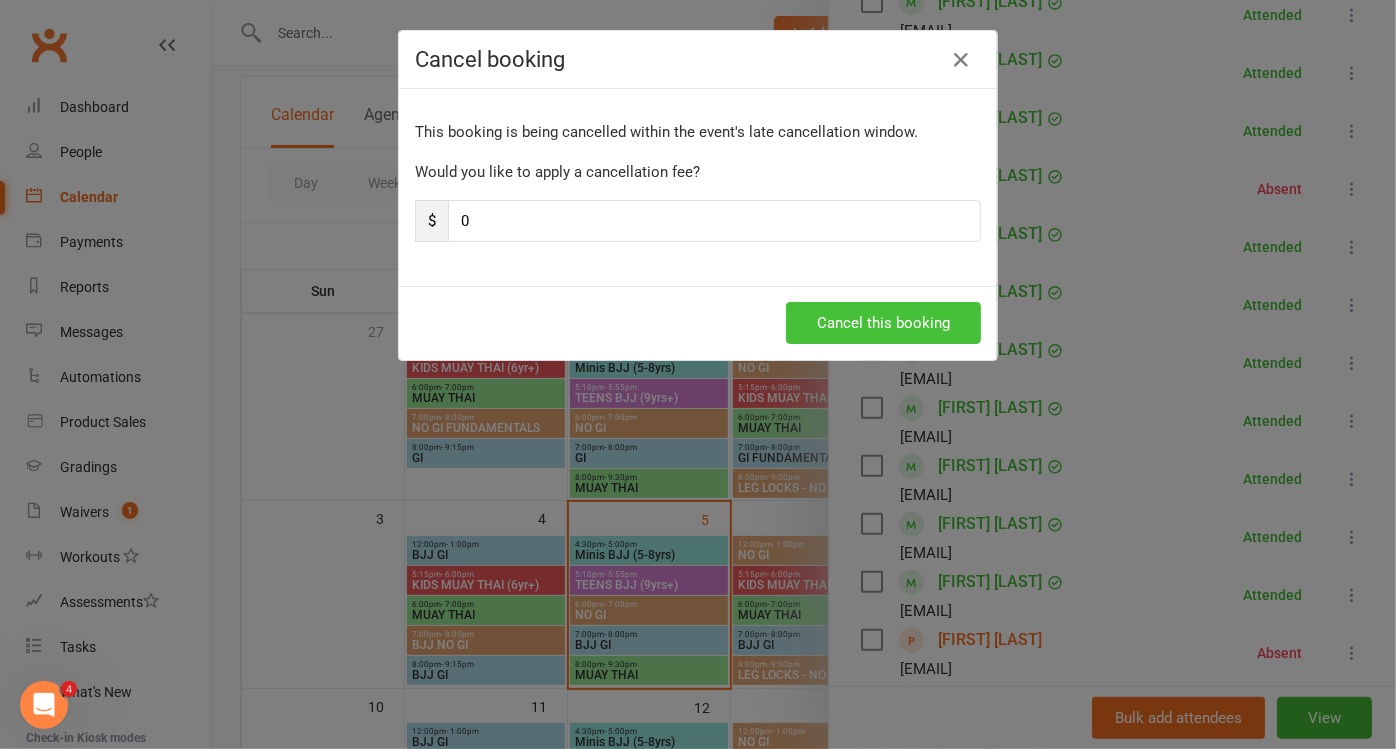 click on "Cancel this booking" at bounding box center [883, 323] 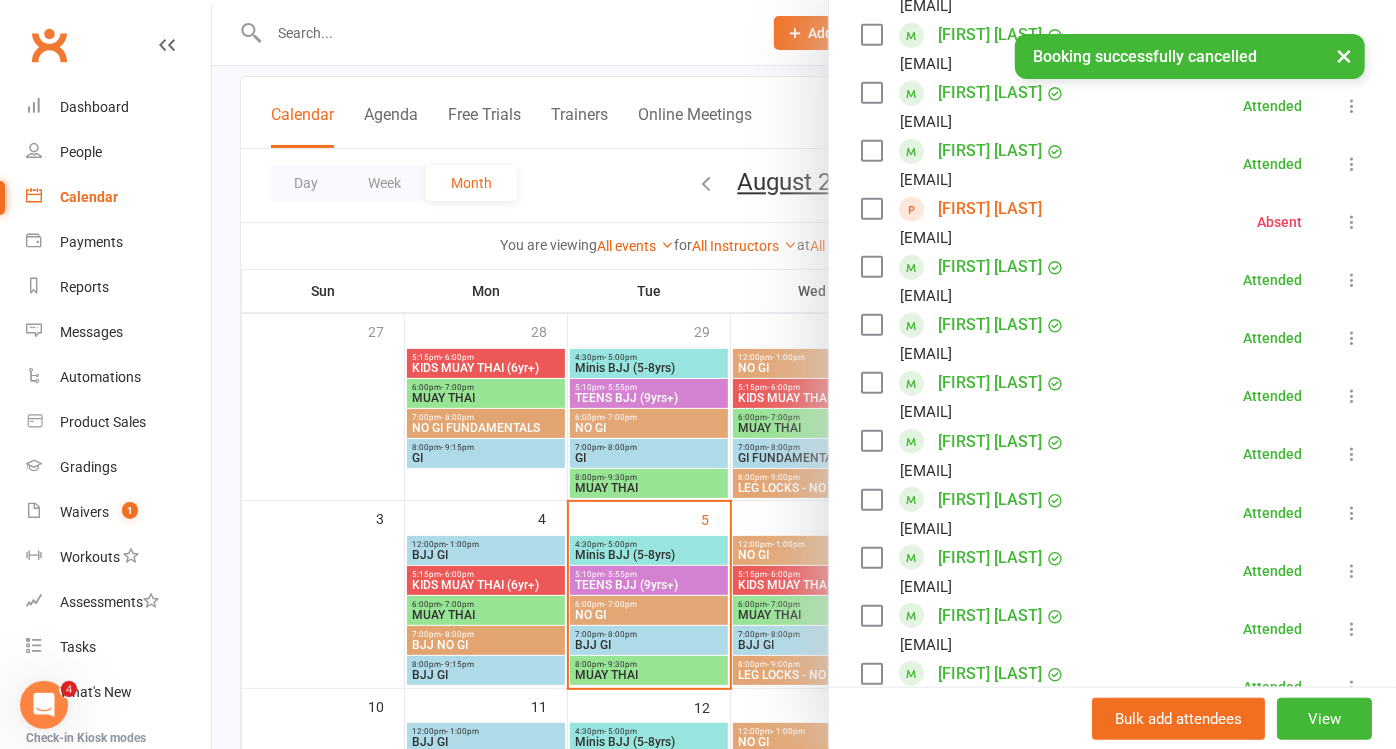 scroll, scrollTop: 1202, scrollLeft: 0, axis: vertical 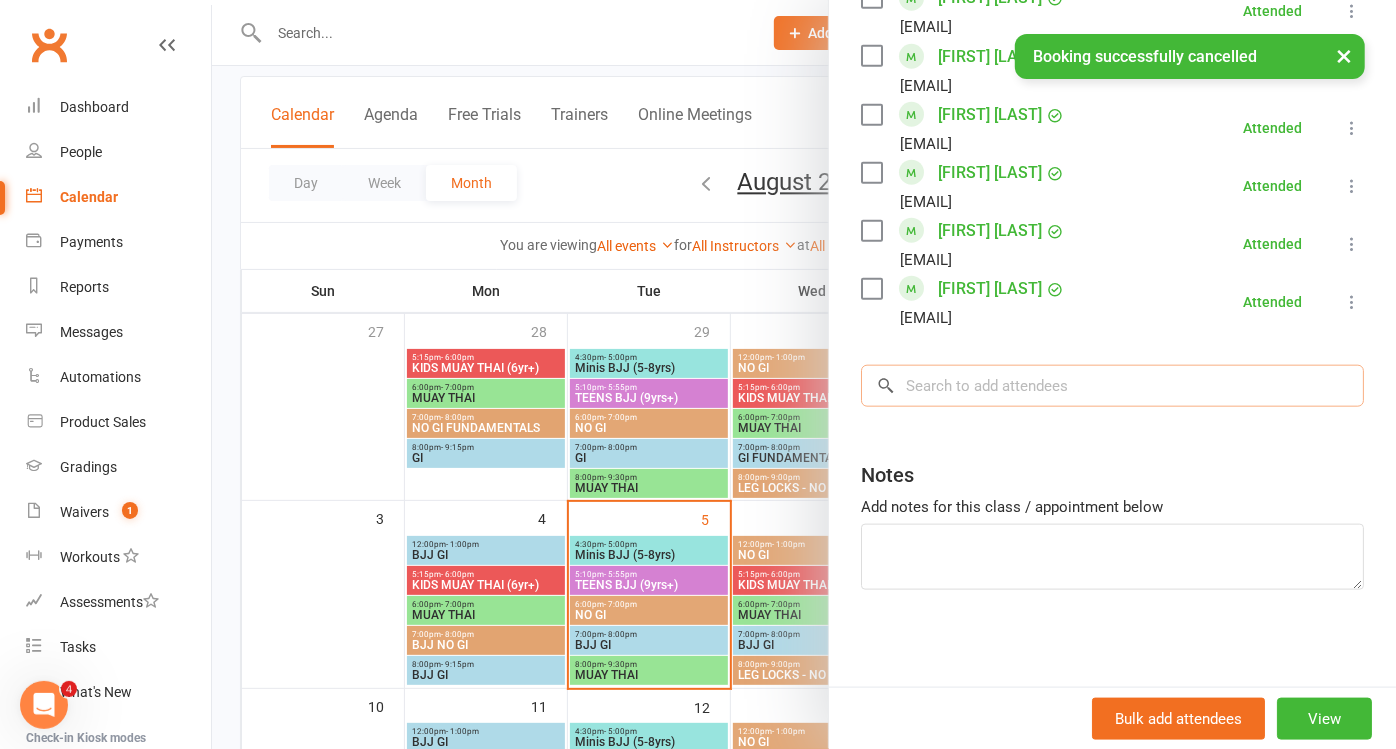 click at bounding box center [1112, 386] 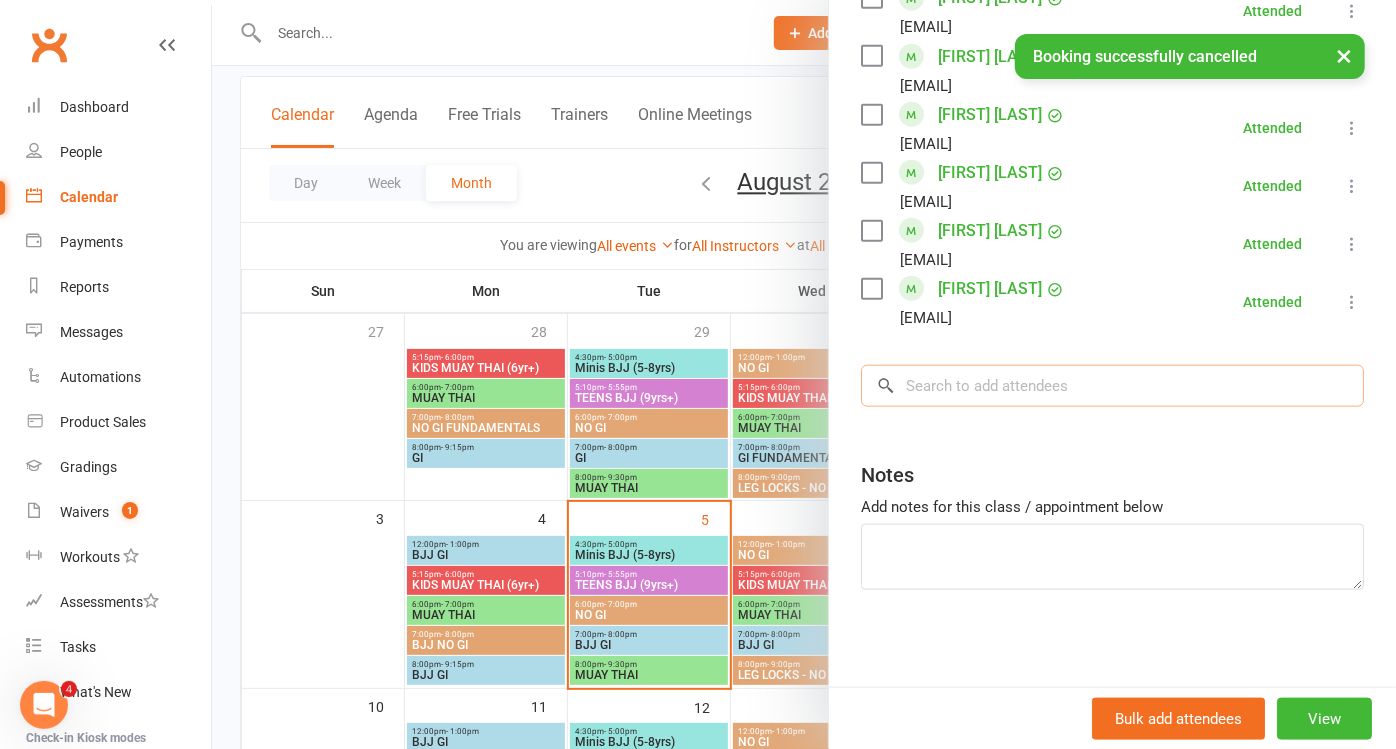 type on "j" 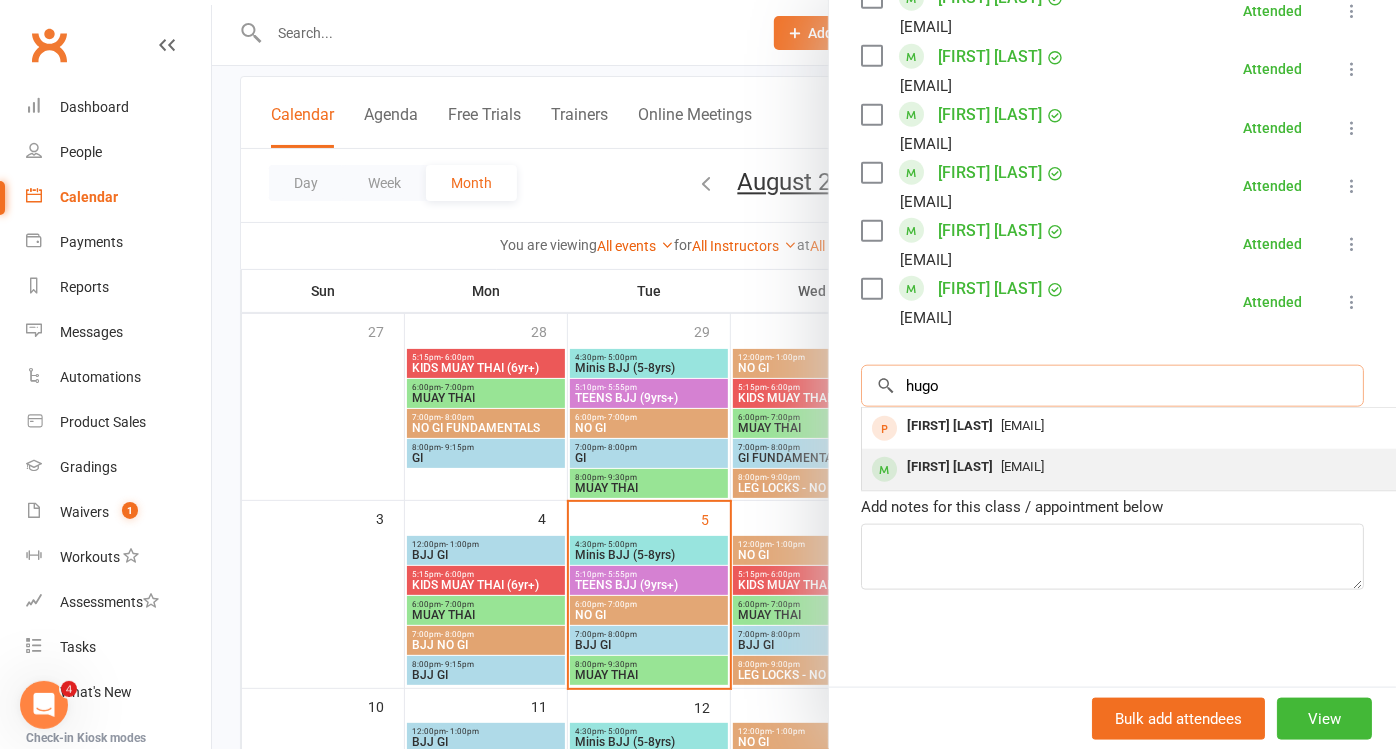 type on "hugo" 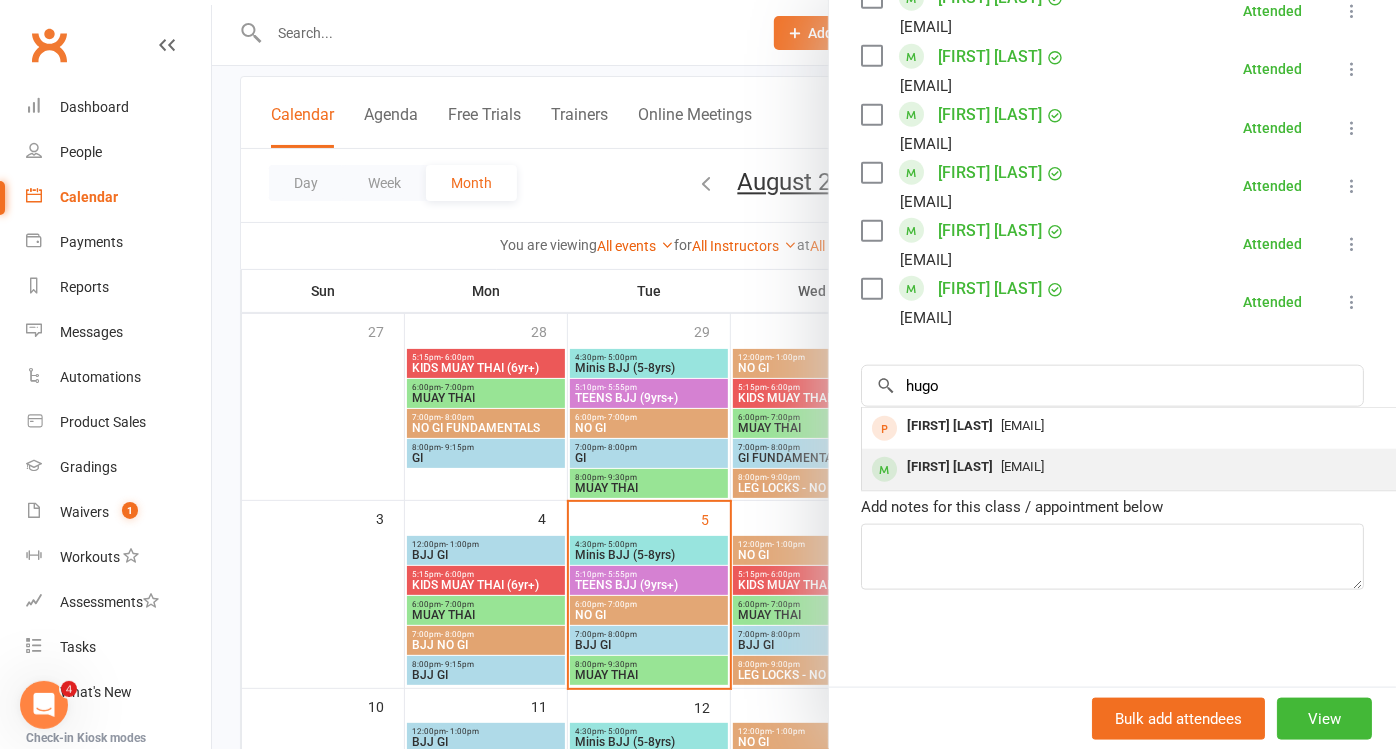 click on "[FIRST] [LAST]" at bounding box center [950, 467] 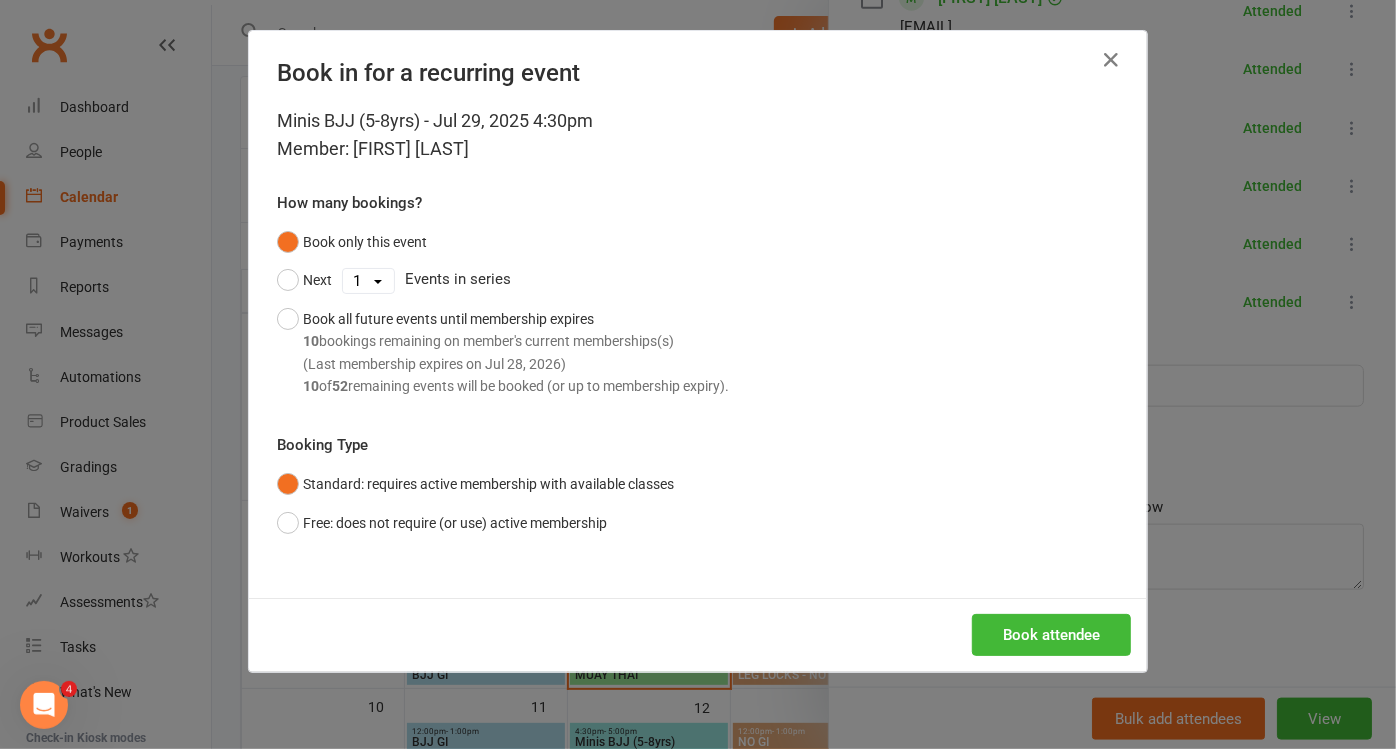 click on "Minis BJJ (5-8yrs) - Jul 29, 2025 4:30pm Member: Hugo Henderson How many bookings? Book only this event Next 1 2 3 4 5 6 7 8 9 10 11 12 13 14 15 16 17 18 19 20 21 22 23 24 25 26 27 28 29 30 31 32 33 34 35 36 37 38 39 40 41 42 43 44 45 46 47 48 49 50 51 52 Events in series Book all future events until membership expires 10  bookings remaining on member's current memberships(s) (Last membership expires on Jul 28, 2026) 10  of  52  remaining events will be booked (or up to membership expiry). Booking Type Standard: requires active membership with available classes Free: does not require (or use) active membership" at bounding box center (698, 352) 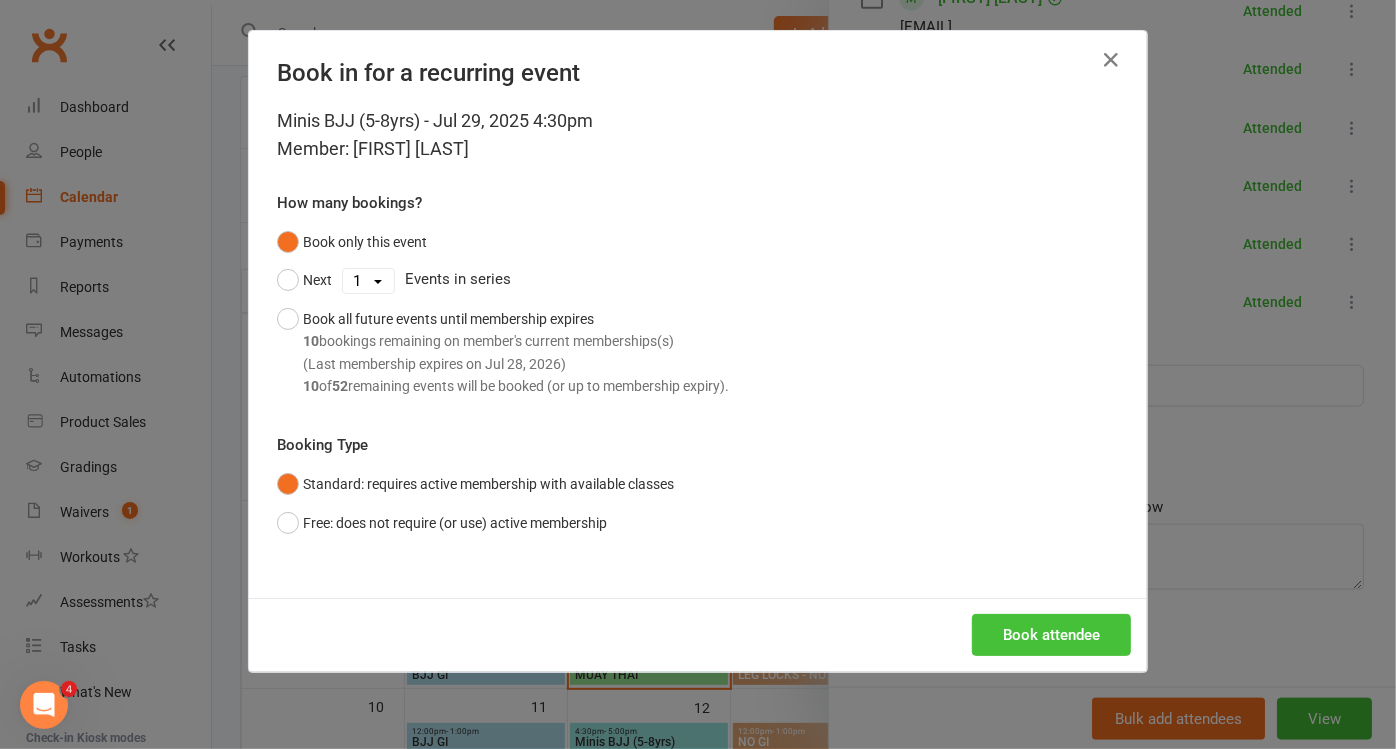 click on "Book attendee" at bounding box center (1051, 635) 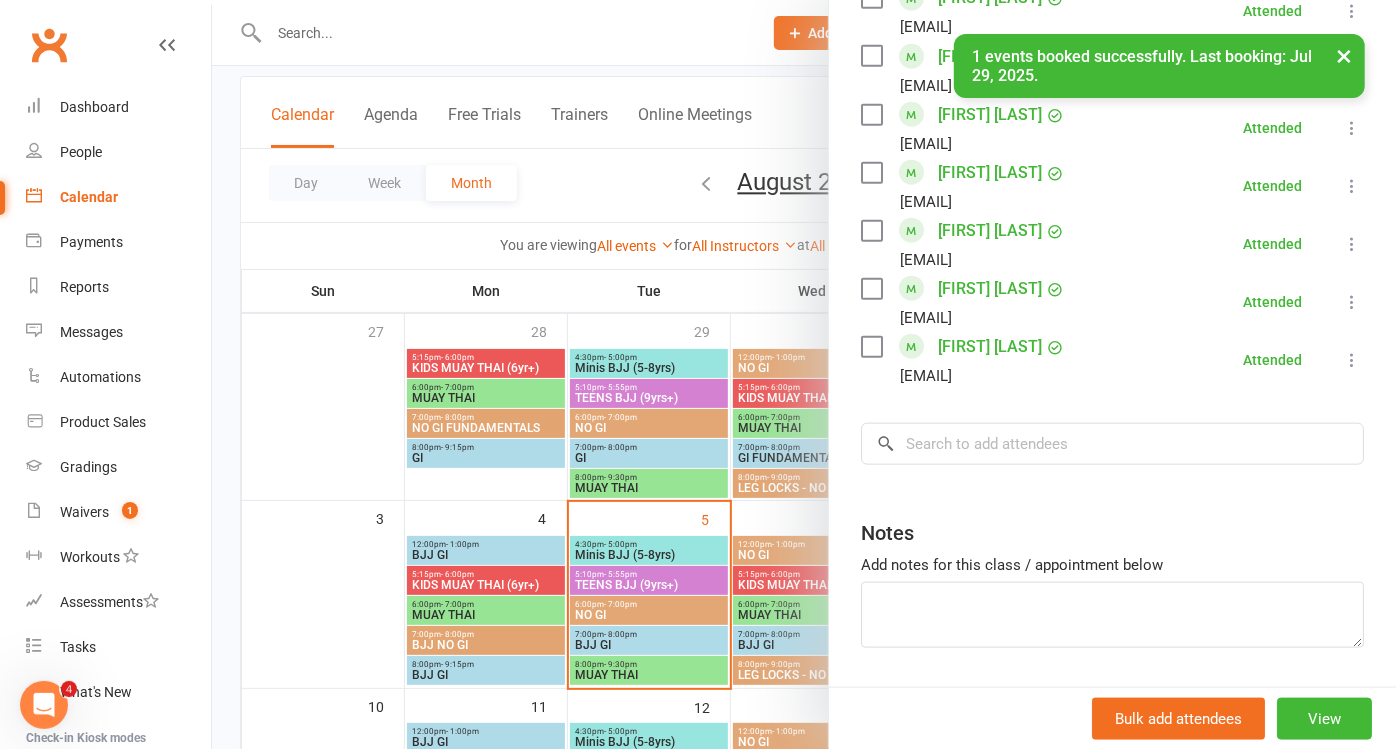 scroll, scrollTop: 1260, scrollLeft: 0, axis: vertical 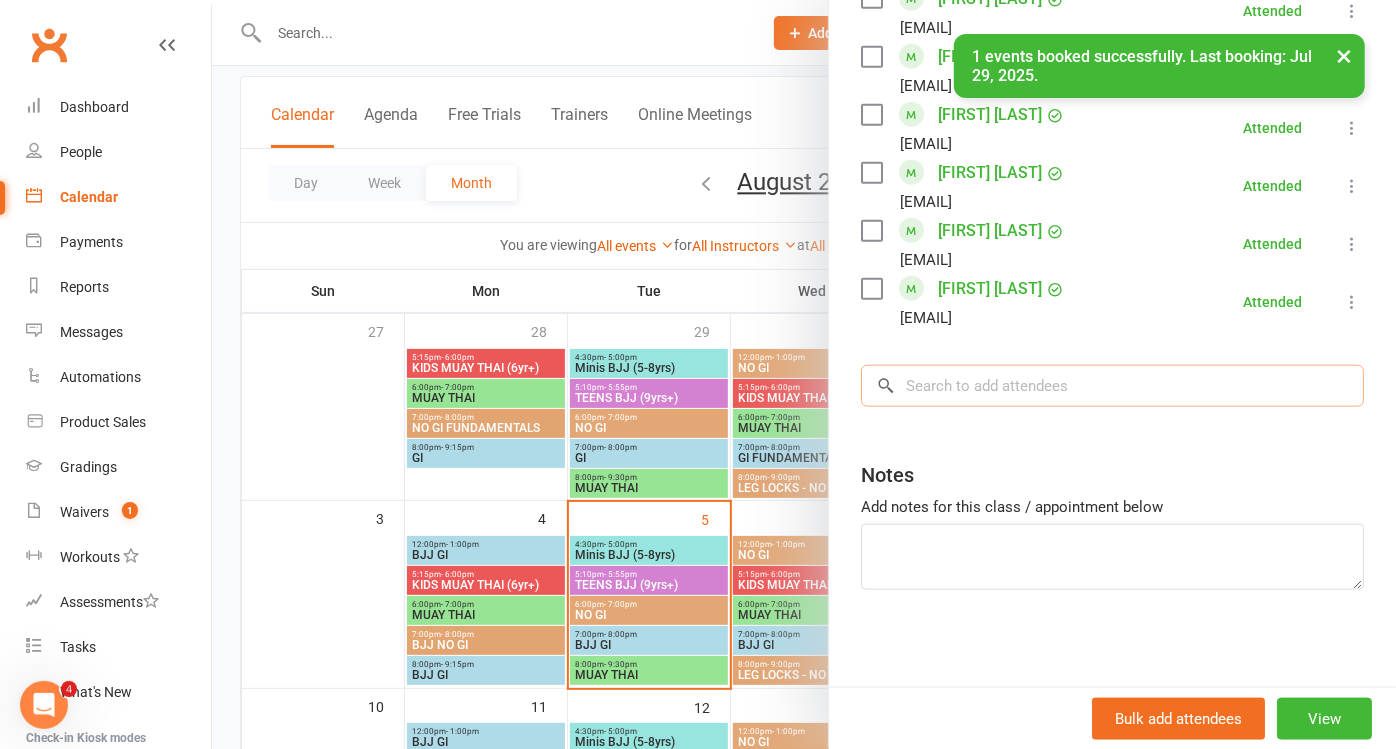 click at bounding box center [1112, 386] 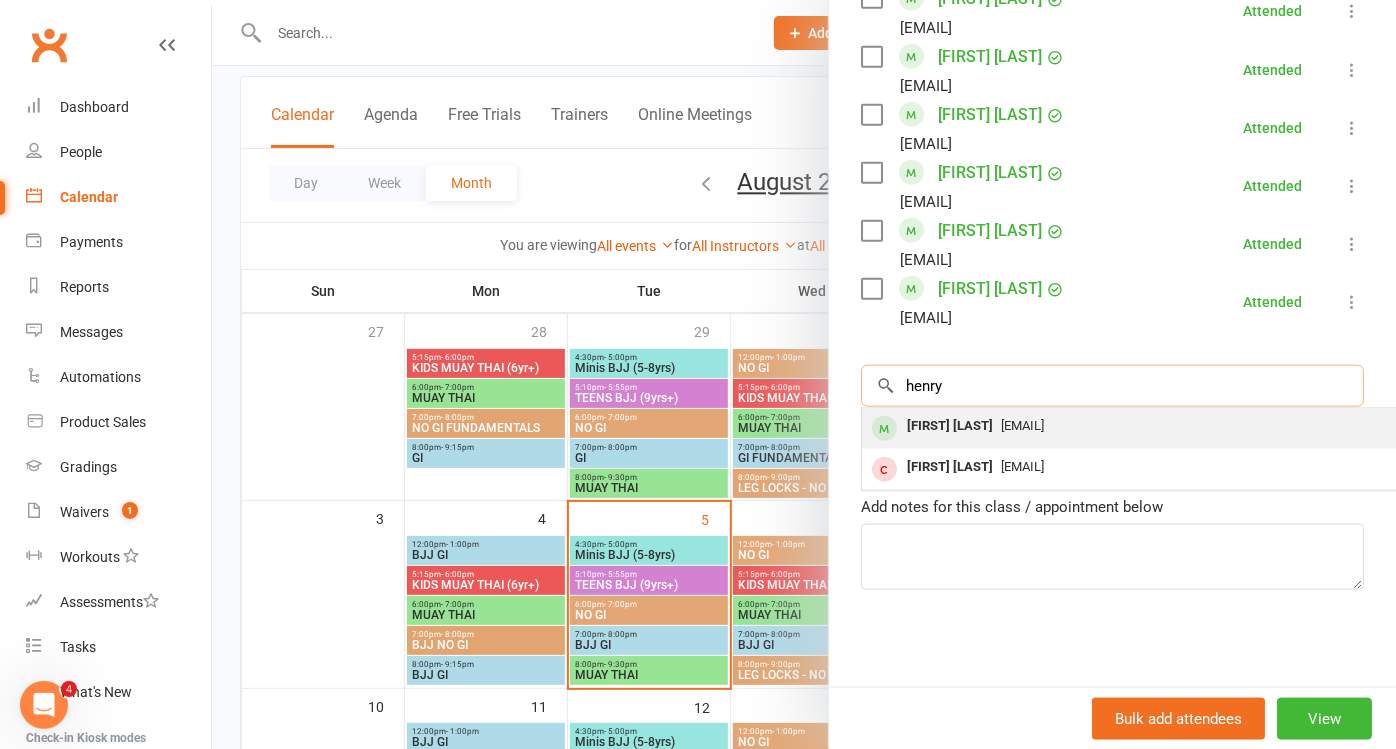 type on "henry" 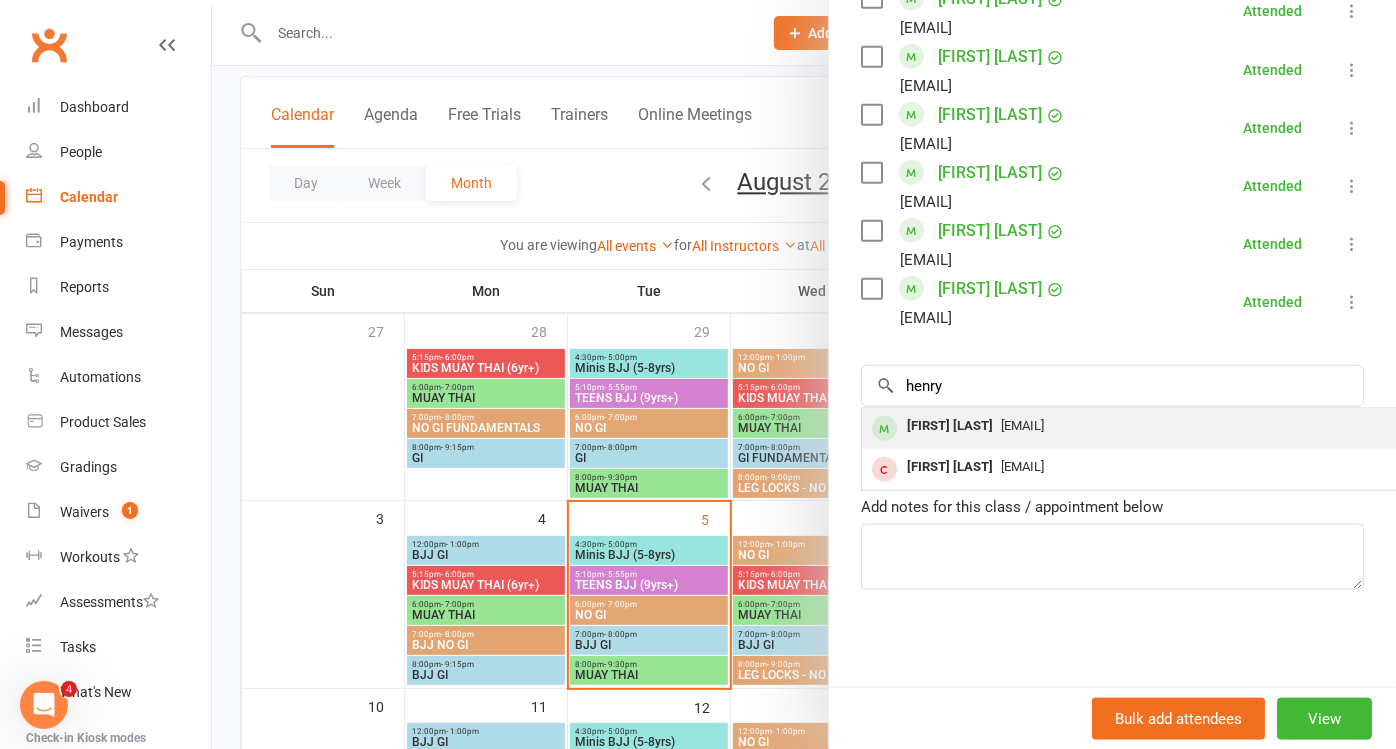 click on "Henry Henderson" at bounding box center [950, 426] 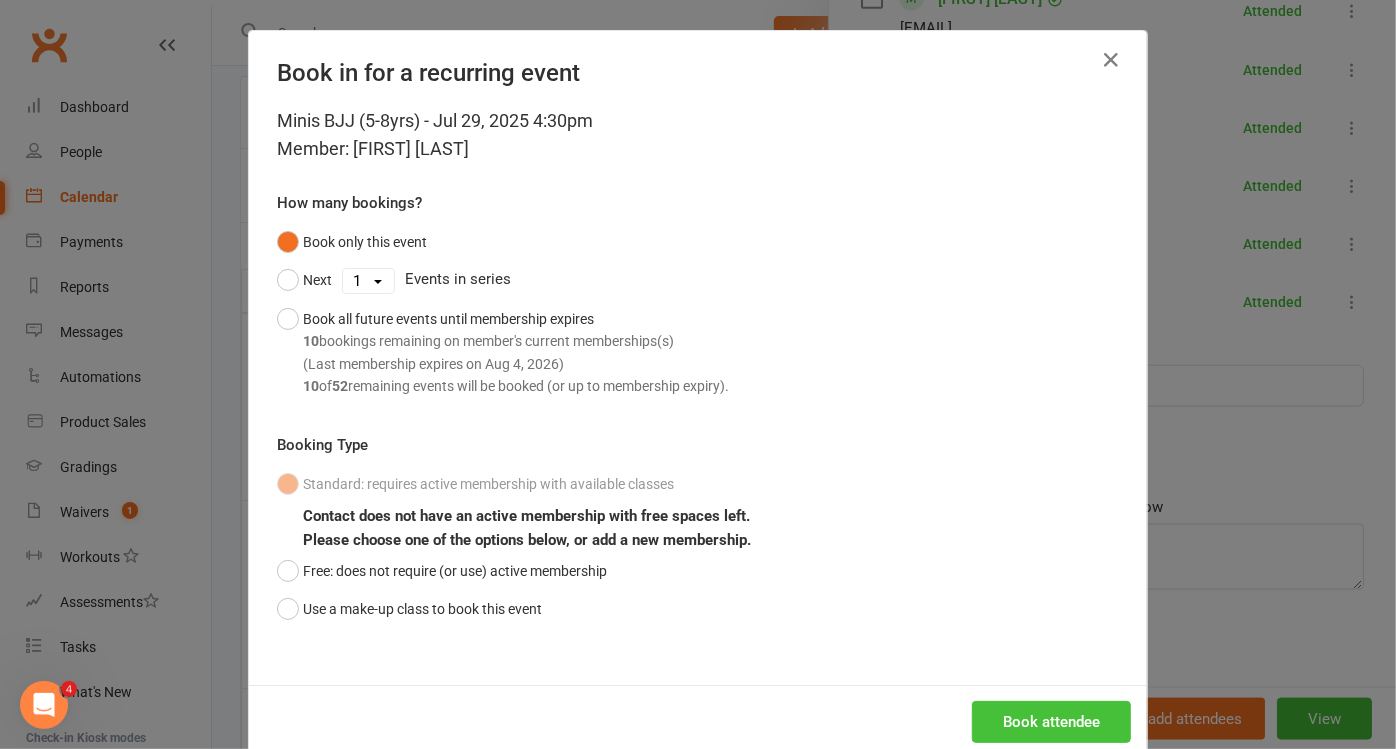 click on "Book attendee" at bounding box center (1051, 722) 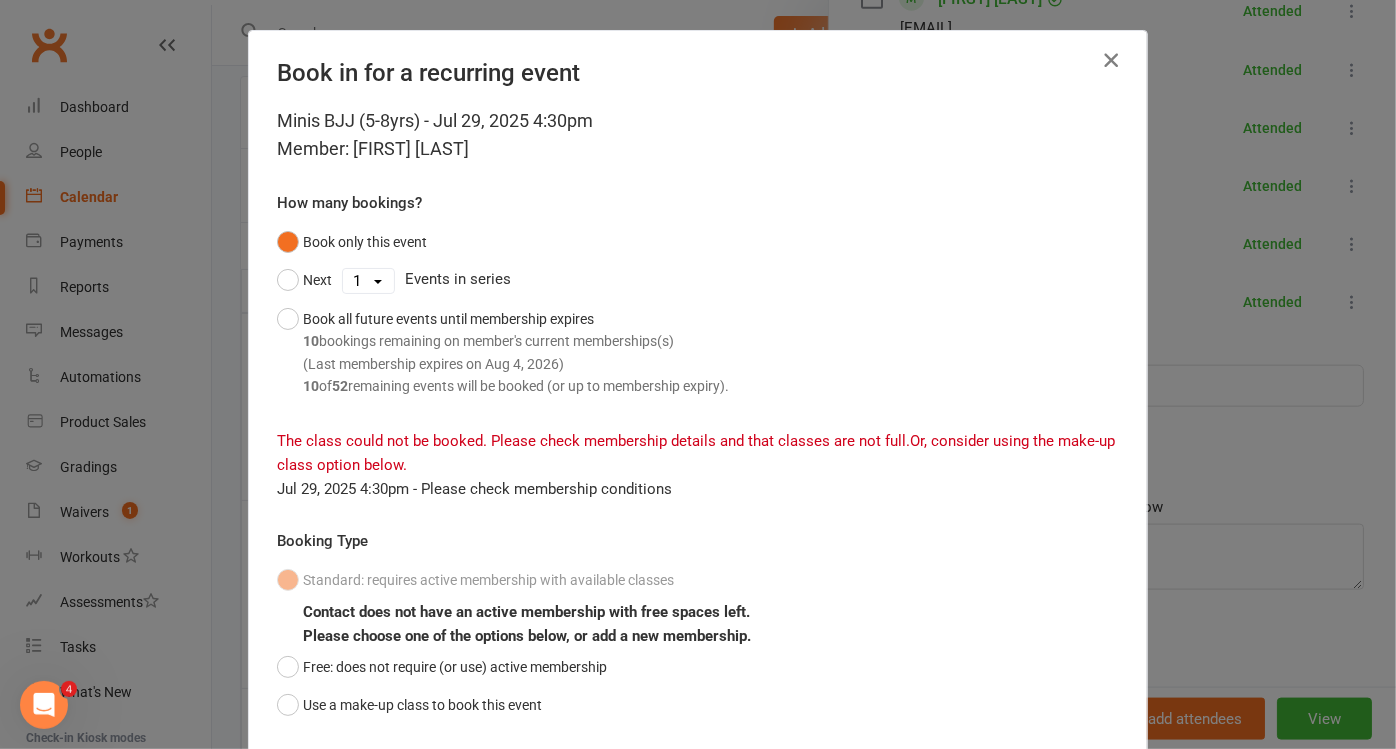 click at bounding box center [1111, 60] 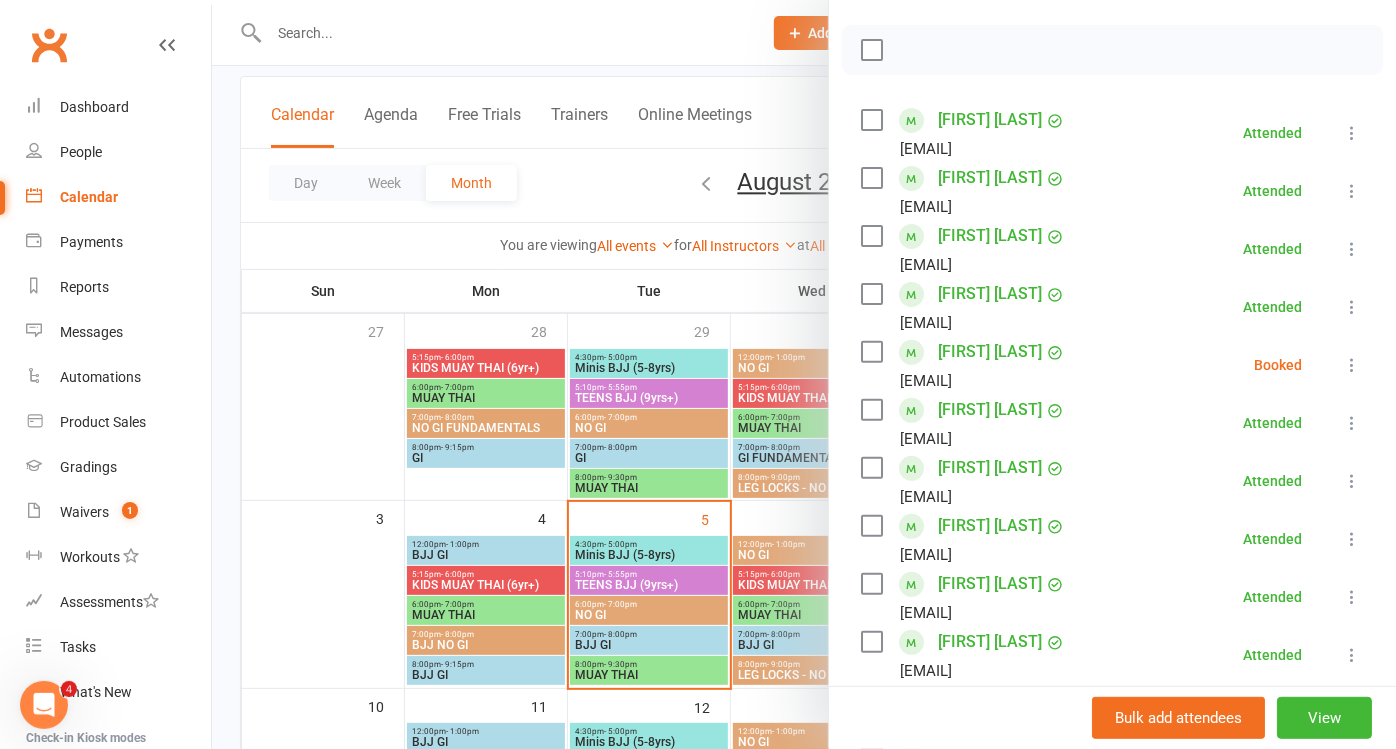 scroll, scrollTop: 260, scrollLeft: 0, axis: vertical 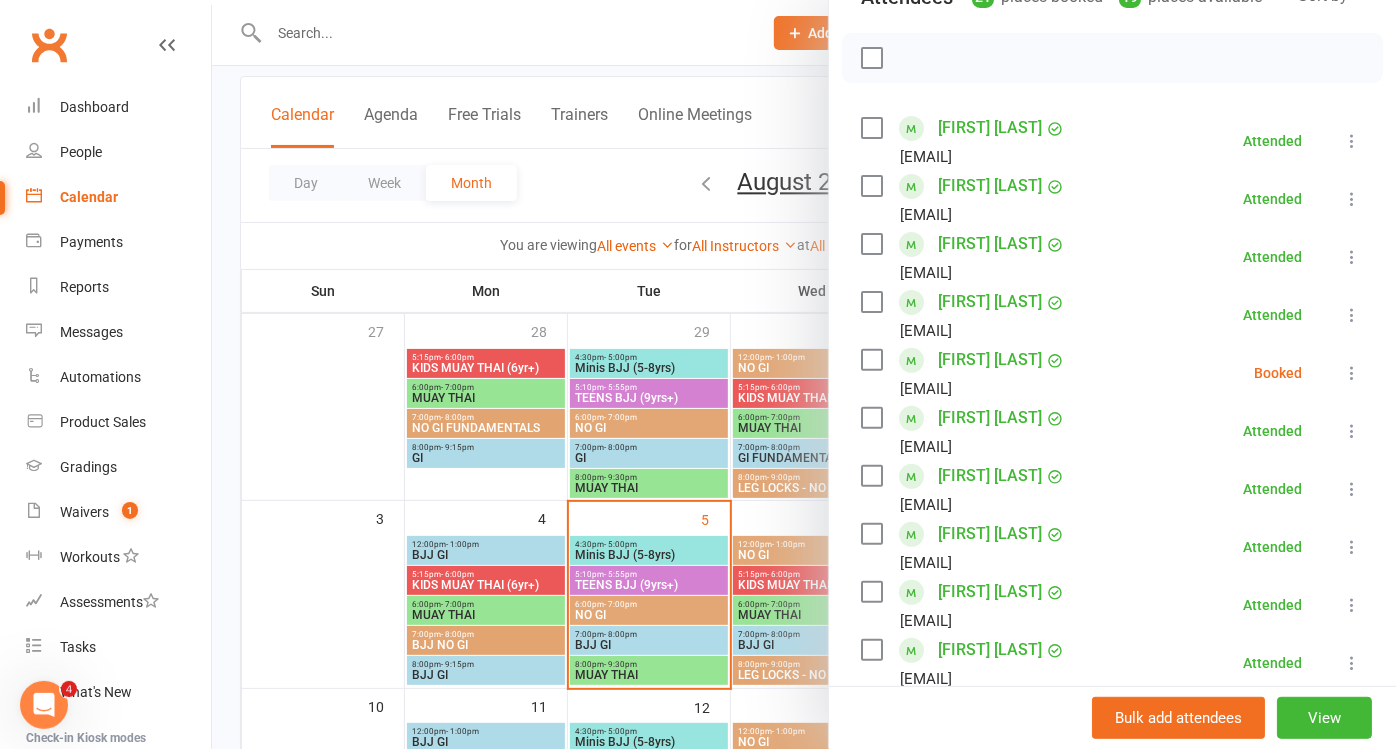 click at bounding box center (1352, 373) 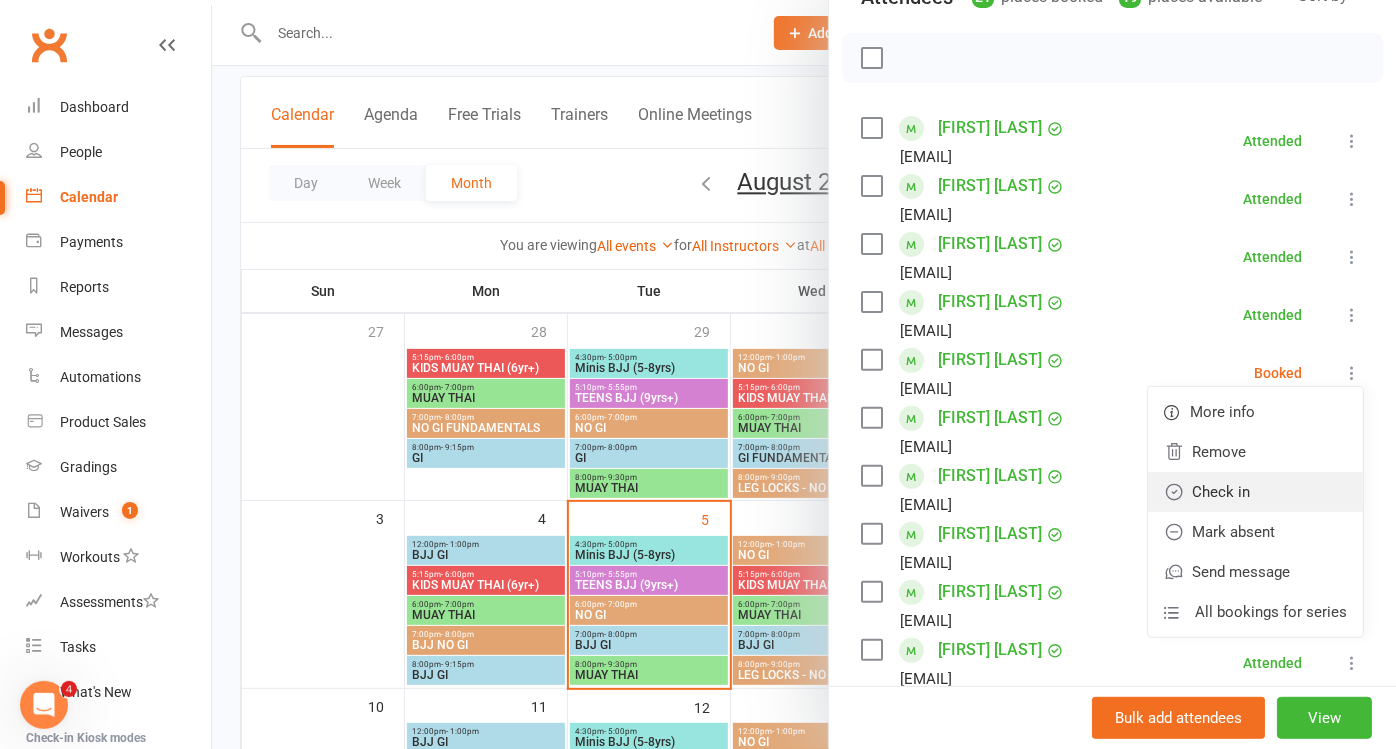 click on "Check in" at bounding box center [1255, 492] 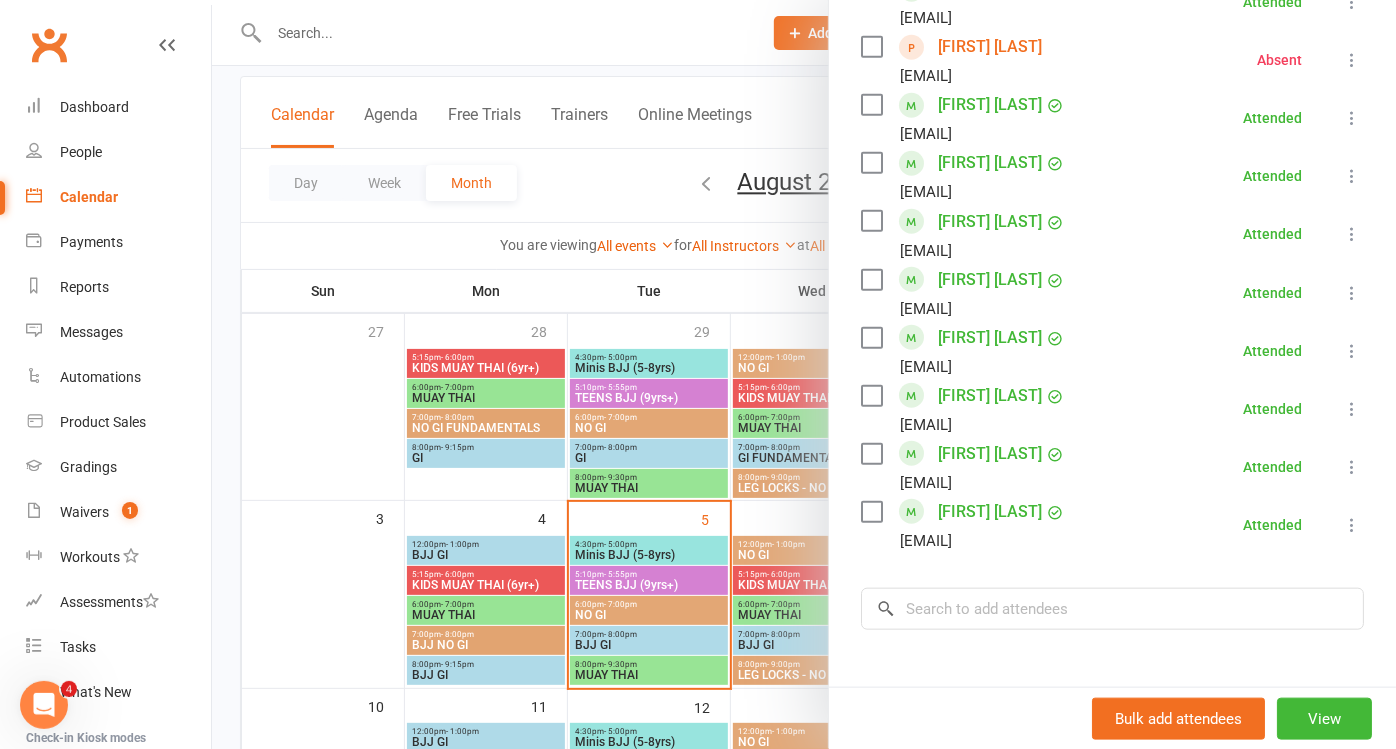 scroll, scrollTop: 1038, scrollLeft: 0, axis: vertical 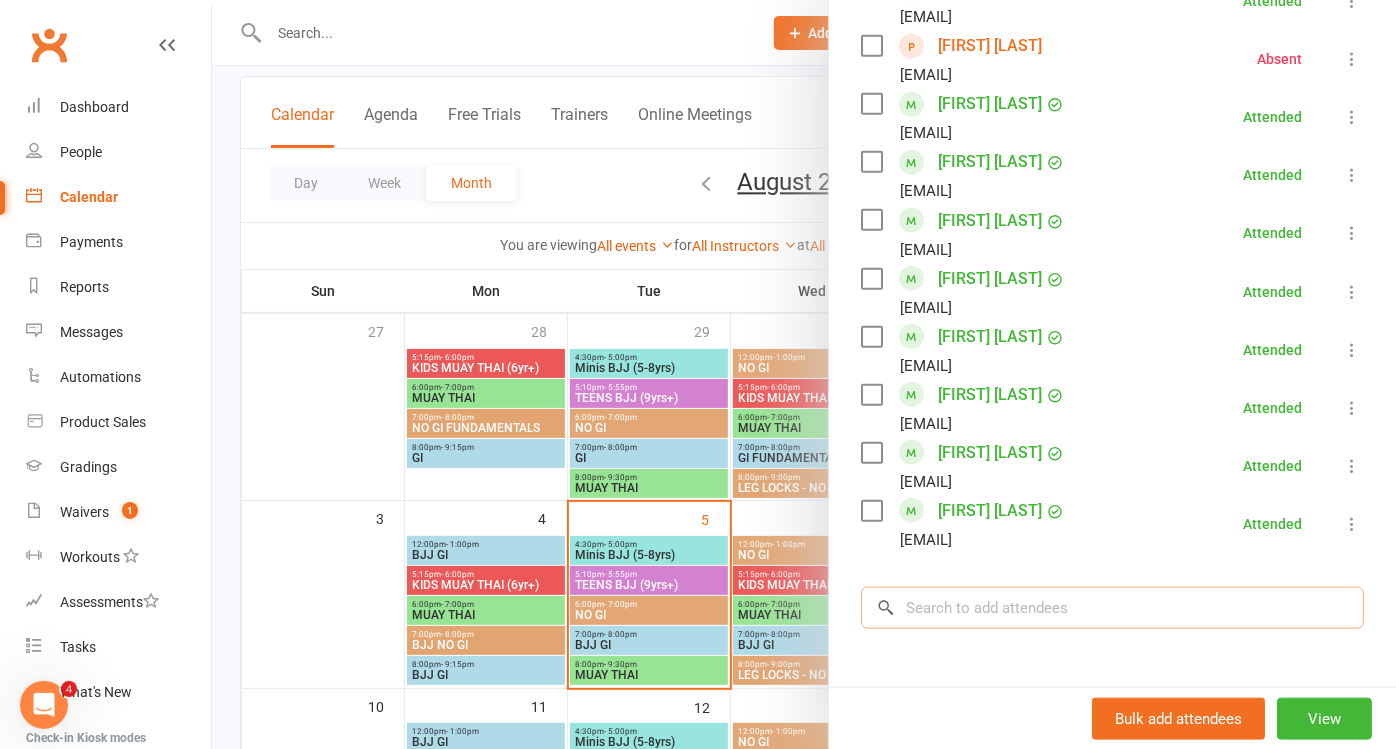click at bounding box center [1112, 608] 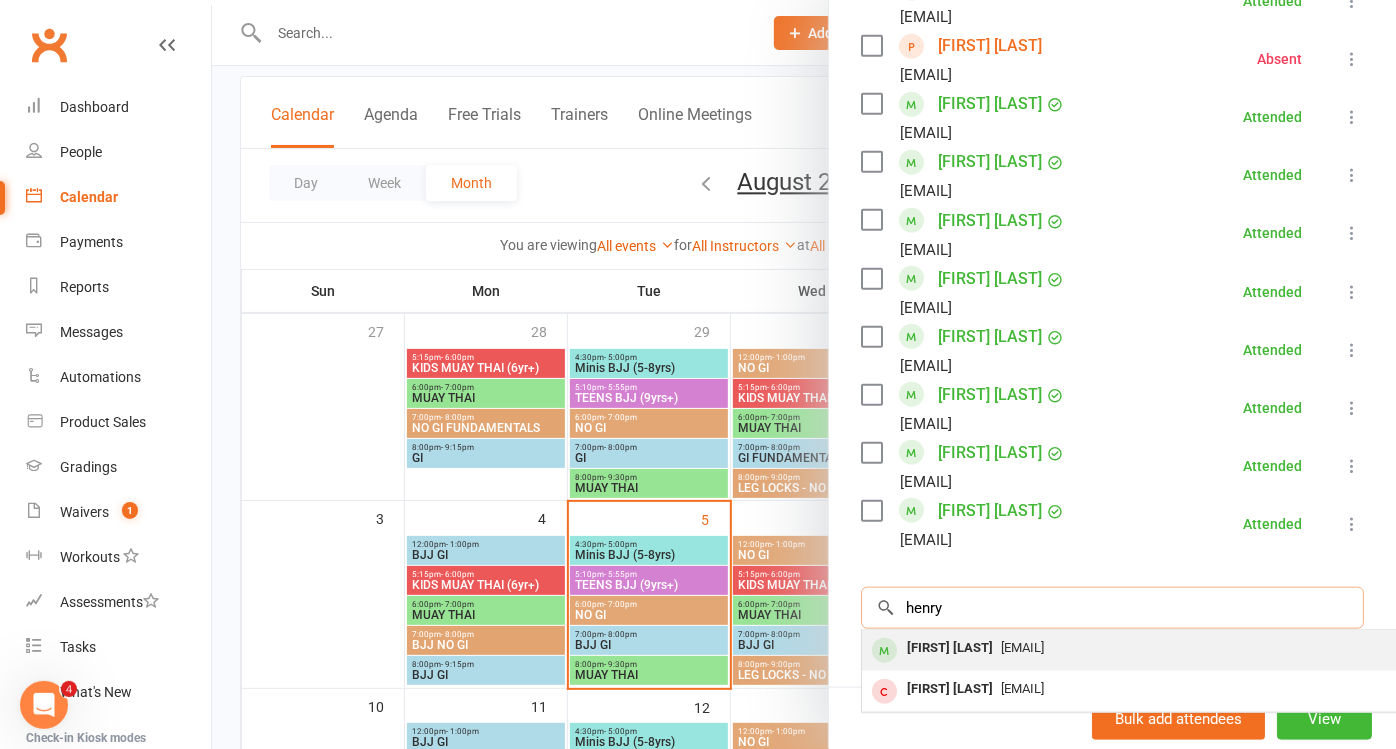 type on "henry" 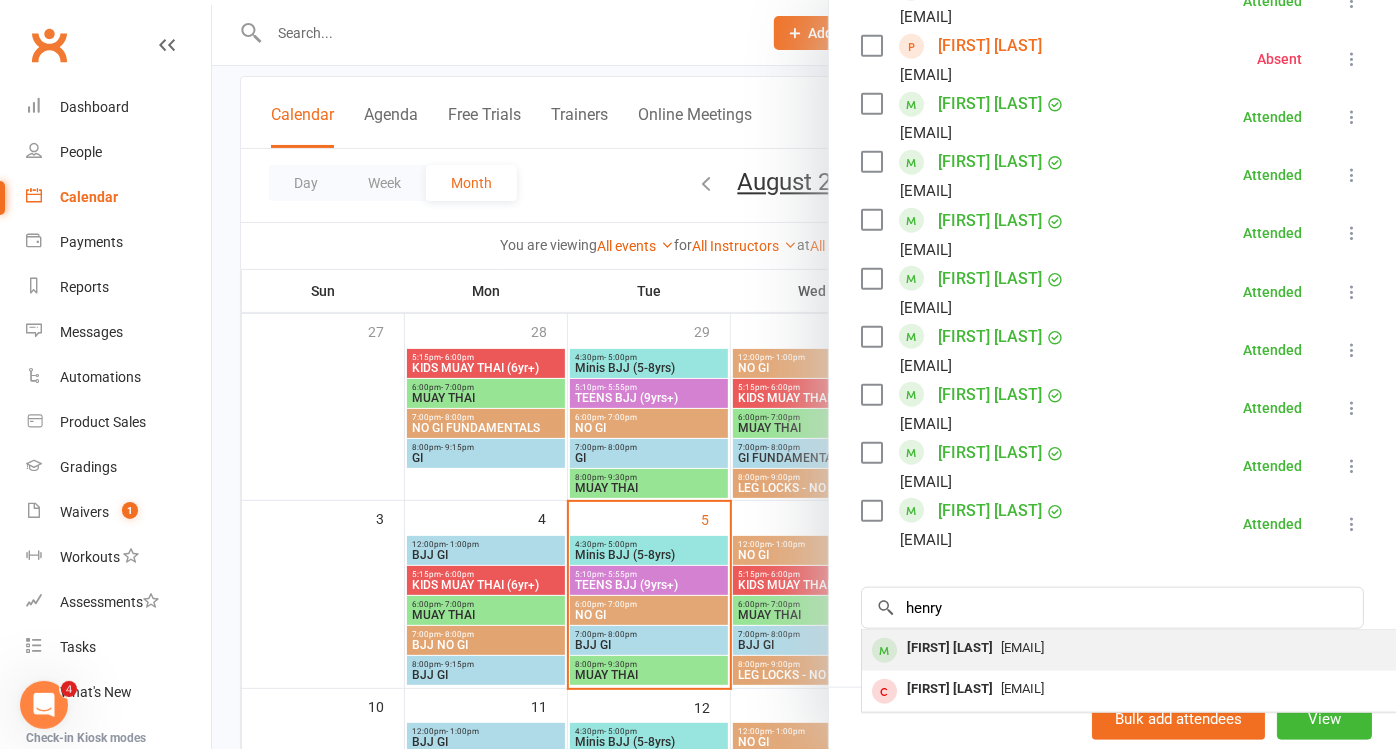 click on "Henry Henderson" at bounding box center (950, 648) 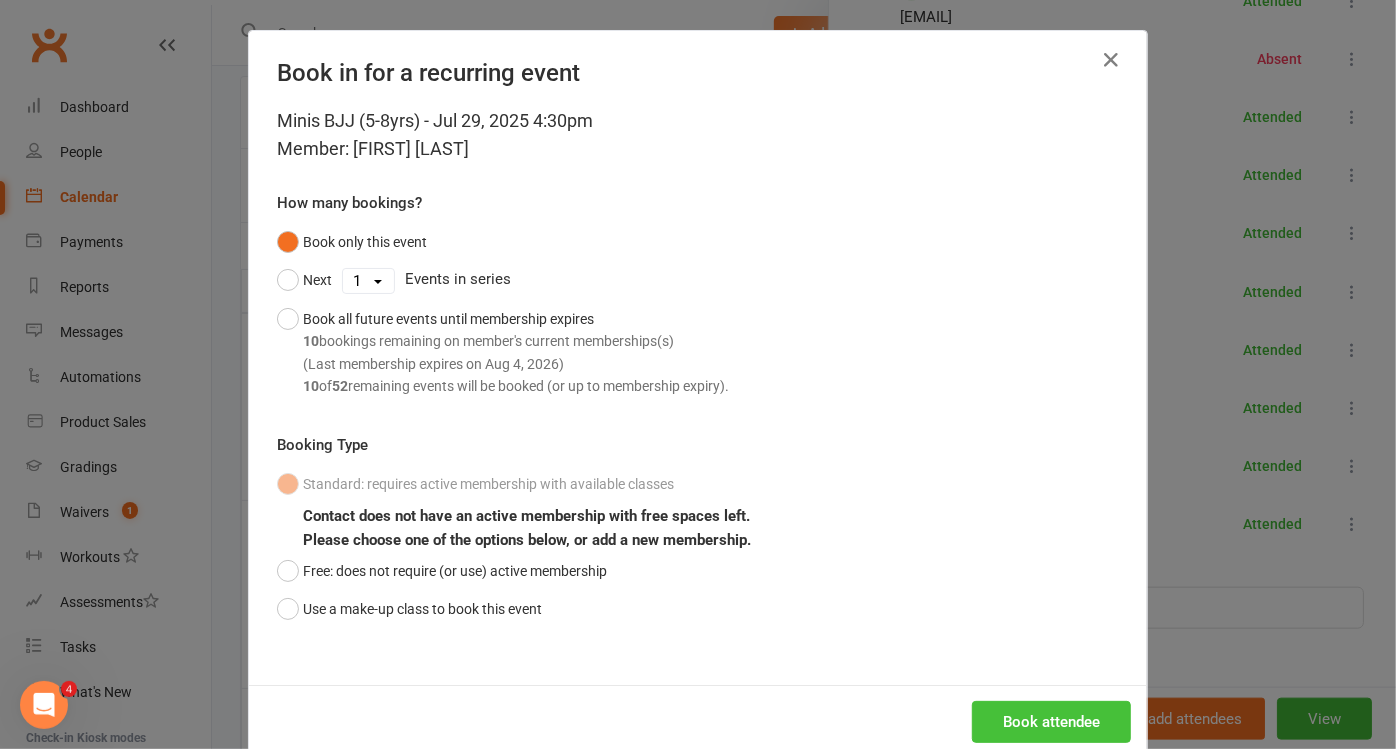 click on "Book attendee" at bounding box center (1051, 722) 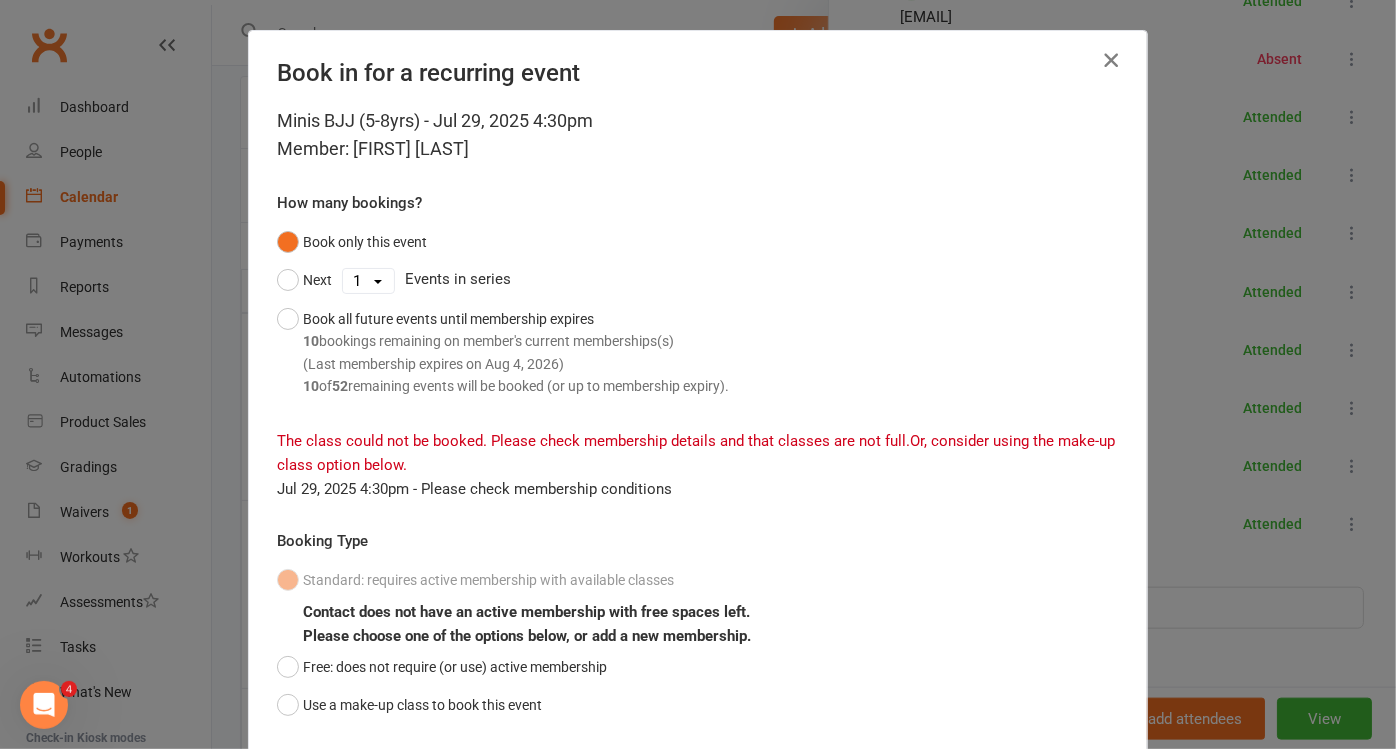 click at bounding box center [1111, 60] 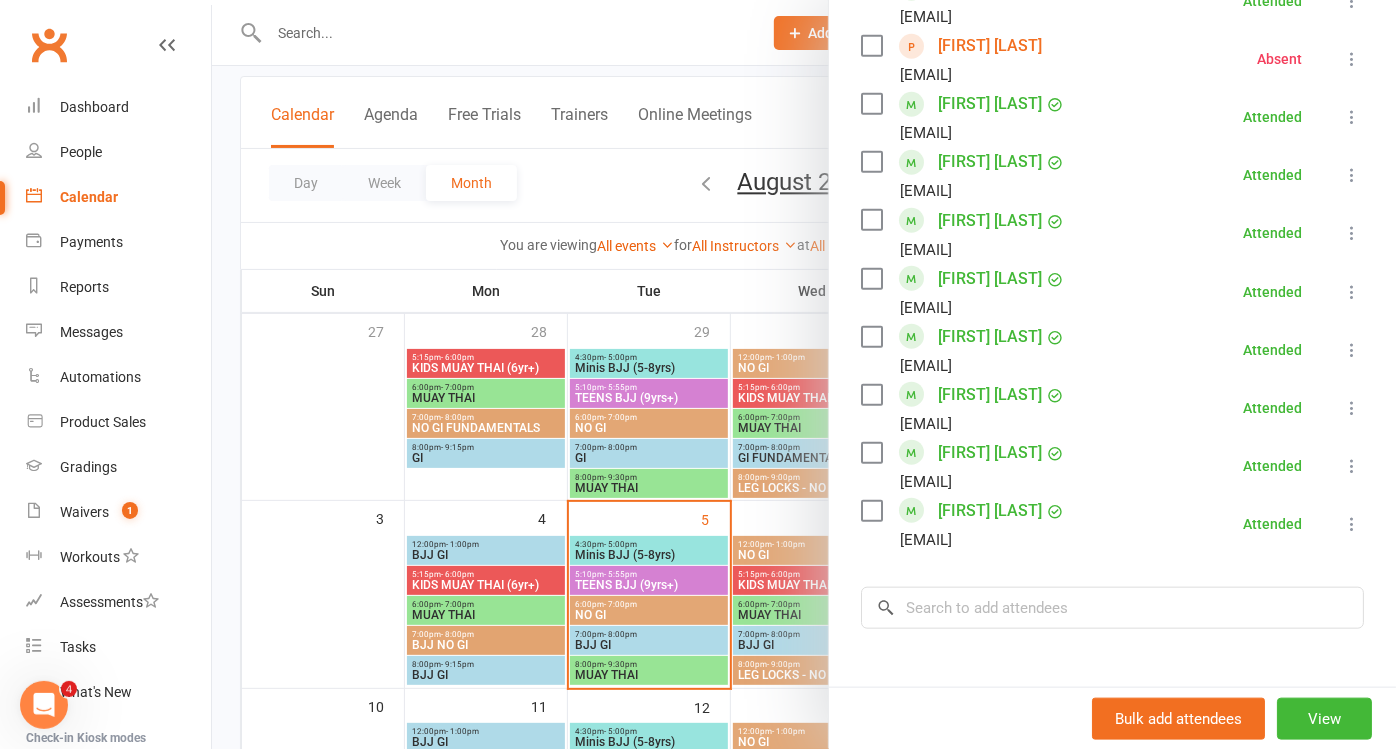 click at bounding box center [804, 374] 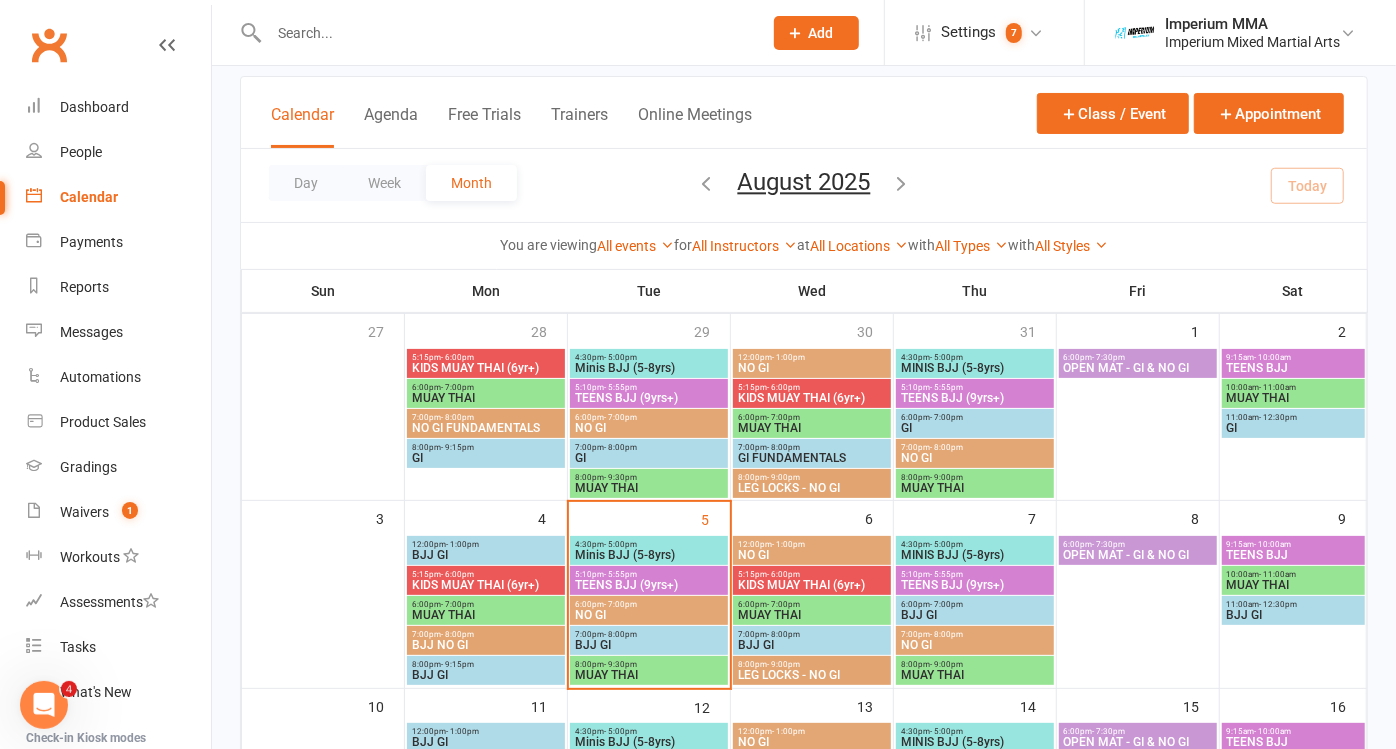 click at bounding box center [505, 33] 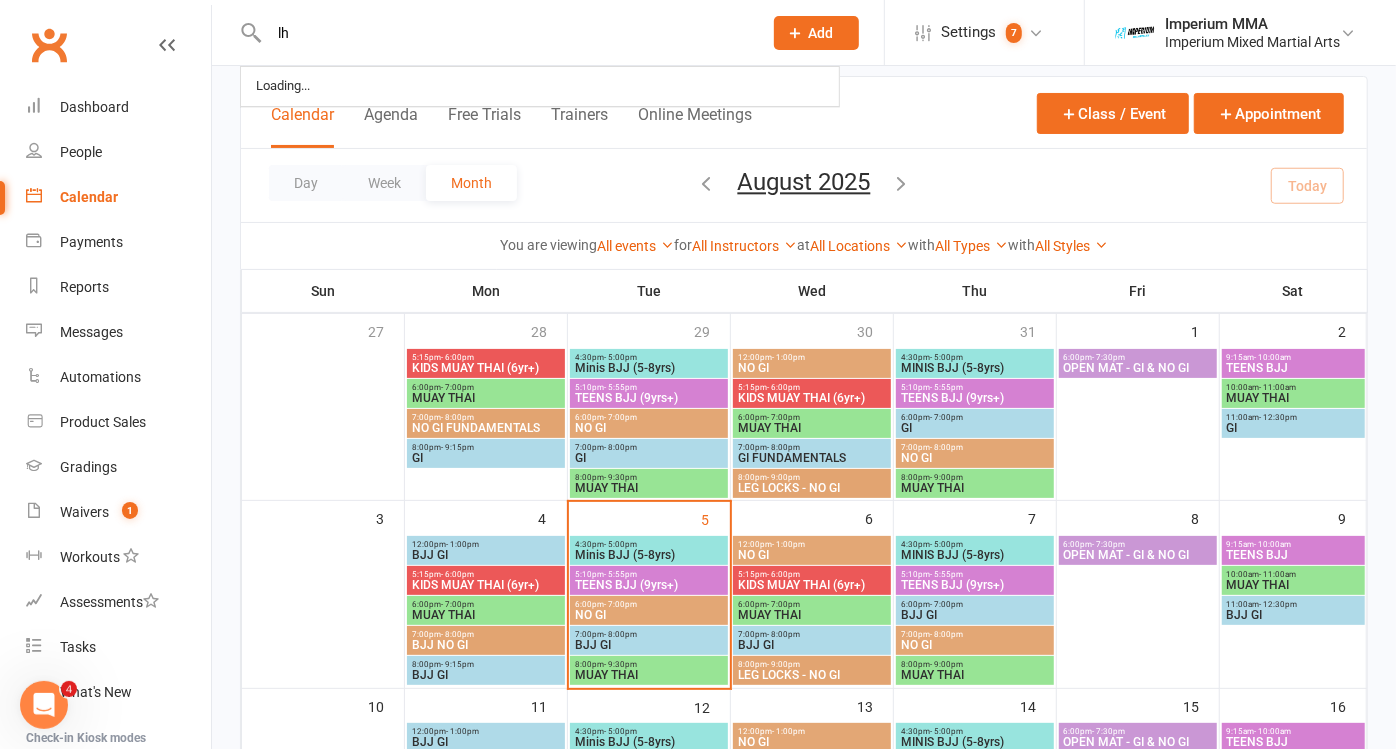 type on "l" 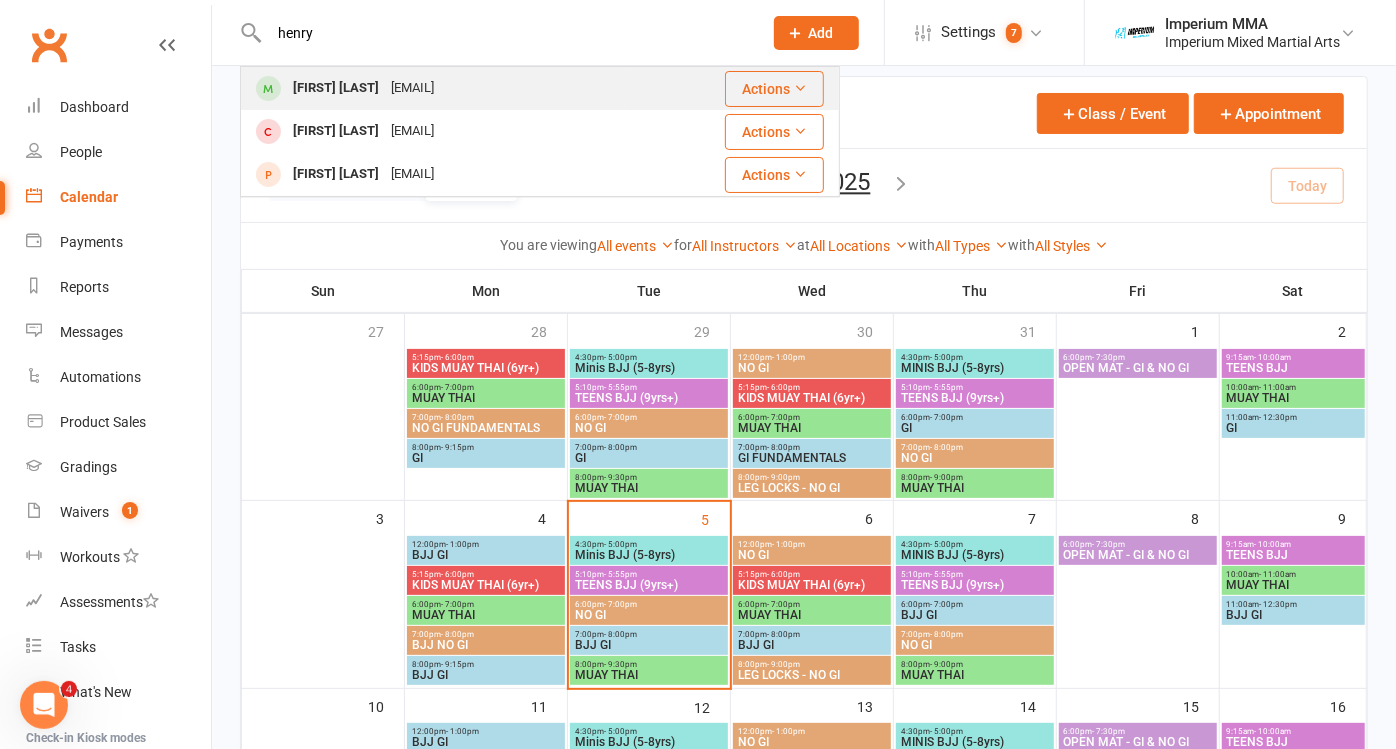 type on "henry" 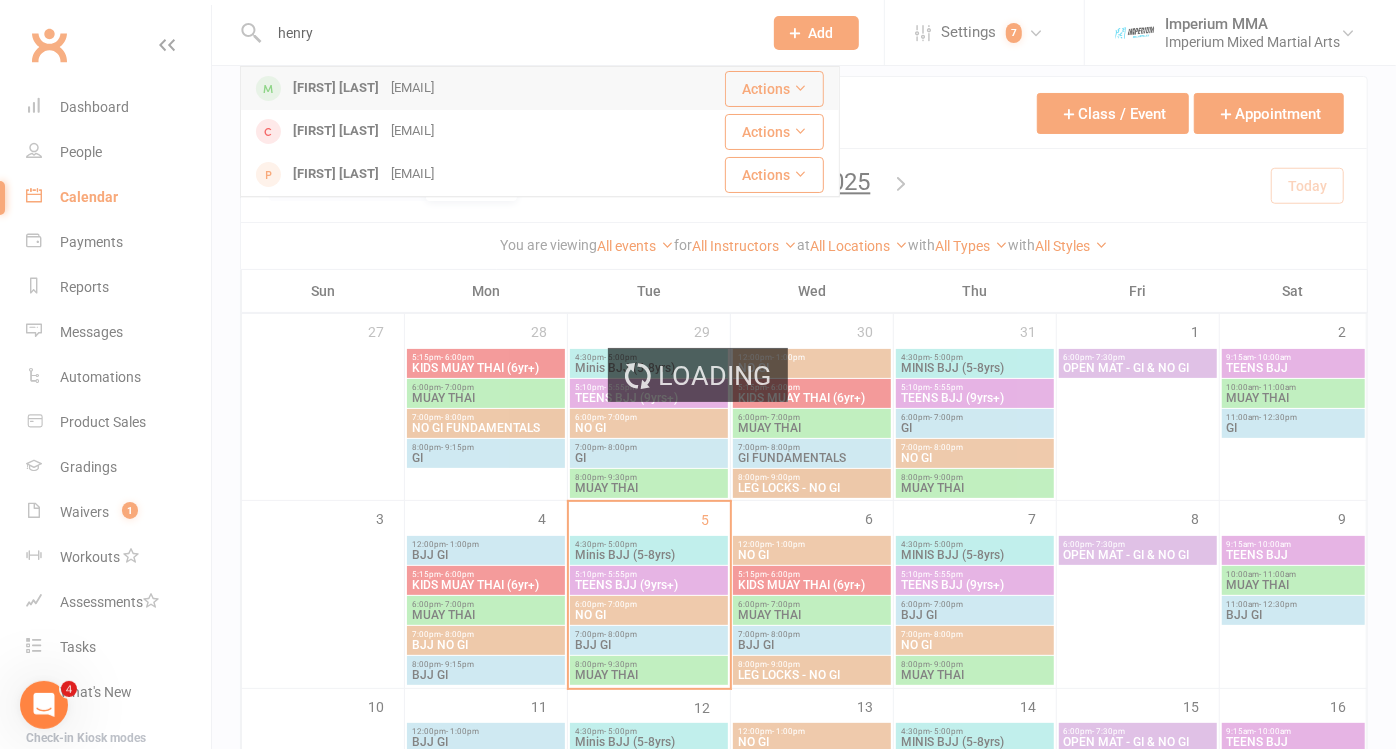 type 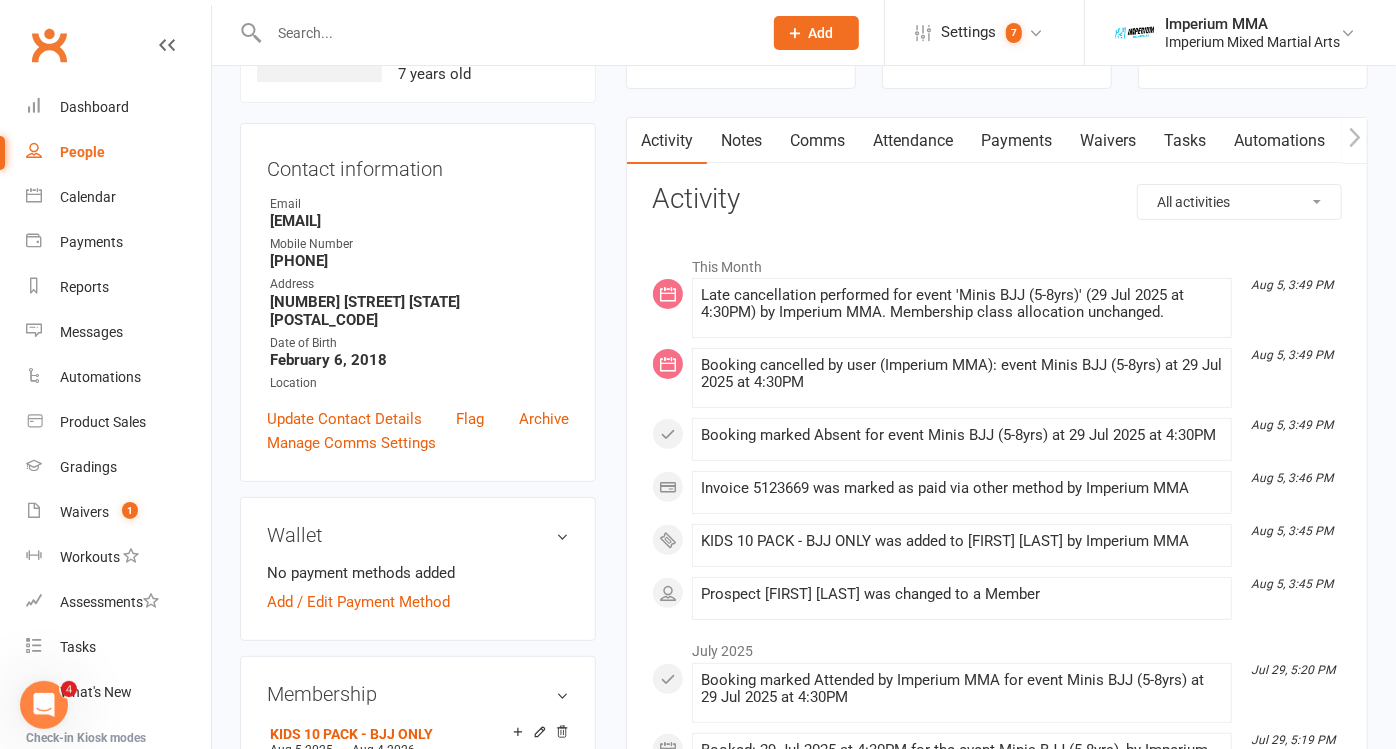 scroll, scrollTop: 0, scrollLeft: 0, axis: both 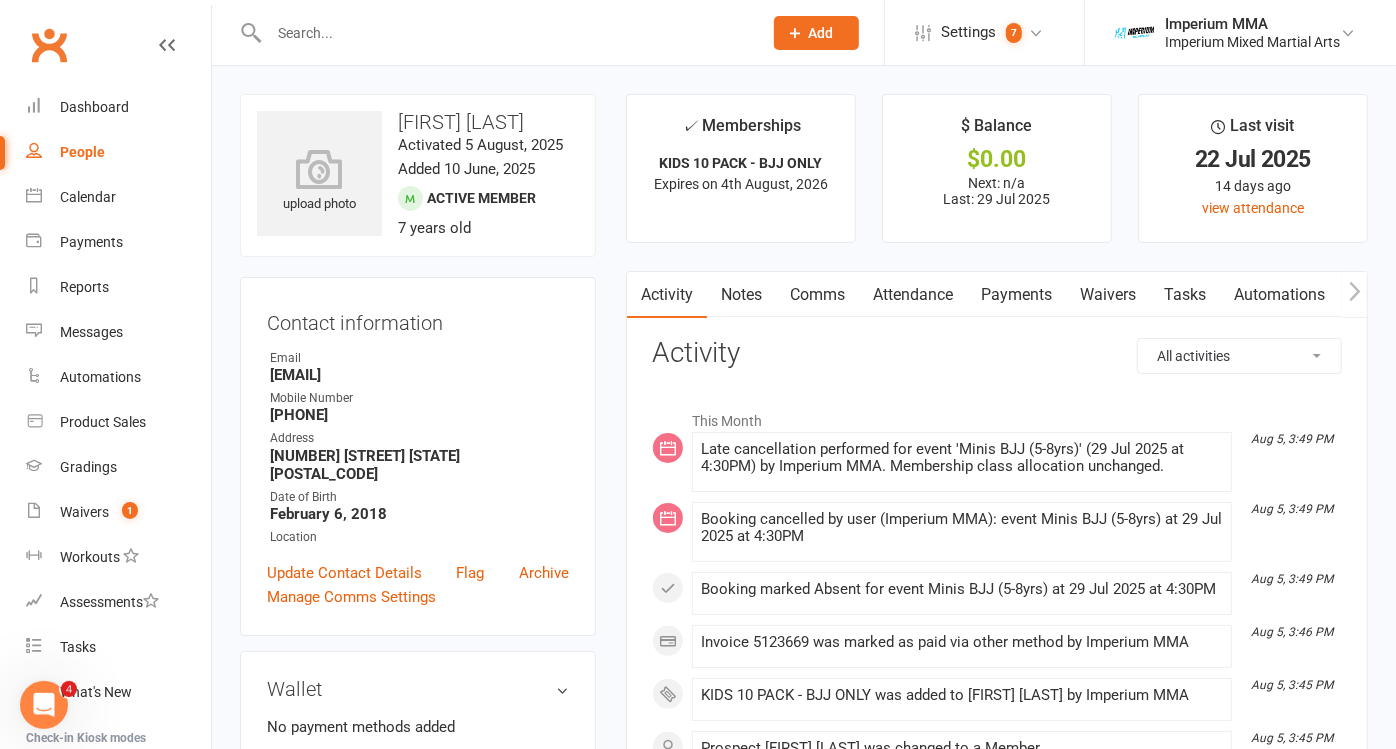 click on "Payments" at bounding box center (1016, 295) 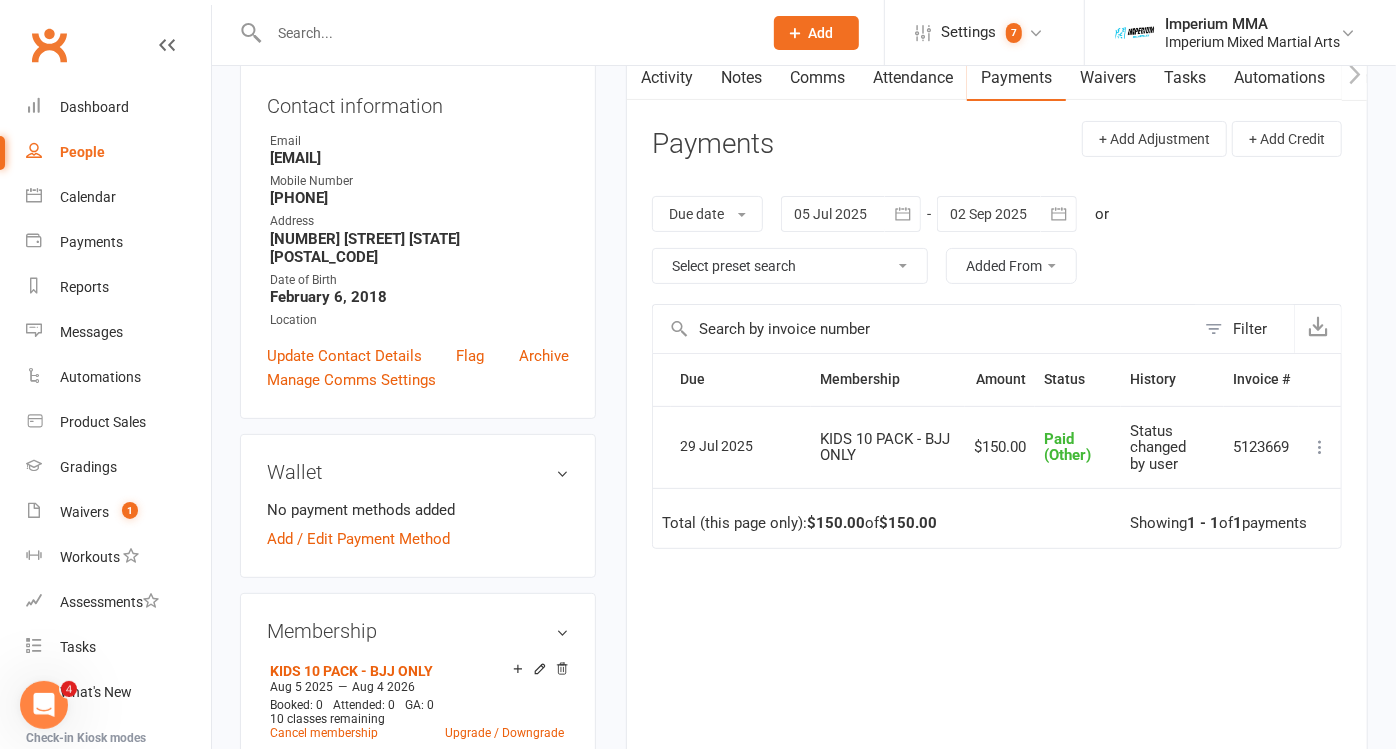 scroll, scrollTop: 333, scrollLeft: 0, axis: vertical 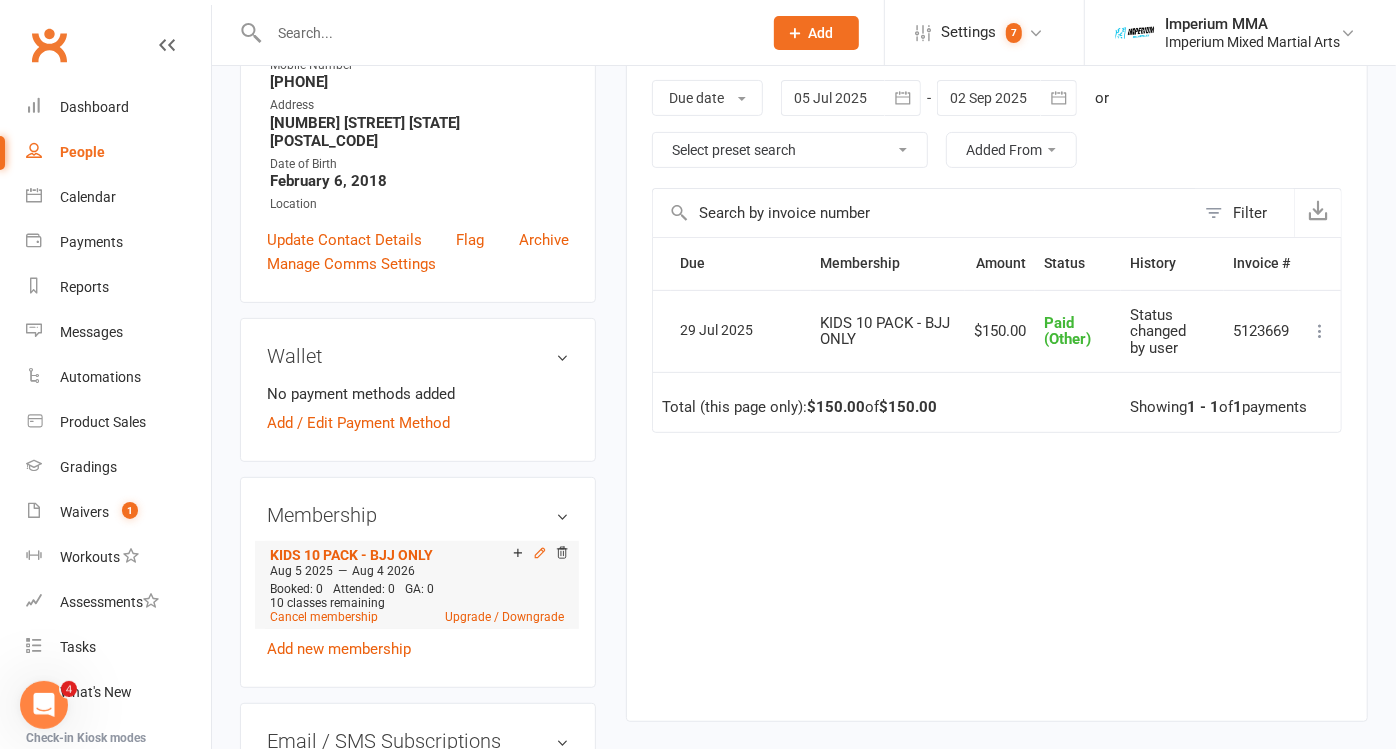 click 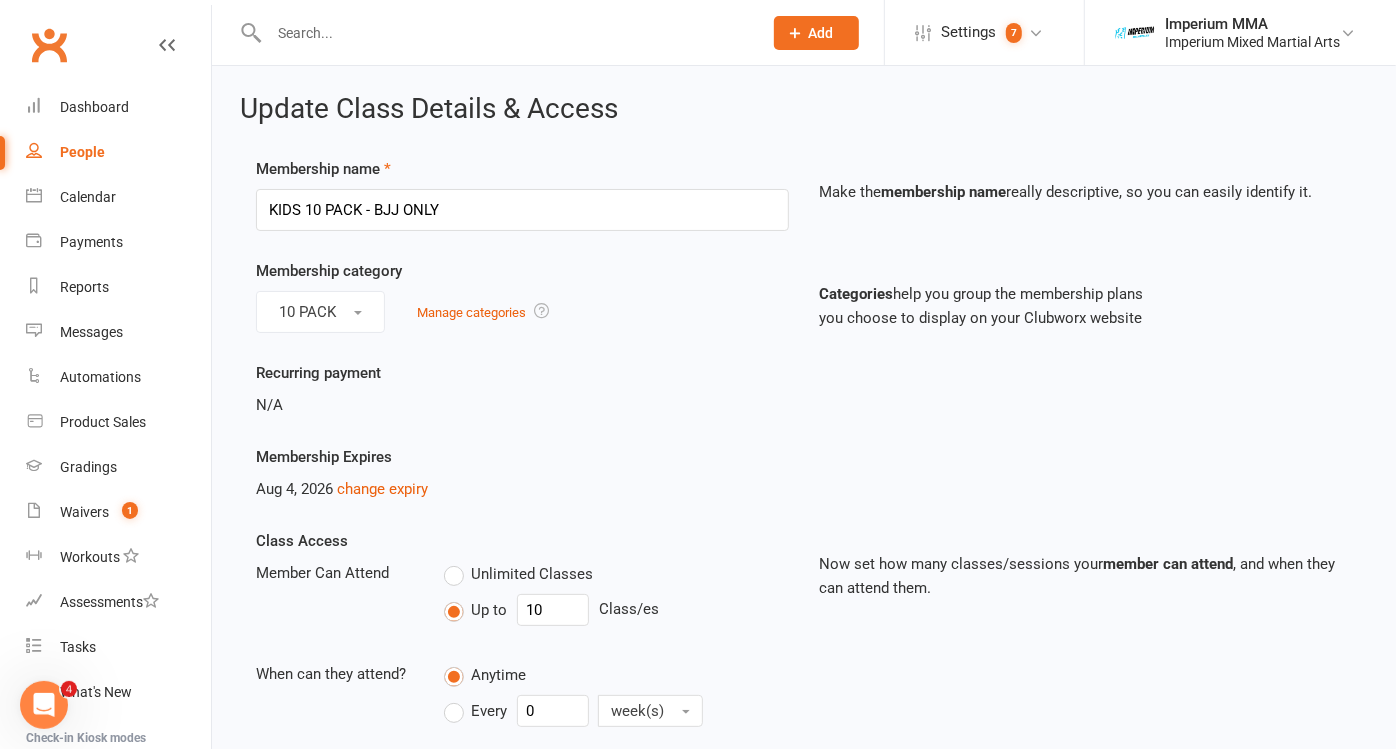 scroll, scrollTop: 111, scrollLeft: 0, axis: vertical 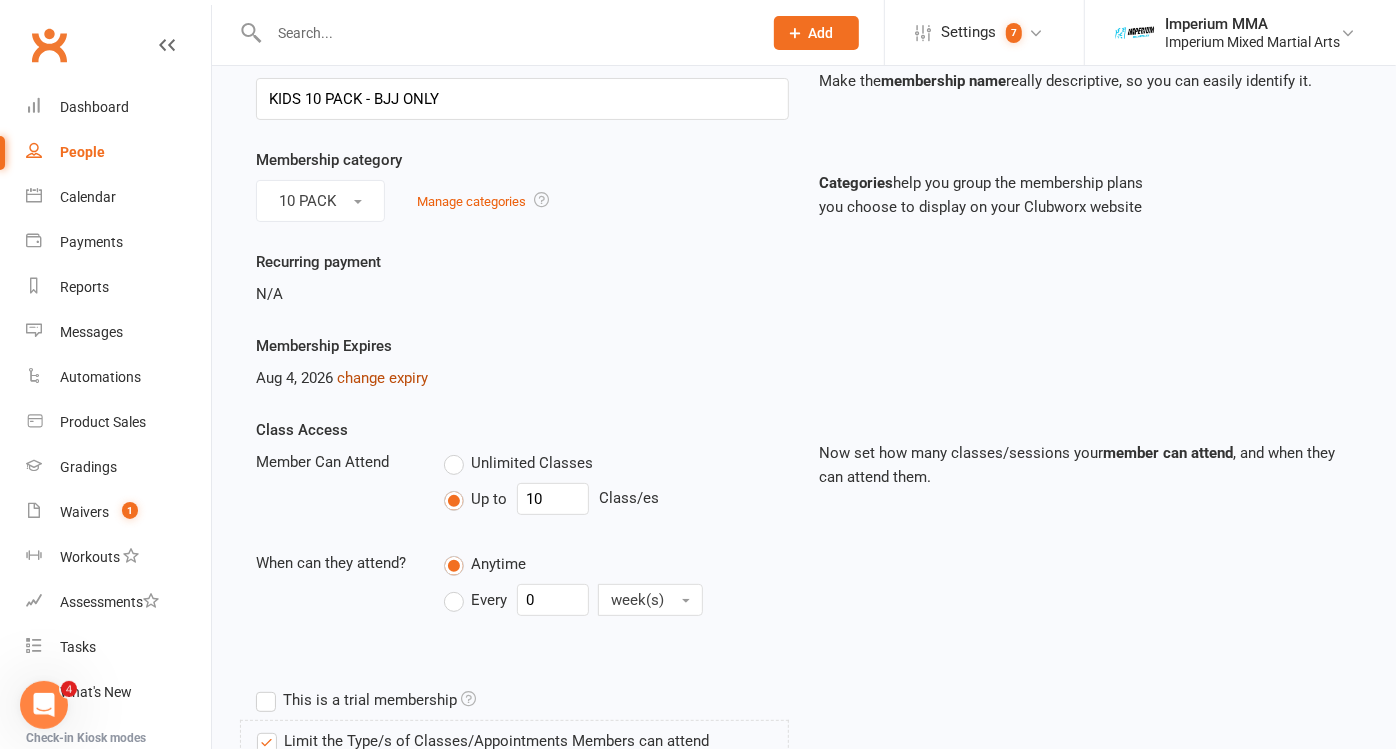 click on "change expiry" at bounding box center [382, 378] 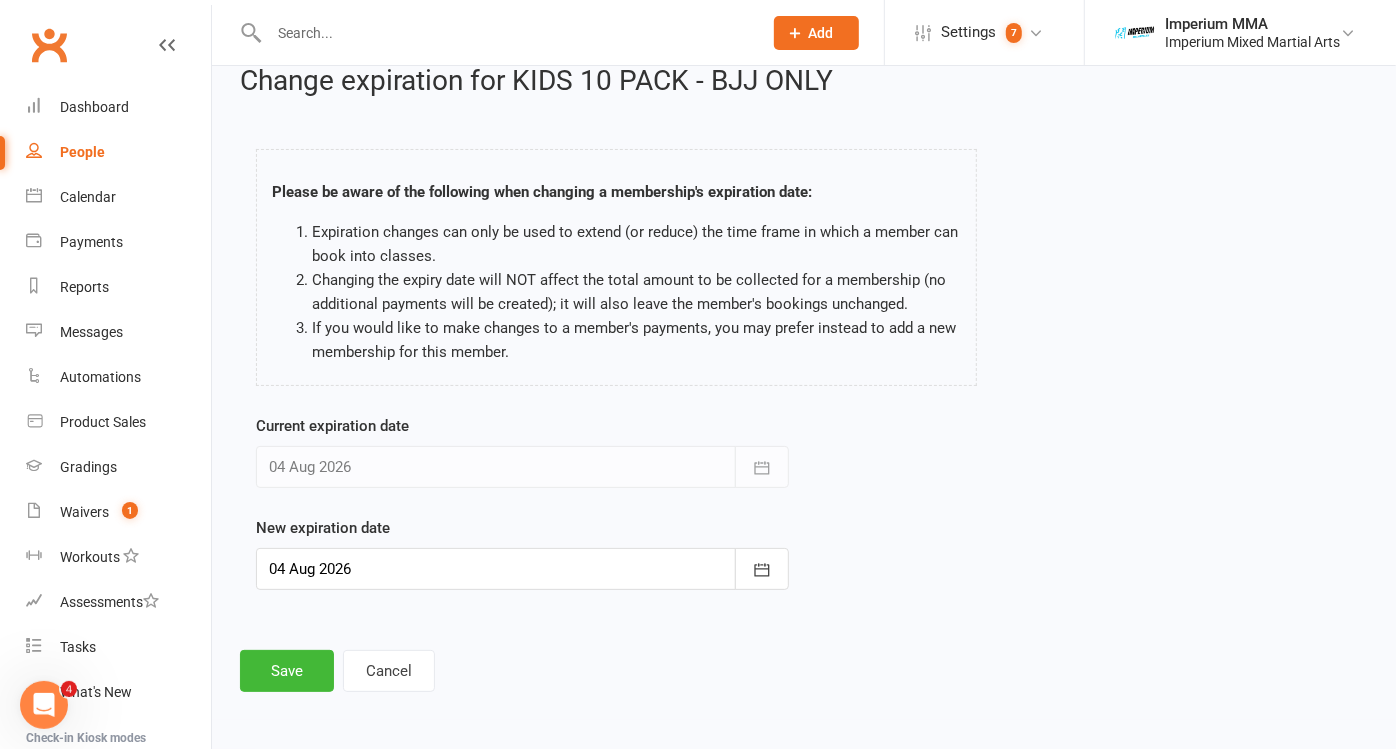 scroll, scrollTop: 0, scrollLeft: 0, axis: both 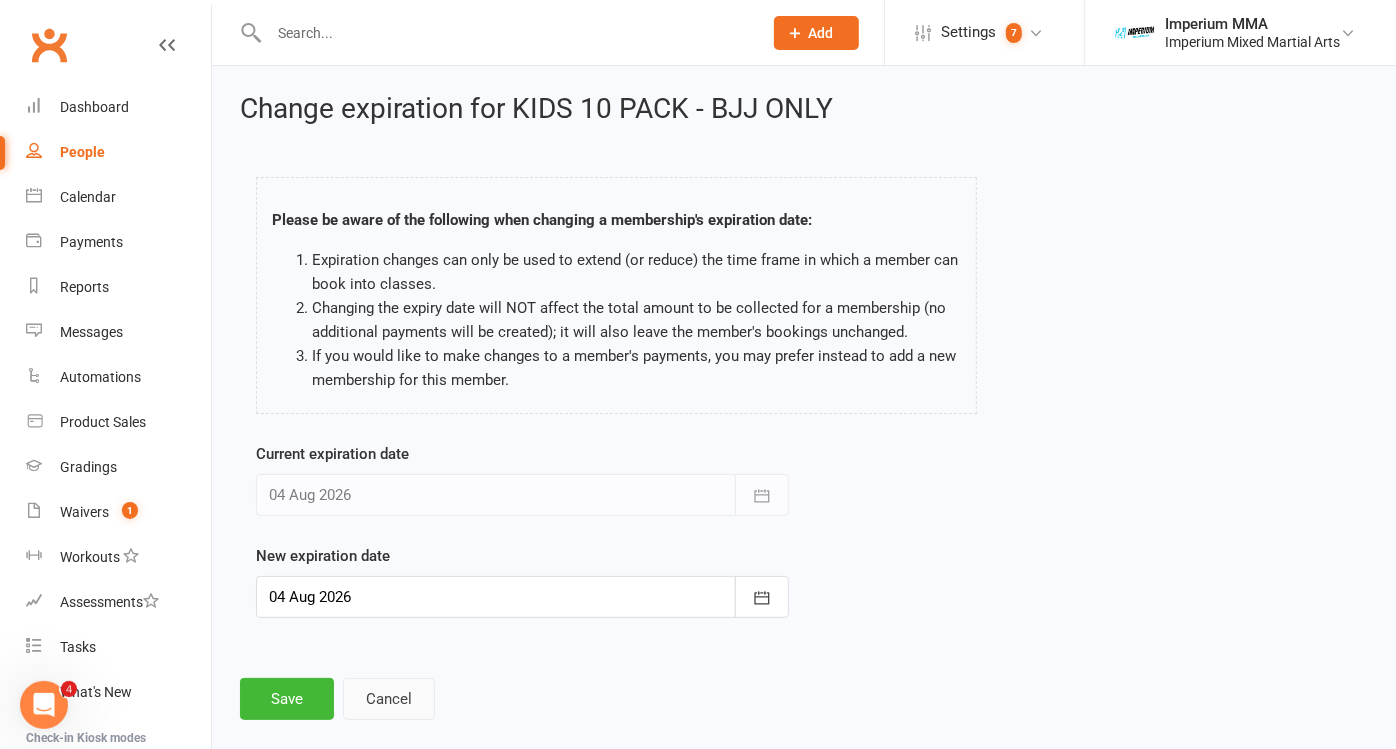 click on "Cancel" at bounding box center (389, 699) 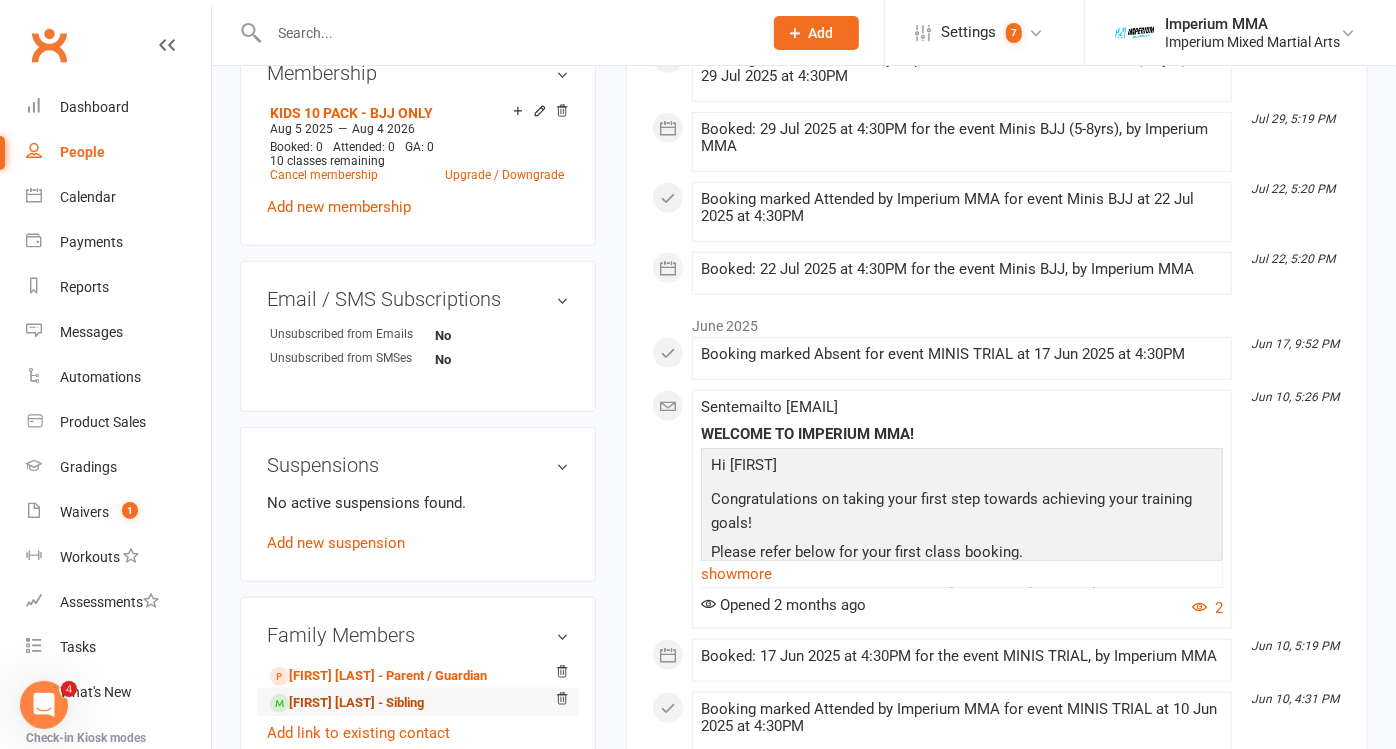 scroll, scrollTop: 666, scrollLeft: 0, axis: vertical 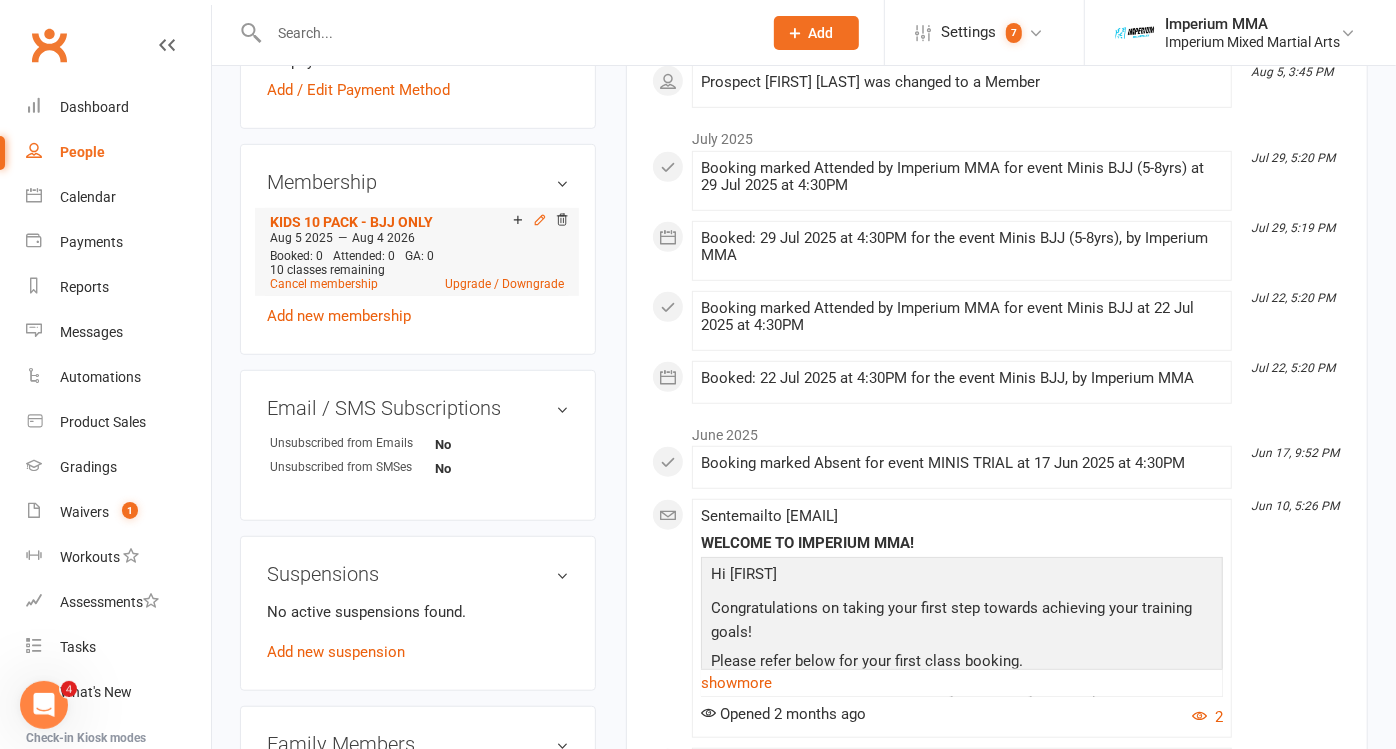 click 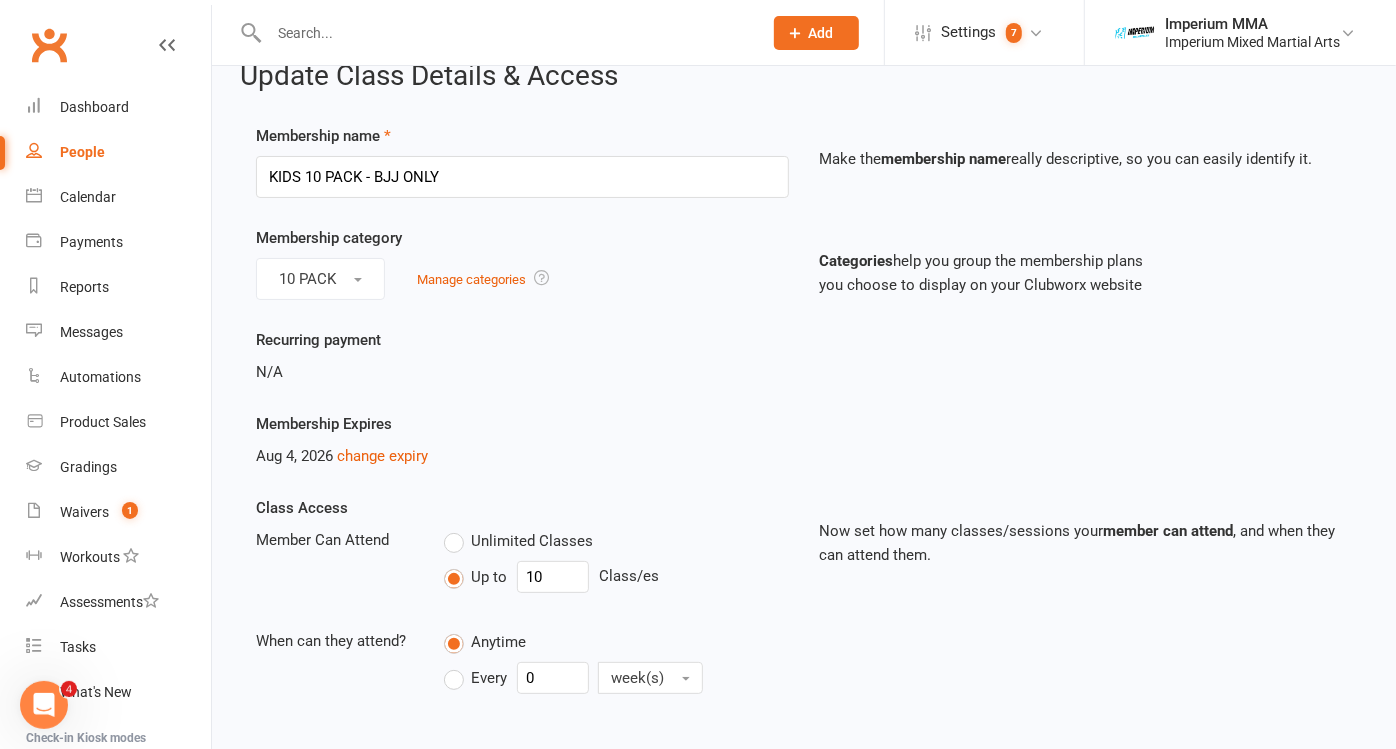 scroll, scrollTop: 0, scrollLeft: 0, axis: both 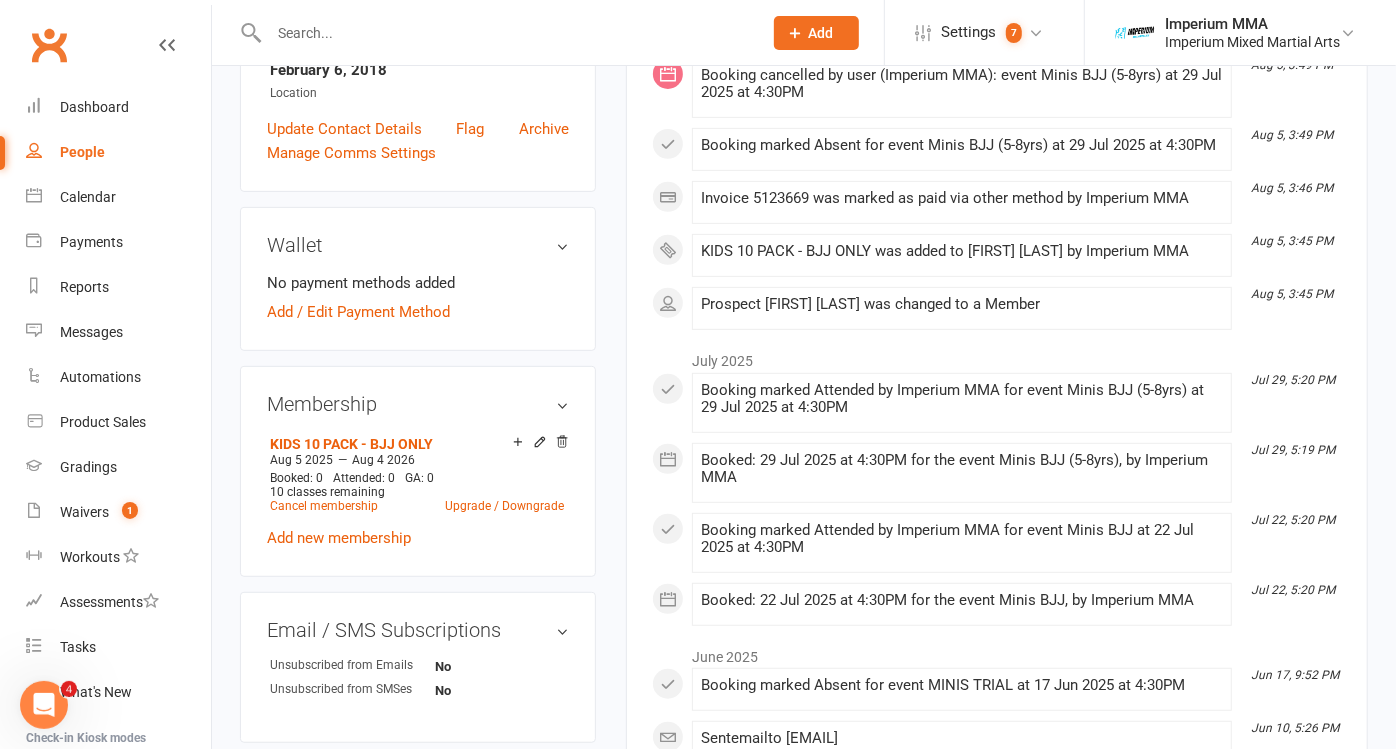 click 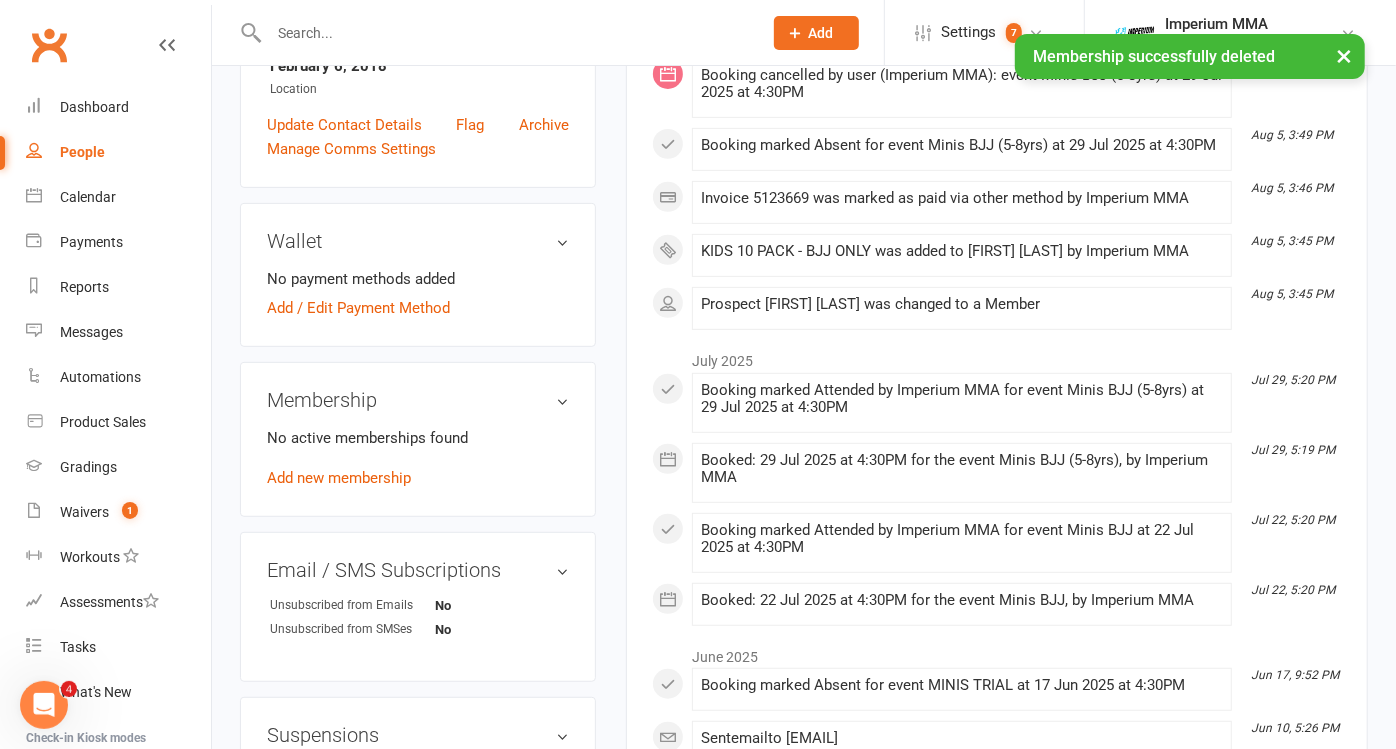 scroll, scrollTop: 440, scrollLeft: 0, axis: vertical 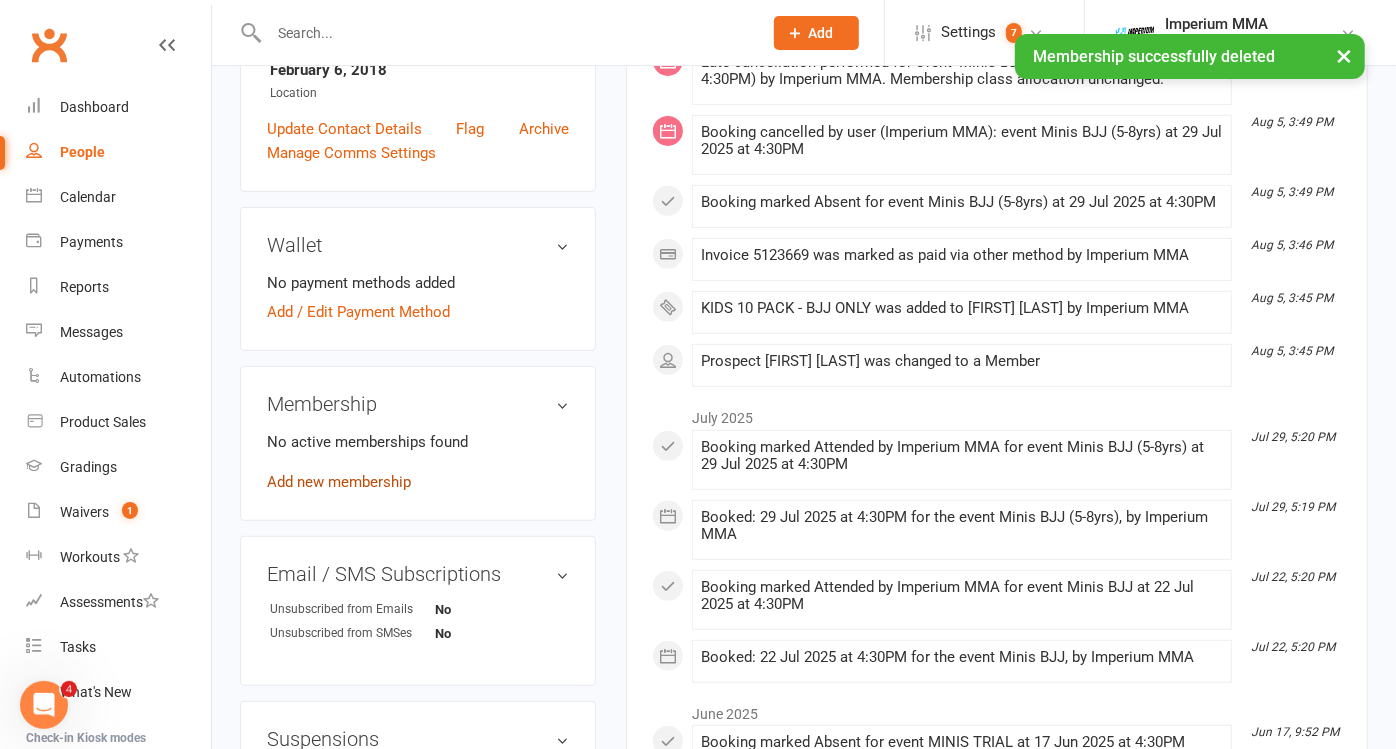 click on "Add new membership" at bounding box center [339, 482] 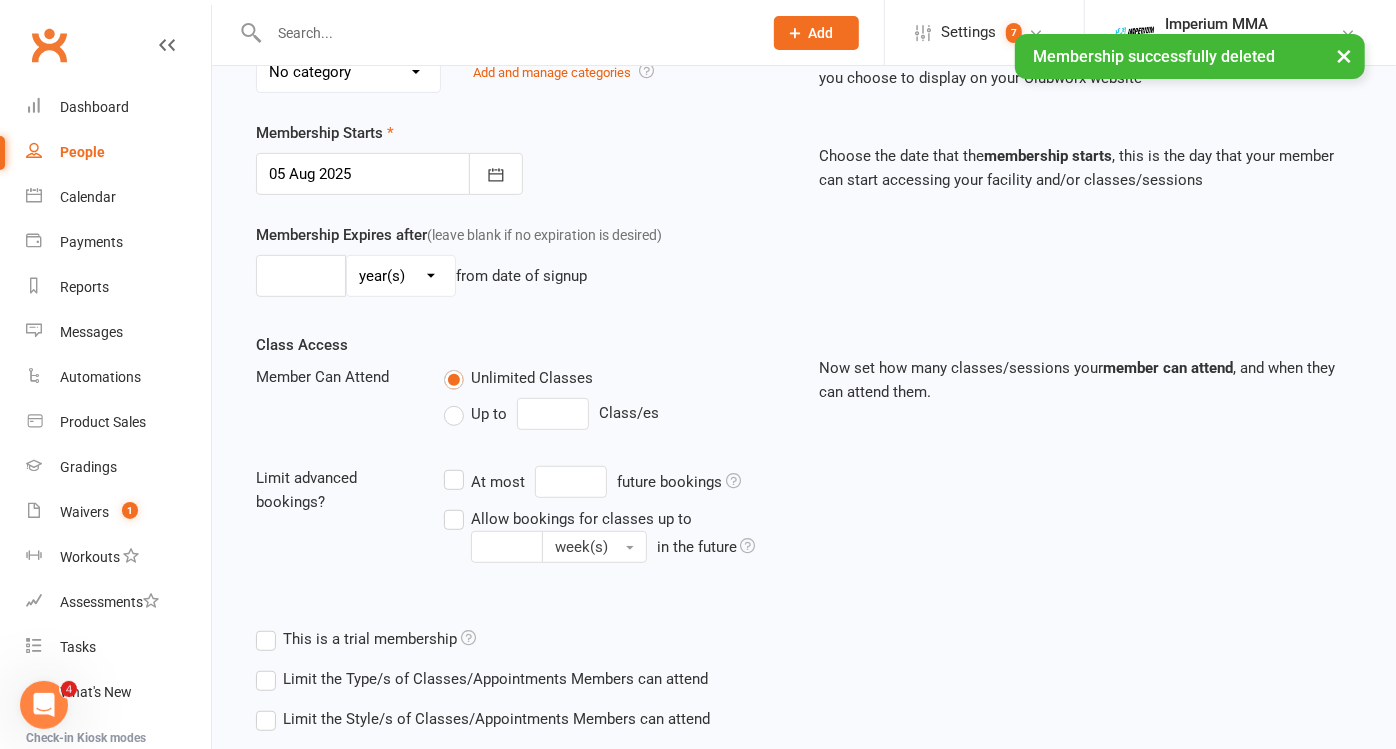 scroll, scrollTop: 0, scrollLeft: 0, axis: both 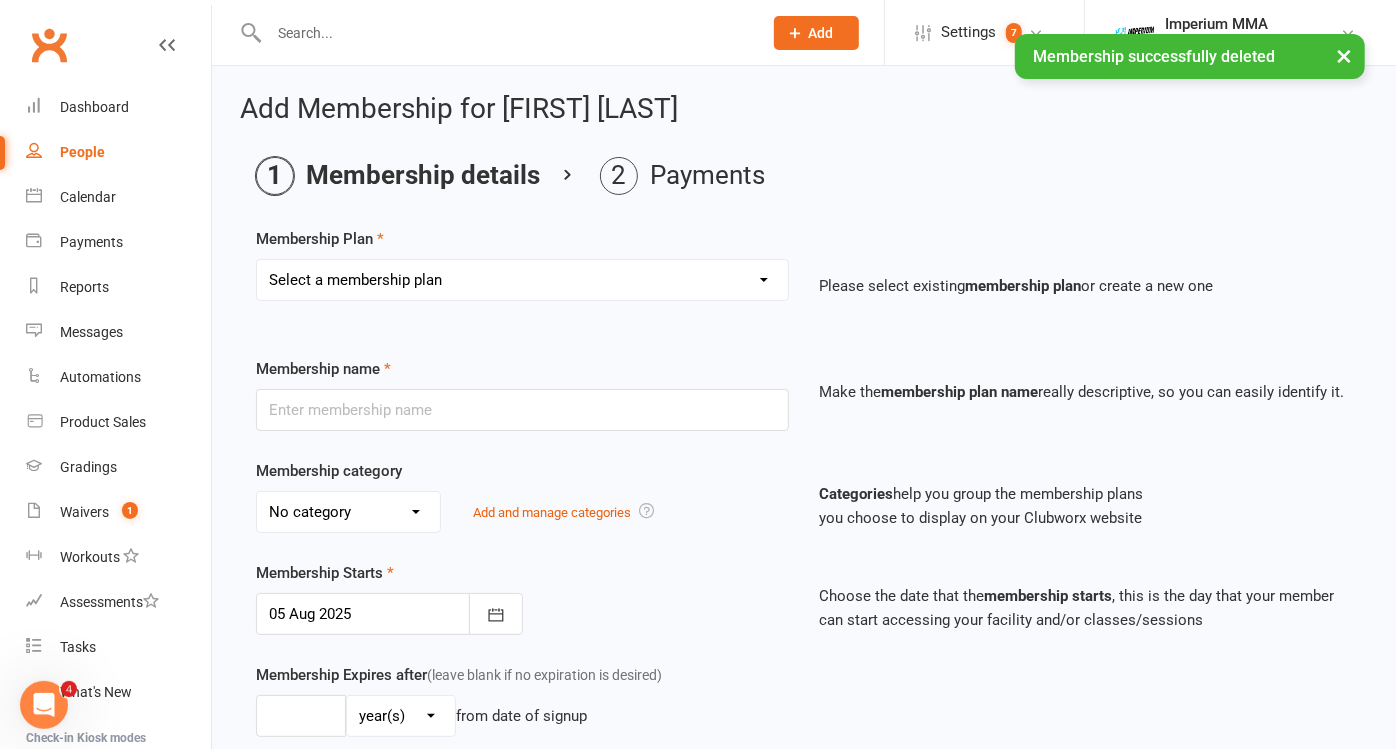 click on "Select a membership plan Create new Membership Plan ONE VISIT PASS KIDS 10 PACK - BJJ ONLY KIDS 10 PACK - MUAY THAI (BJJ INCLUDED) 10 CLASS PASS COMBO (ADULT) KIDS 2PW BJJ - 29(58) KIDS 3PW BJJ - 39(78) KIDS MUAY THAI - 35(70) KIDS ULTIMATE COMBO - 42(84) BJJ PROMO45 MUAY THAI PROMO45 UNLIMITED PROMO49 STUDENT ADJUSTABLE KIDS BJJ (29/39WK) ADJUSTABLE MUAY THAI (45WK) ADJUSTABLE BJJ (45WK) ADJUSTABLE KIDS M/T (35WK) BJJ-52 MUAY THAI - 52 UNLIMITED 55 FREE UNLIMITED FREE TRIAL KIDS MUAY THAI ADJUSTABLE UNLIMITED (49WK) UPRFRONT KIDS ULTIMATE COMBO" at bounding box center (522, 280) 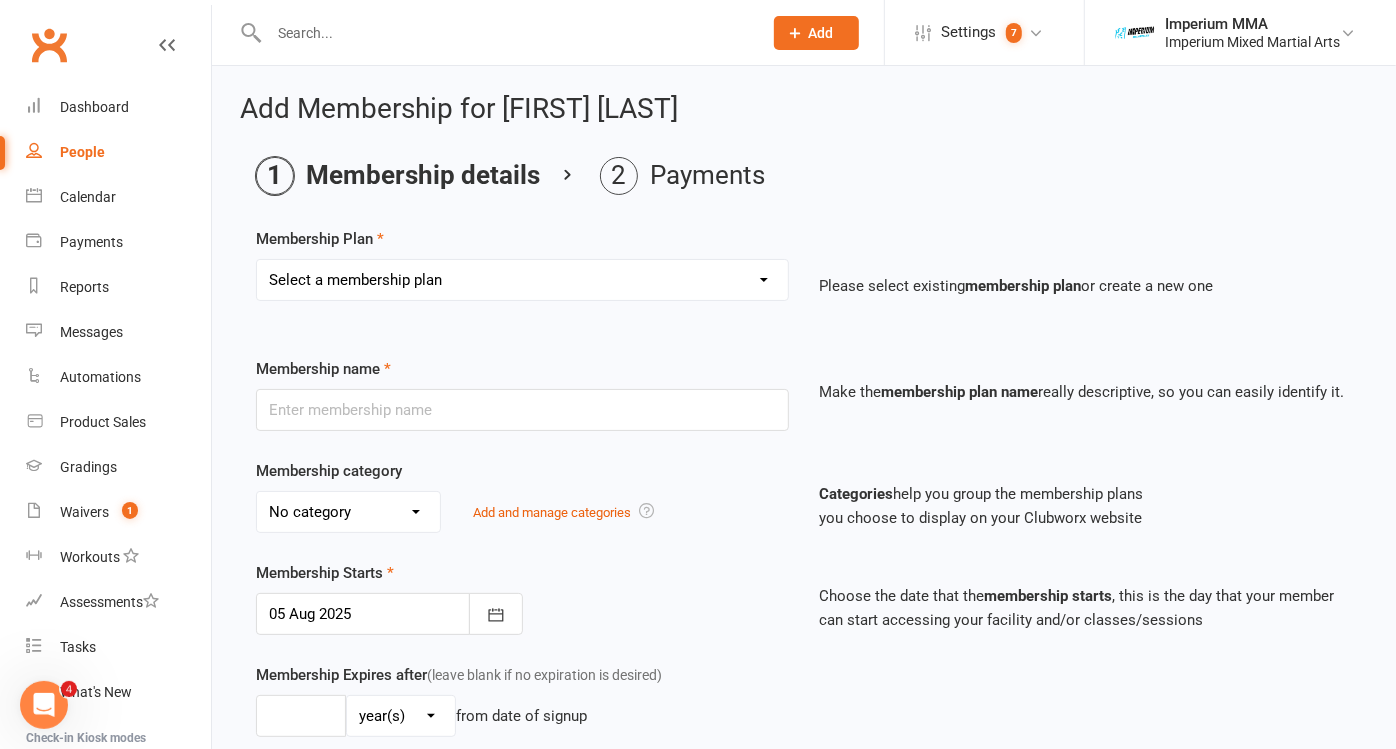 select on "2" 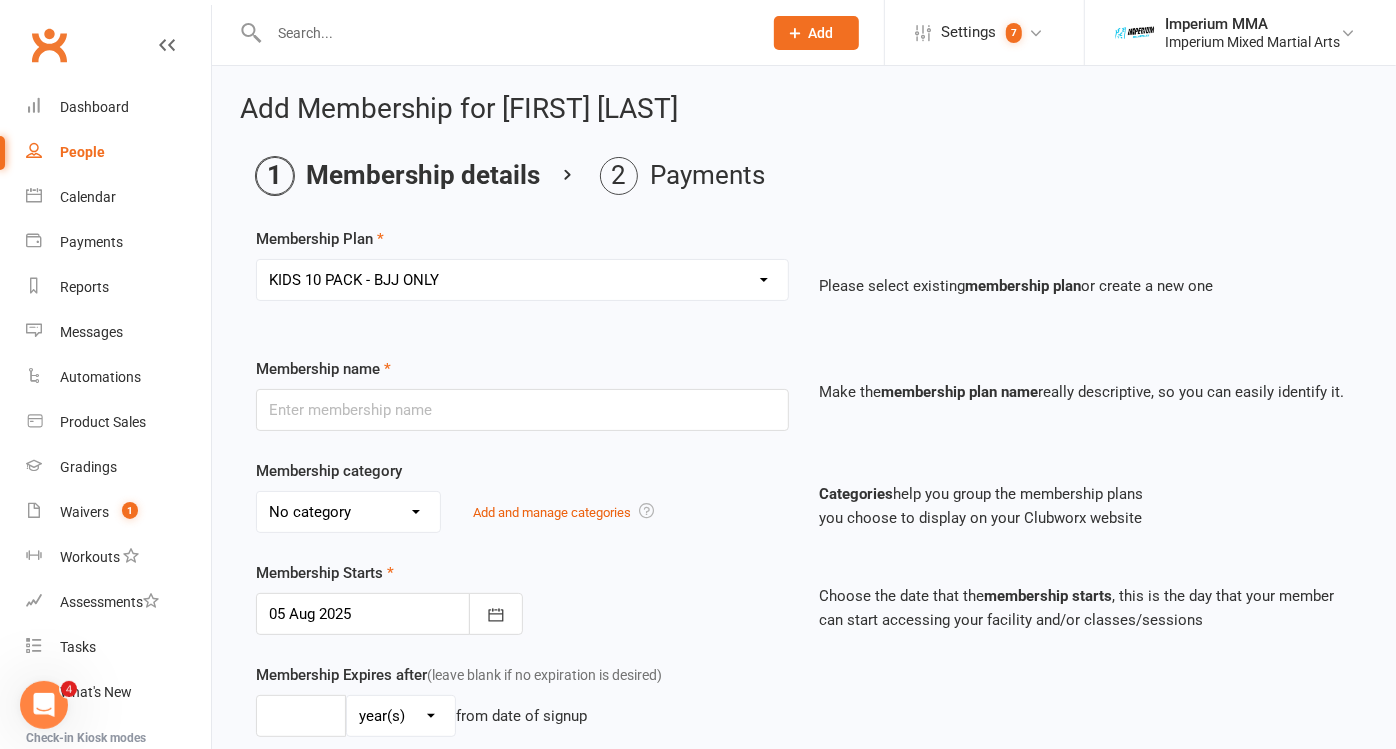 click on "Select a membership plan Create new Membership Plan ONE VISIT PASS KIDS 10 PACK - BJJ ONLY KIDS 10 PACK - MUAY THAI (BJJ INCLUDED) 10 CLASS PASS COMBO (ADULT) KIDS 2PW BJJ - 29(58) KIDS 3PW BJJ - 39(78) KIDS MUAY THAI - 35(70) KIDS ULTIMATE COMBO - 42(84) BJJ PROMO45 MUAY THAI PROMO45 UNLIMITED PROMO49 STUDENT ADJUSTABLE KIDS BJJ (29/39WK) ADJUSTABLE MUAY THAI (45WK) ADJUSTABLE BJJ (45WK) ADJUSTABLE KIDS M/T (35WK) BJJ-52 MUAY THAI - 52 UNLIMITED 55 FREE UNLIMITED FREE TRIAL KIDS MUAY THAI ADJUSTABLE UNLIMITED (49WK) UPRFRONT KIDS ULTIMATE COMBO" at bounding box center (522, 280) 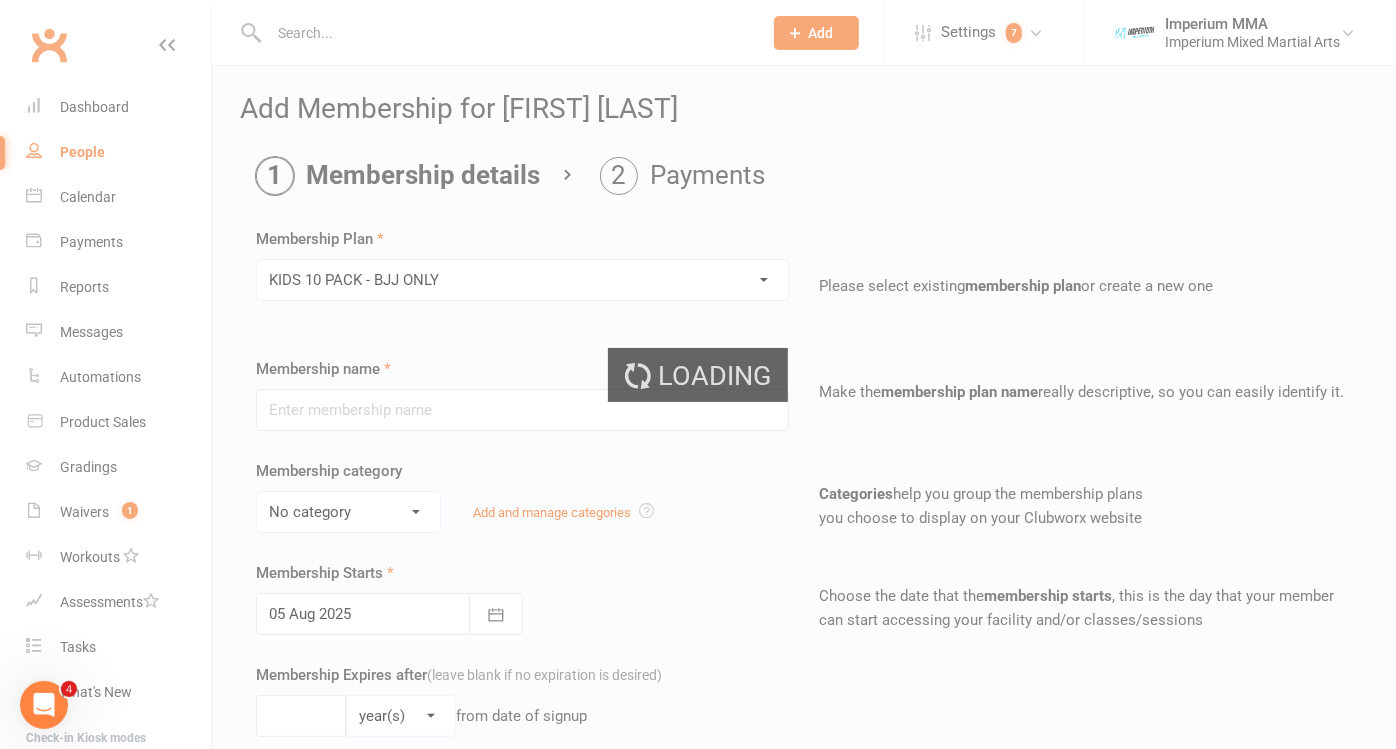 type on "KIDS 10 PACK - BJJ ONLY" 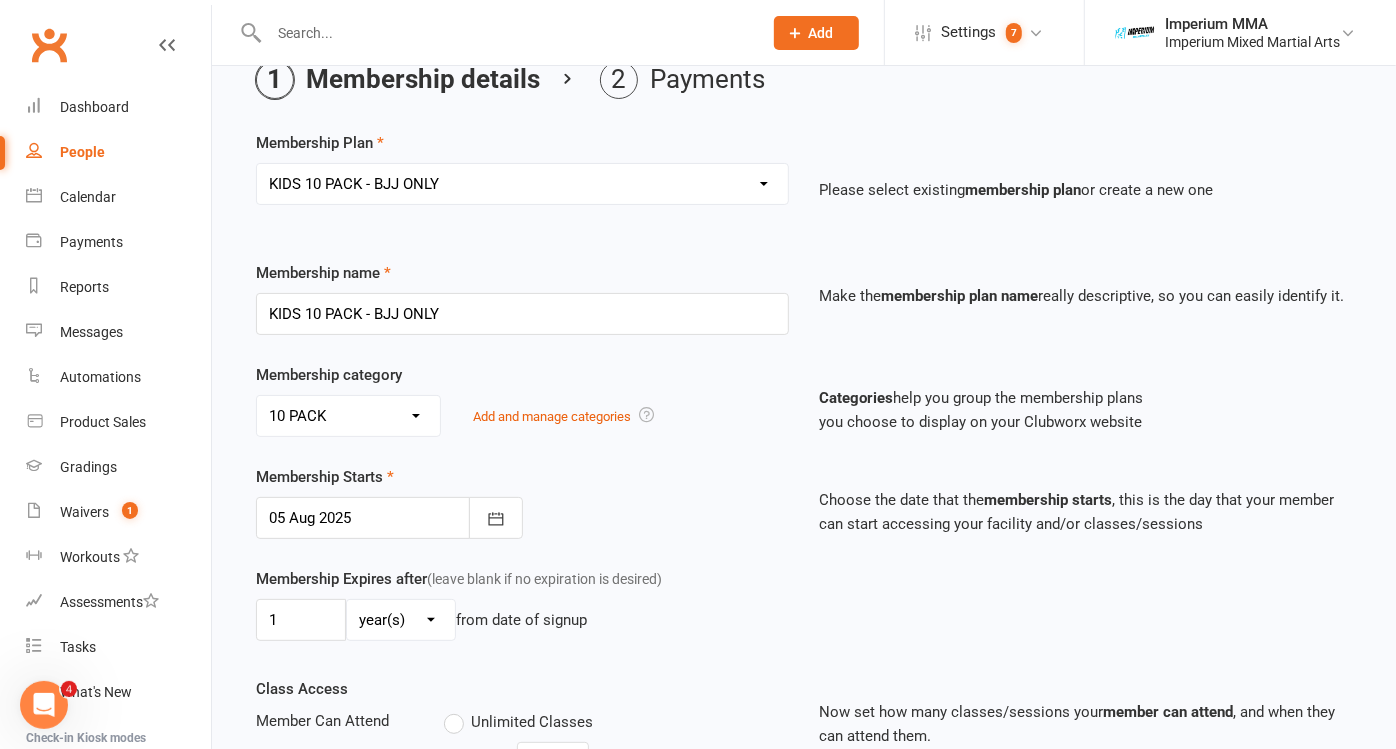 scroll, scrollTop: 222, scrollLeft: 0, axis: vertical 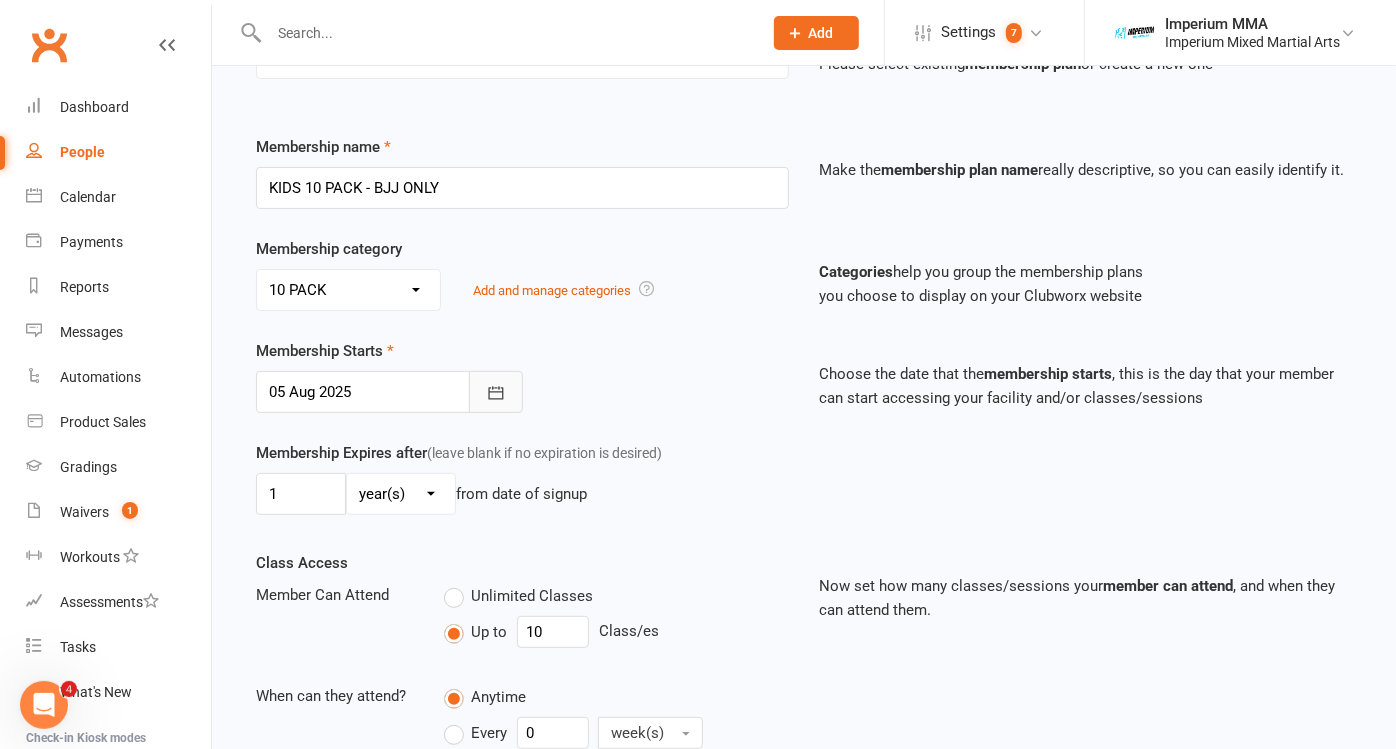 click 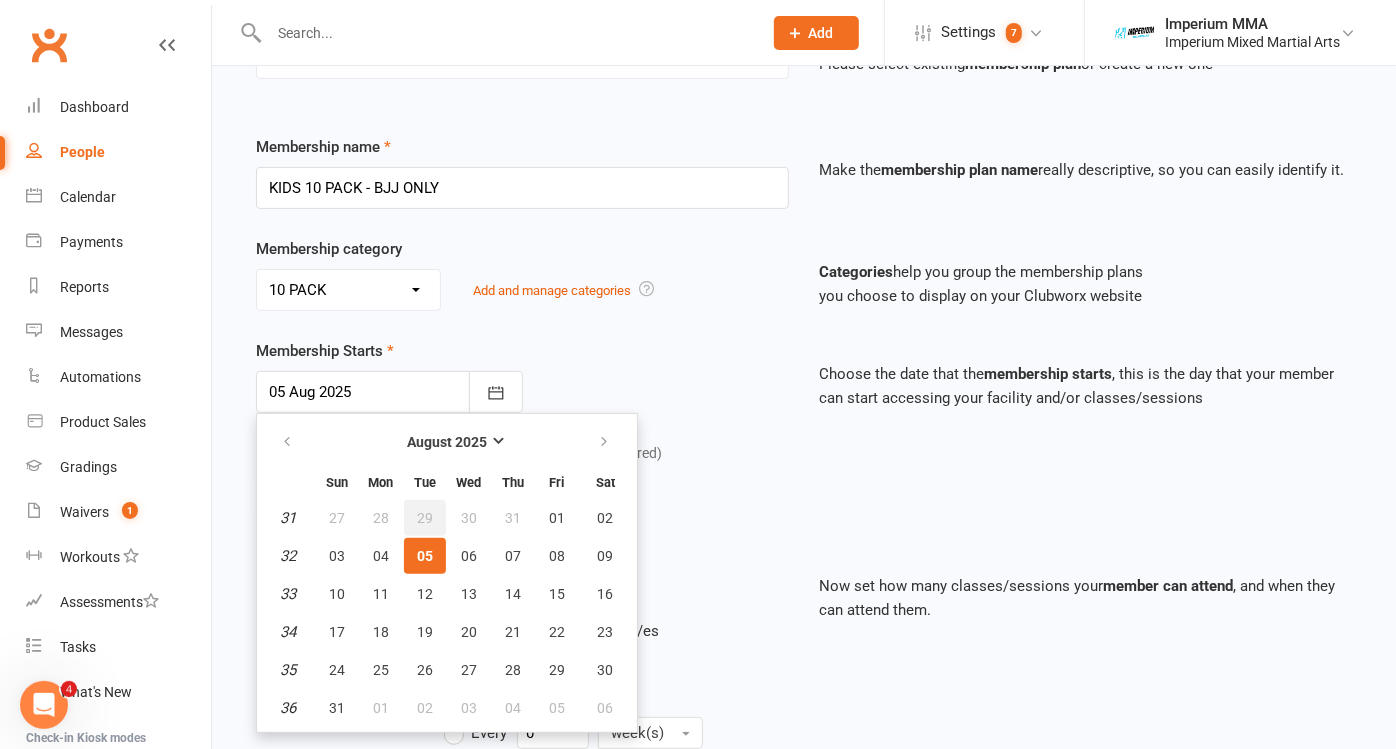 click on "29" at bounding box center [425, 518] 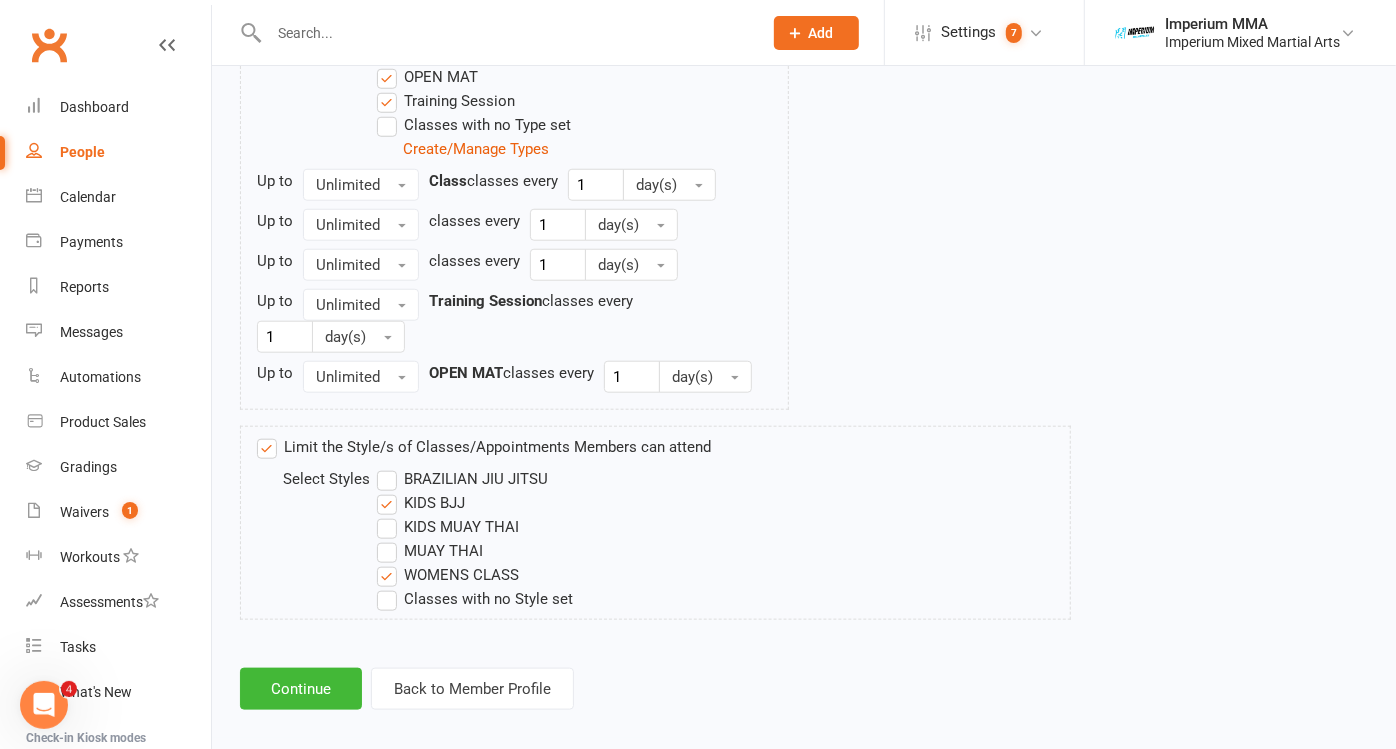 scroll, scrollTop: 1111, scrollLeft: 0, axis: vertical 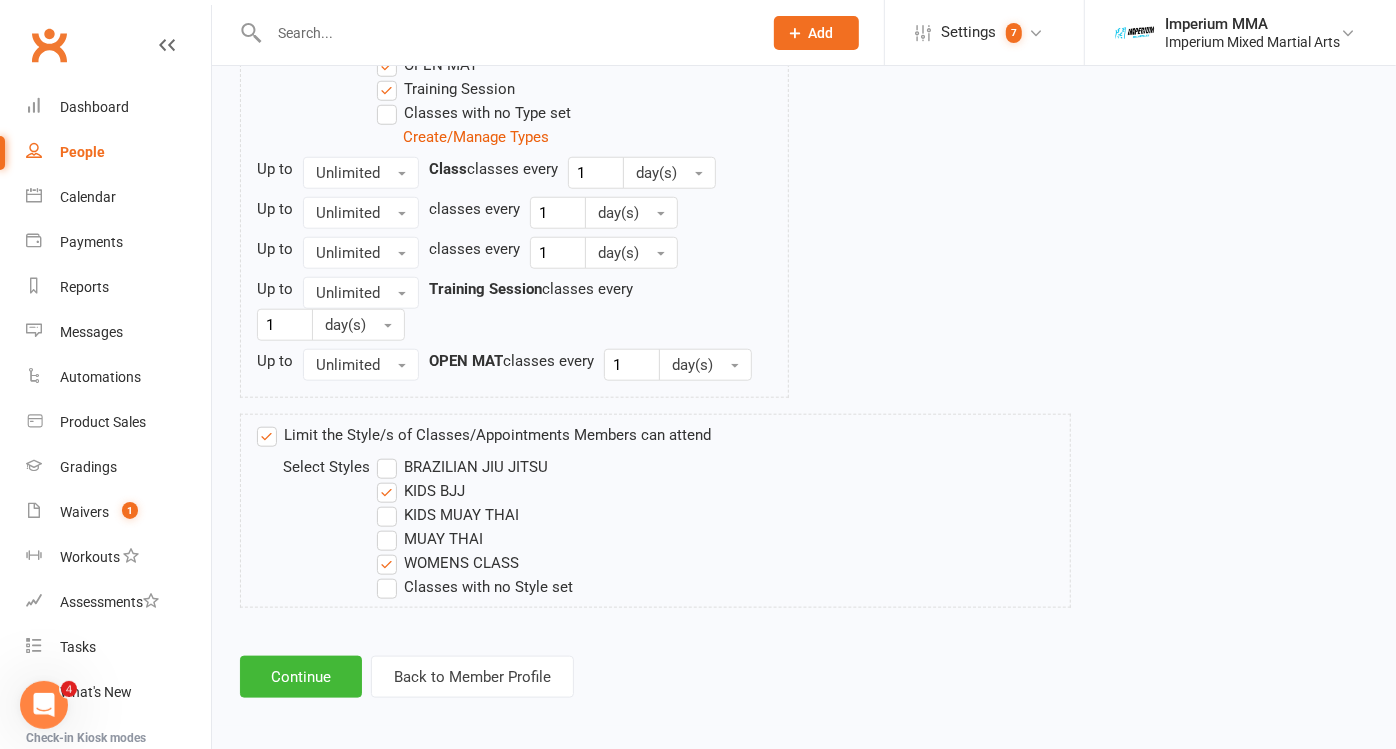 click on "WOMENS CLASS" at bounding box center [448, 563] 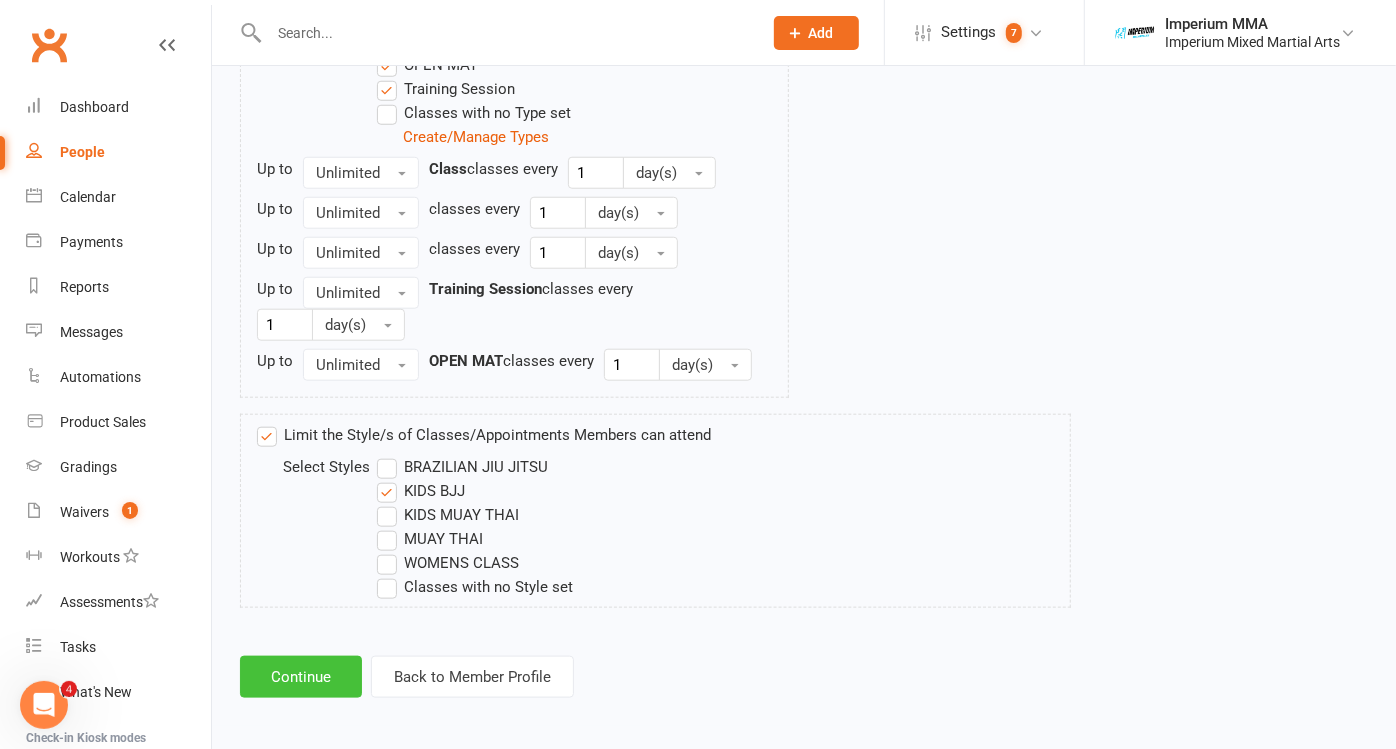 click on "Continue" at bounding box center [301, 677] 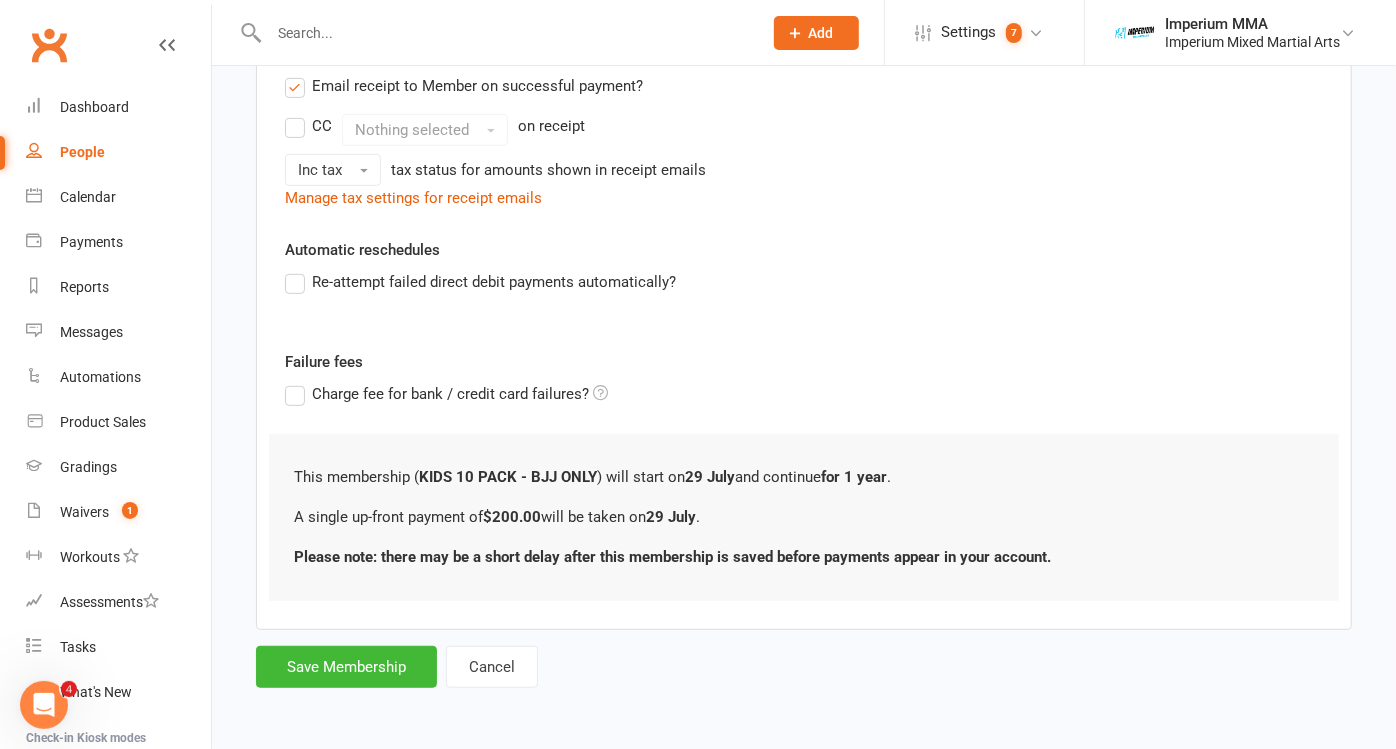 scroll, scrollTop: 0, scrollLeft: 0, axis: both 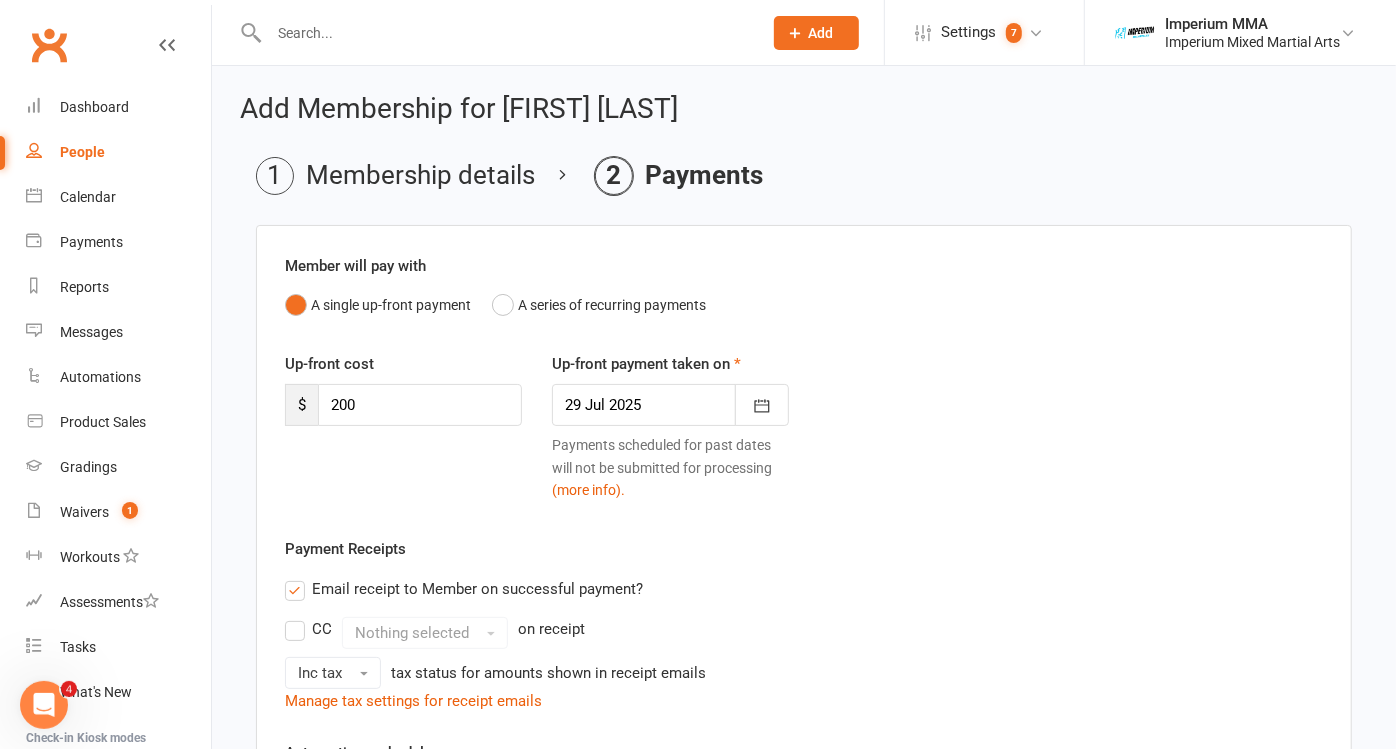 click on "Email receipt to Member on successful payment?" at bounding box center [464, 589] 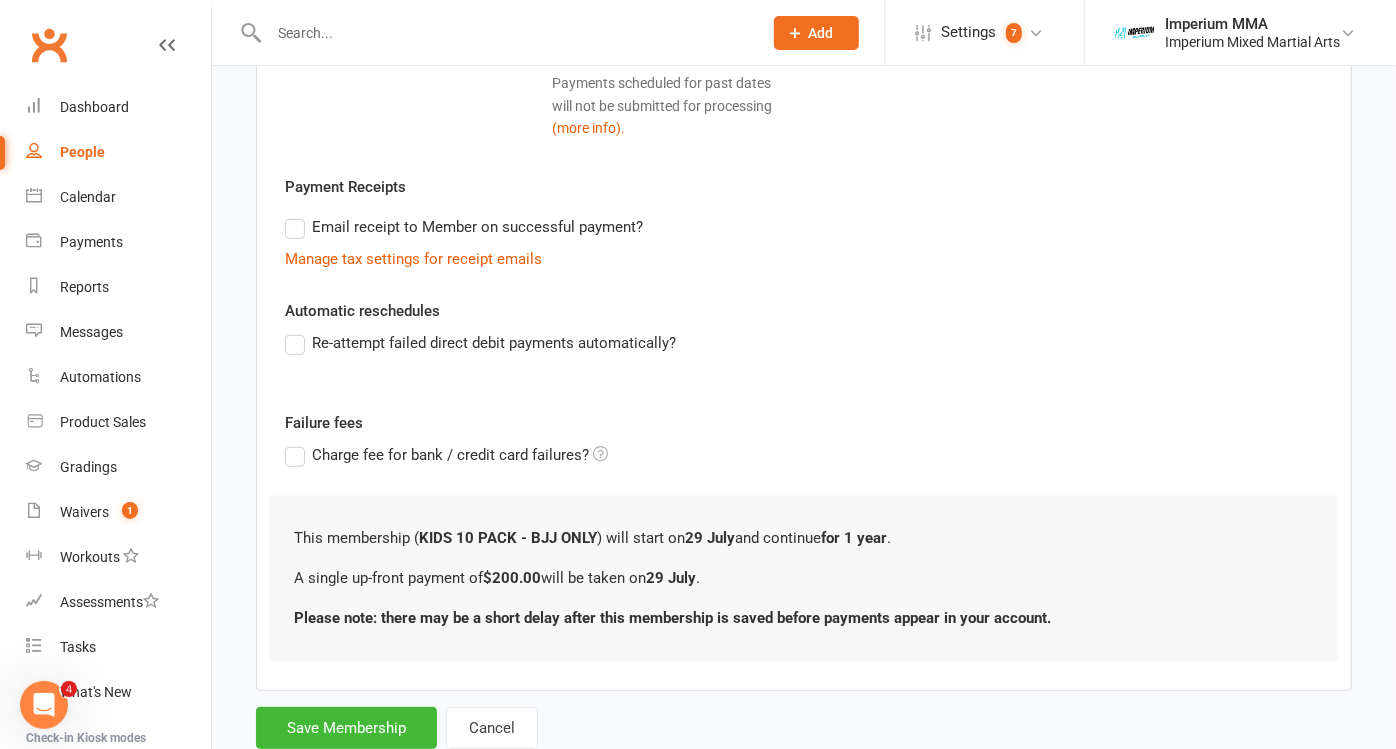 scroll, scrollTop: 421, scrollLeft: 0, axis: vertical 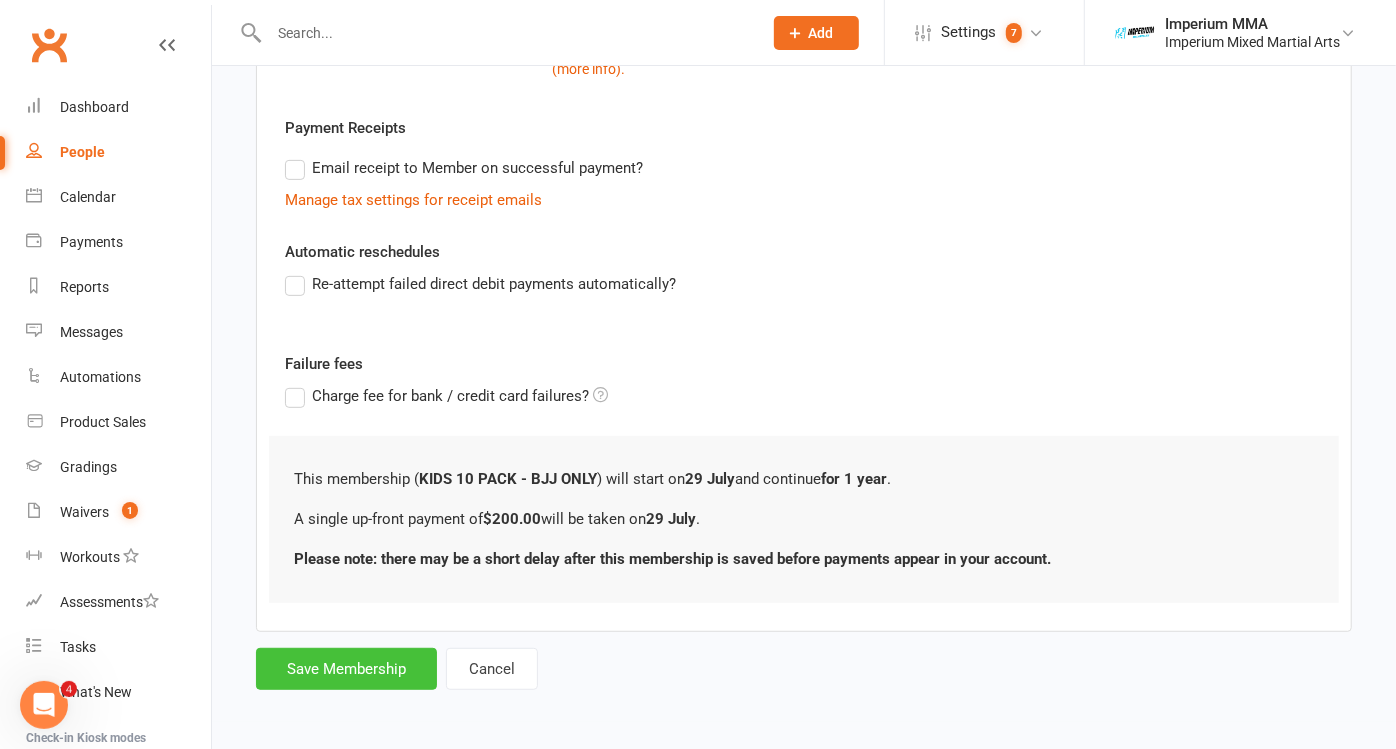 click on "Save Membership" at bounding box center [346, 669] 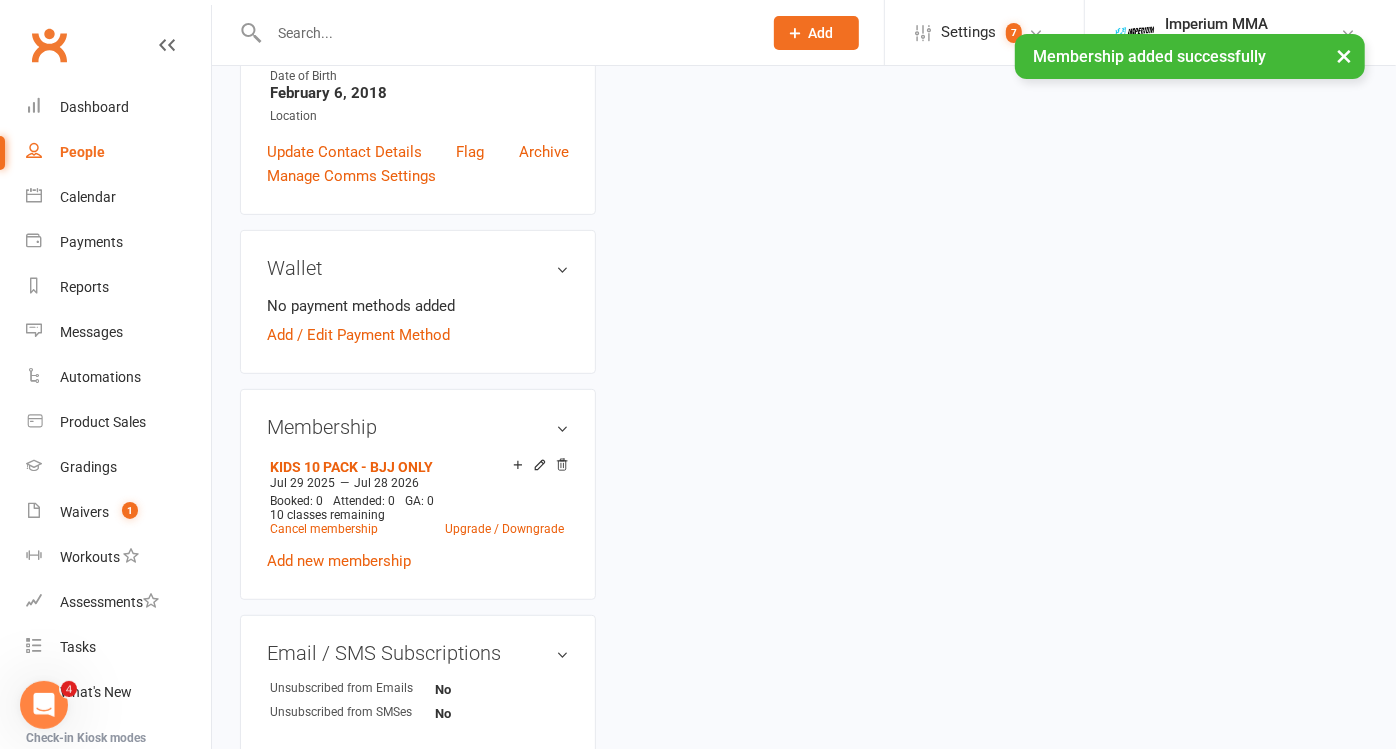 scroll, scrollTop: 0, scrollLeft: 0, axis: both 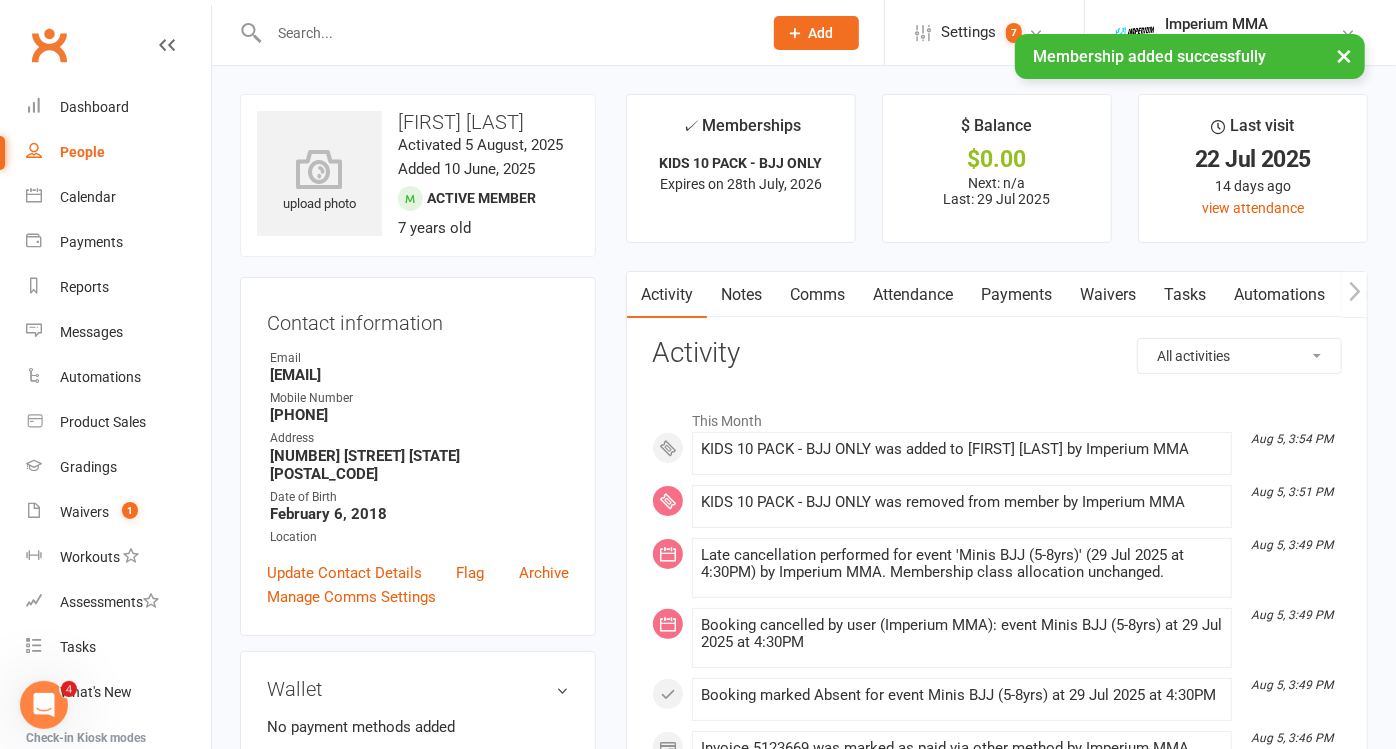 click on "Payments" at bounding box center (1016, 295) 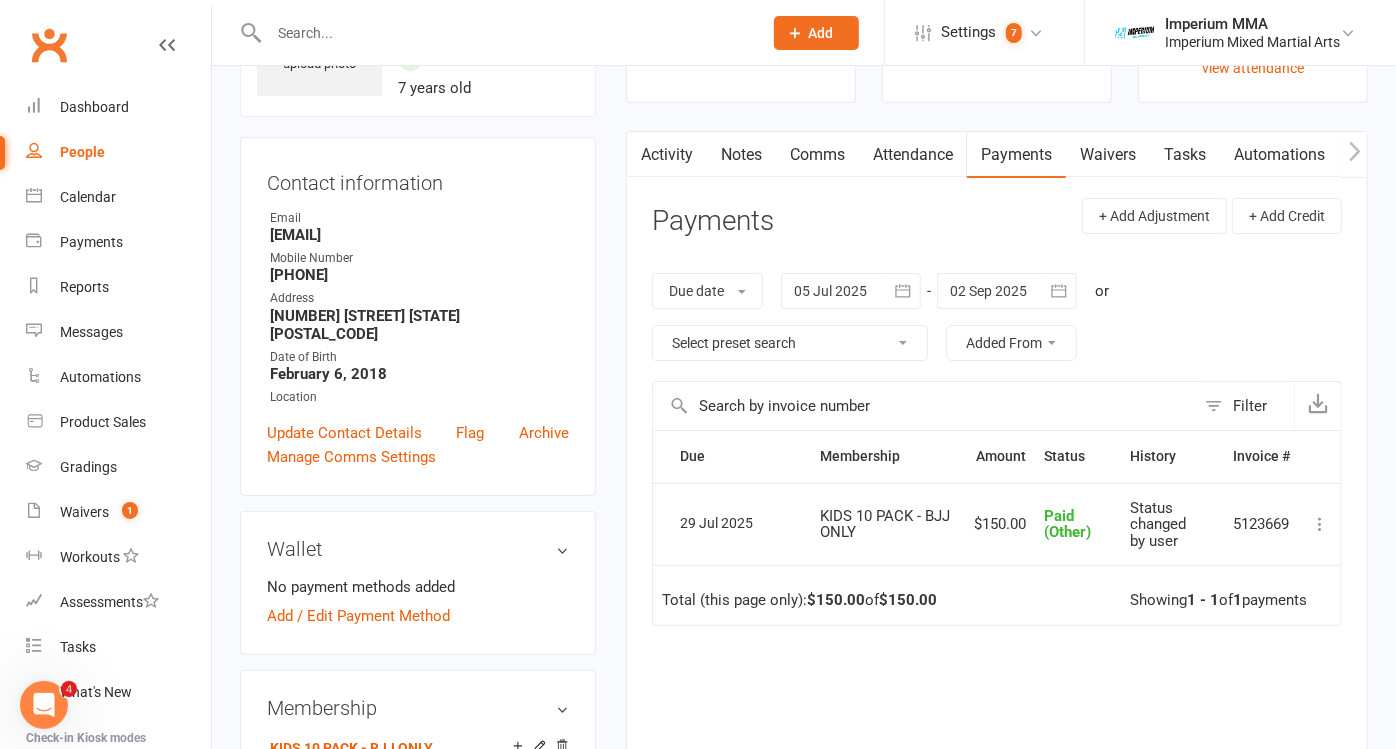 scroll, scrollTop: 0, scrollLeft: 0, axis: both 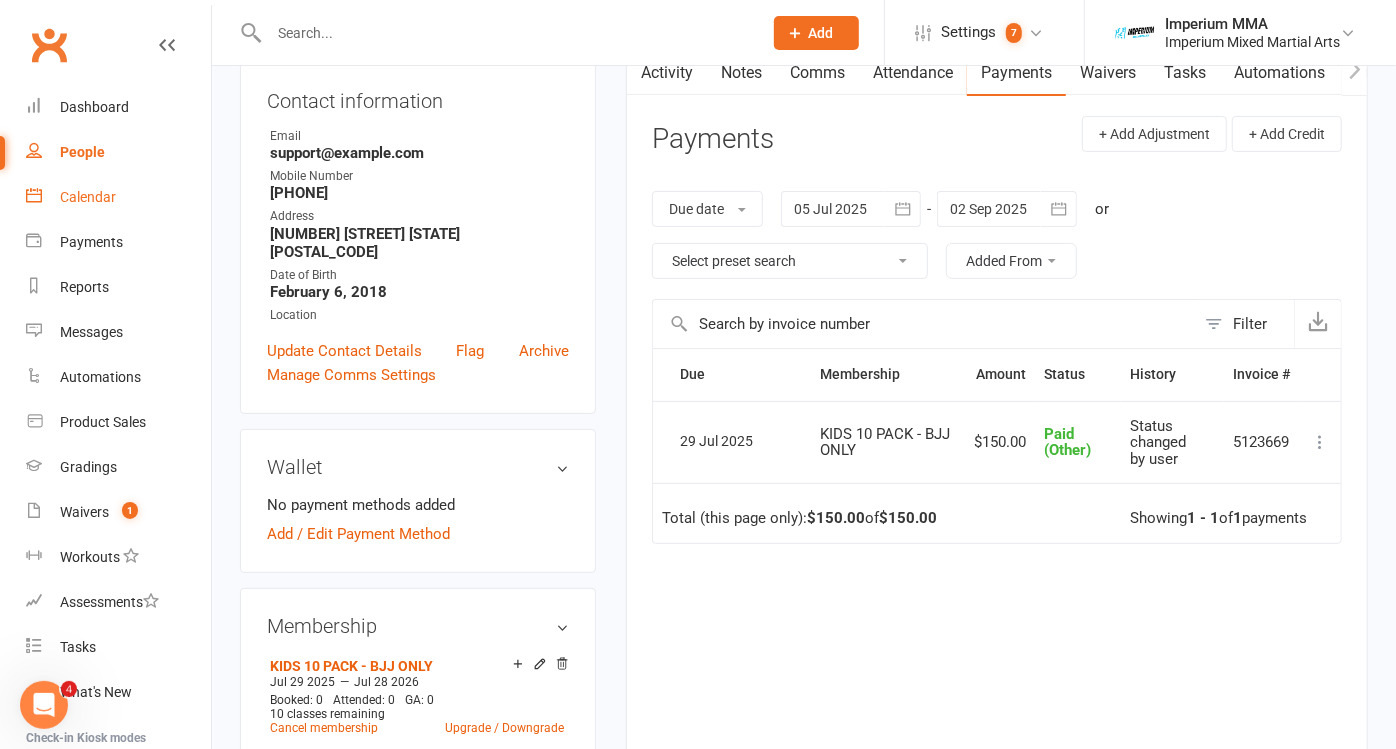 click on "Calendar" at bounding box center [88, 197] 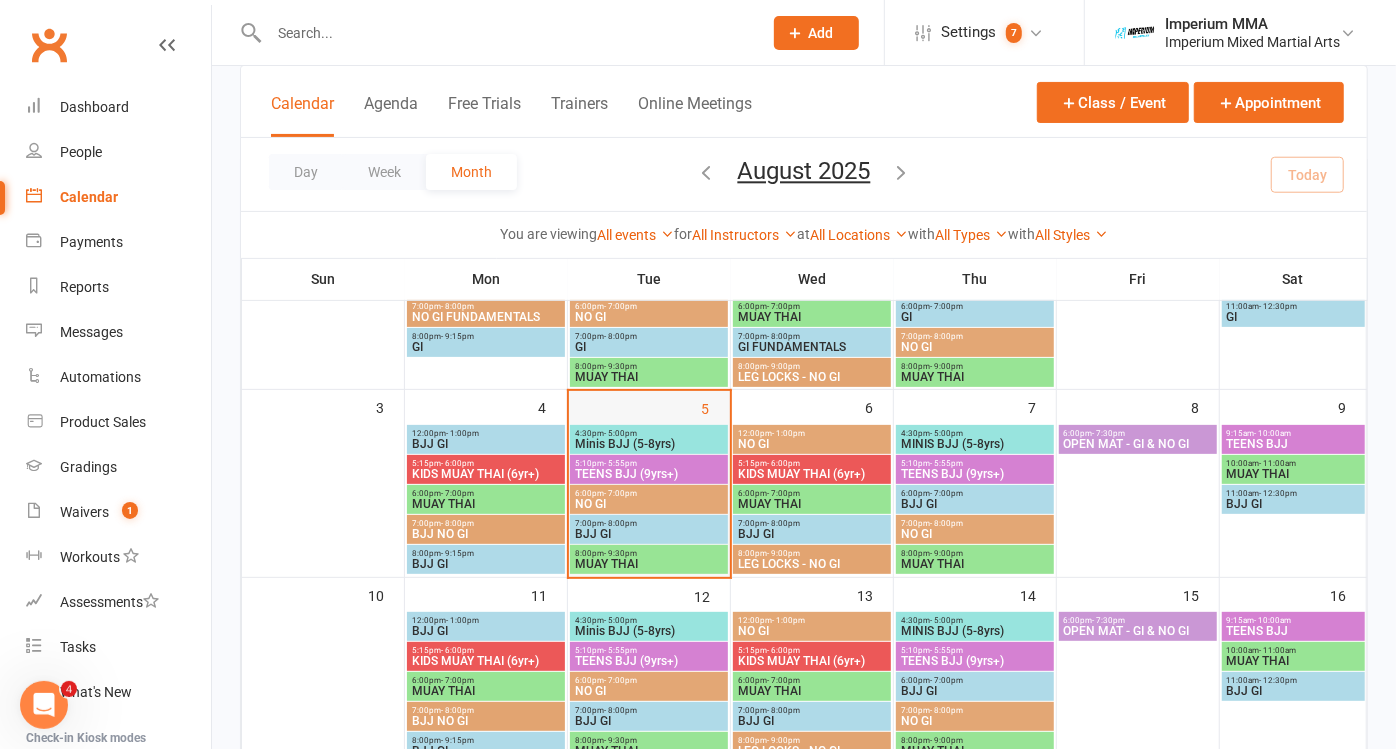 scroll, scrollTop: 0, scrollLeft: 0, axis: both 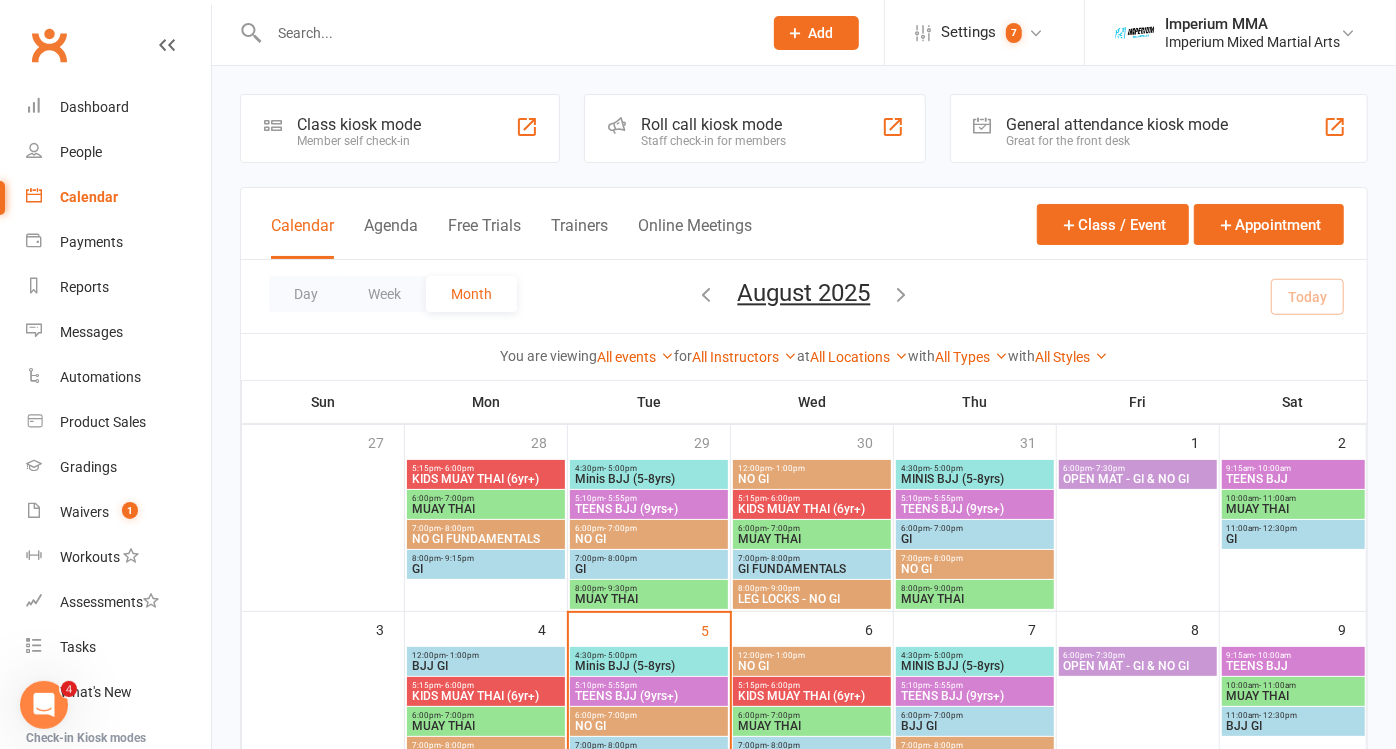 click on "Minis BJJ (5-8yrs)" at bounding box center [649, 479] 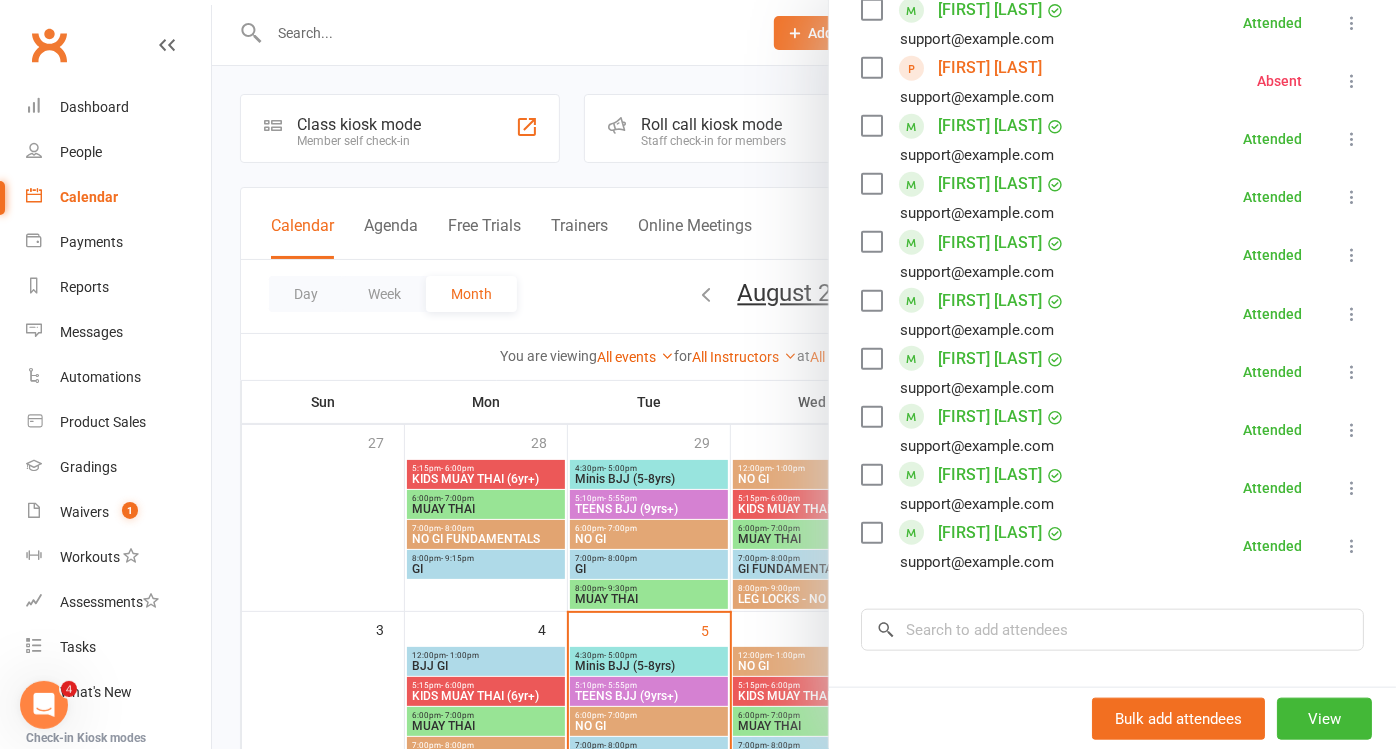 scroll, scrollTop: 1260, scrollLeft: 0, axis: vertical 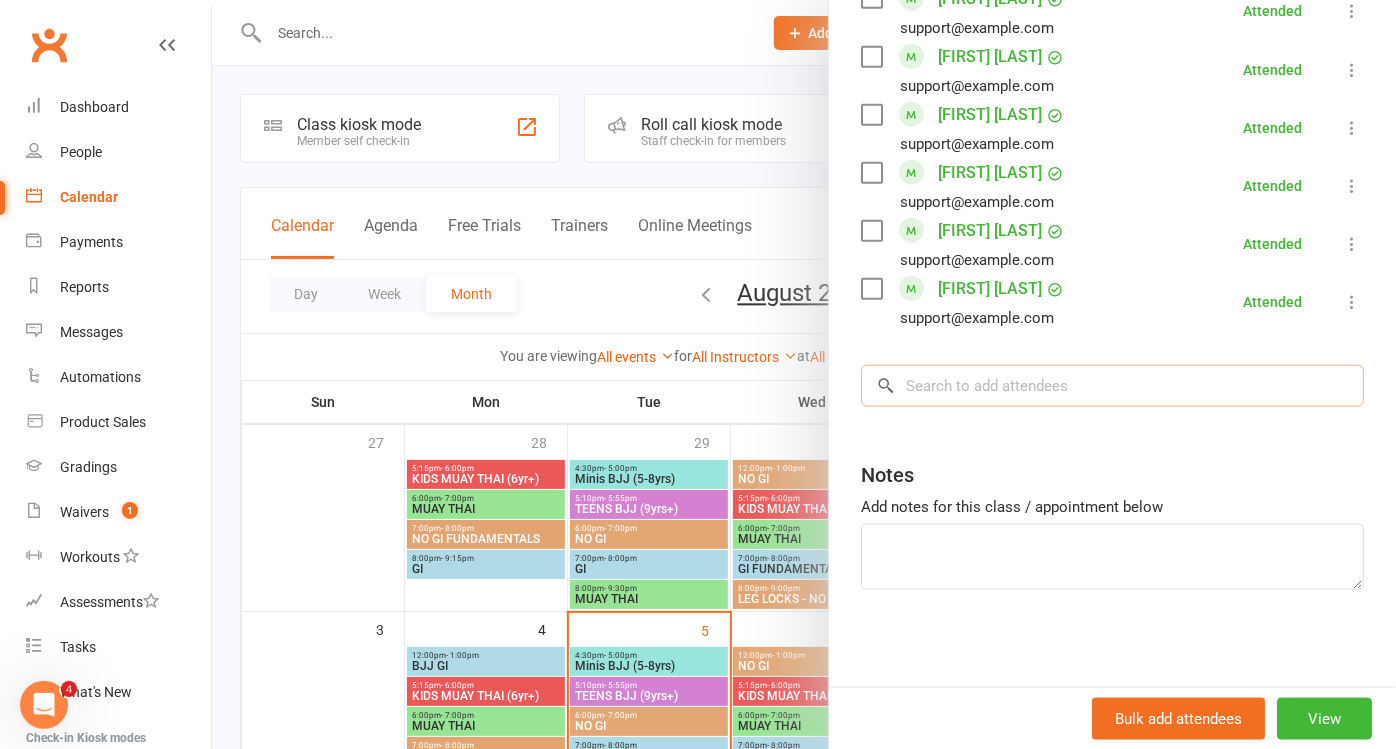 click at bounding box center [1112, 386] 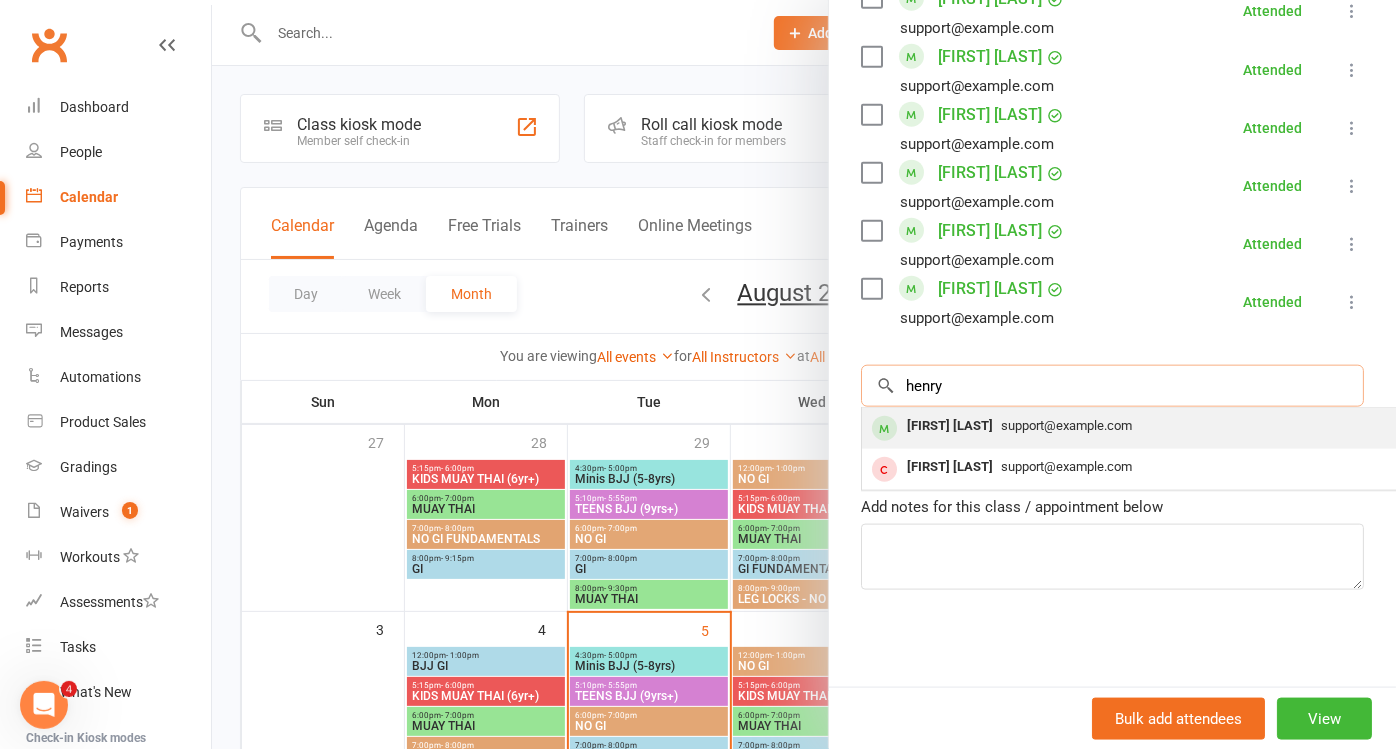 type on "henry" 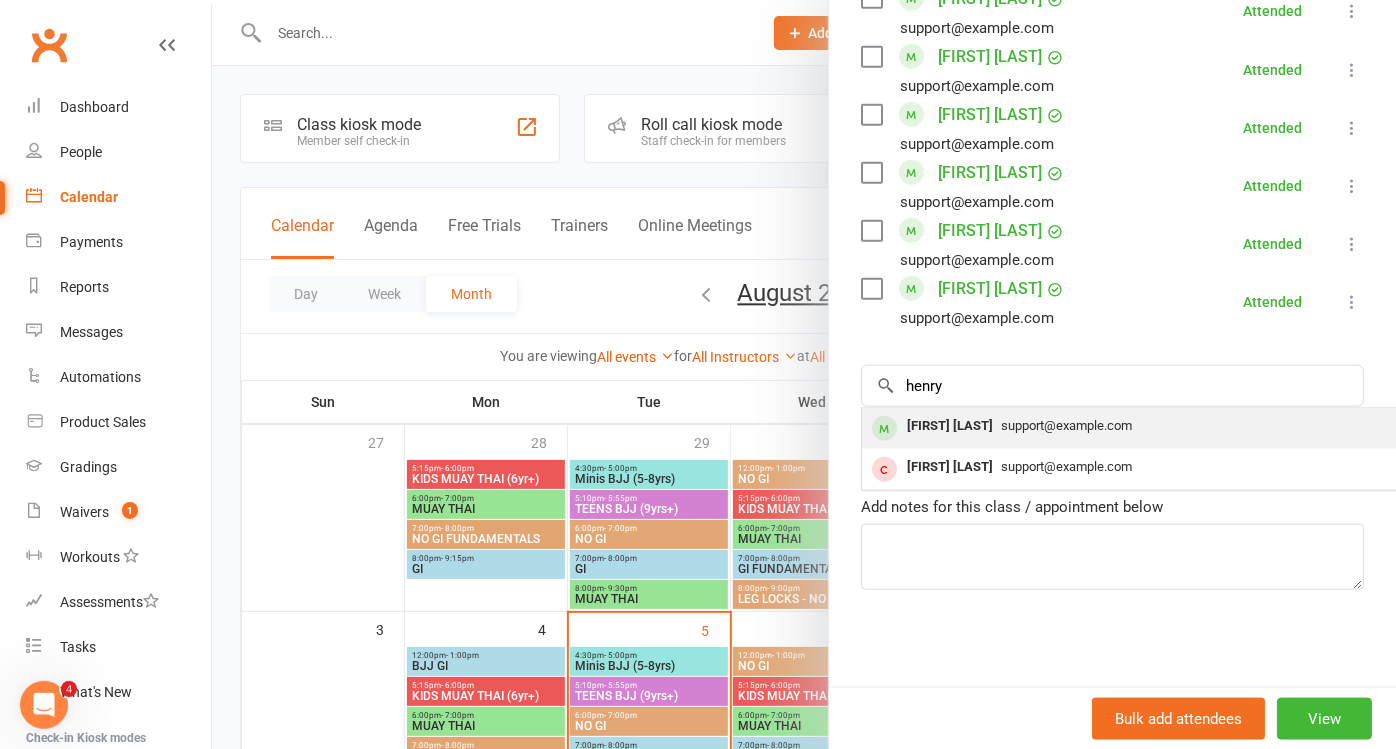 click on "[EMAIL]" at bounding box center (1066, 425) 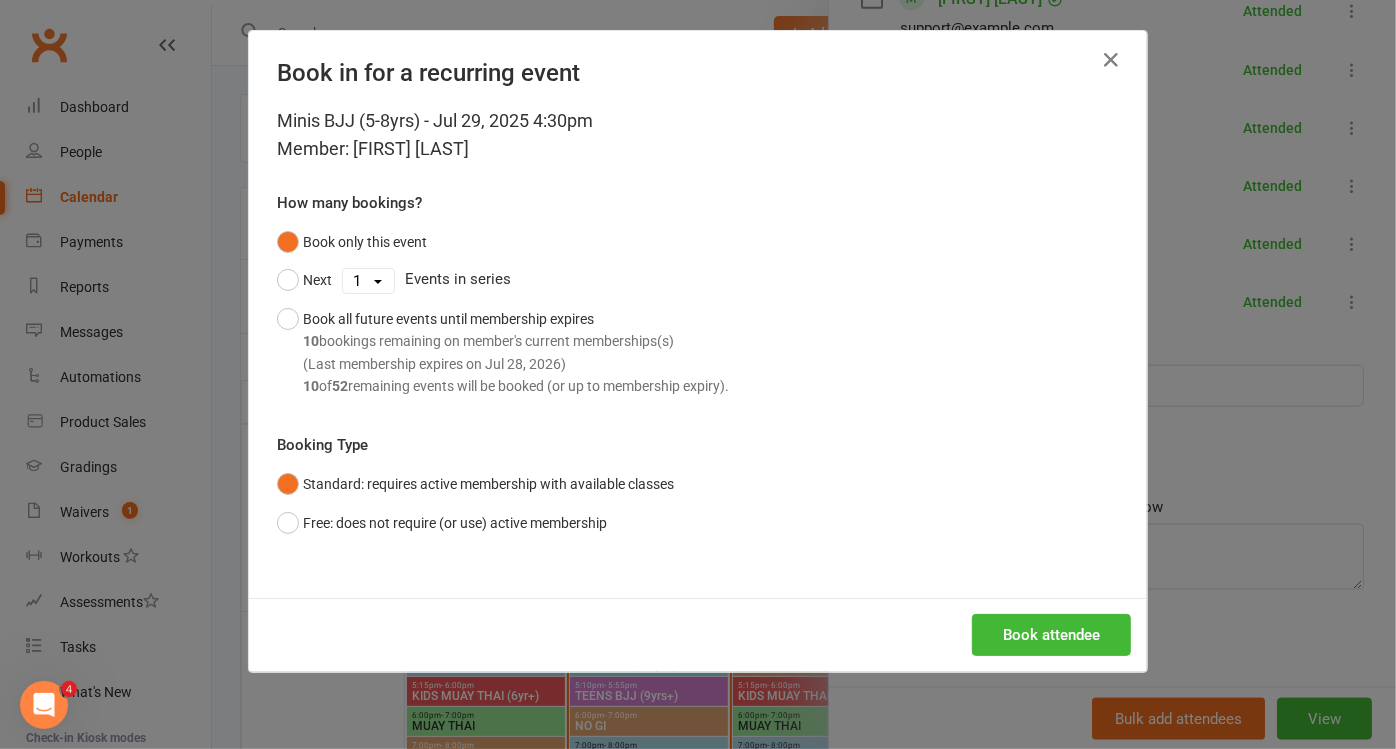 click on "Minis BJJ (5-8yrs) - Jul 29, 2025 4:30pm Member: Henry Henderson How many bookings? Book only this event Next 1 2 3 4 5 6 7 8 9 10 11 12 13 14 15 16 17 18 19 20 21 22 23 24 25 26 27 28 29 30 31 32 33 34 35 36 37 38 39 40 41 42 43 44 45 46 47 48 49 50 51 52 Events in series Book all future events until membership expires 10  bookings remaining on member's current memberships(s) (Last membership expires on Jul 28, 2026) 10  of  52  remaining events will be booked (or up to membership expiry). Booking Type Standard: requires active membership with available classes Free: does not require (or use) active membership" at bounding box center (698, 352) 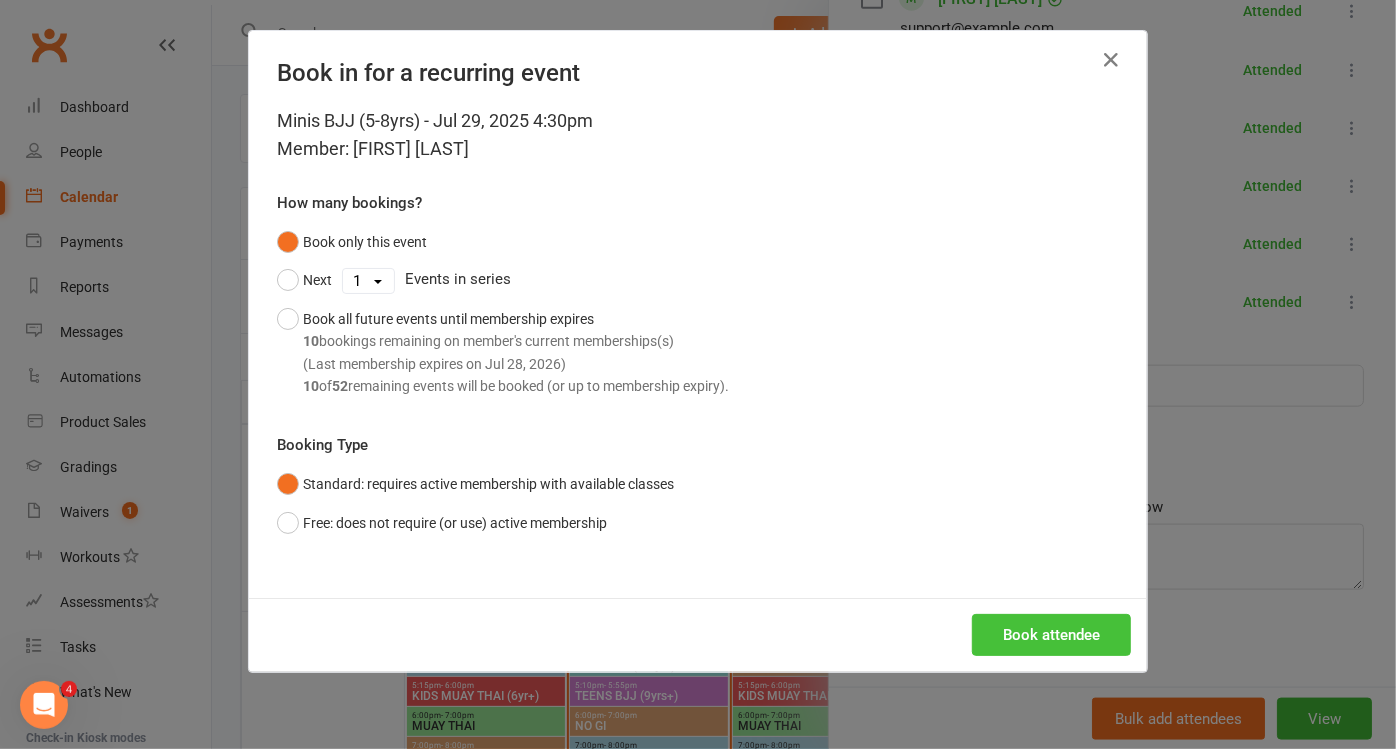 click on "Book attendee" at bounding box center (1051, 635) 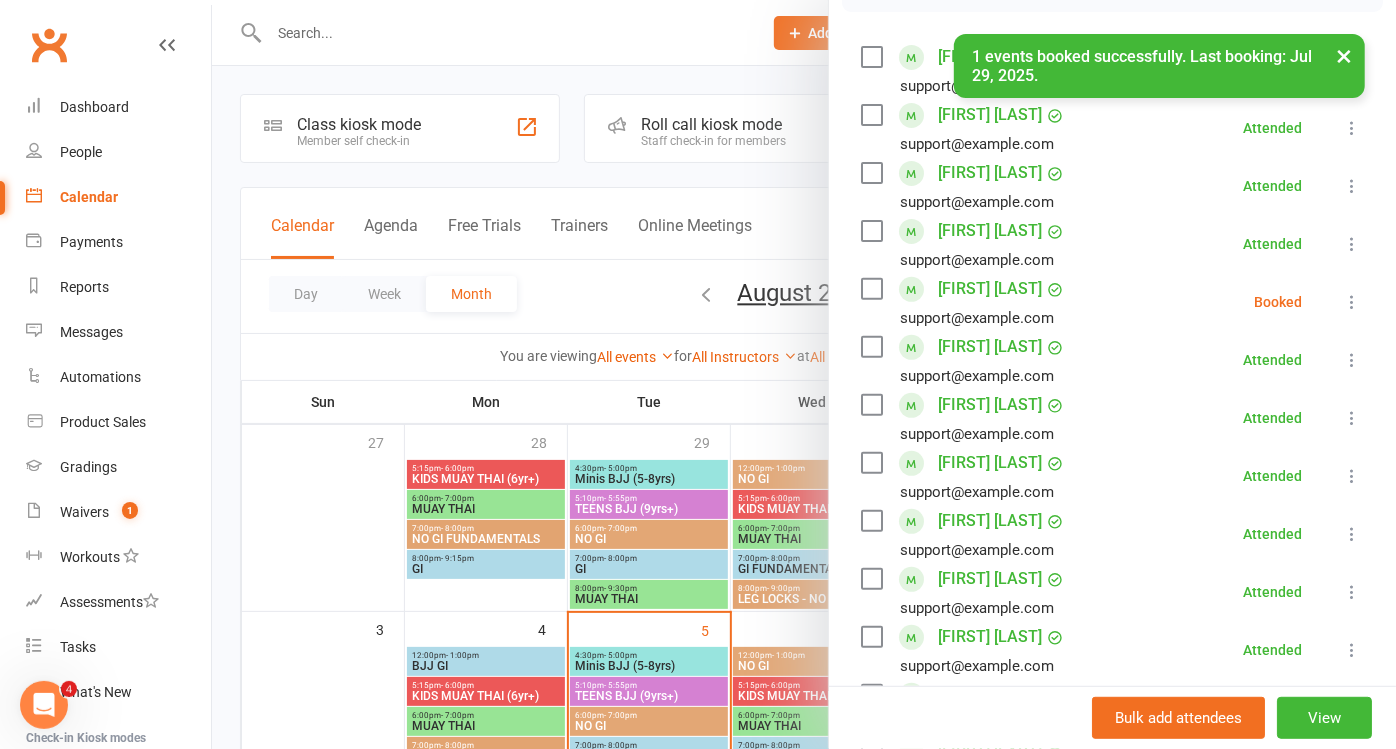 scroll, scrollTop: 318, scrollLeft: 0, axis: vertical 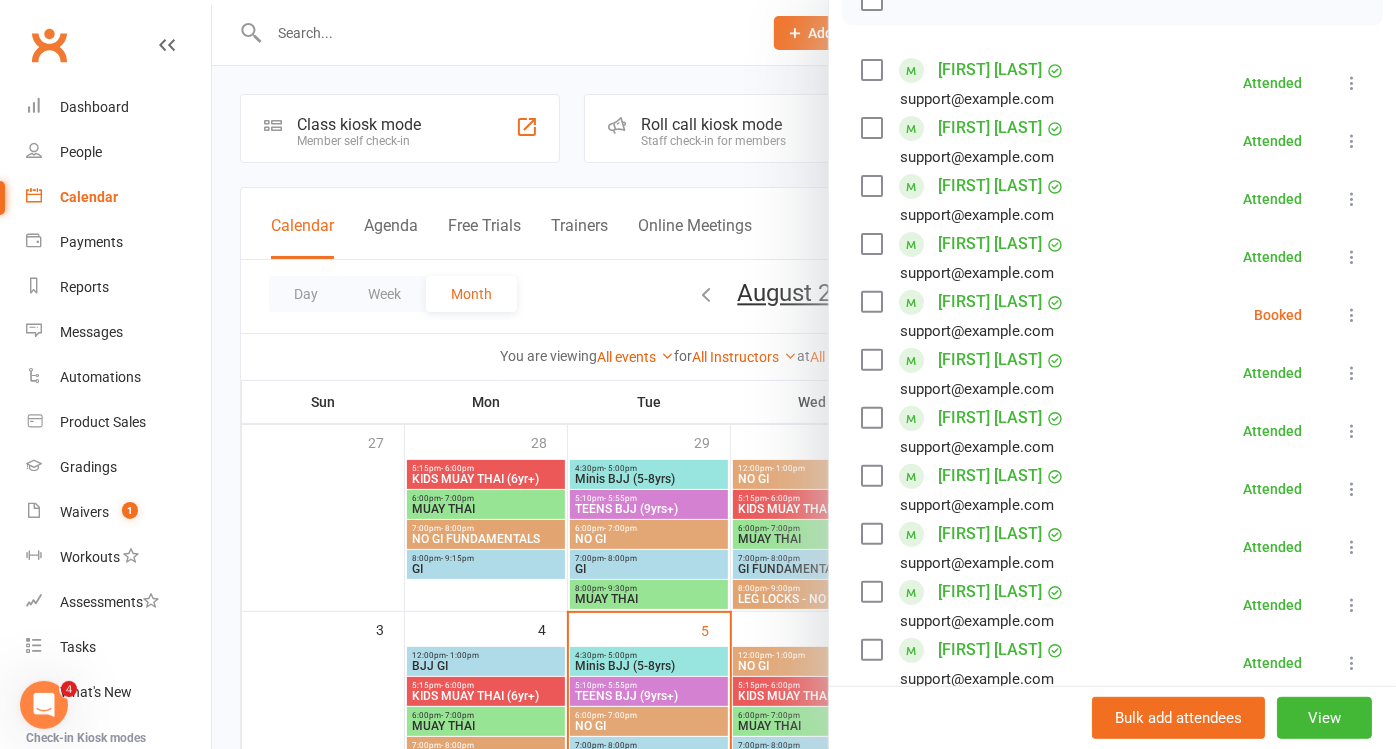 click at bounding box center [1352, 315] 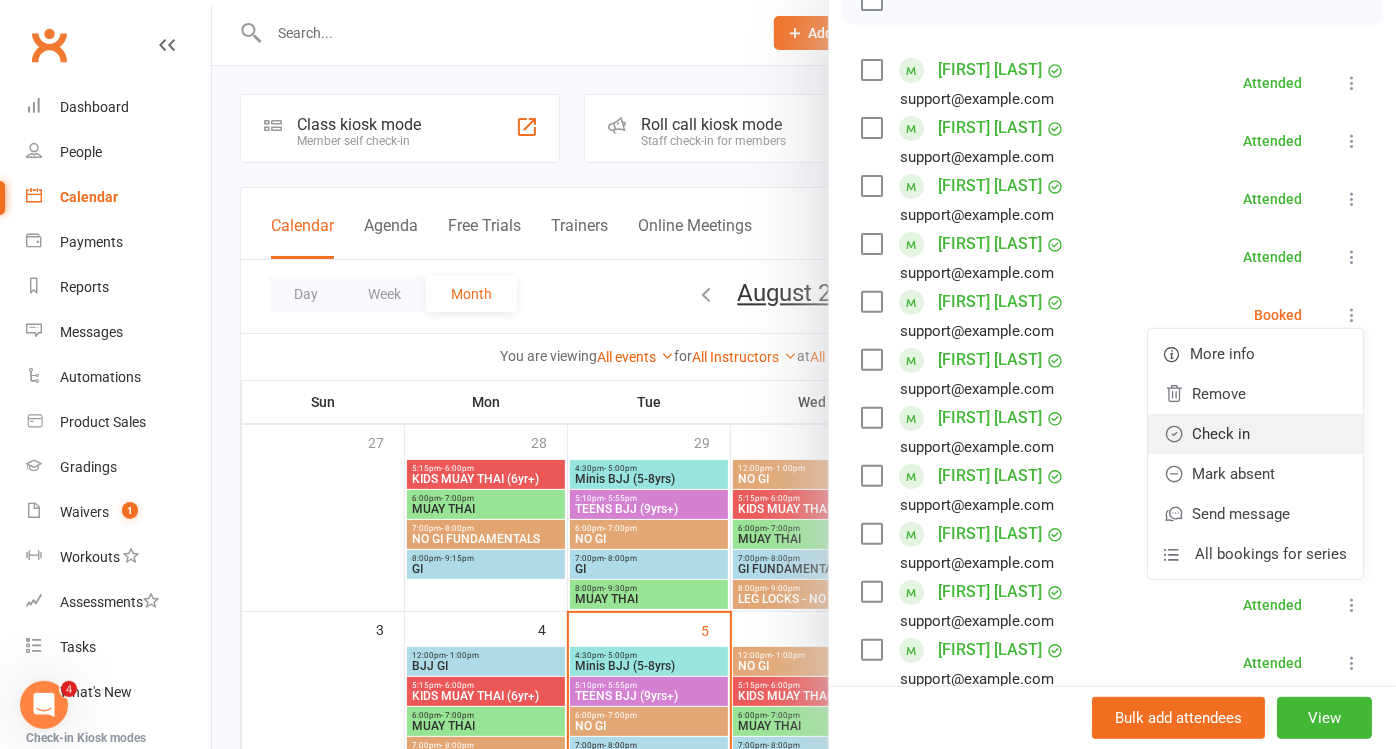 click on "Check in" at bounding box center (1255, 434) 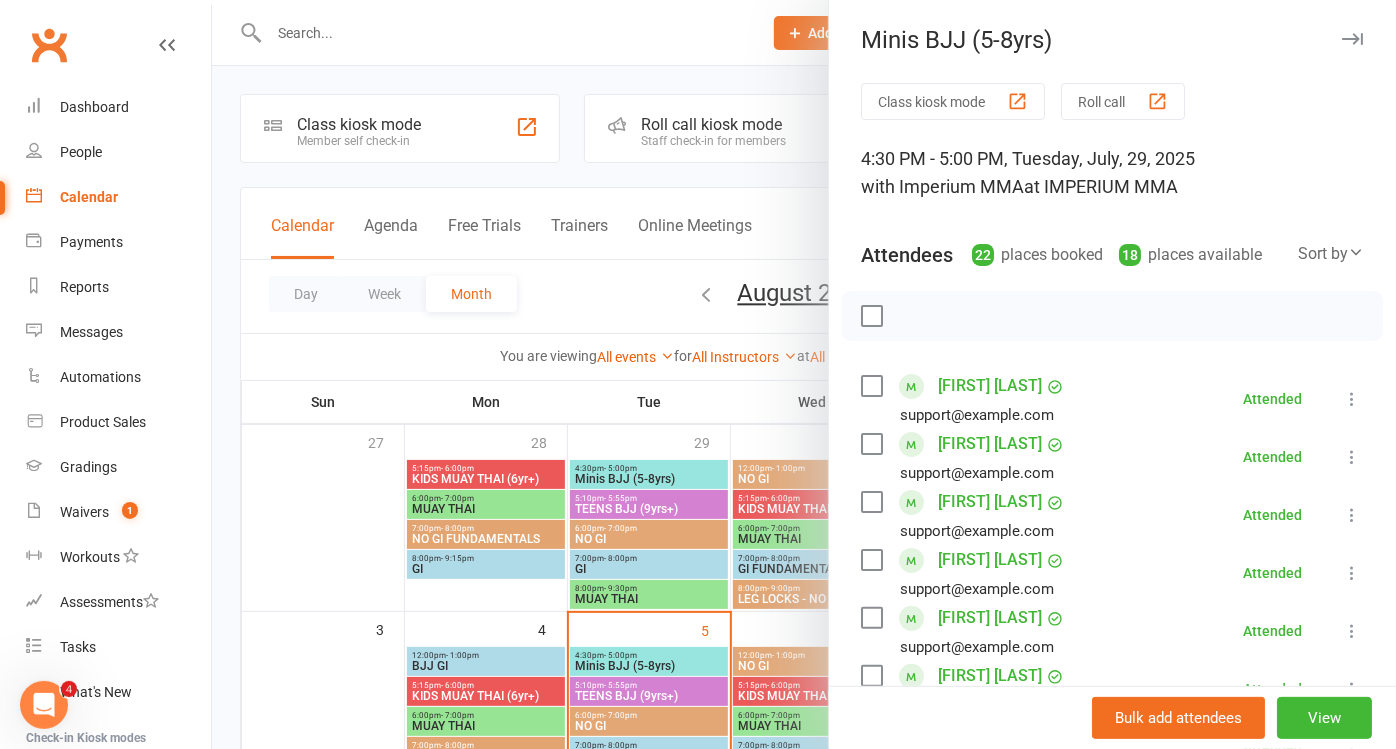 scroll, scrollTop: 0, scrollLeft: 0, axis: both 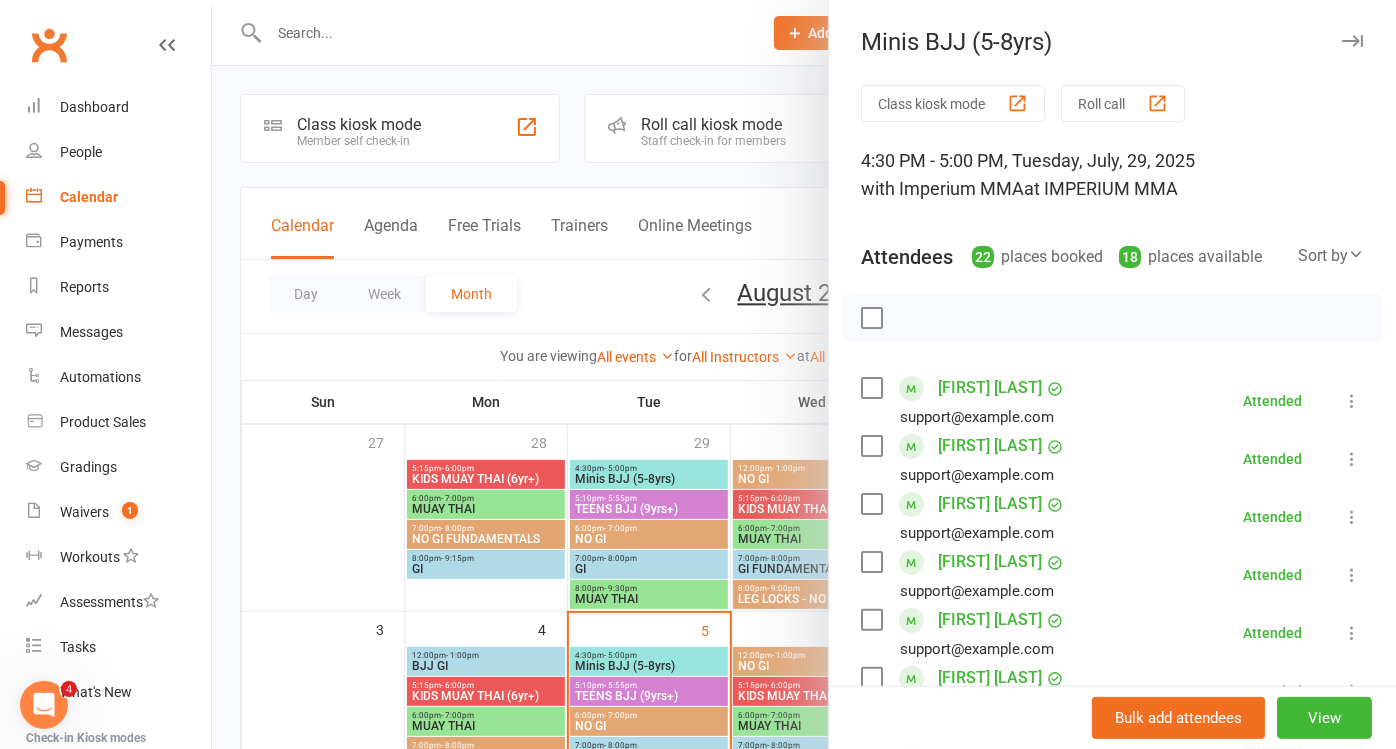 click at bounding box center [1352, 41] 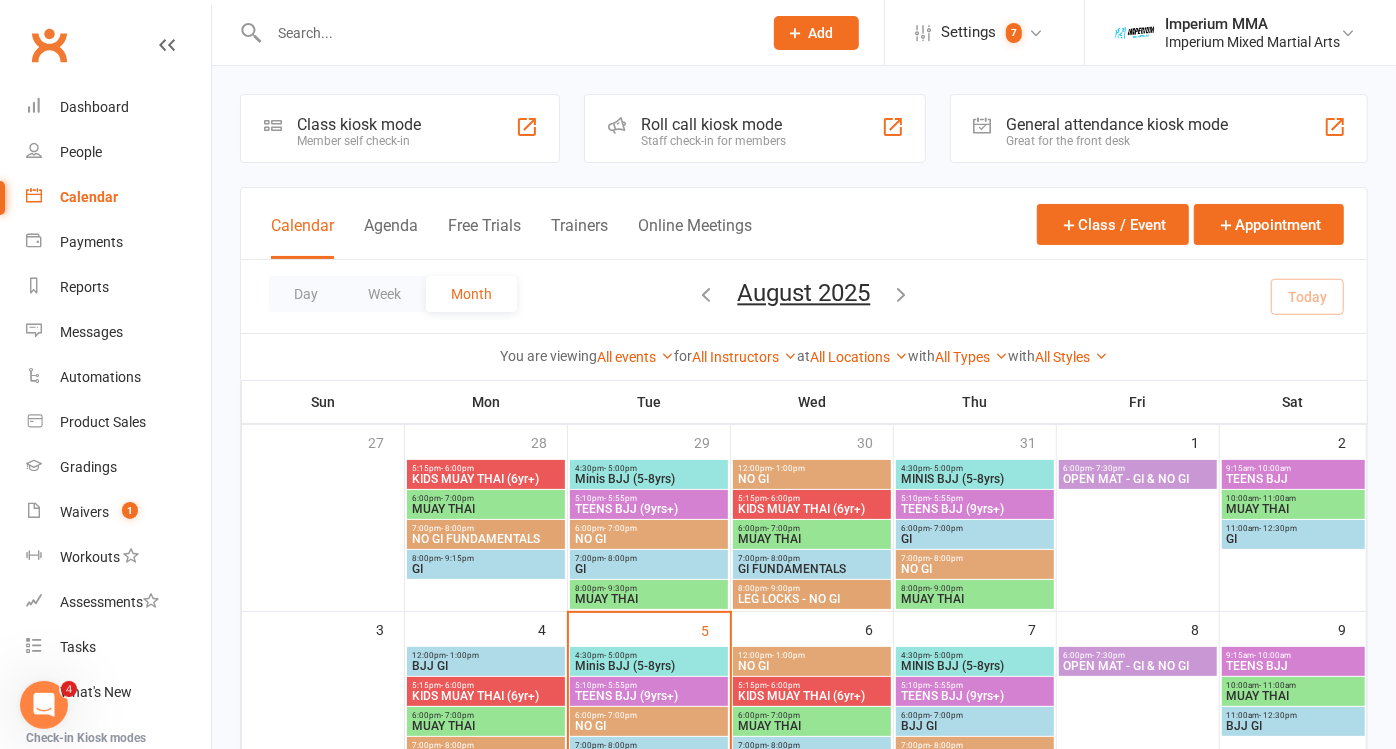 click at bounding box center [505, 33] 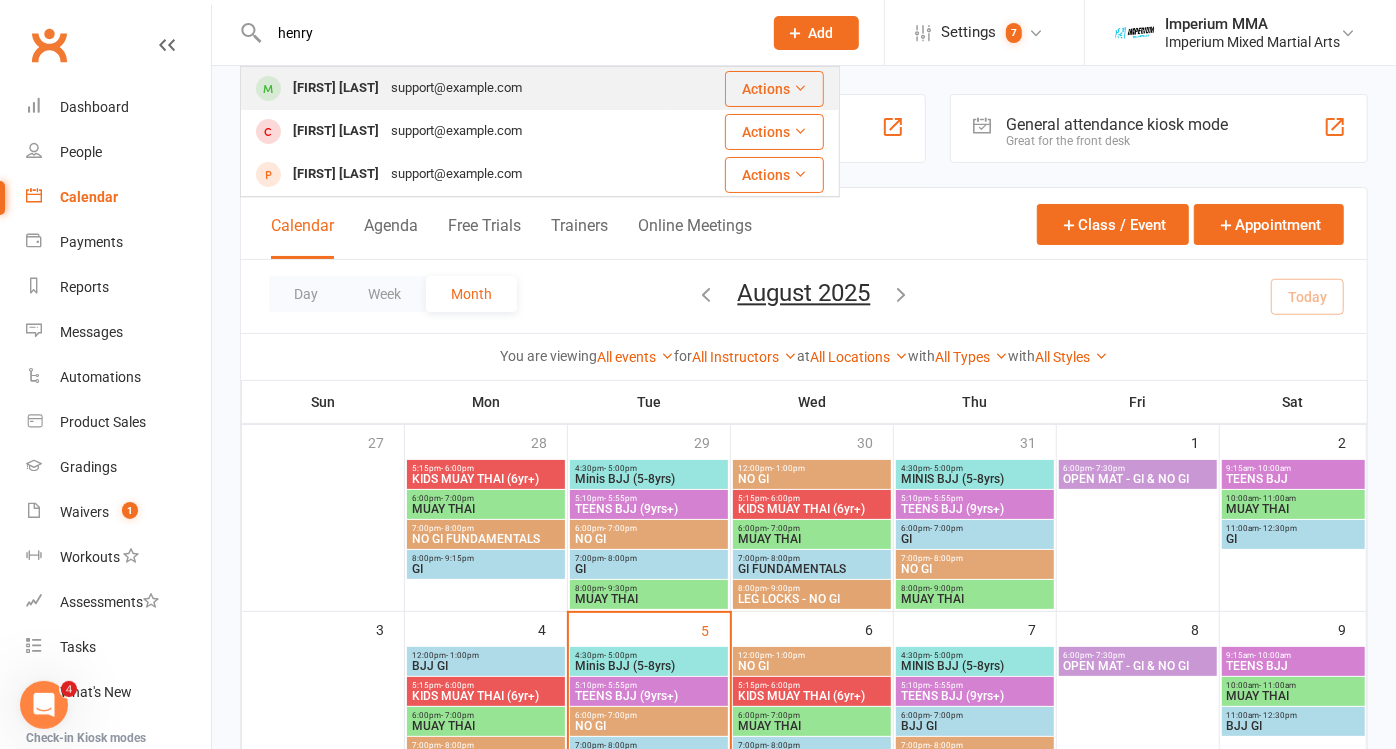 type on "henry" 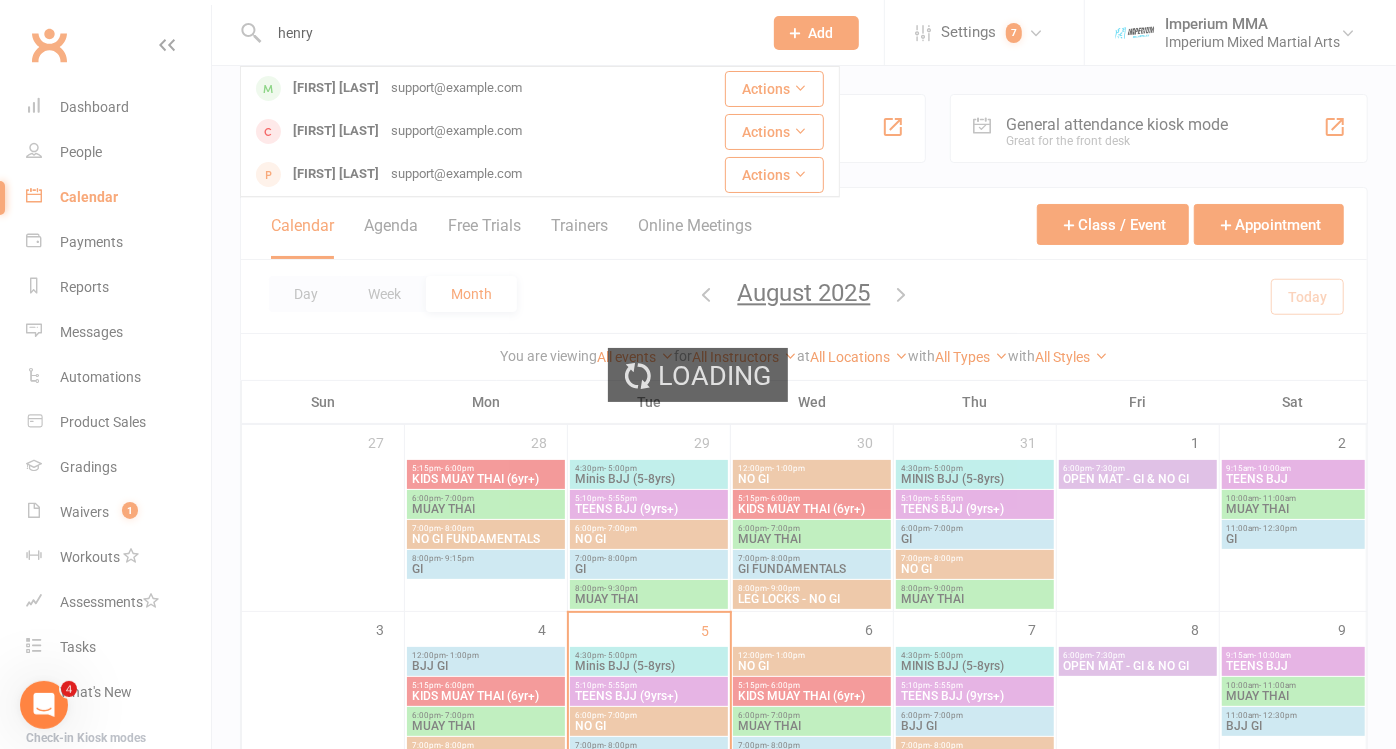 type 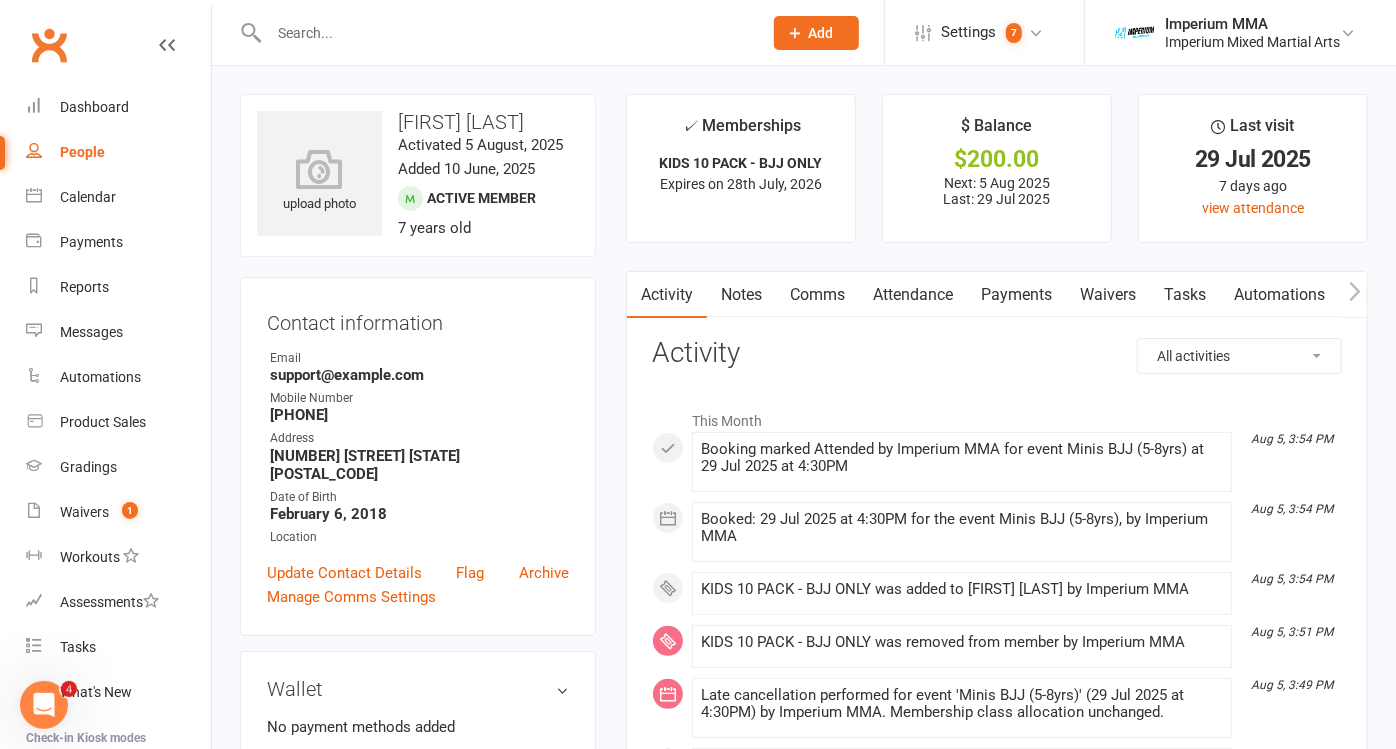 click on "Payments" at bounding box center [1016, 295] 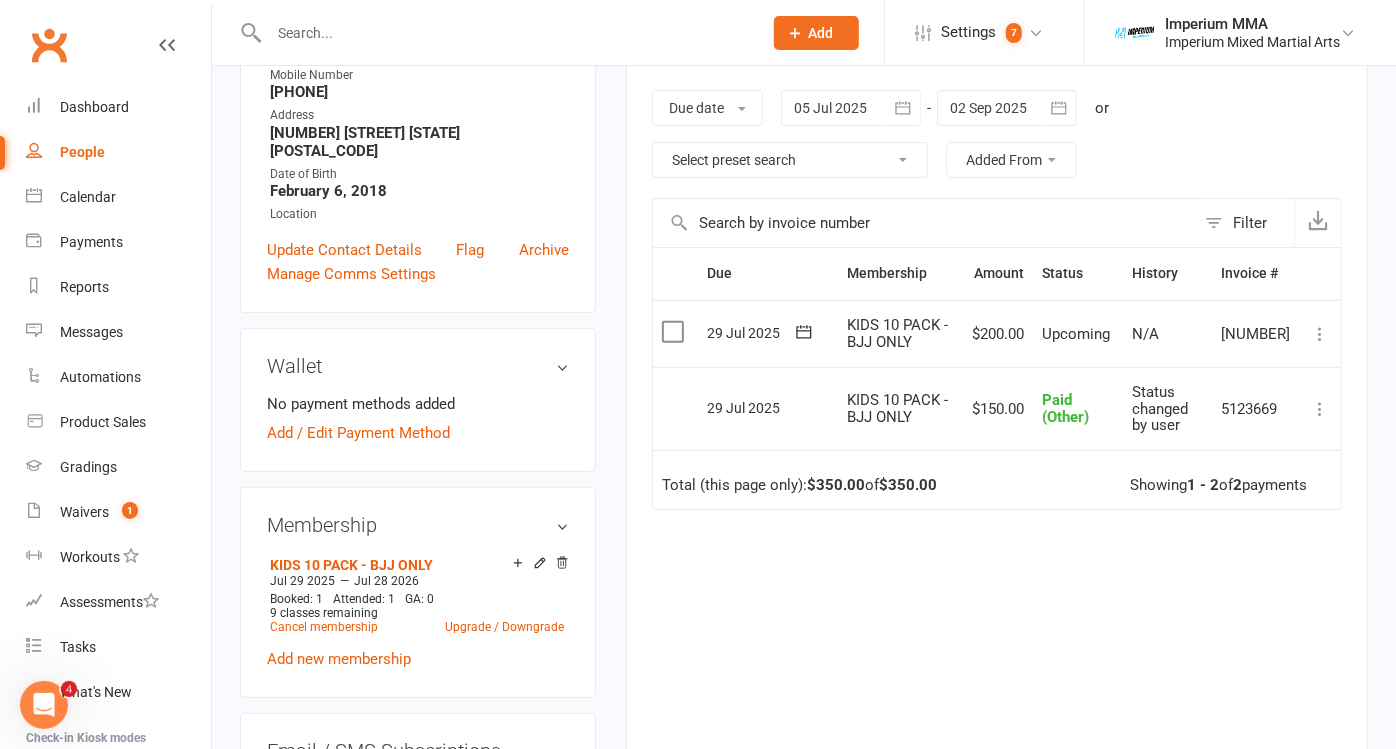 scroll, scrollTop: 444, scrollLeft: 0, axis: vertical 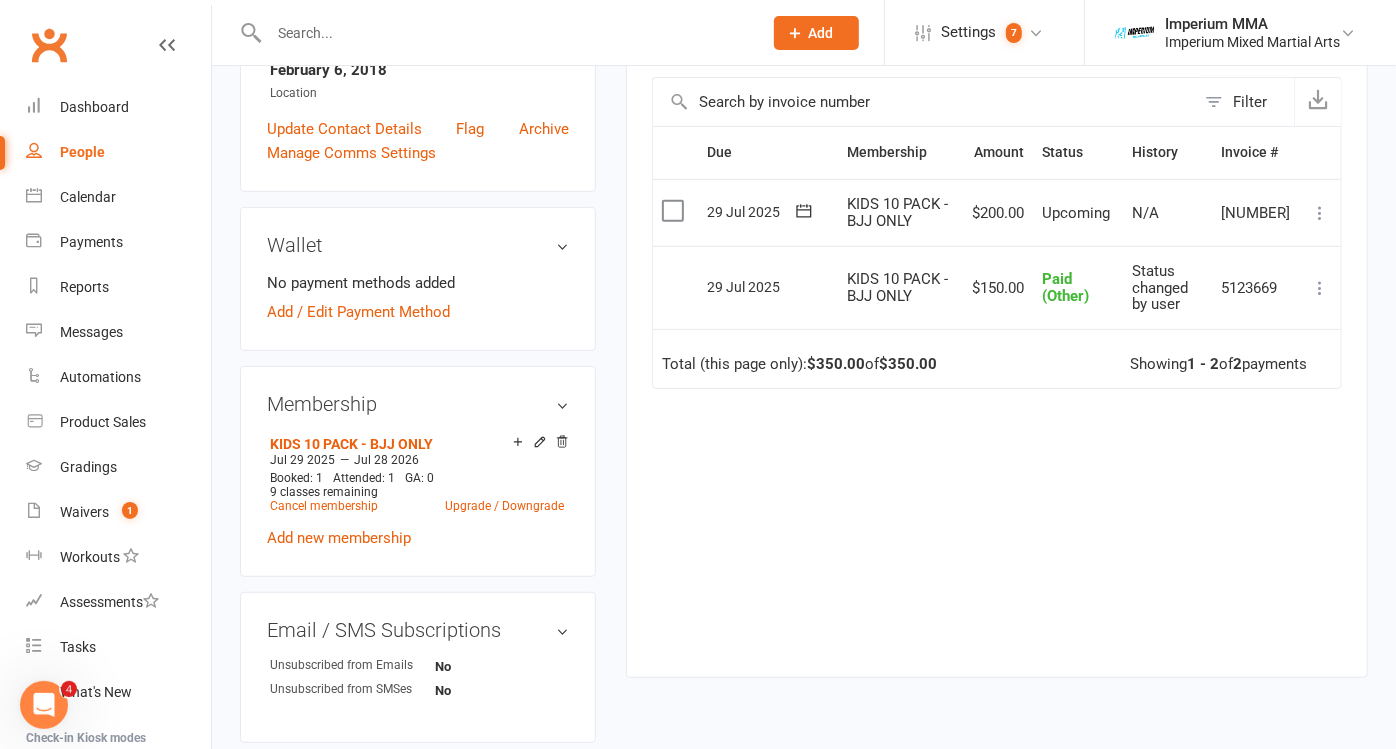 click at bounding box center (1320, 288) 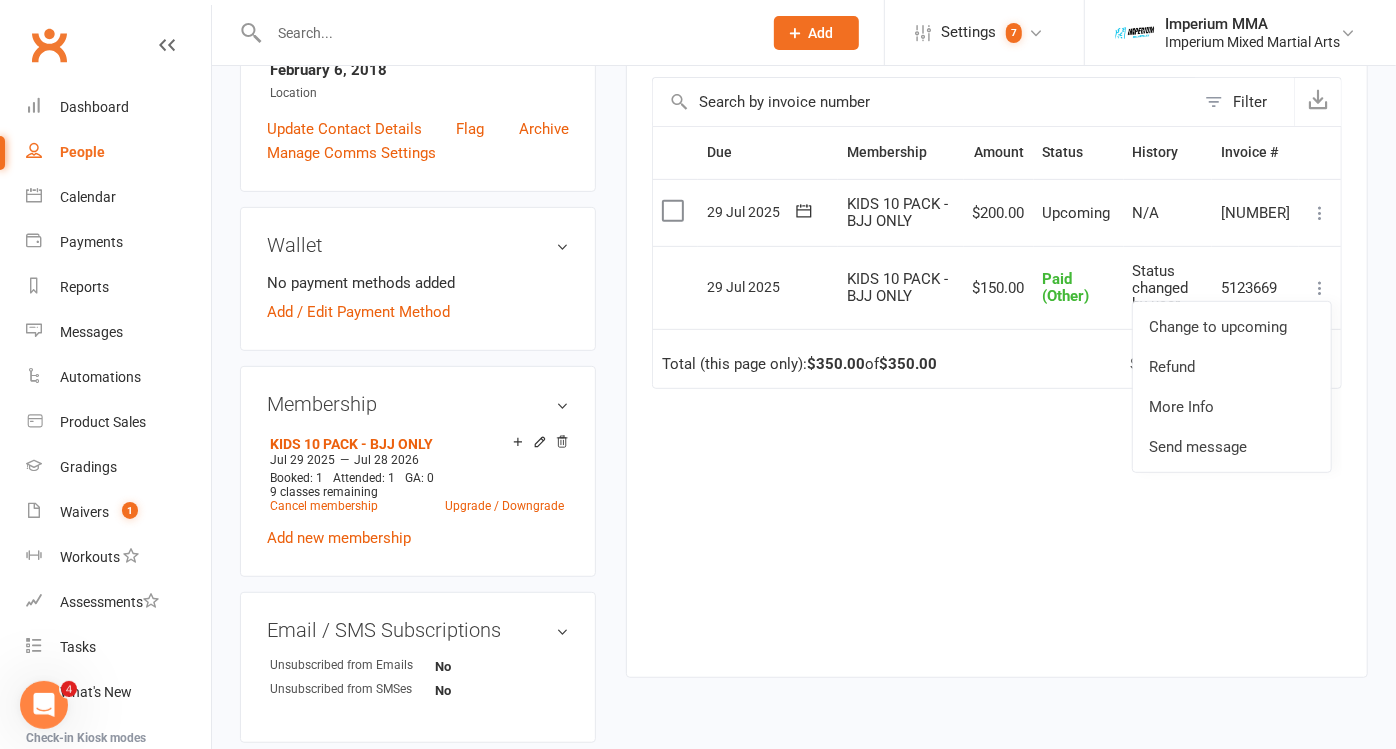click at bounding box center [1320, 288] 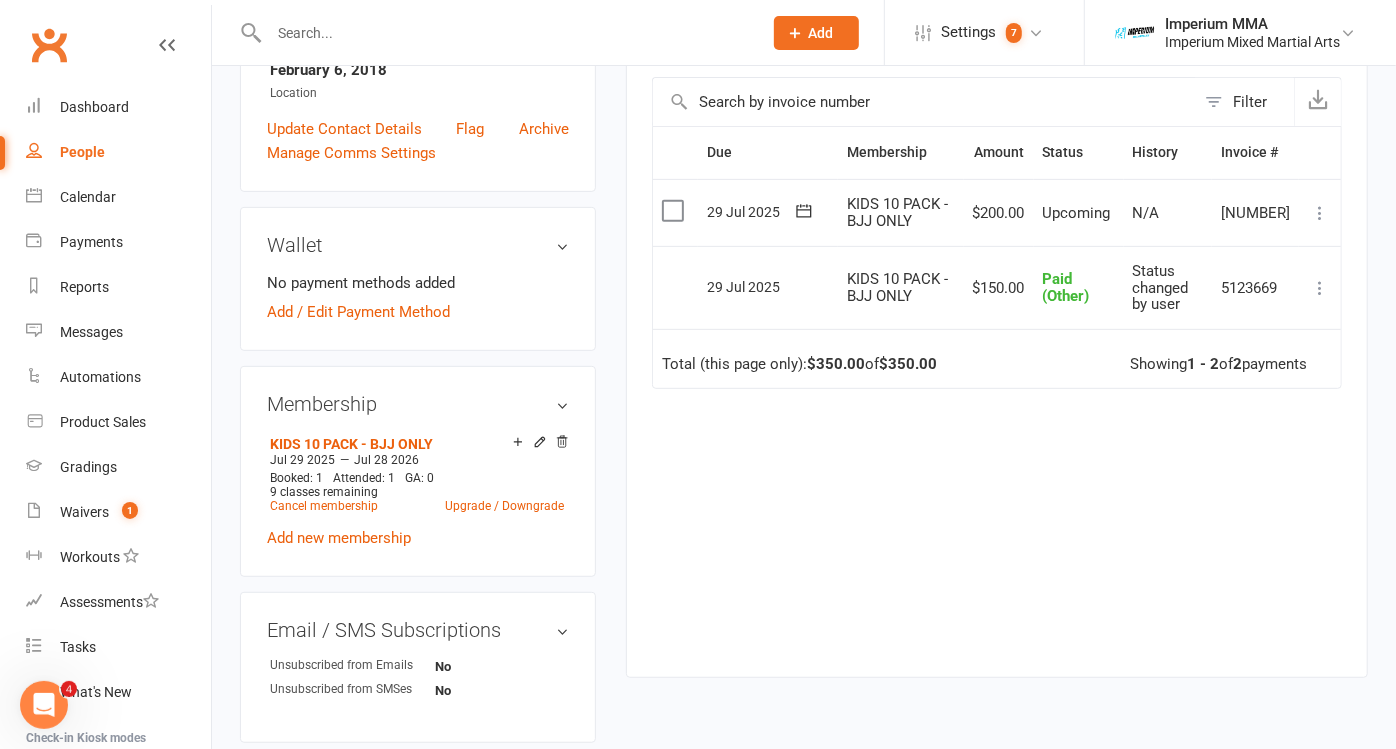 click at bounding box center (1320, 213) 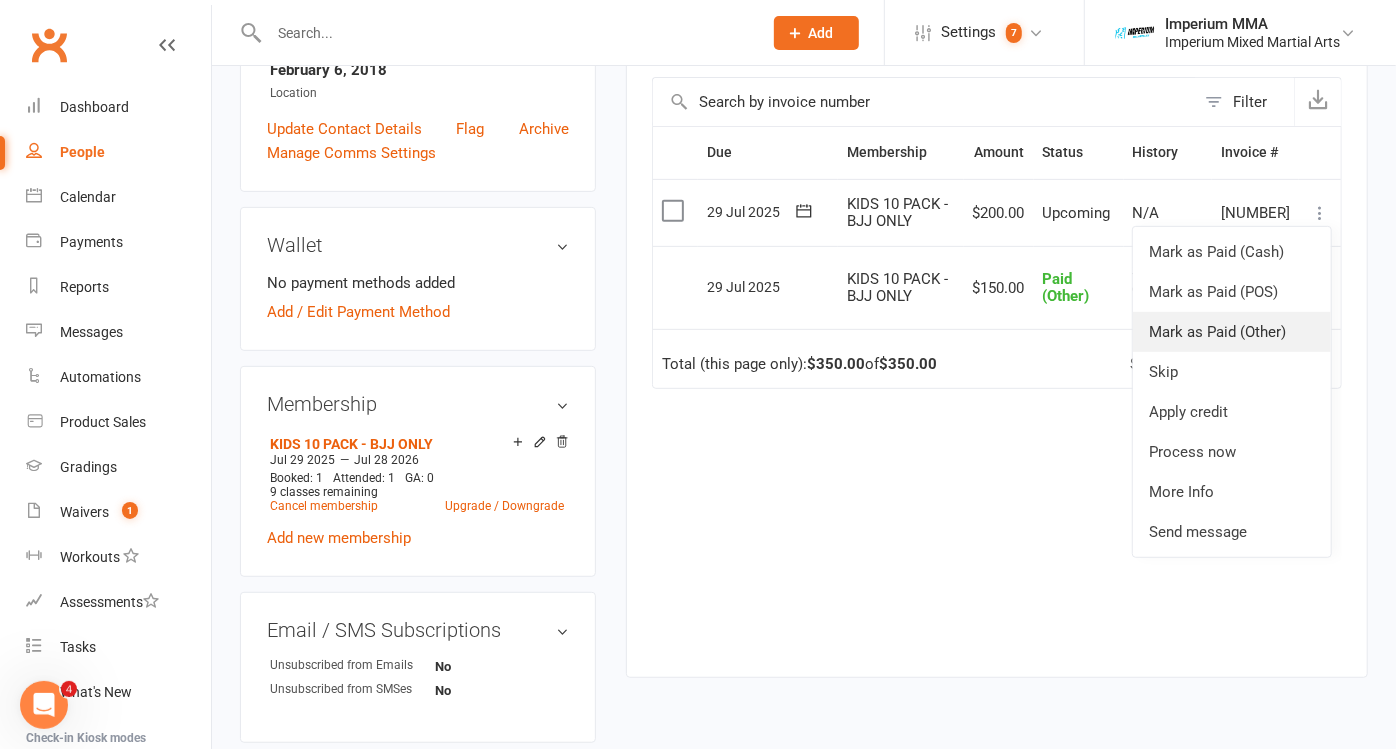 click on "Mark as Paid (Other)" at bounding box center (1232, 332) 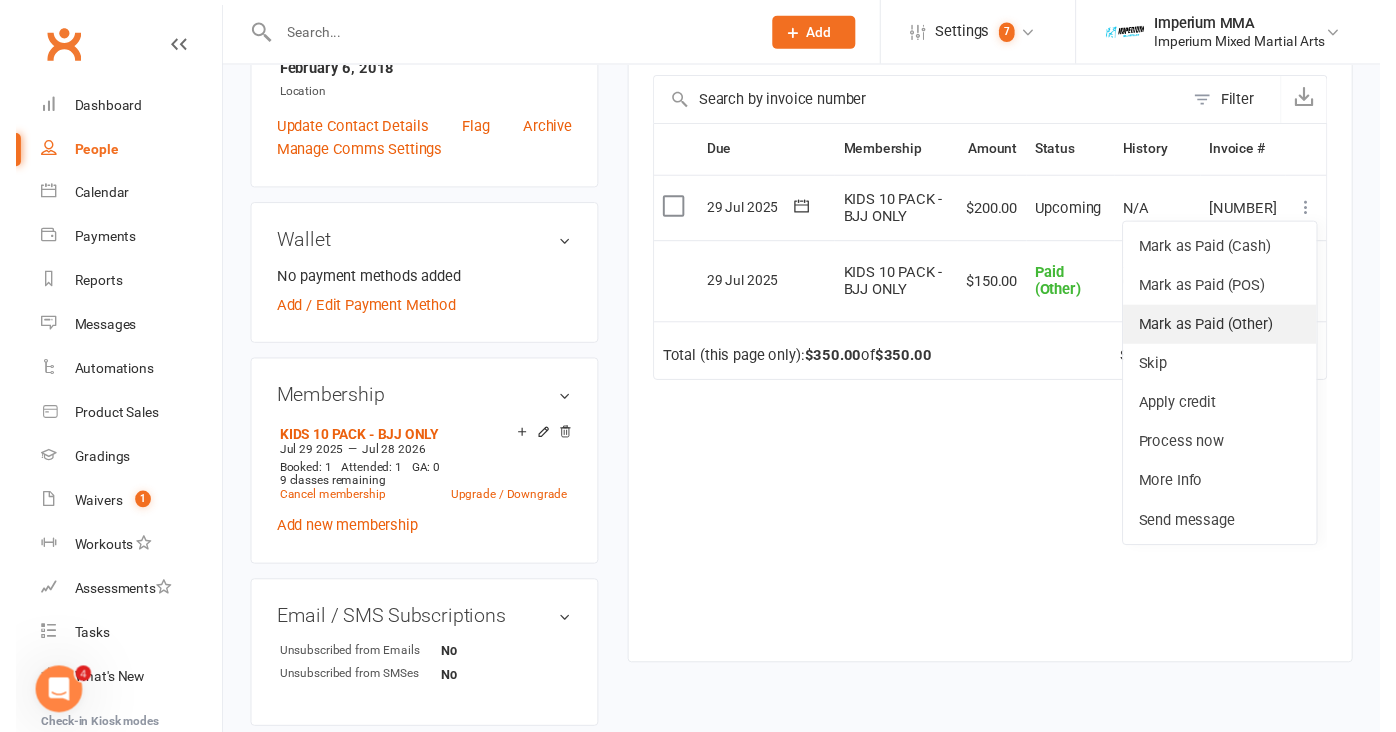 scroll, scrollTop: 0, scrollLeft: 77, axis: horizontal 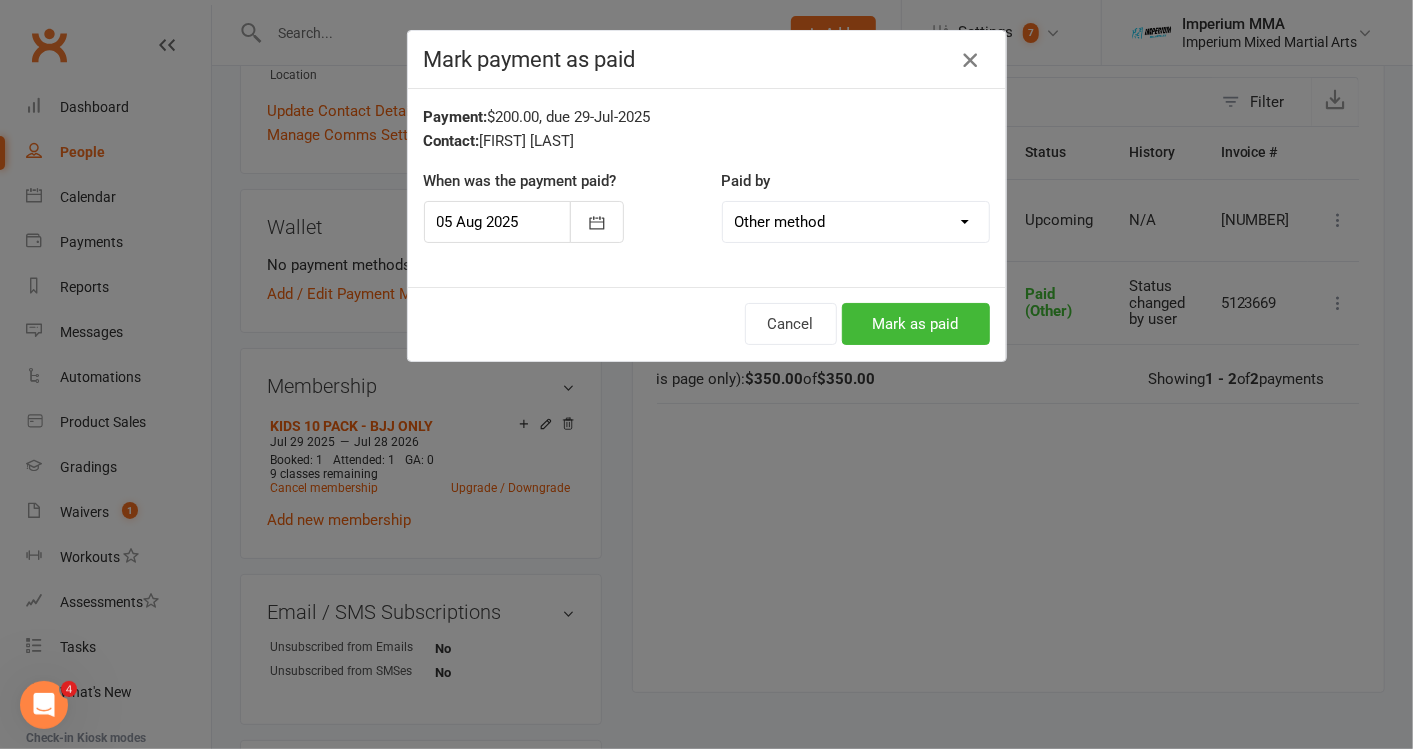 click at bounding box center [970, 60] 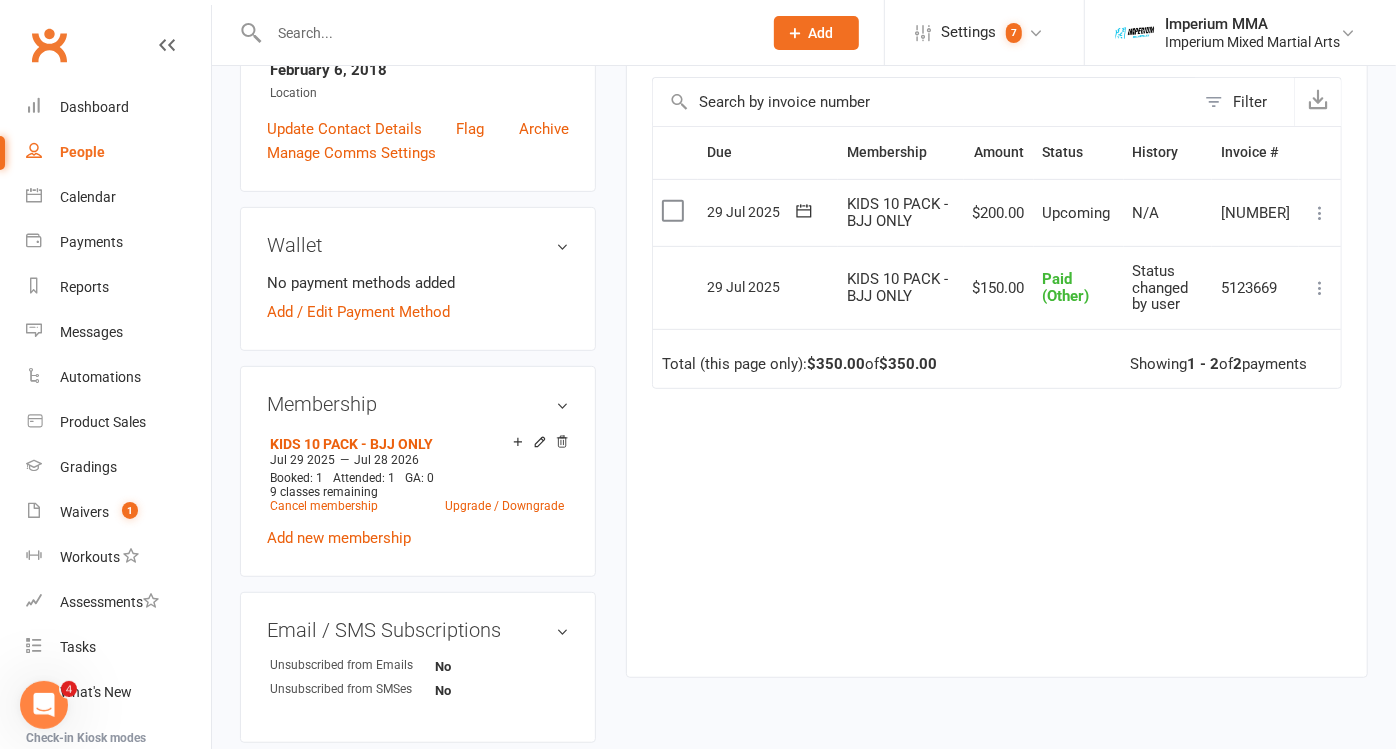 click at bounding box center (1320, 213) 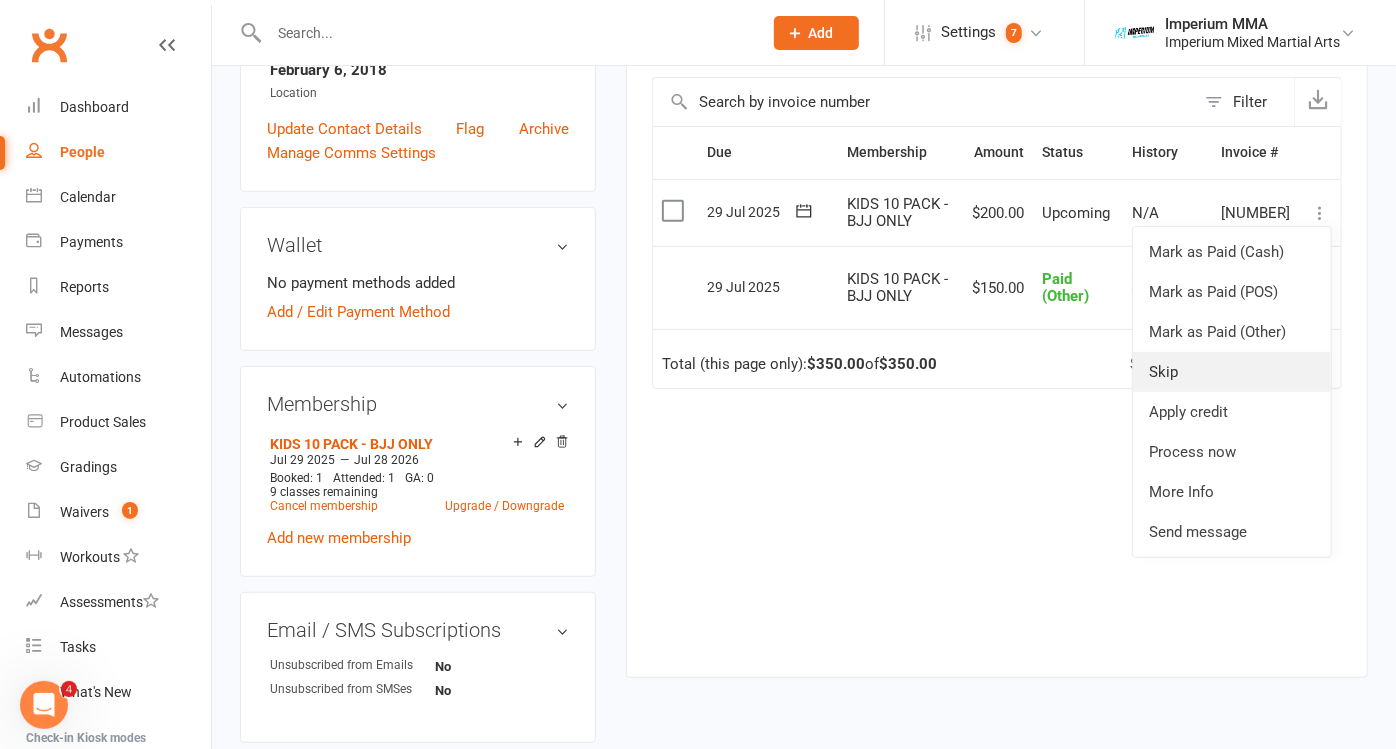 click on "Skip" at bounding box center (1232, 372) 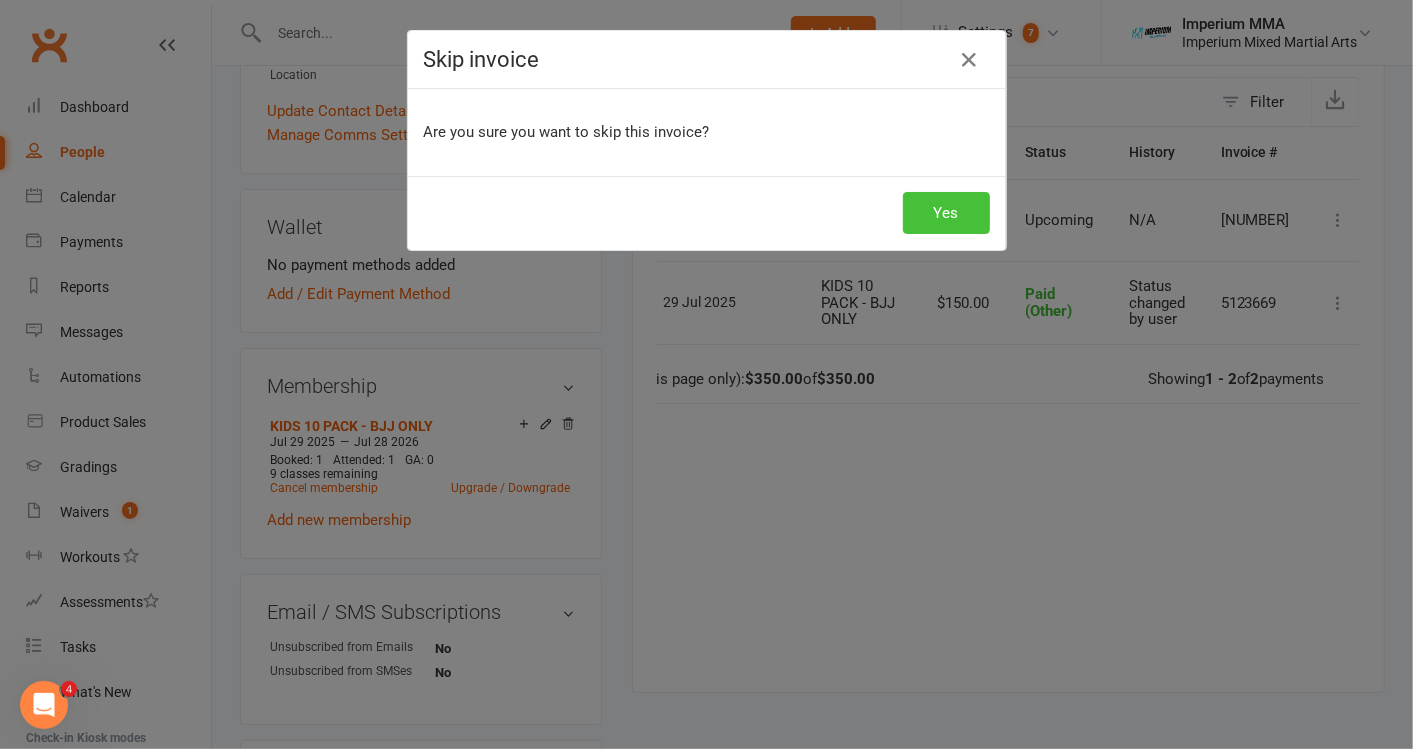 click on "Yes" at bounding box center (946, 213) 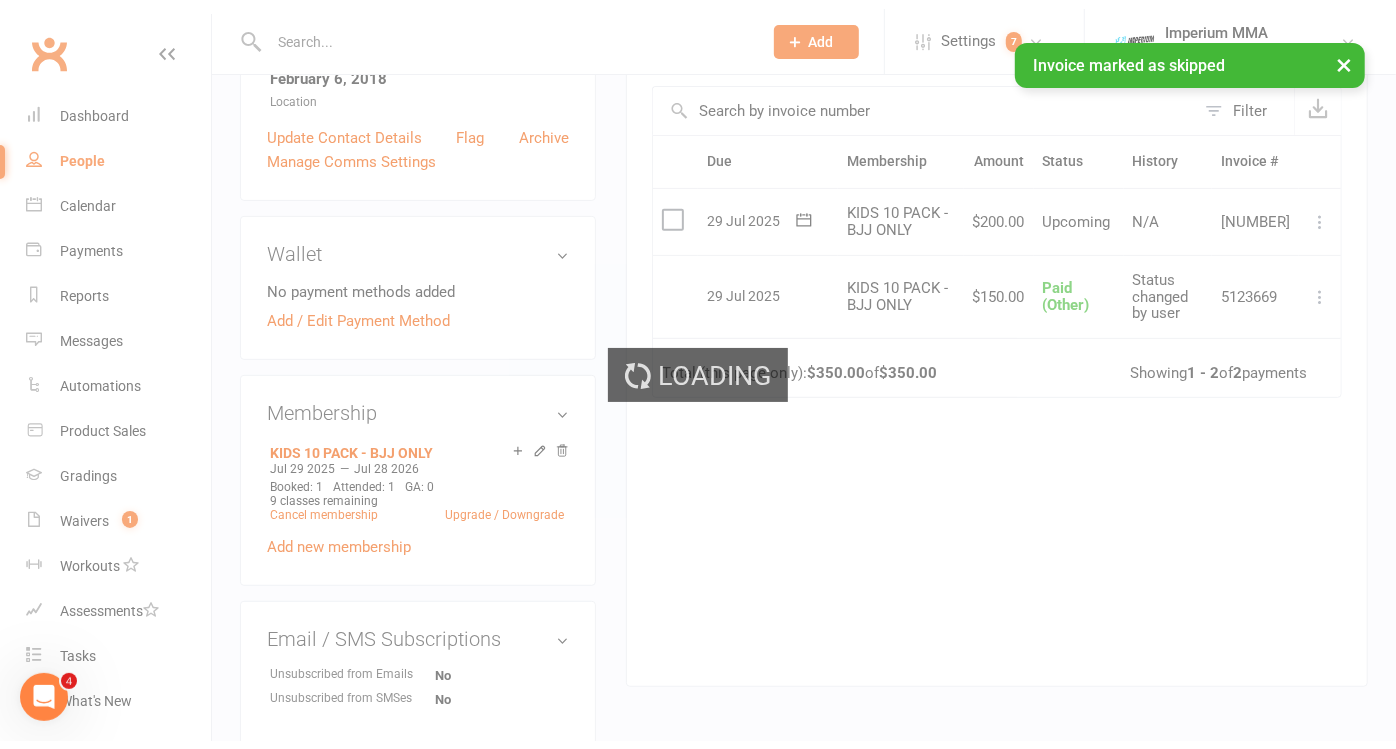 scroll, scrollTop: 0, scrollLeft: 47, axis: horizontal 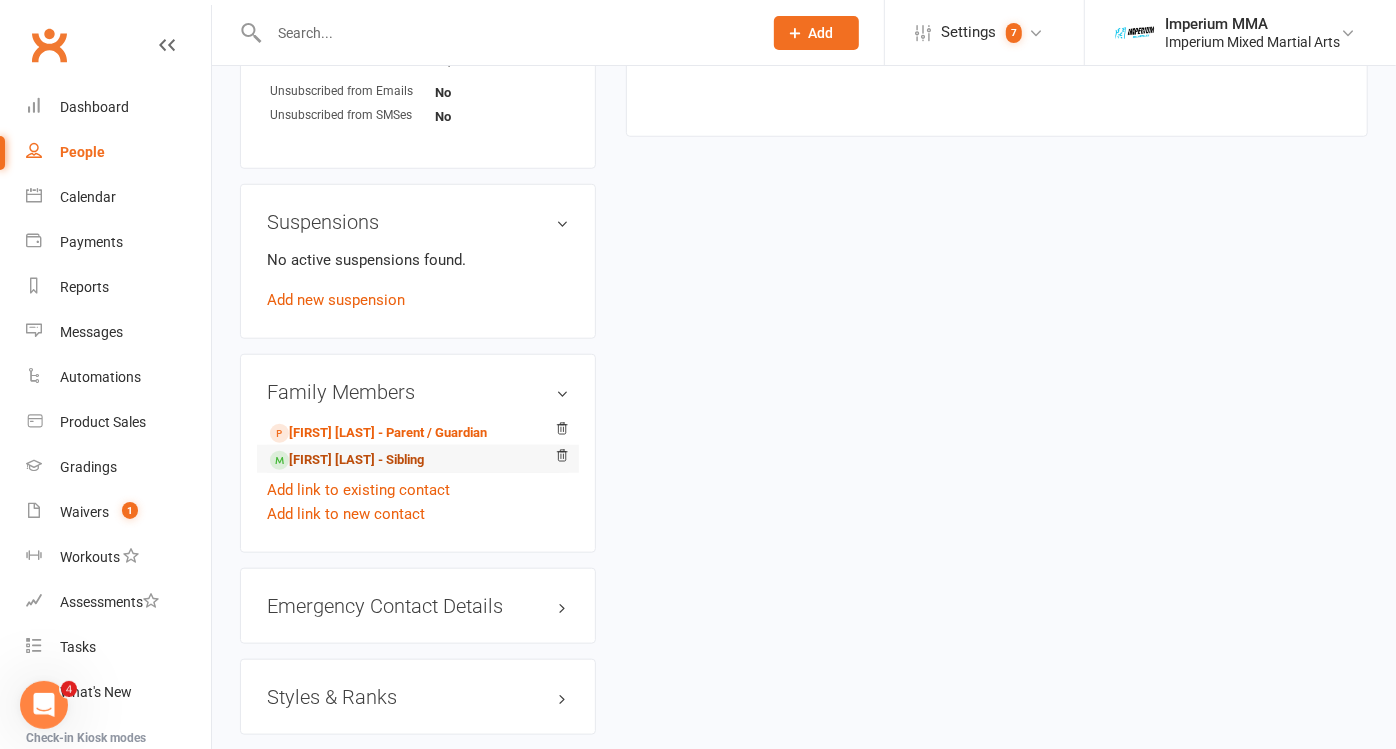 click on "[FIRST] [LAST] - Sibling" at bounding box center (347, 460) 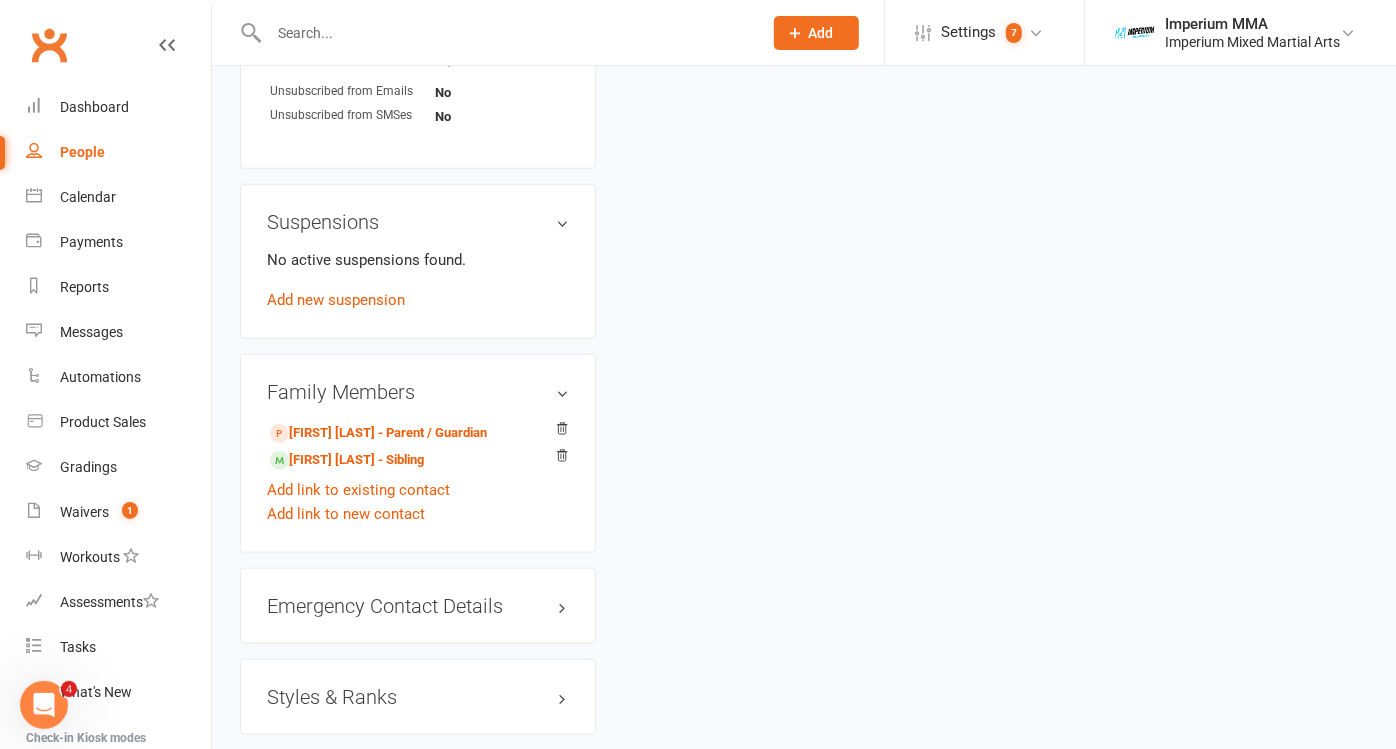 scroll, scrollTop: 0, scrollLeft: 0, axis: both 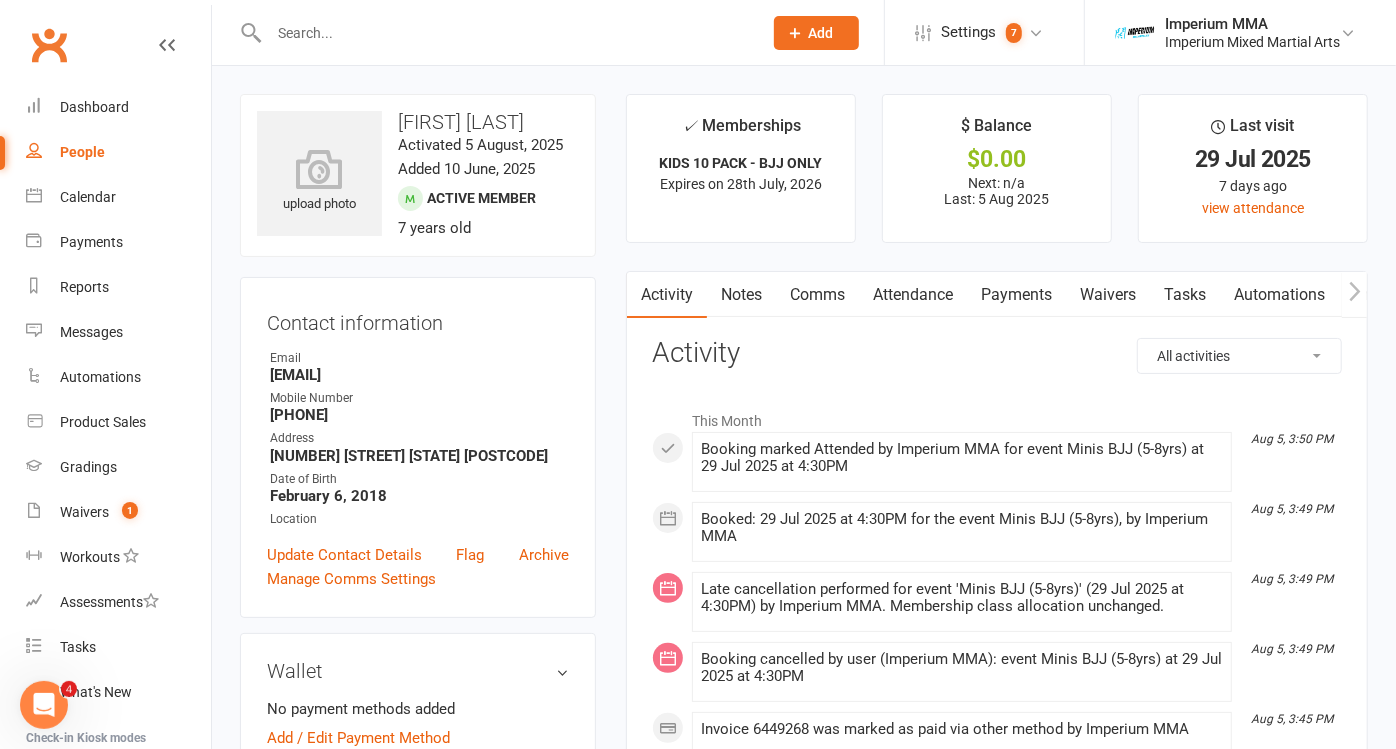 click on "Payments" at bounding box center [1016, 295] 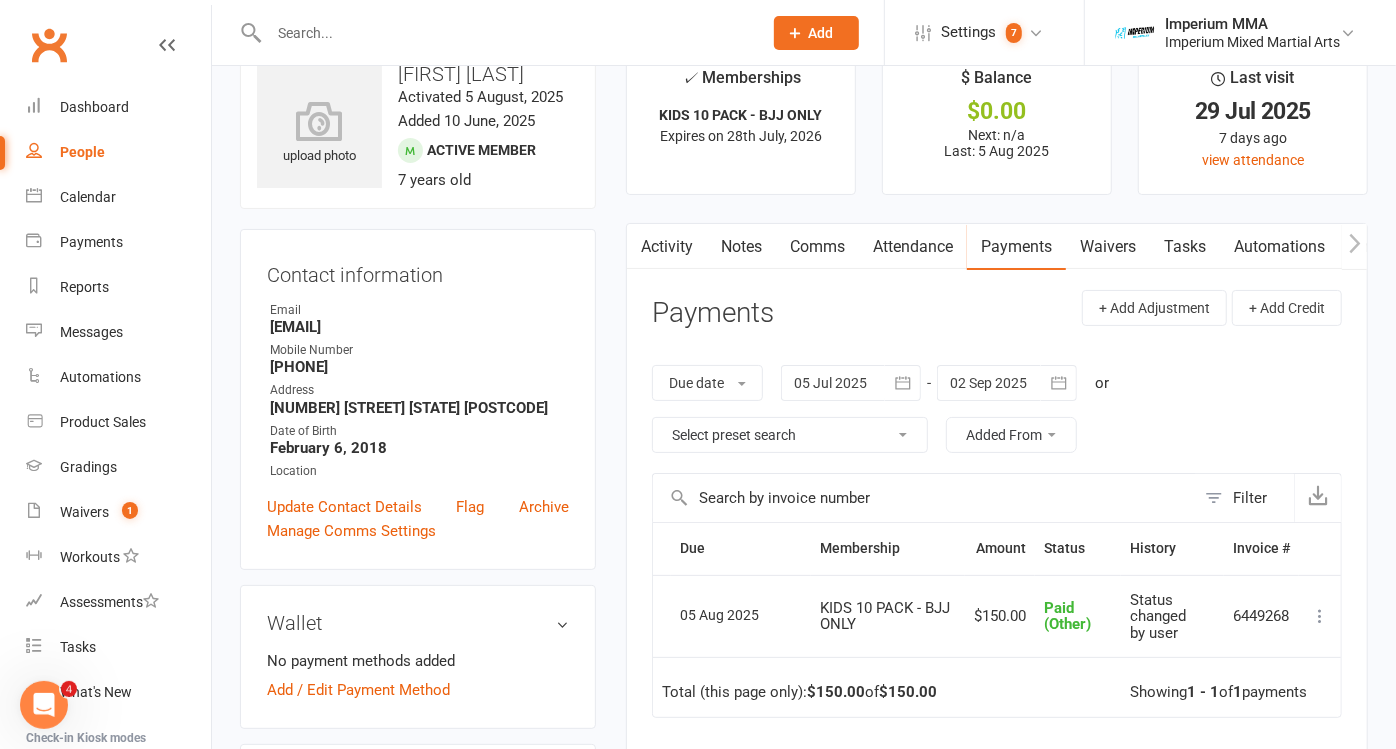 scroll, scrollTop: 0, scrollLeft: 0, axis: both 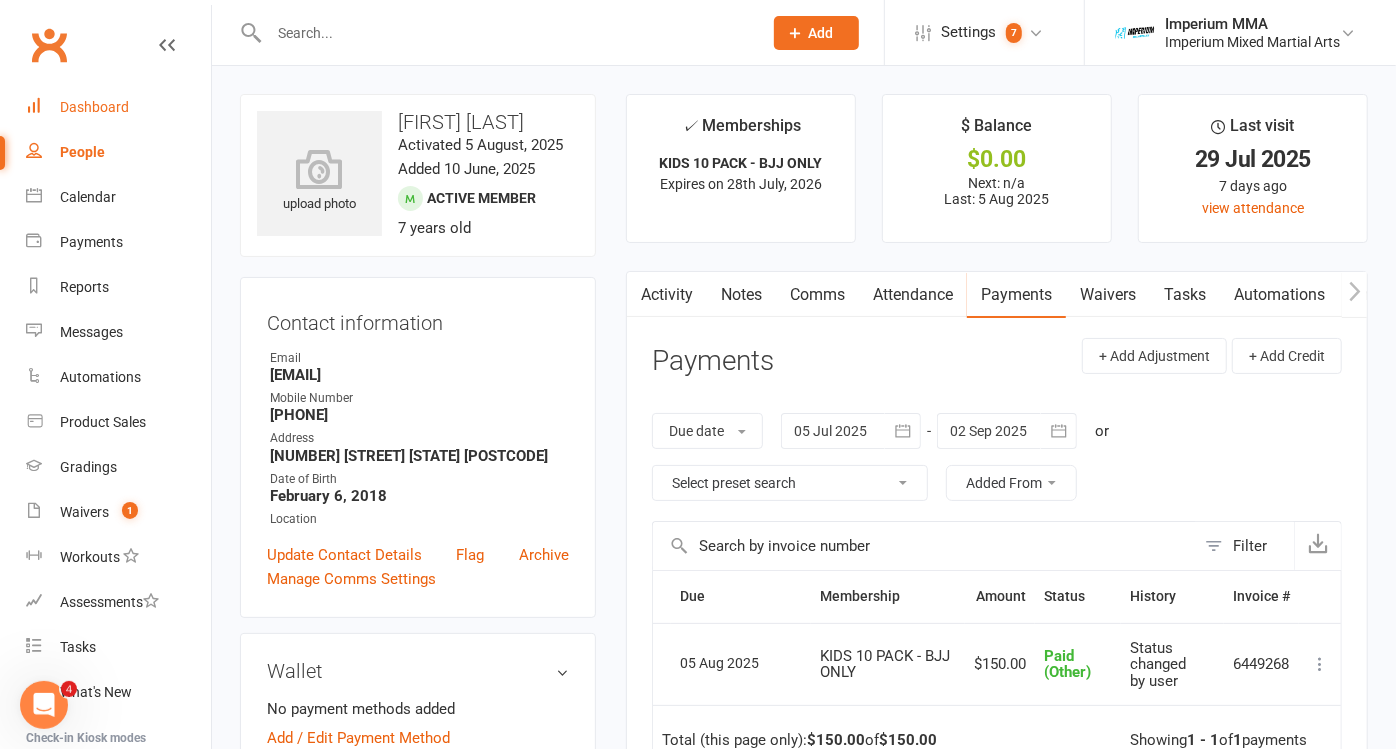click on "Dashboard" at bounding box center (94, 107) 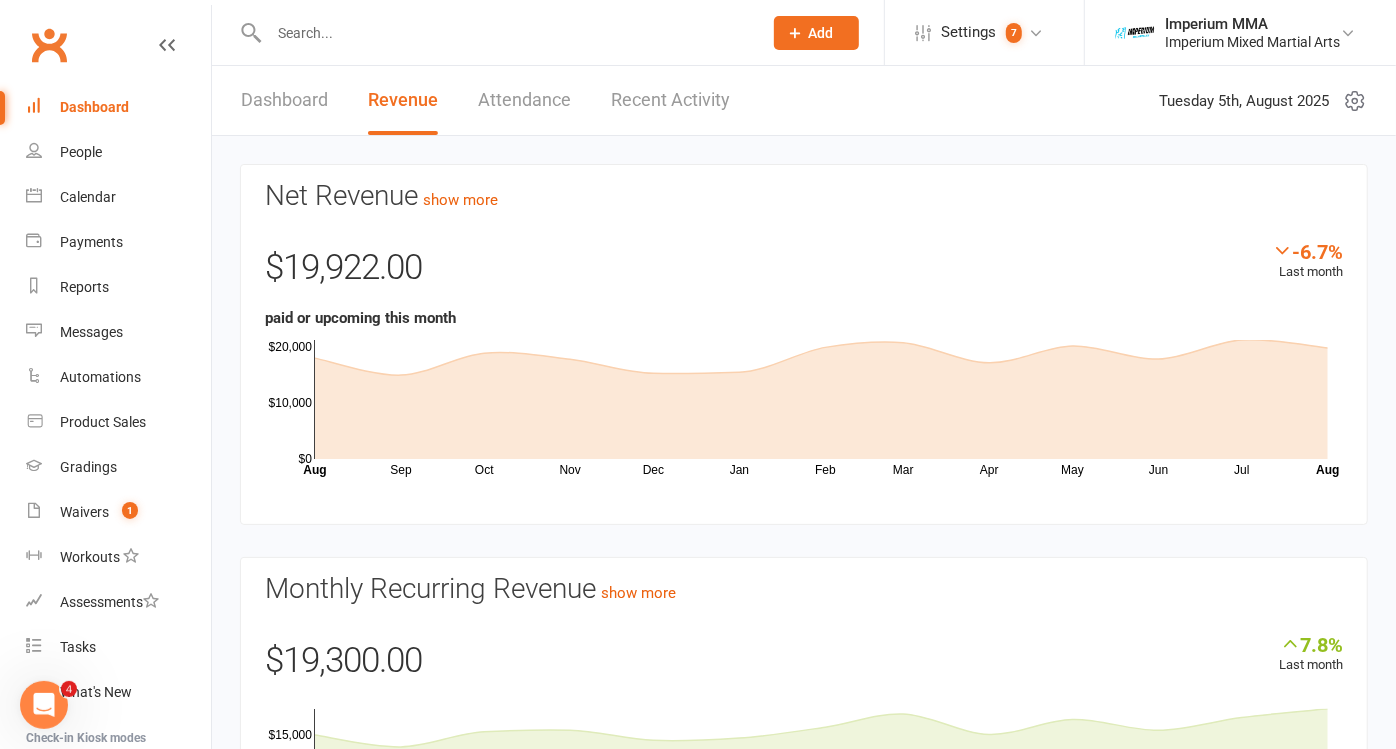click at bounding box center (505, 33) 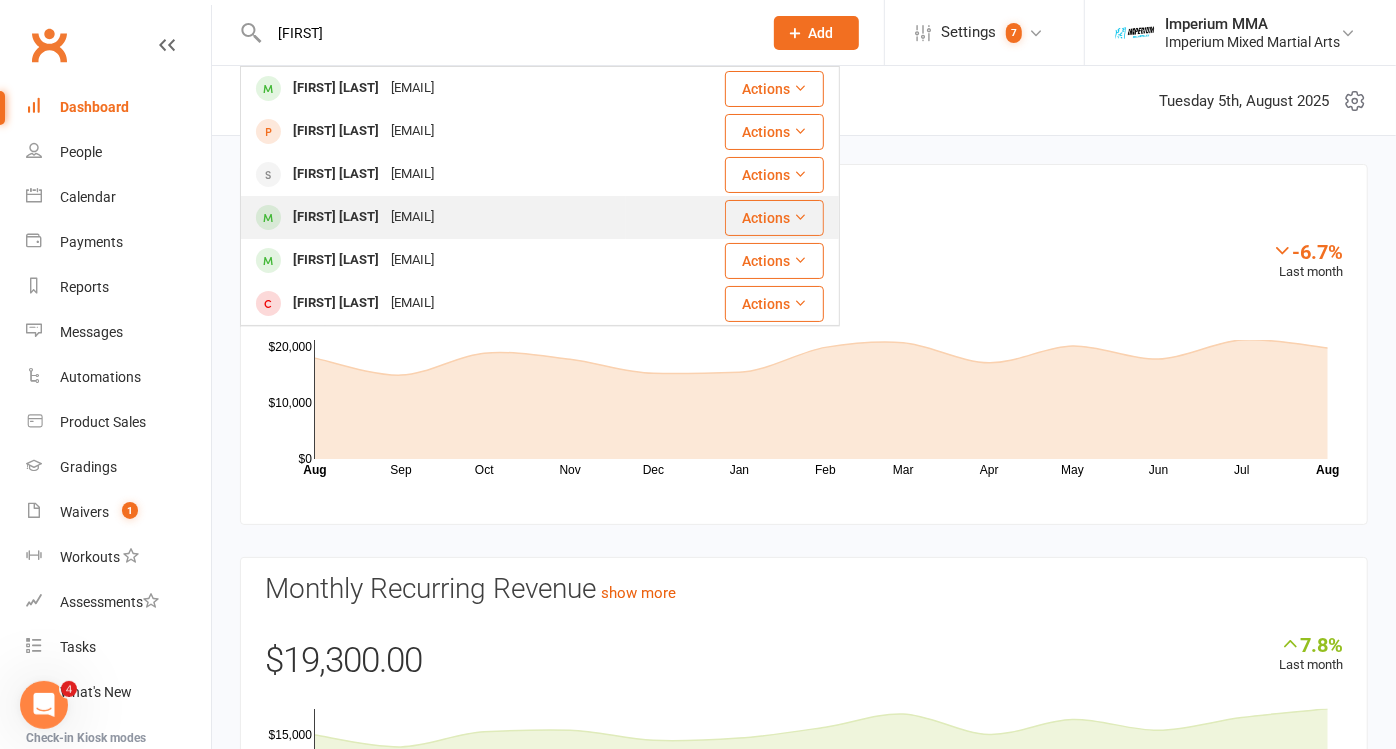 type on "[FIRST]" 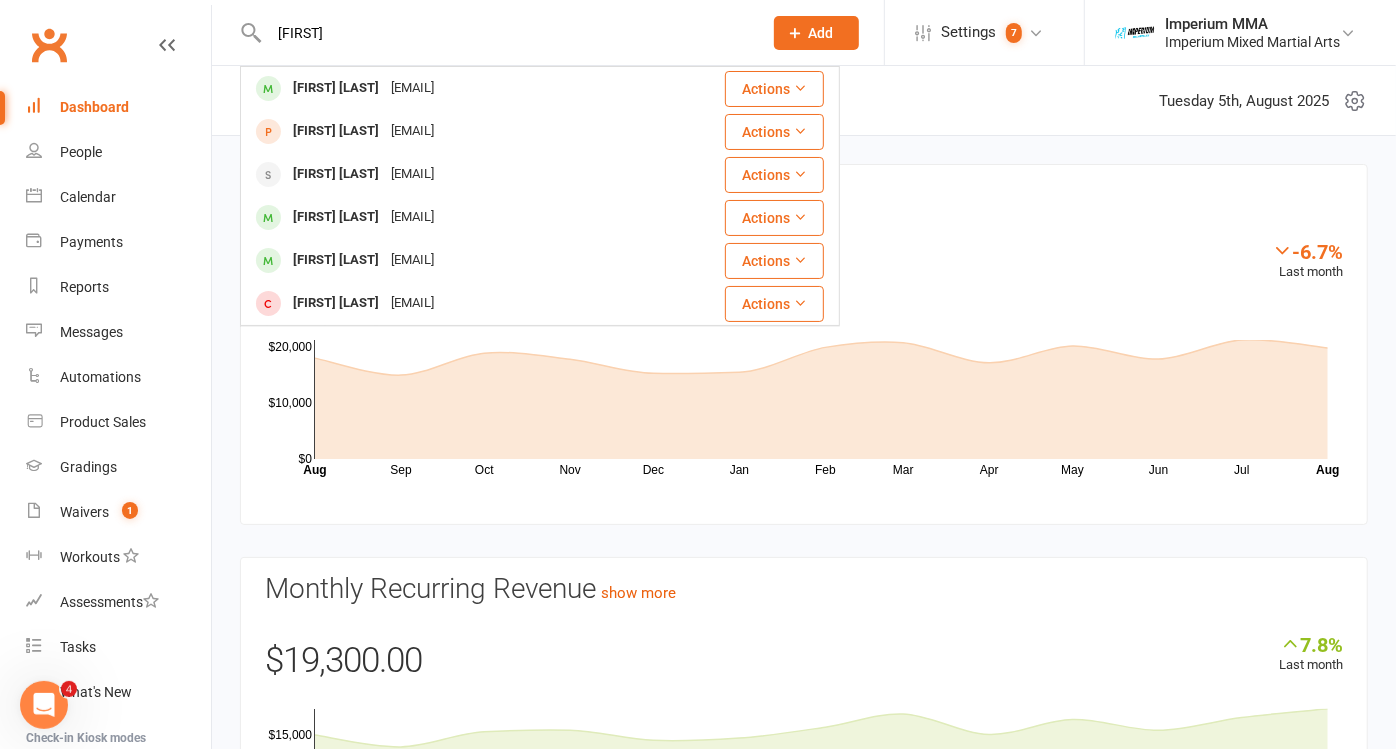 type 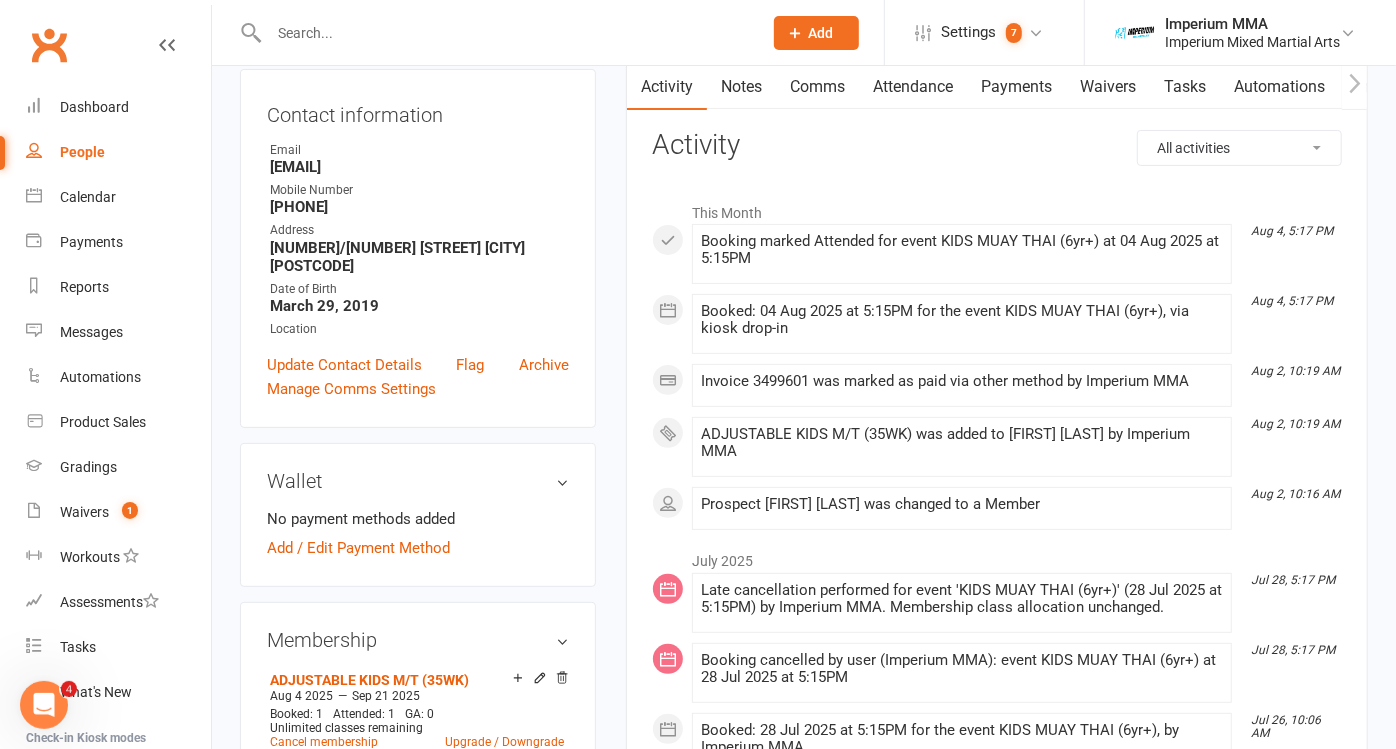 scroll, scrollTop: 0, scrollLeft: 0, axis: both 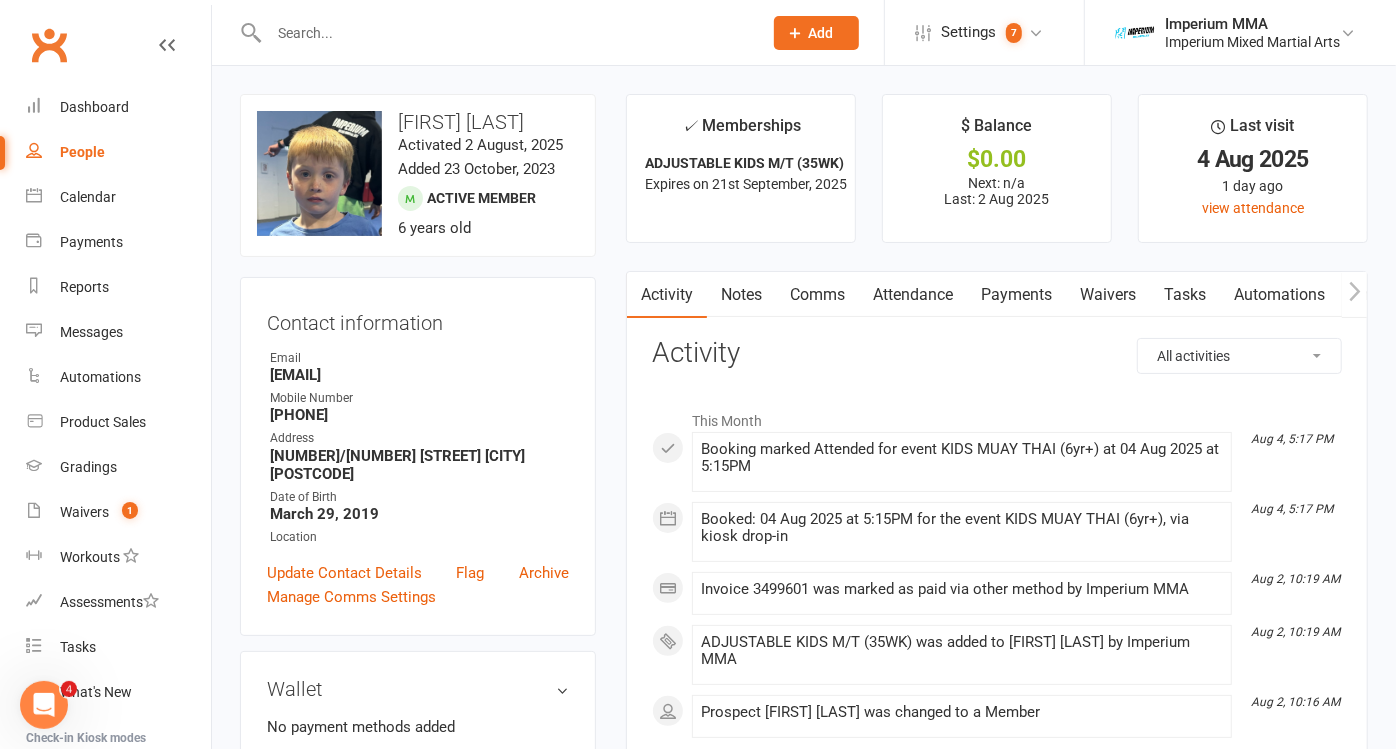 click on "Payments" at bounding box center [1016, 295] 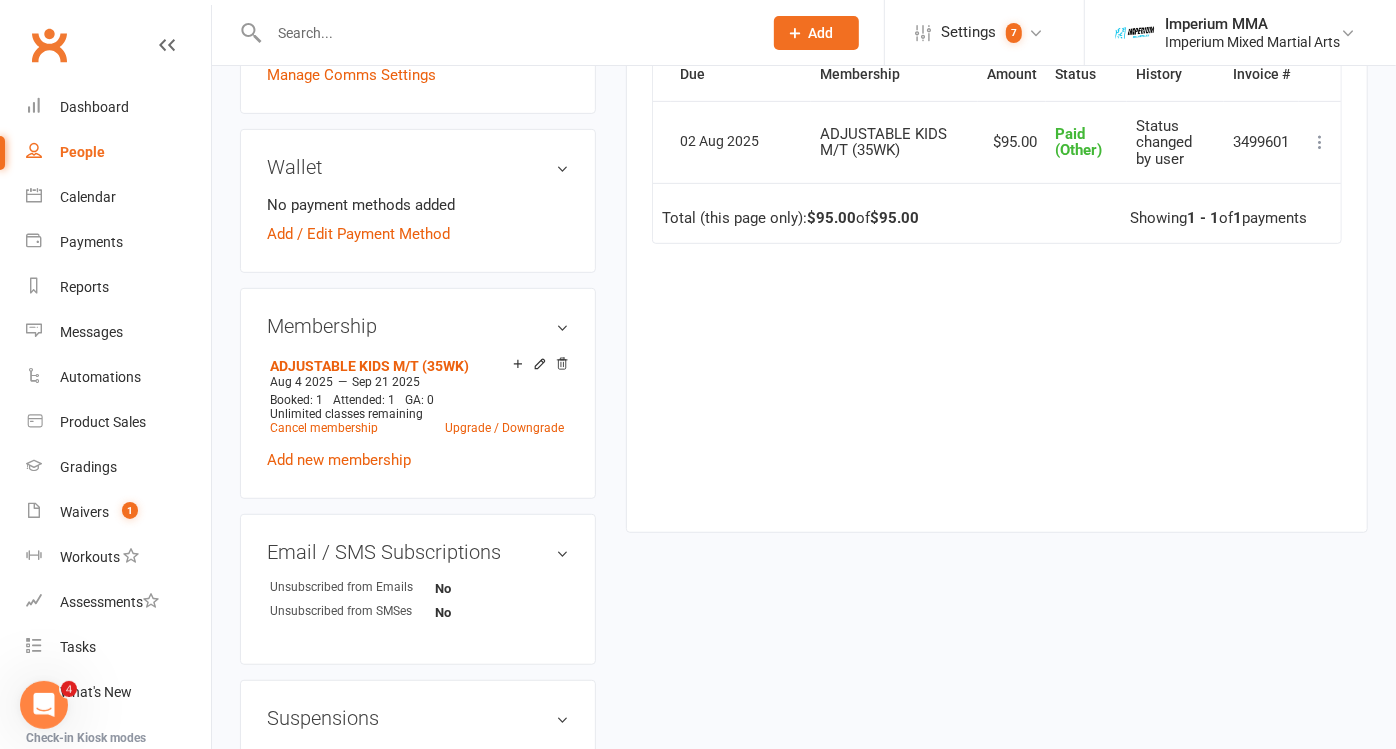 scroll, scrollTop: 666, scrollLeft: 0, axis: vertical 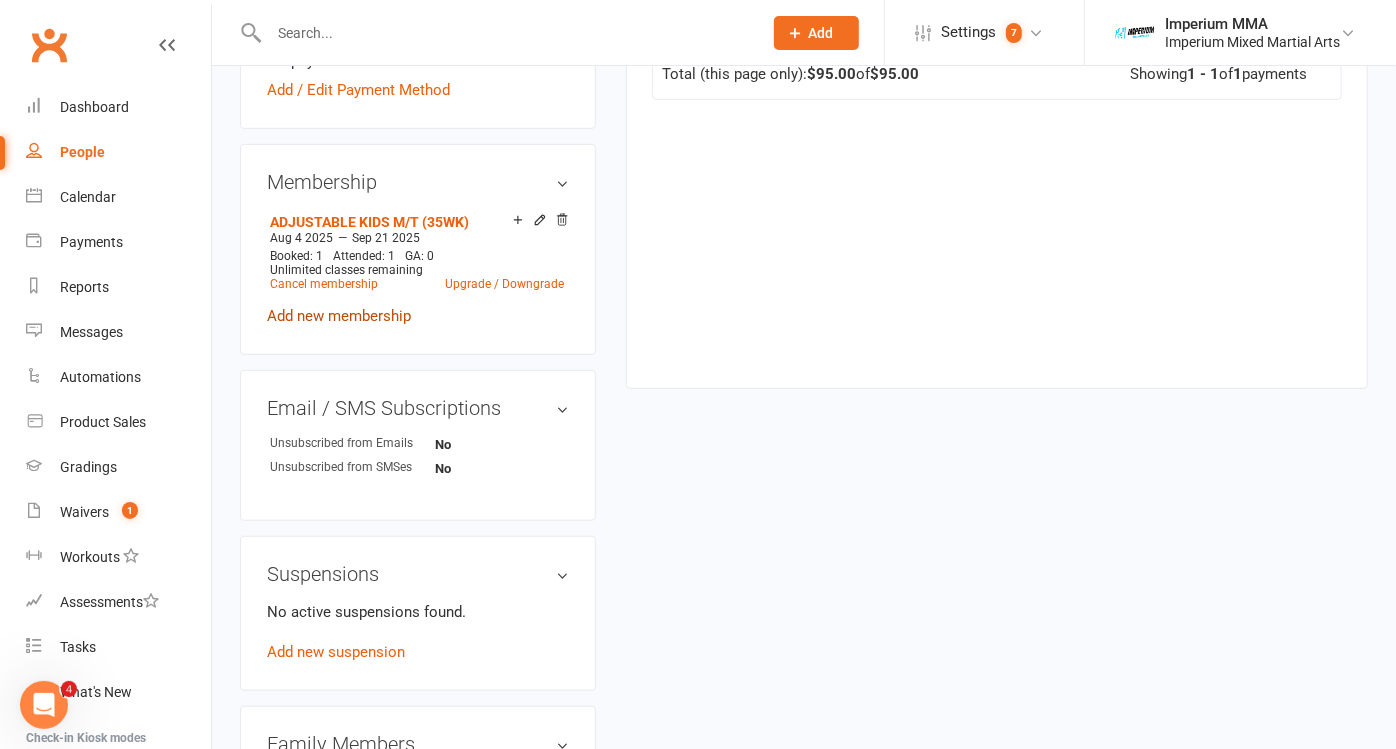 click on "Add new membership" at bounding box center [339, 316] 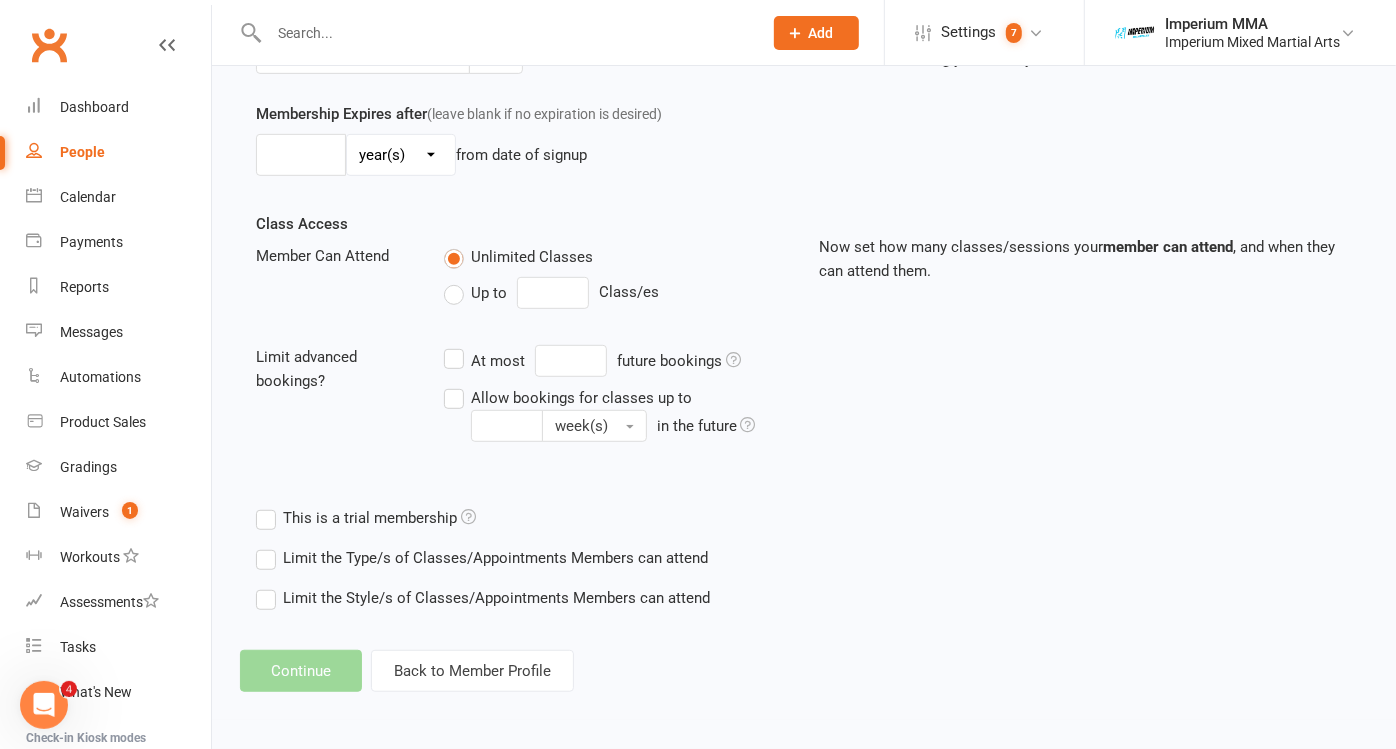 scroll, scrollTop: 0, scrollLeft: 0, axis: both 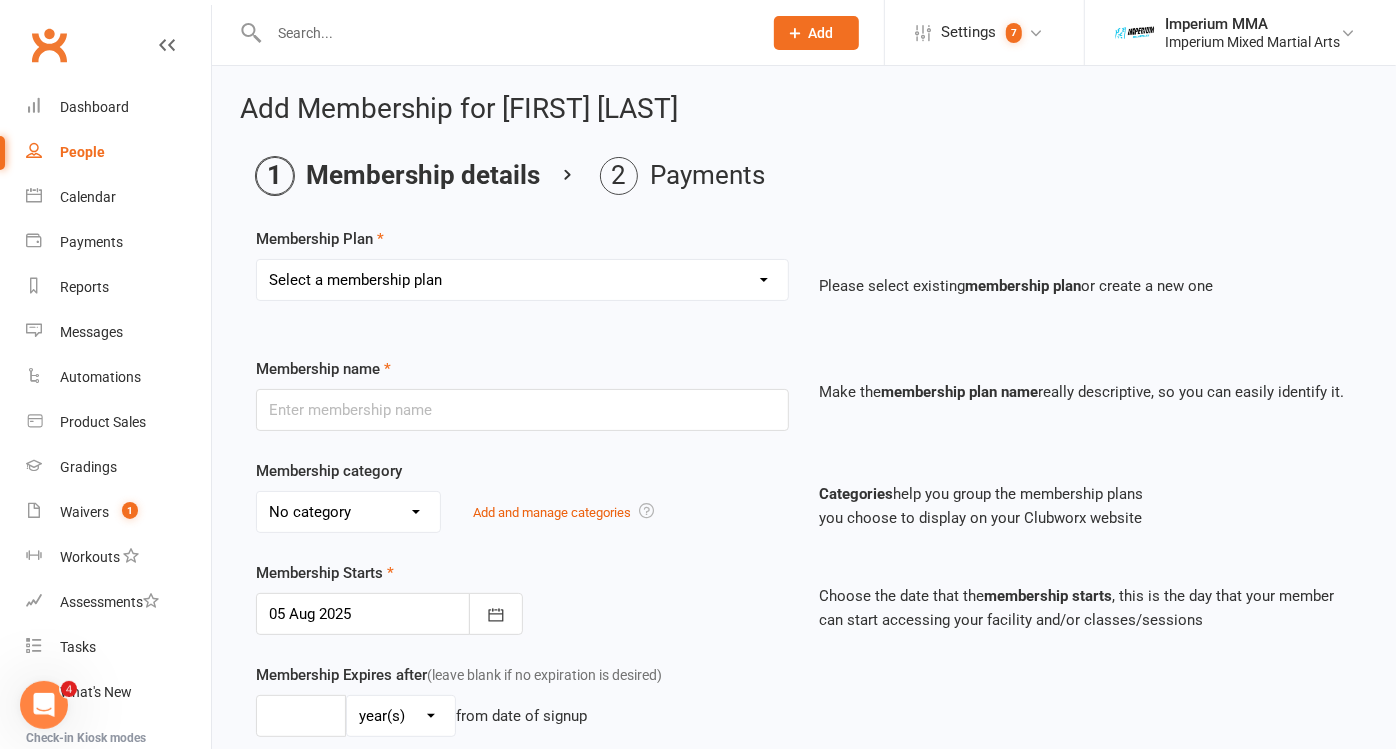 click on "Select a membership plan Create new Membership Plan ONE VISIT PASS KIDS 10 PACK - BJJ ONLY KIDS 10 PACK - MUAY THAI (BJJ INCLUDED) 10 CLASS PASS COMBO (ADULT) KIDS 2PW BJJ - 29(58) KIDS 3PW BJJ - 39(78) KIDS MUAY THAI - 35(70) KIDS ULTIMATE COMBO - 42(84) BJJ PROMO45 MUAY THAI PROMO45 UNLIMITED PROMO49 STUDENT ADJUSTABLE KIDS BJJ (29/39WK) ADJUSTABLE MUAY THAI (45WK) ADJUSTABLE BJJ (45WK) ADJUSTABLE KIDS M/T (35WK) BJJ-52 MUAY THAI - 52 UNLIMITED 55 FREE UNLIMITED FREE TRIAL KIDS MUAY THAI ADJUSTABLE UNLIMITED (49WK) UPRFRONT KIDS ULTIMATE COMBO" at bounding box center (522, 280) 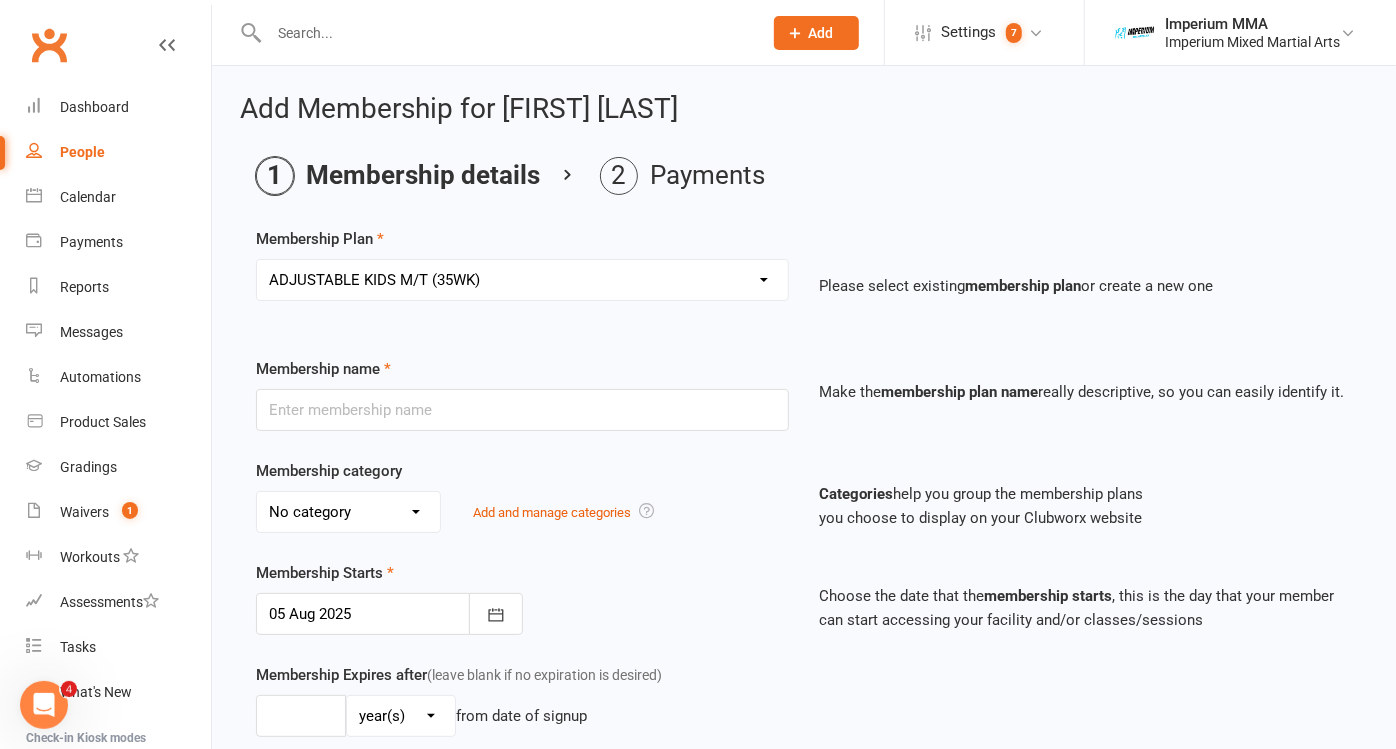 click on "Select a membership plan Create new Membership Plan ONE VISIT PASS KIDS 10 PACK - BJJ ONLY KIDS 10 PACK - MUAY THAI (BJJ INCLUDED) 10 CLASS PASS COMBO (ADULT) KIDS 2PW BJJ - 29(58) KIDS 3PW BJJ - 39(78) KIDS MUAY THAI - 35(70) KIDS ULTIMATE COMBO - 42(84) BJJ PROMO45 MUAY THAI PROMO45 UNLIMITED PROMO49 STUDENT ADJUSTABLE KIDS BJJ (29/39WK) ADJUSTABLE MUAY THAI (45WK) ADJUSTABLE BJJ (45WK) ADJUSTABLE KIDS M/T (35WK) BJJ-52 MUAY THAI - 52 UNLIMITED 55 FREE UNLIMITED FREE TRIAL KIDS MUAY THAI ADJUSTABLE UNLIMITED (49WK) UPRFRONT KIDS ULTIMATE COMBO" at bounding box center [522, 280] 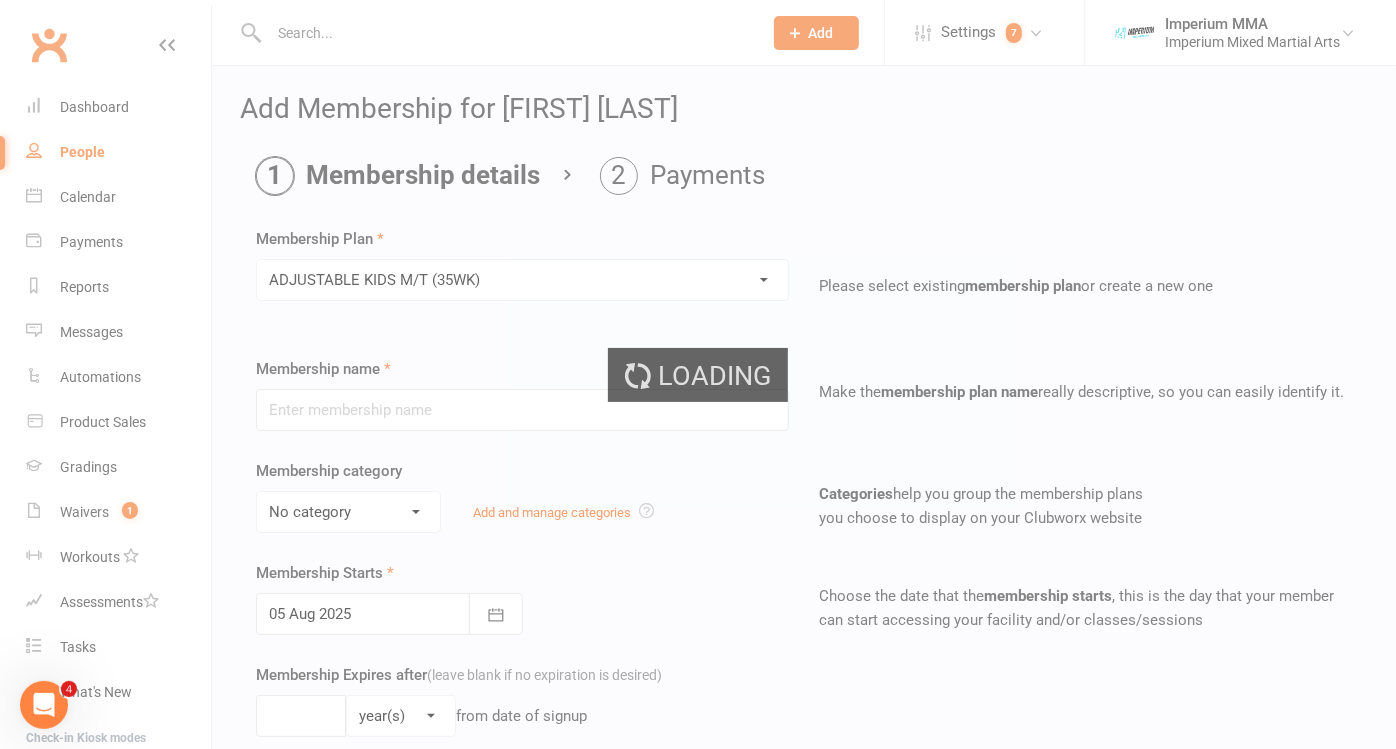 type on "ADJUSTABLE KIDS M/T (35WK)" 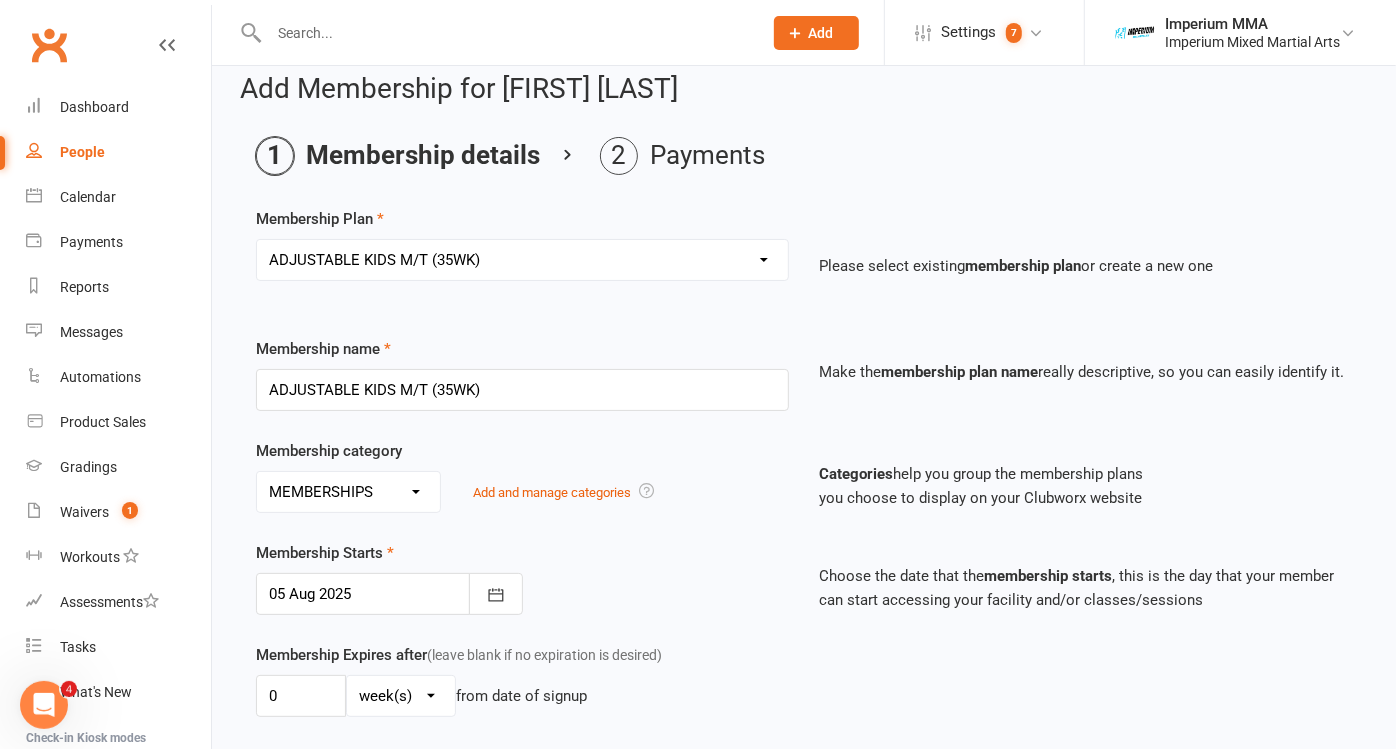scroll, scrollTop: 0, scrollLeft: 0, axis: both 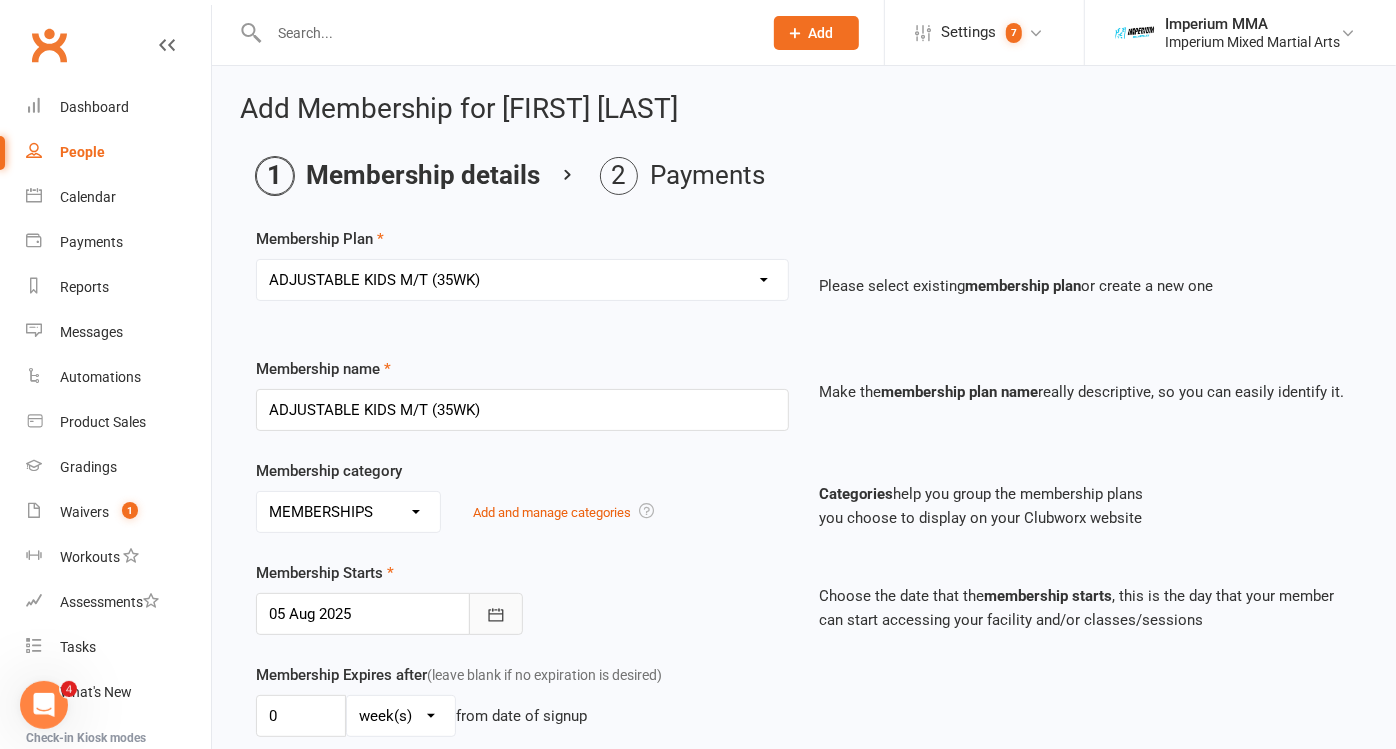 click 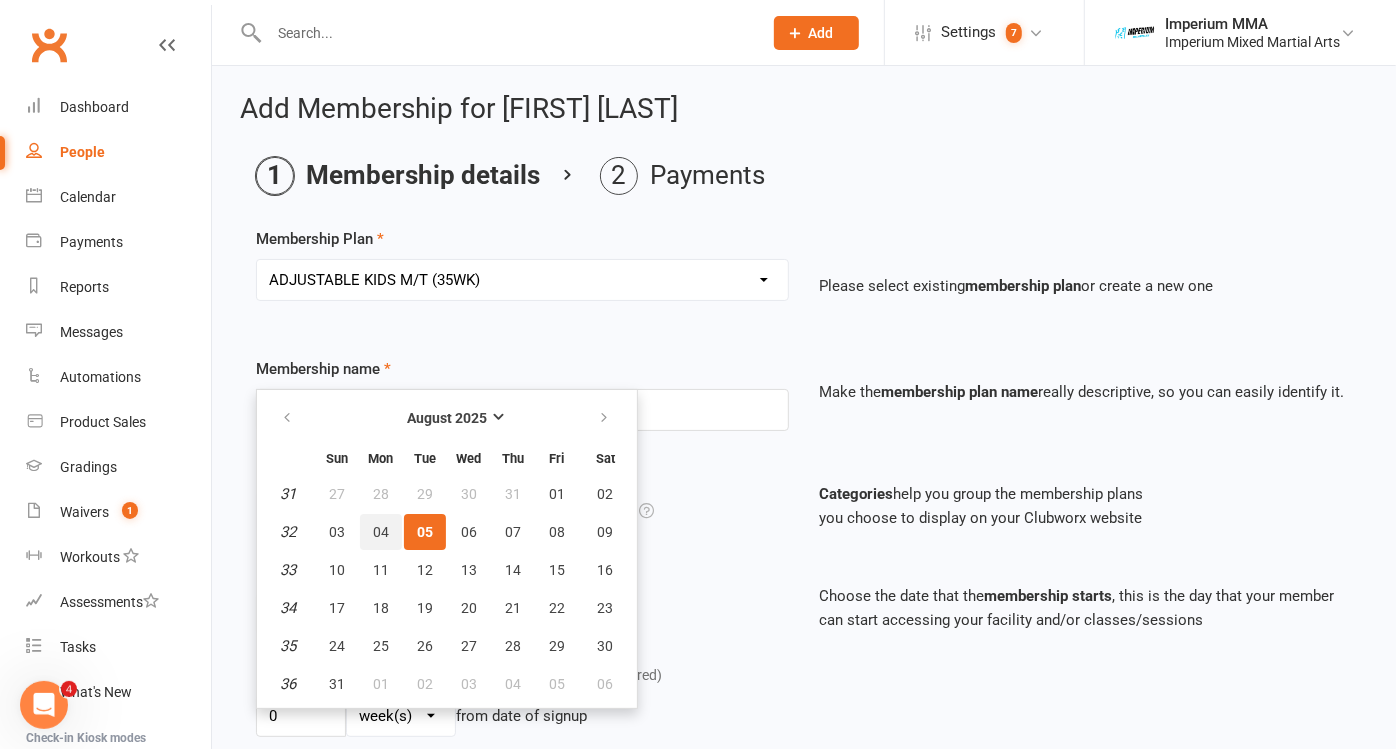 click on "04" at bounding box center [381, 532] 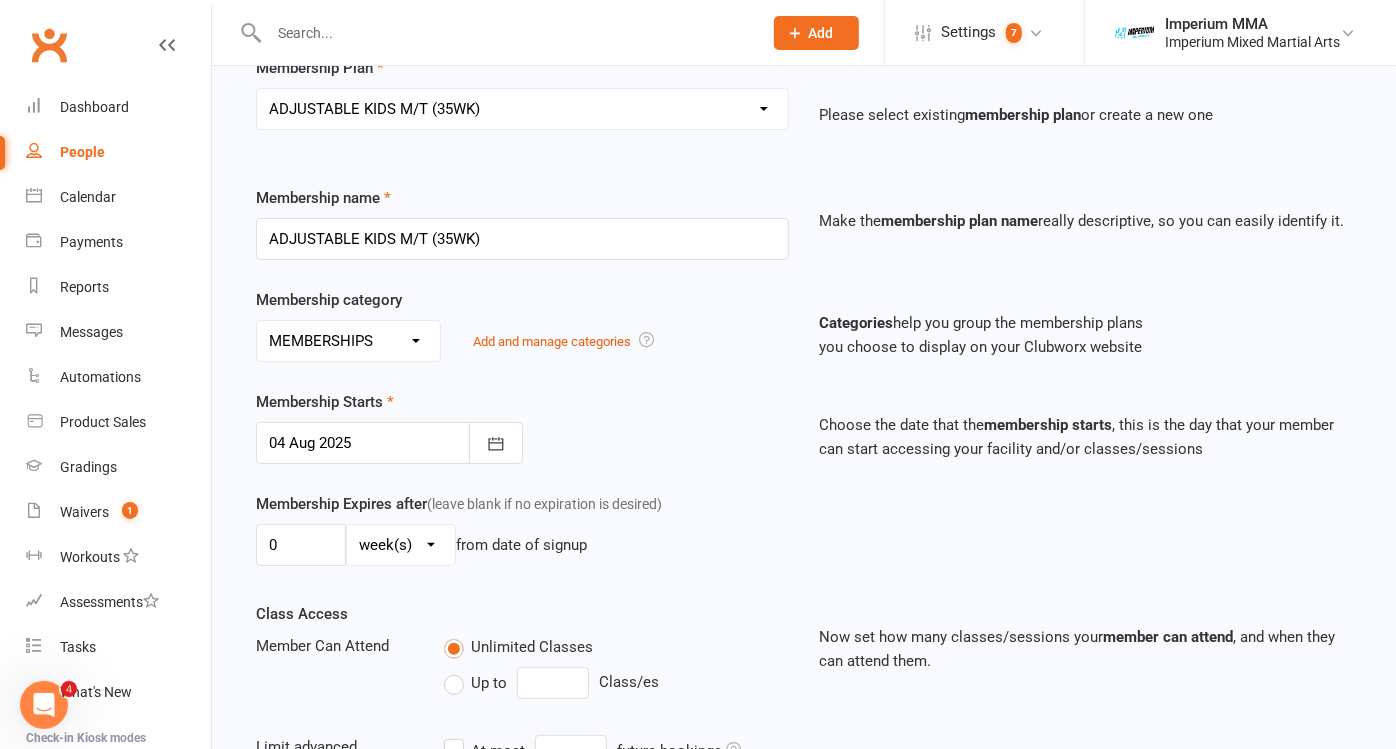 scroll, scrollTop: 222, scrollLeft: 0, axis: vertical 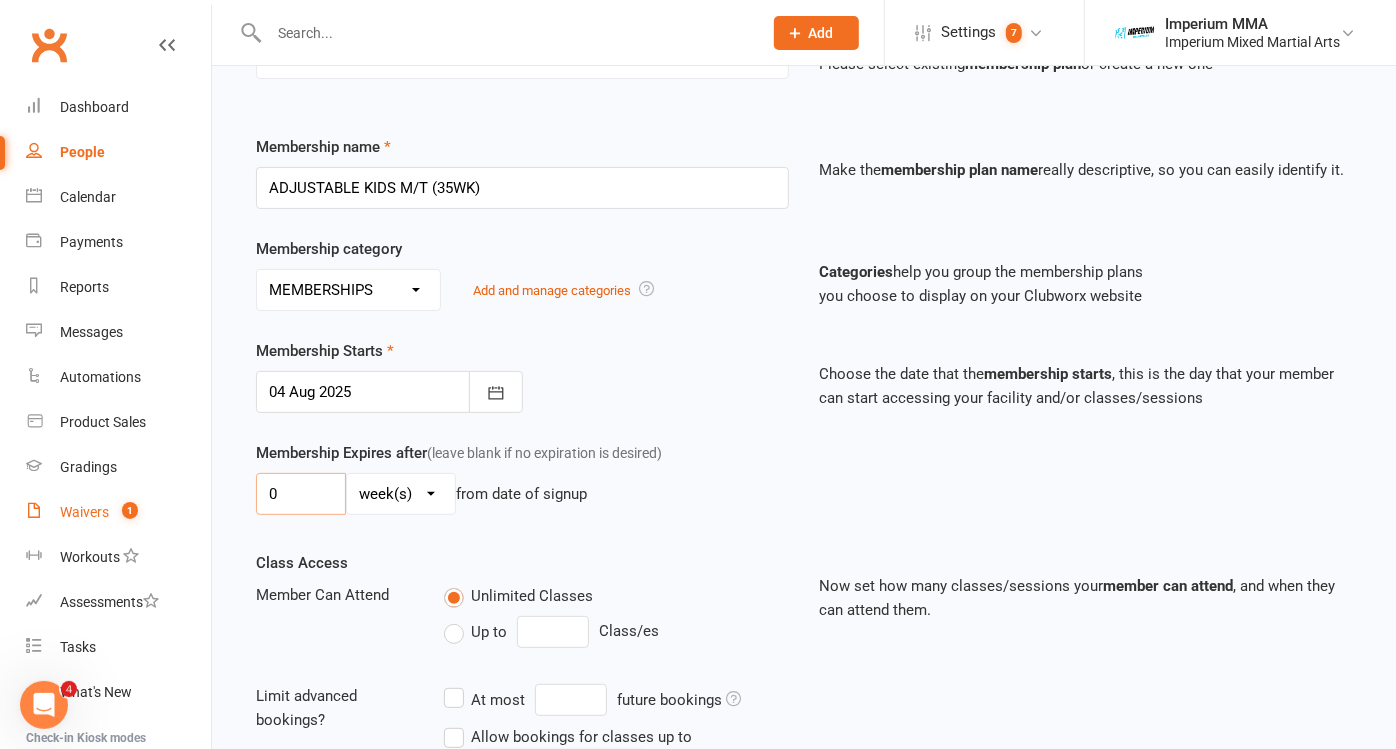 drag, startPoint x: 306, startPoint y: 488, endPoint x: 186, endPoint y: 491, distance: 120.03749 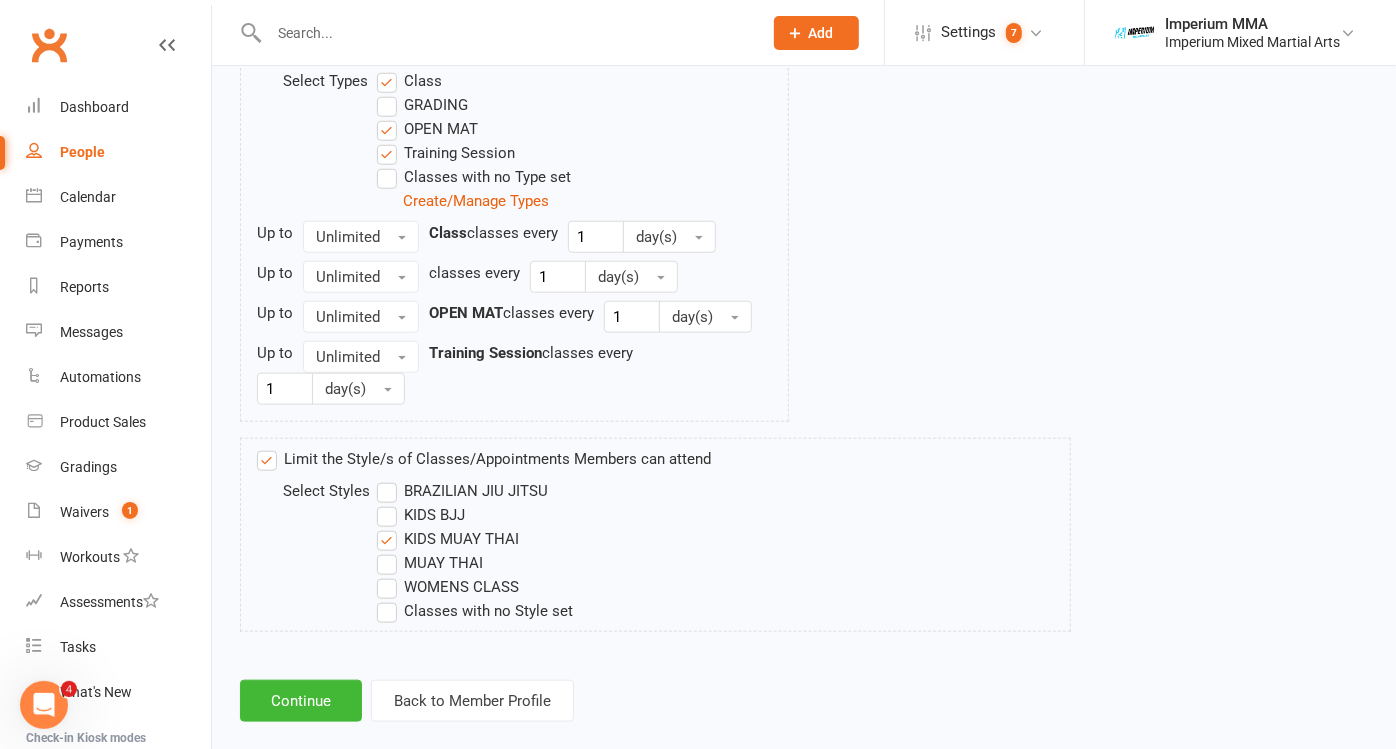 scroll, scrollTop: 1095, scrollLeft: 0, axis: vertical 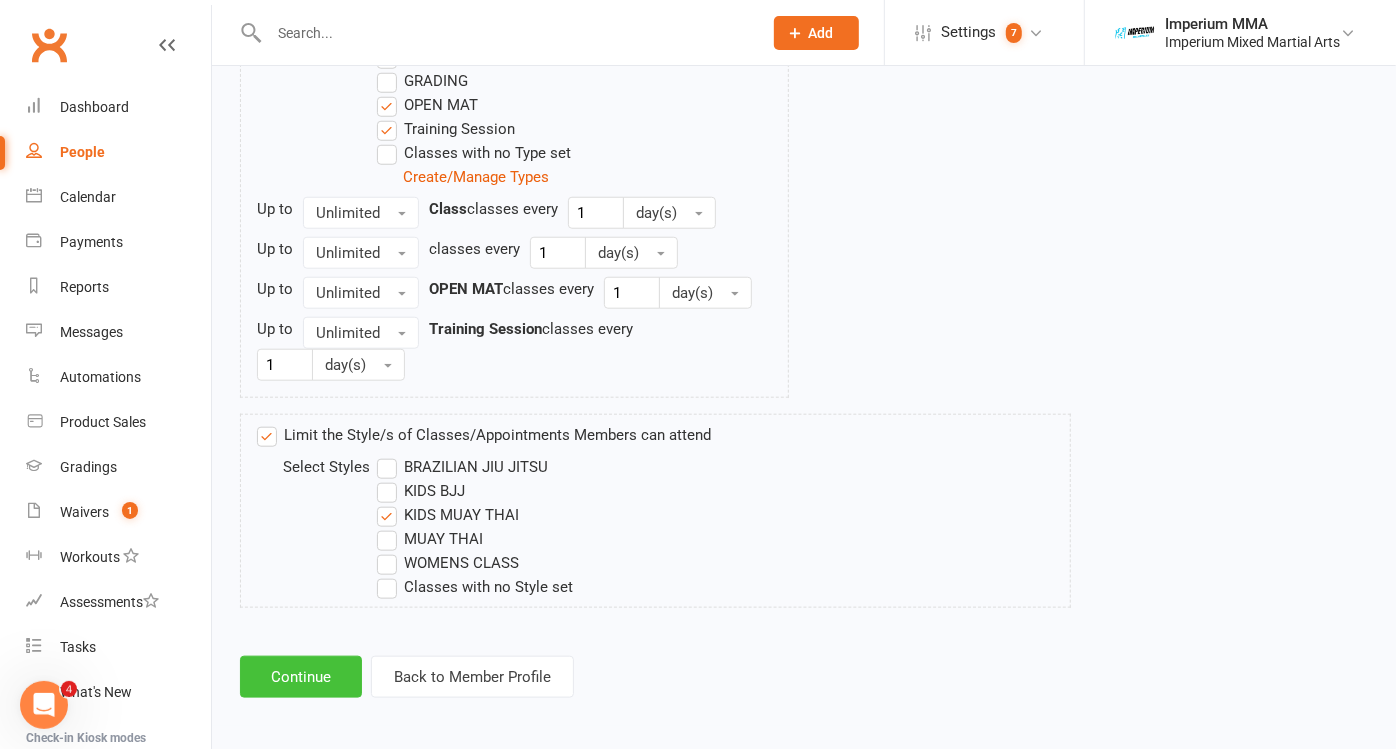 type on "7" 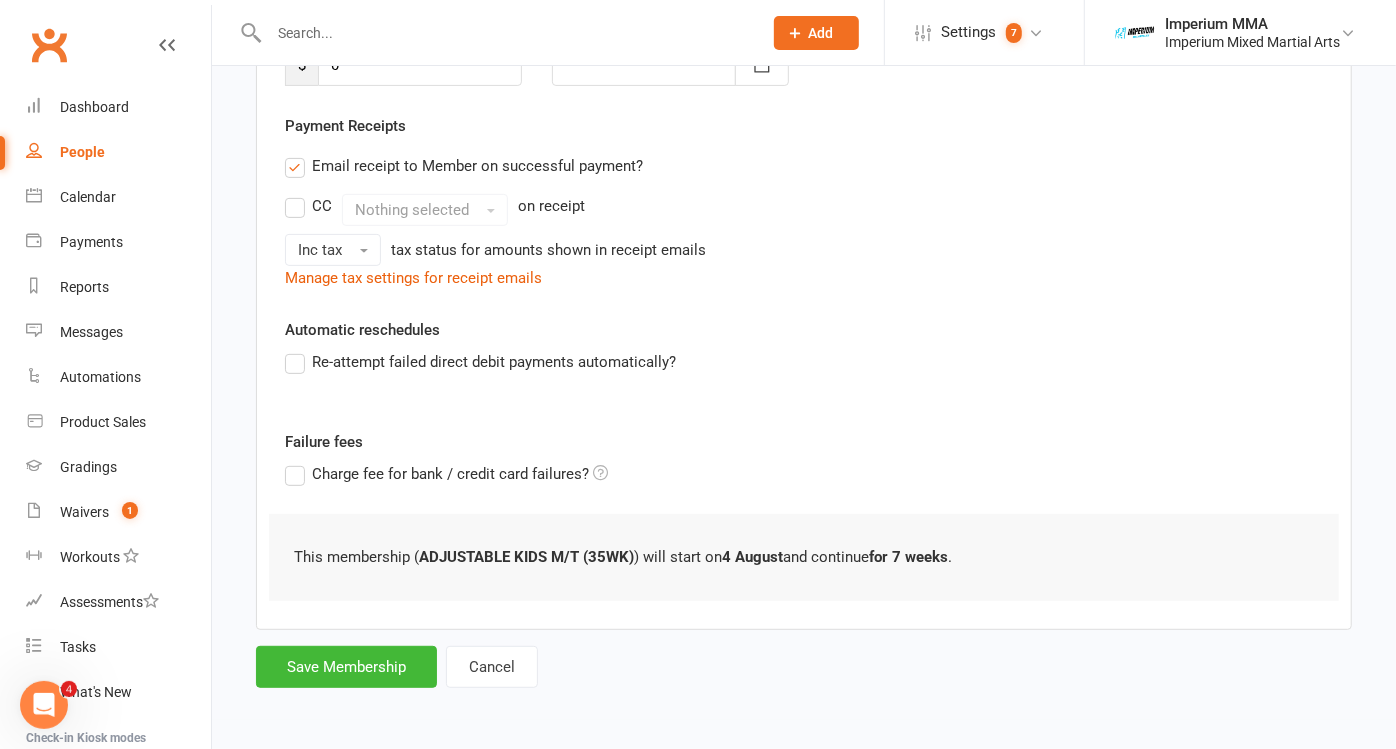 scroll, scrollTop: 0, scrollLeft: 0, axis: both 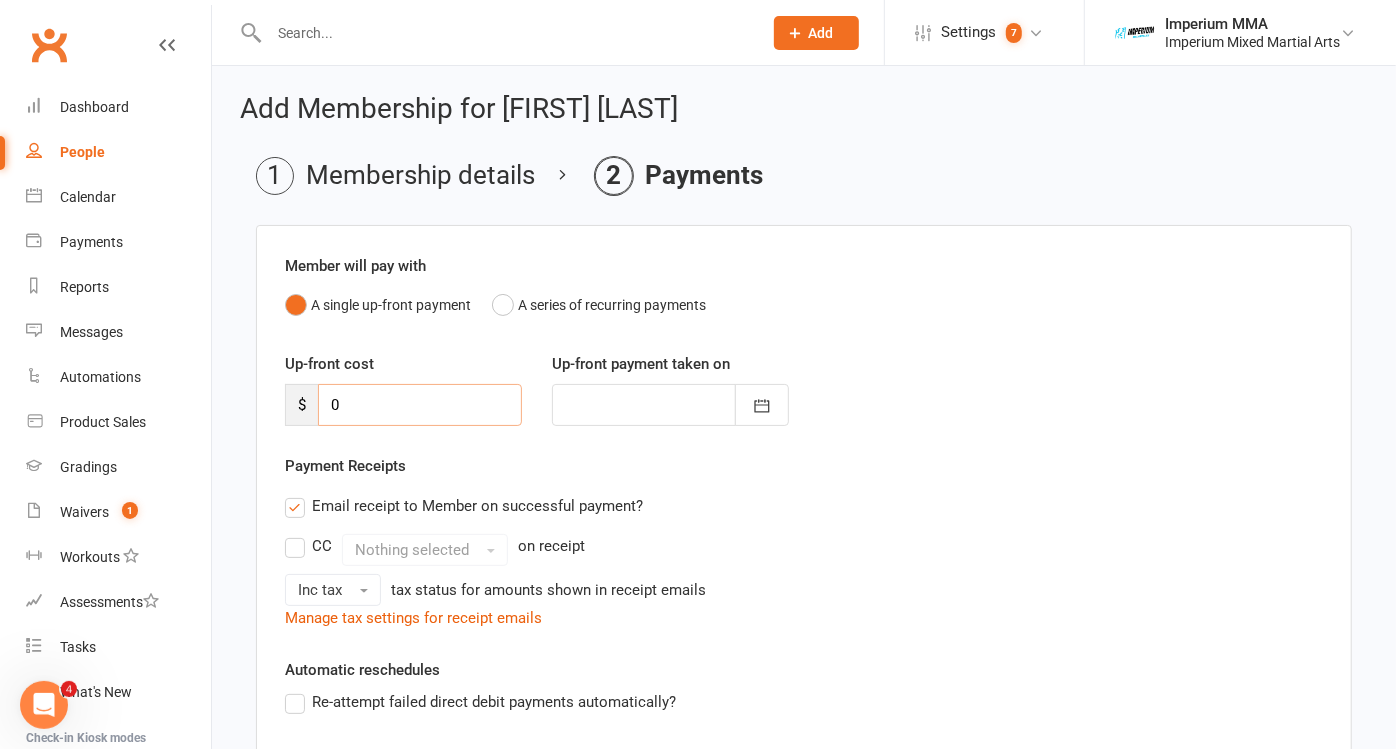 drag, startPoint x: 376, startPoint y: 401, endPoint x: 299, endPoint y: 395, distance: 77.23341 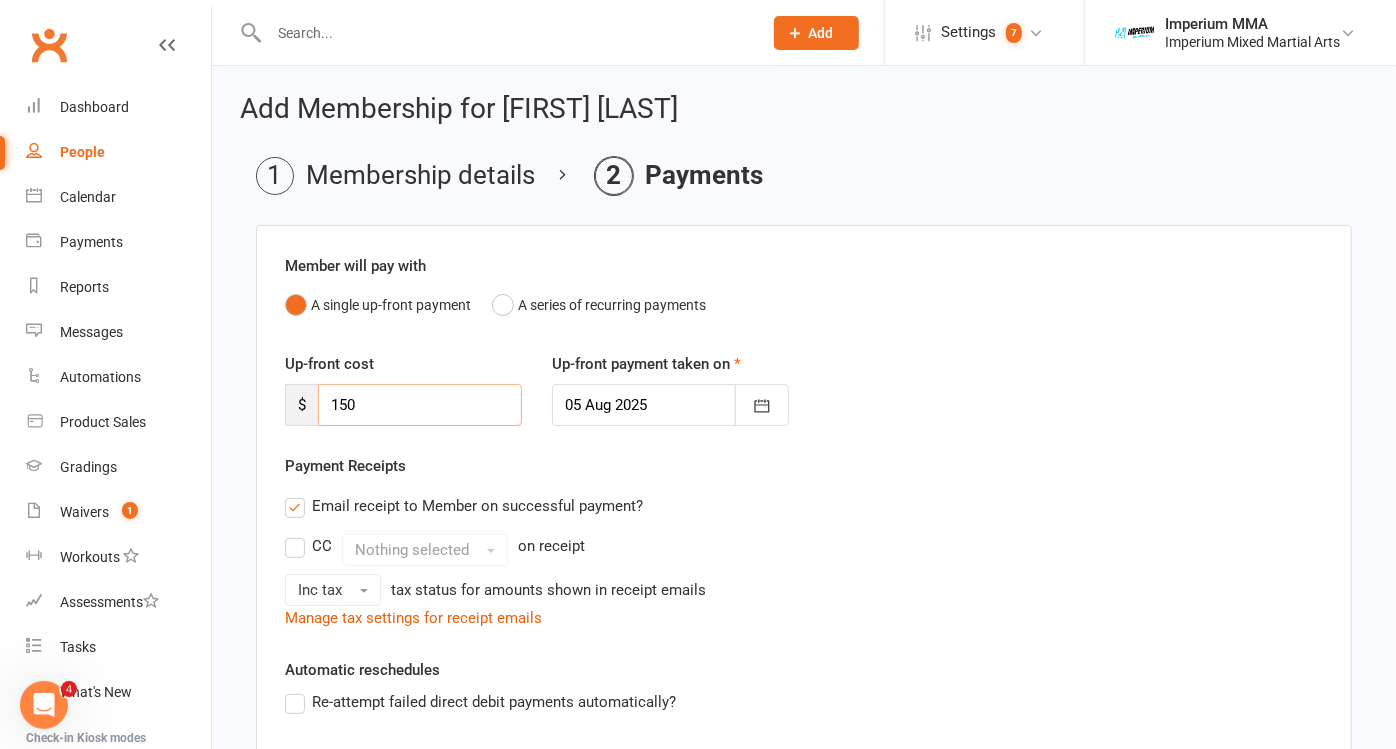 type on "150" 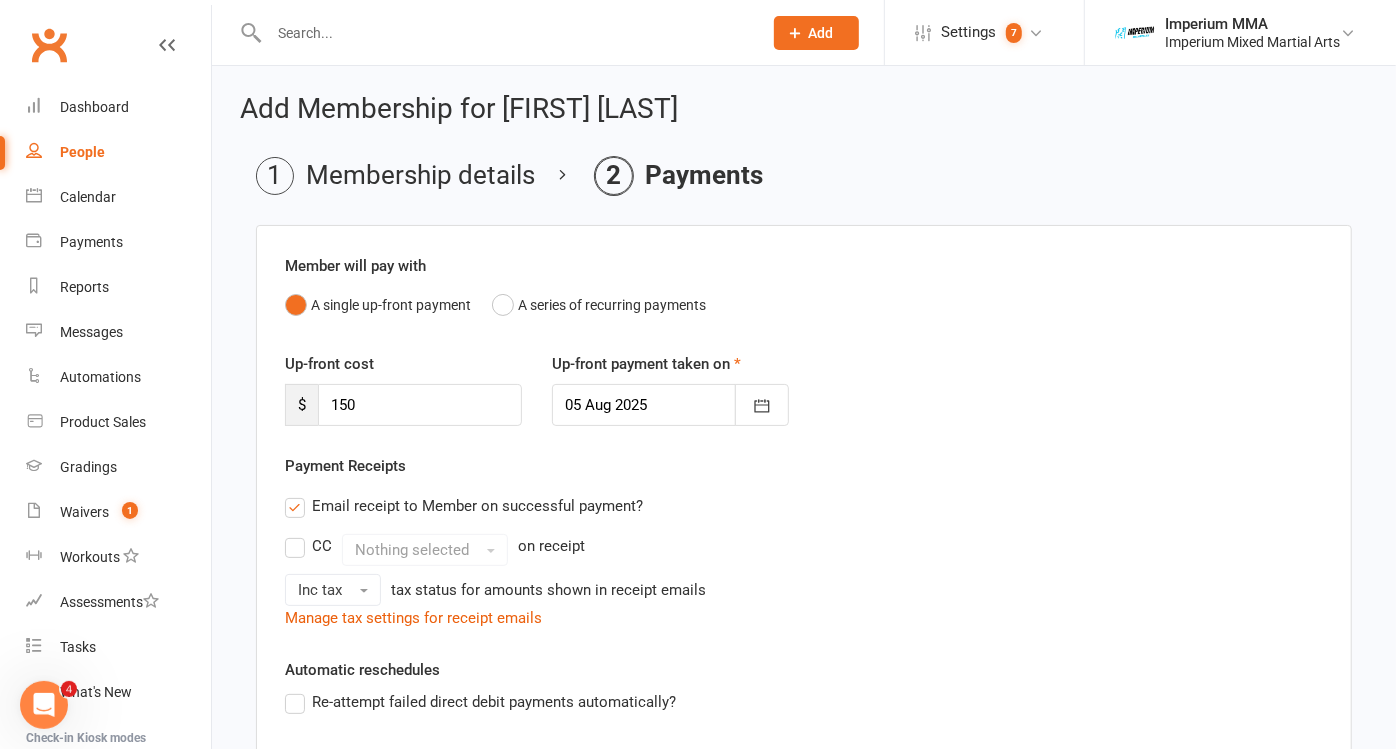 drag, startPoint x: 288, startPoint y: 508, endPoint x: 297, endPoint y: 514, distance: 10.816654 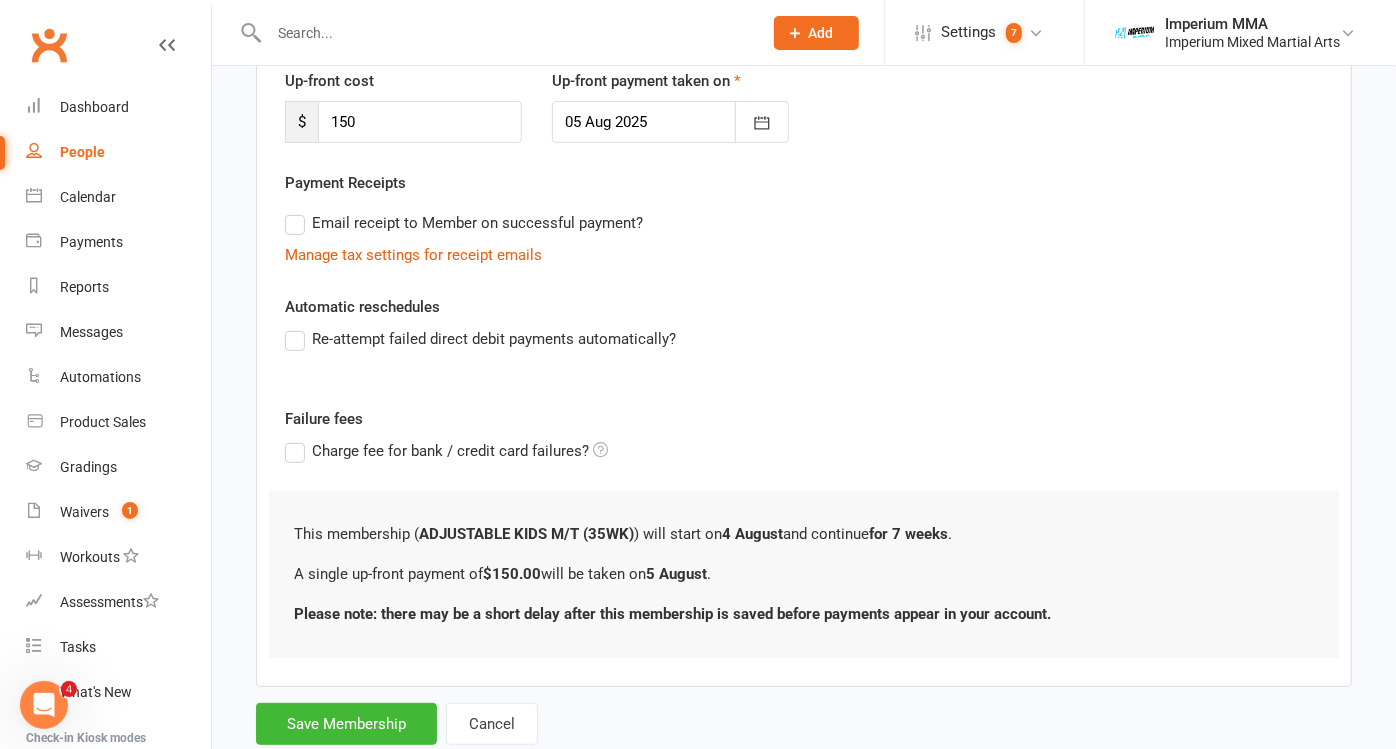 scroll, scrollTop: 333, scrollLeft: 0, axis: vertical 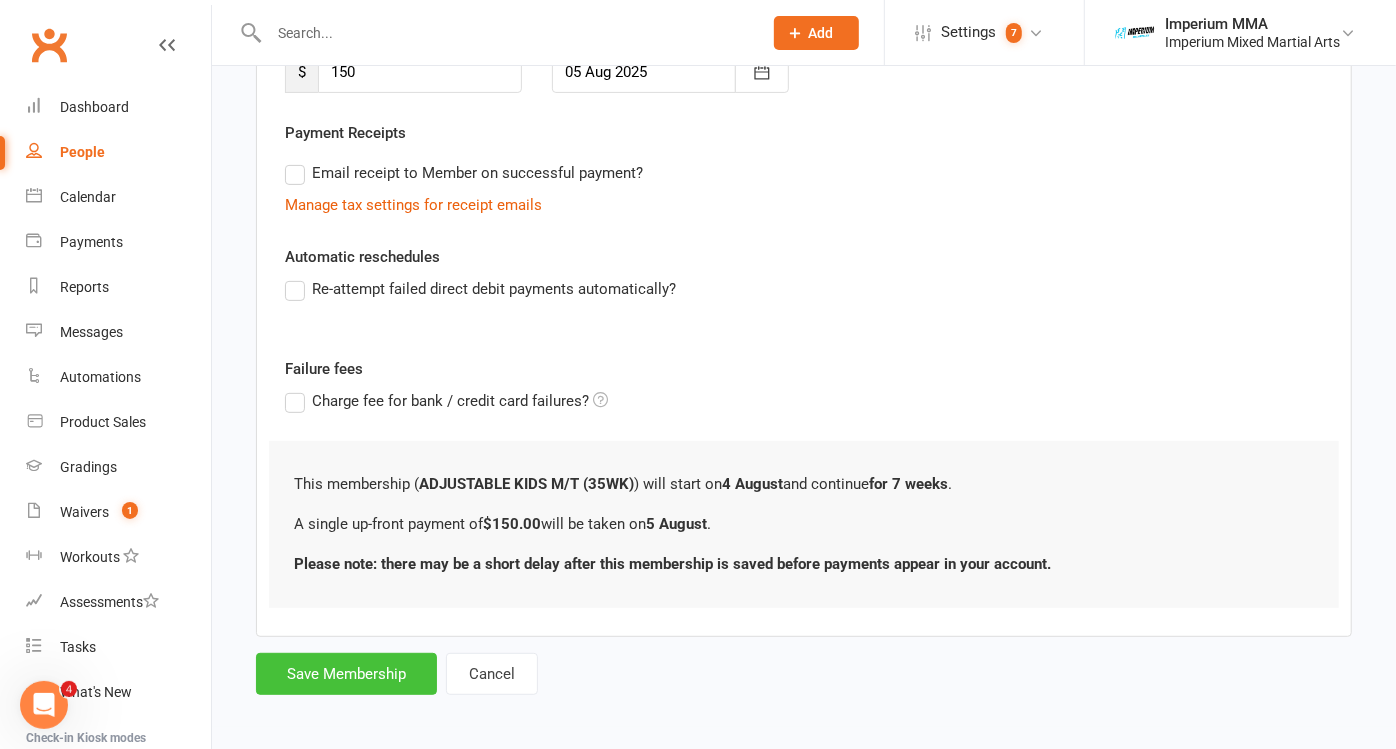 click on "Save Membership" at bounding box center [346, 674] 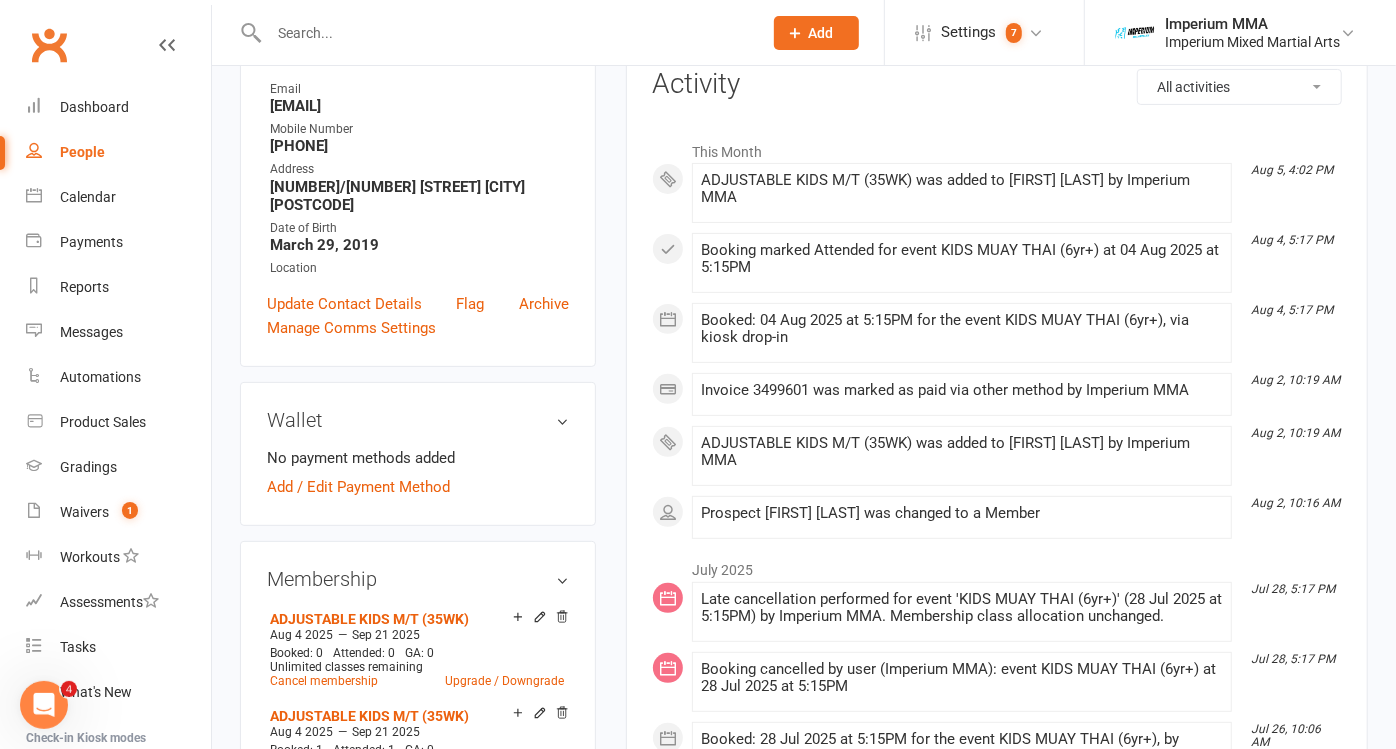 scroll, scrollTop: 0, scrollLeft: 0, axis: both 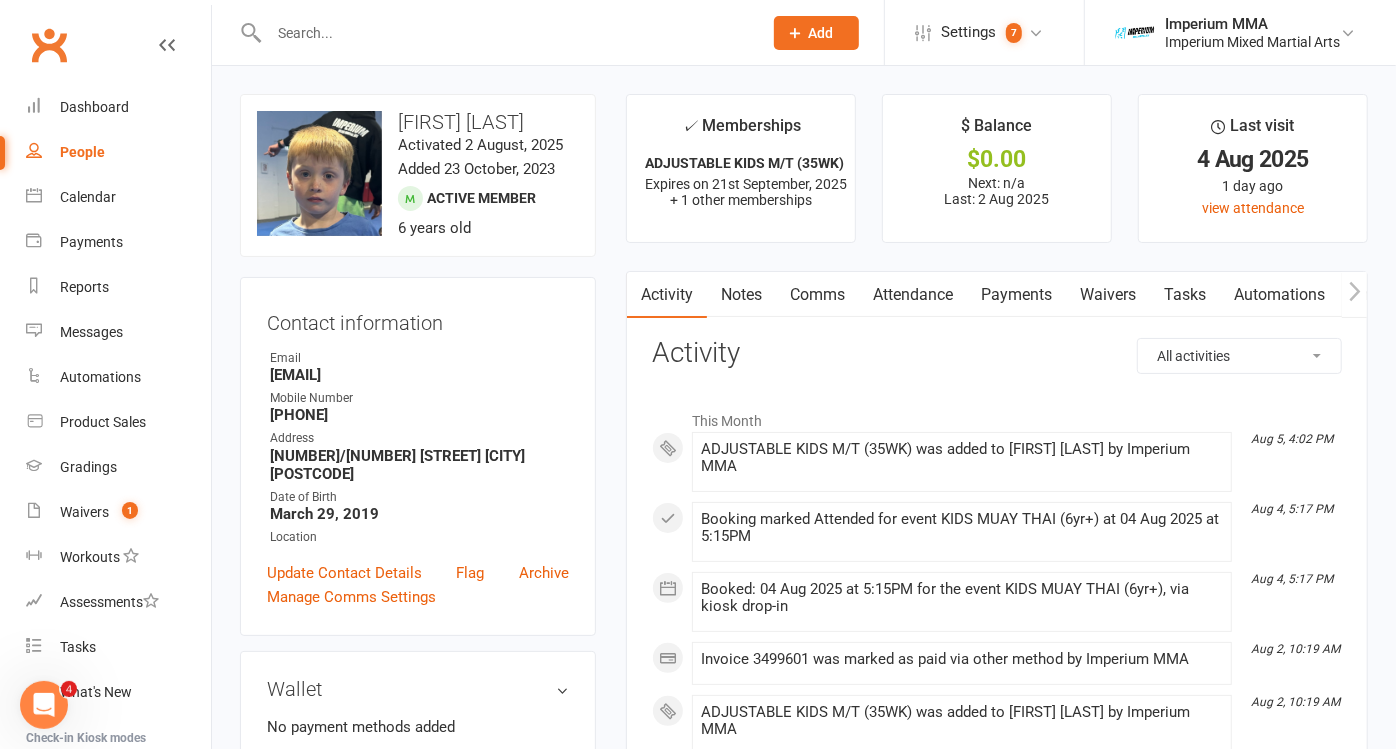 click on "Payments" at bounding box center [1016, 295] 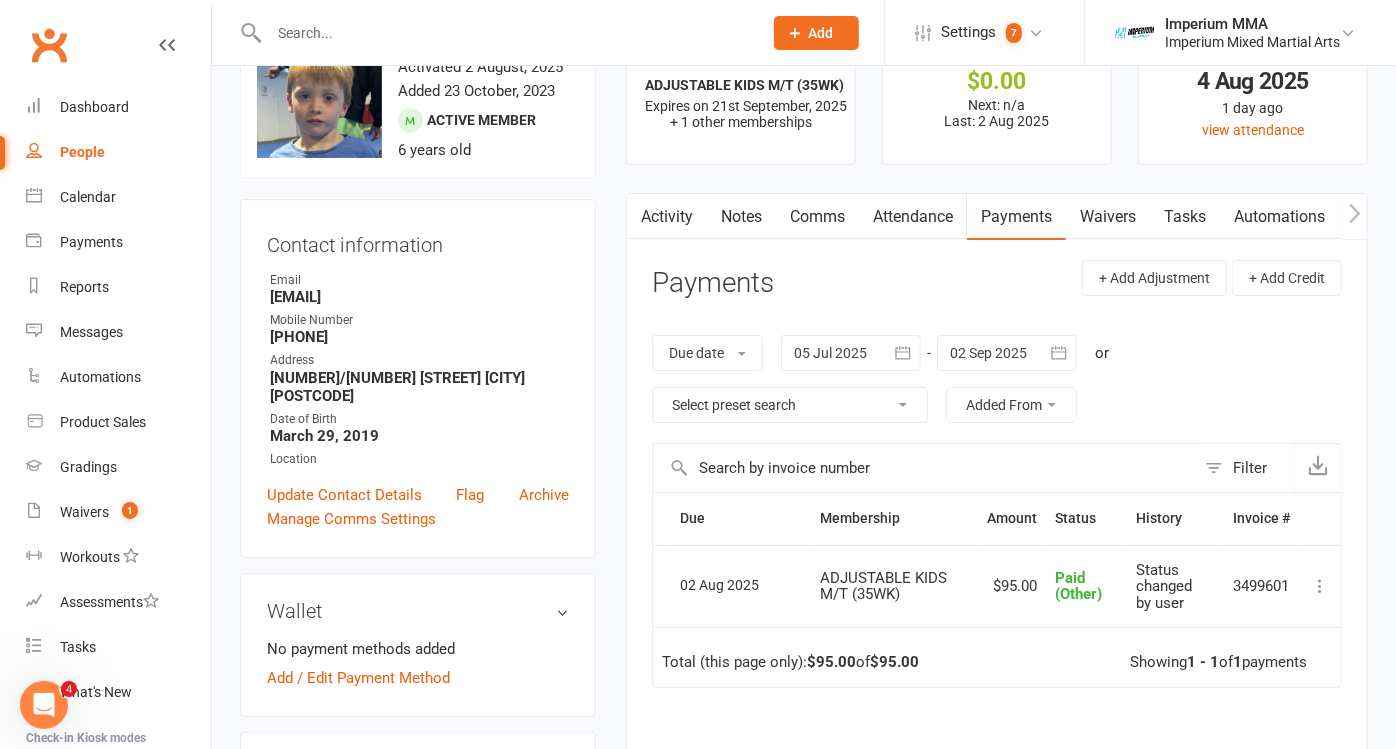 scroll, scrollTop: 111, scrollLeft: 0, axis: vertical 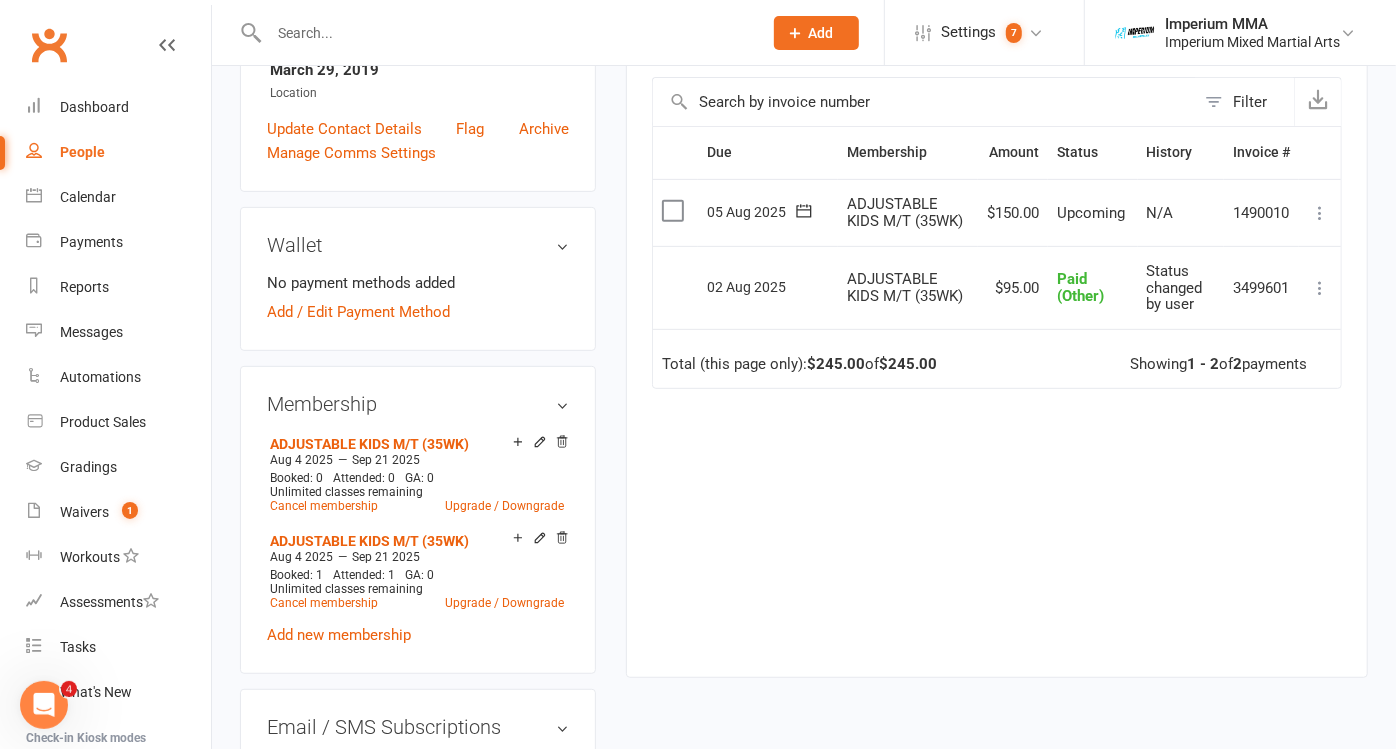 click at bounding box center [1320, 213] 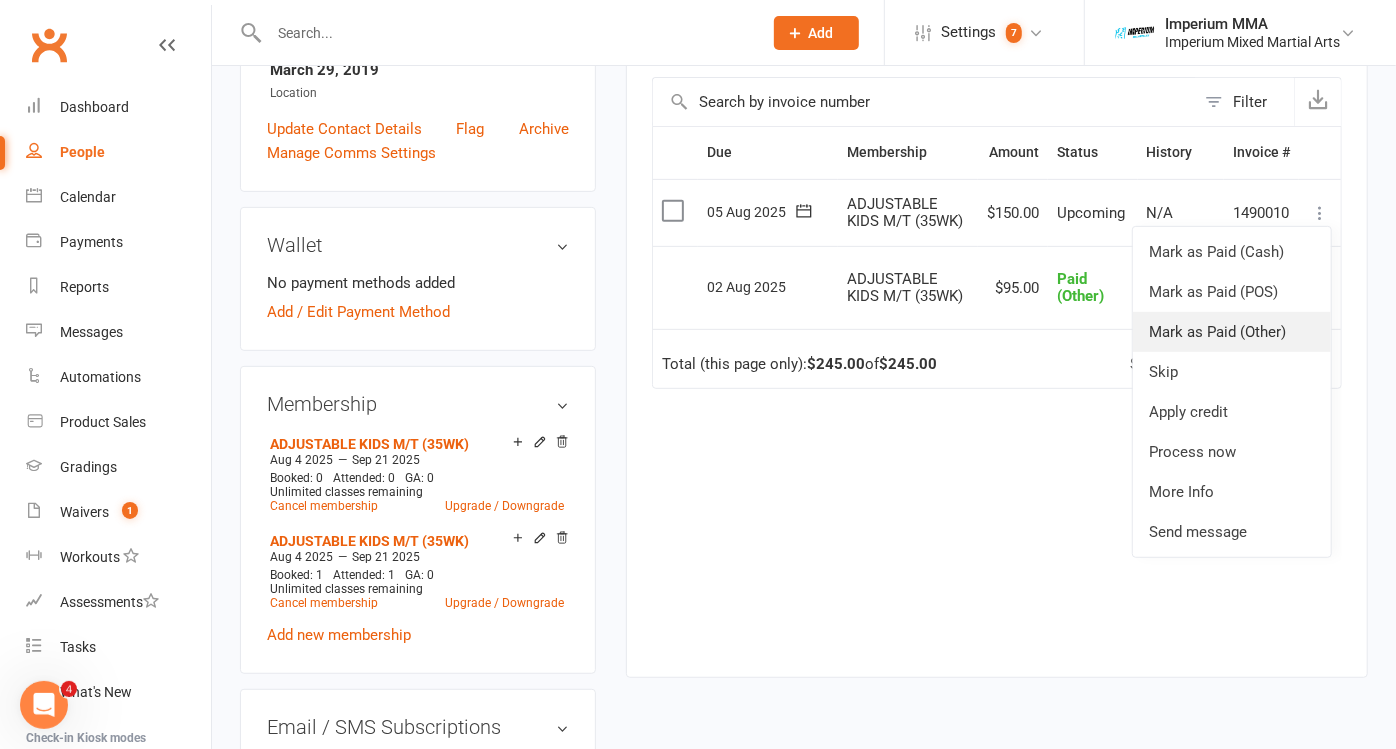 click on "Mark as Paid (Other)" at bounding box center [1232, 332] 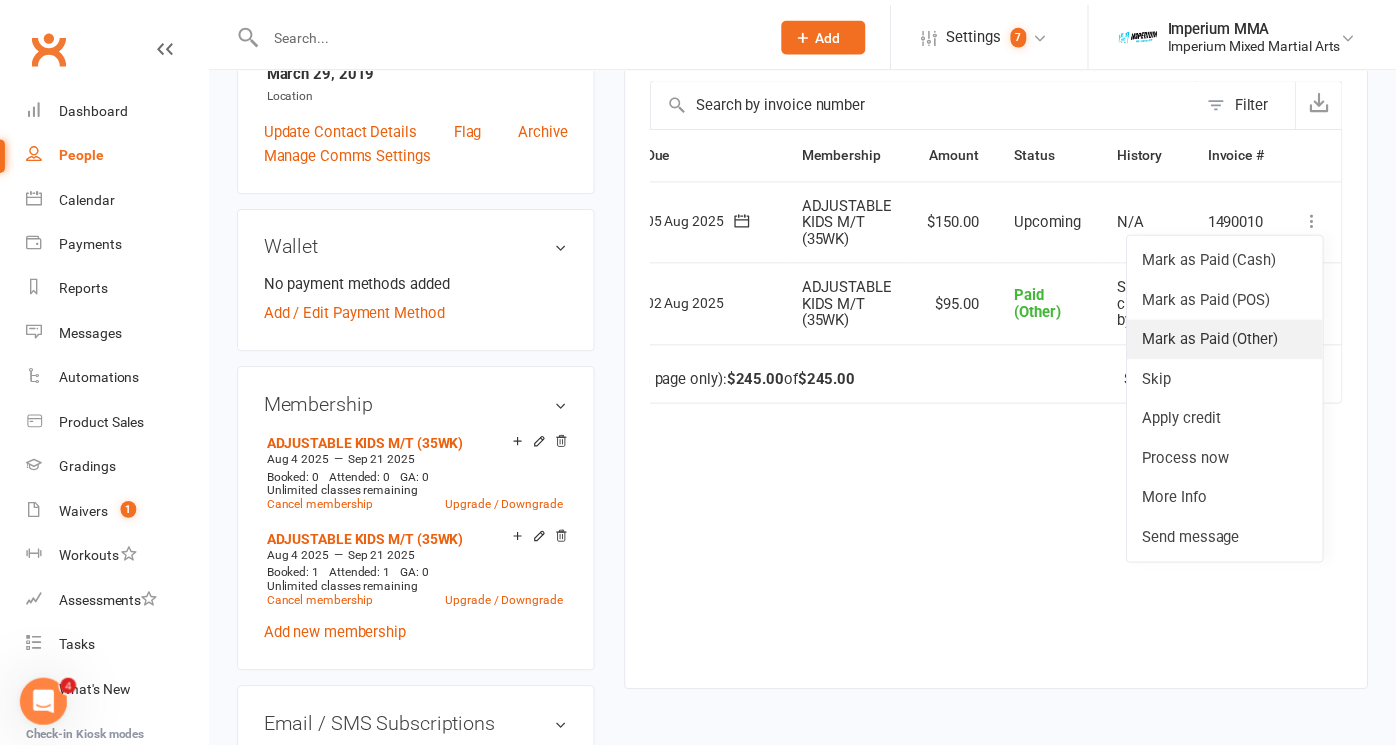 scroll, scrollTop: 0, scrollLeft: 89, axis: horizontal 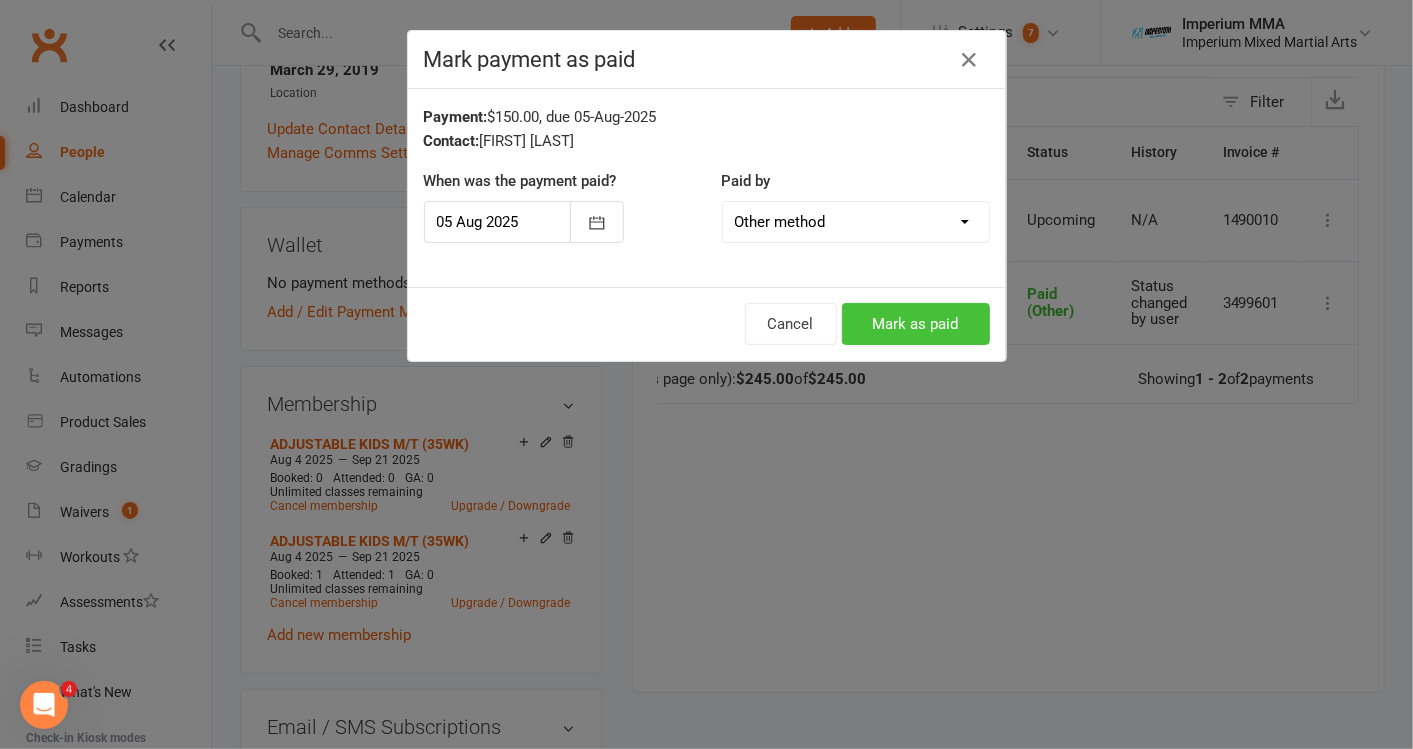 click on "Mark as paid" at bounding box center (916, 324) 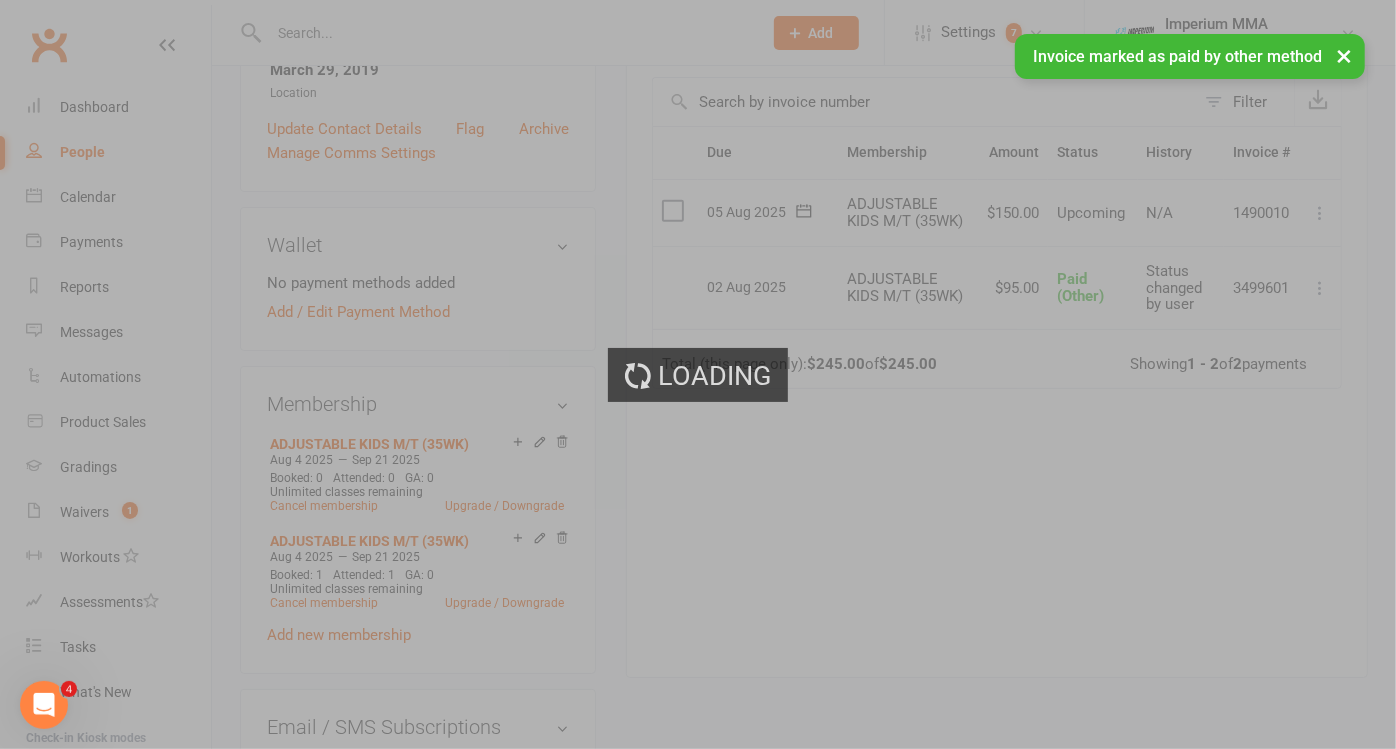 scroll, scrollTop: 0, scrollLeft: 53, axis: horizontal 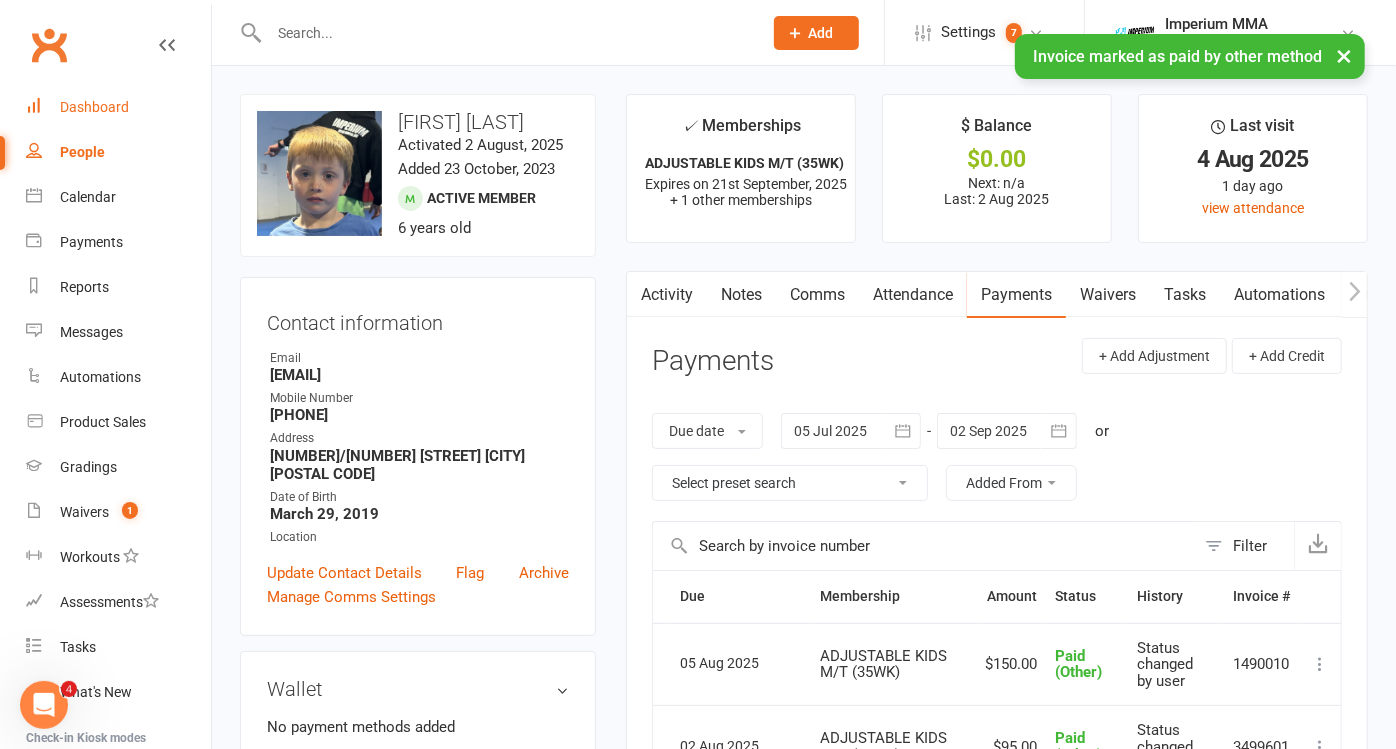 click on "Dashboard" at bounding box center [94, 107] 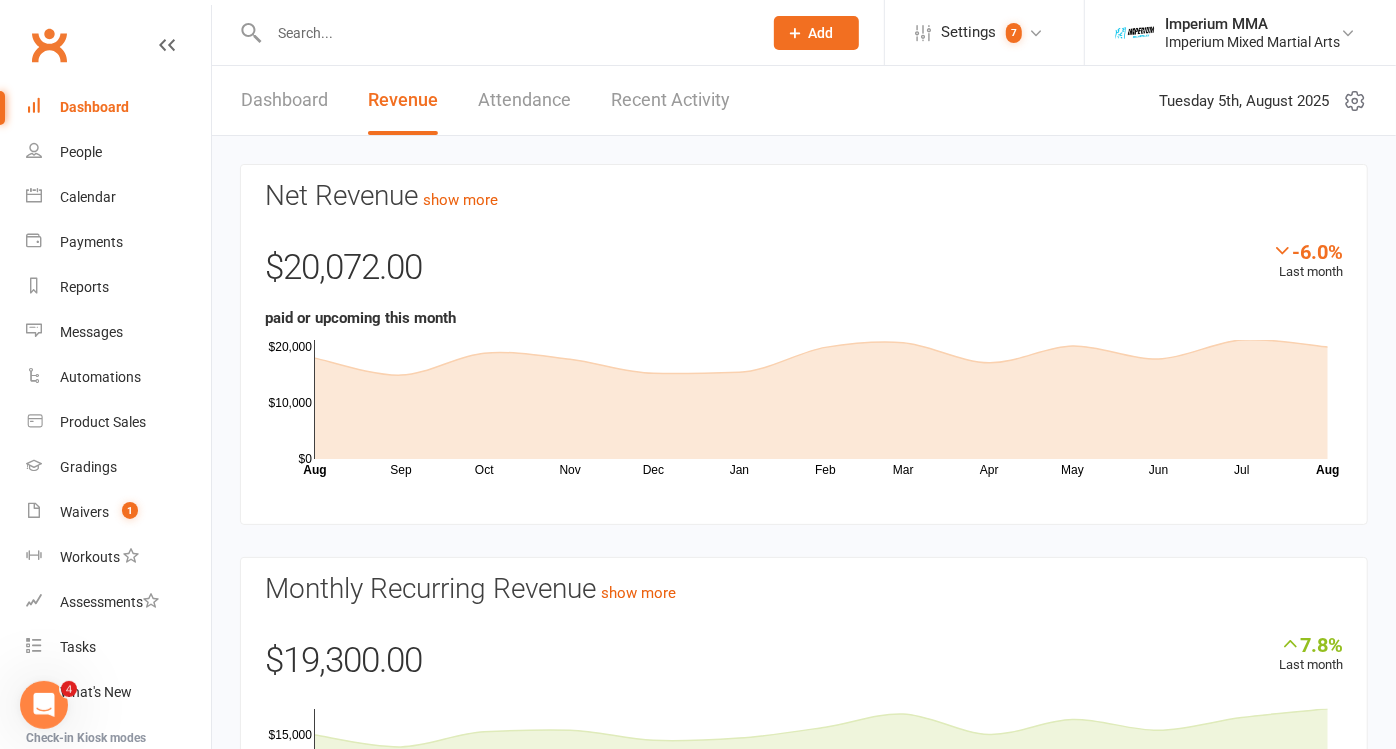 click at bounding box center (505, 33) 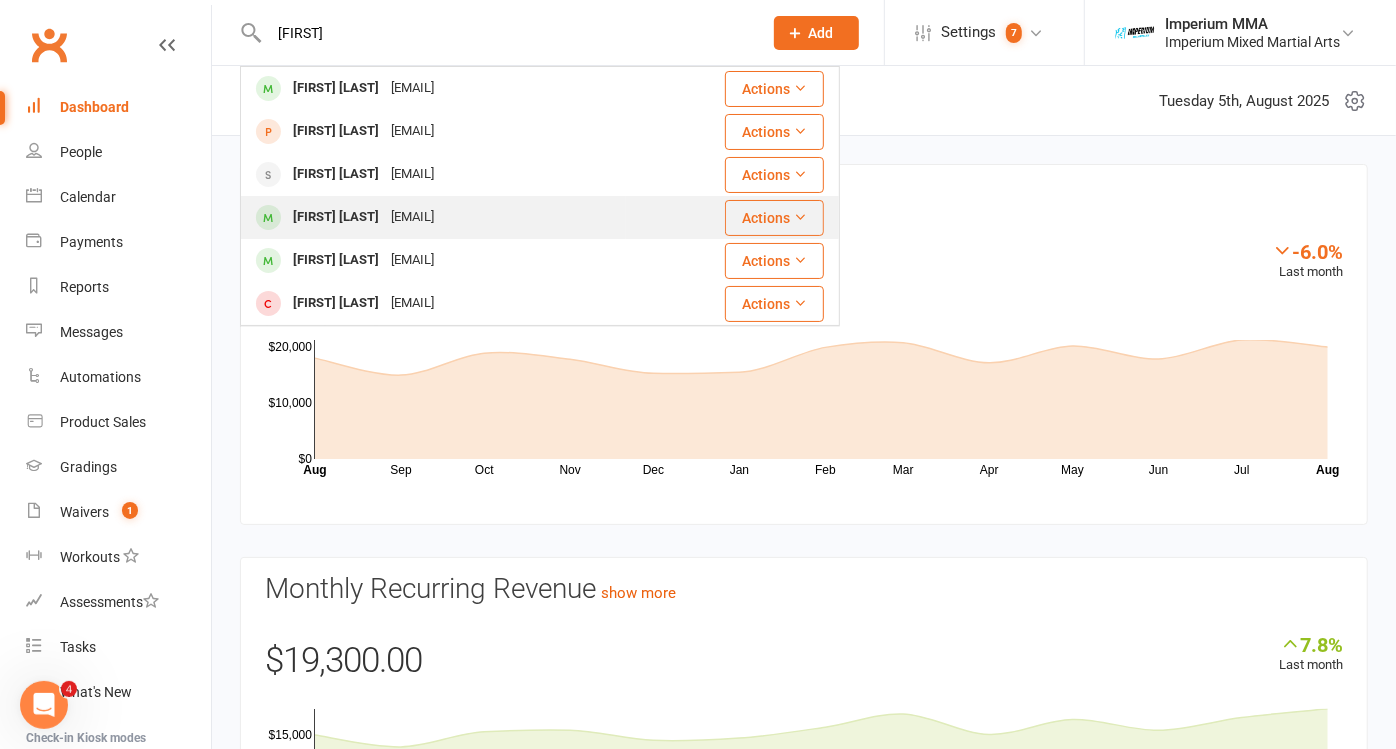 type on "[FIRST]" 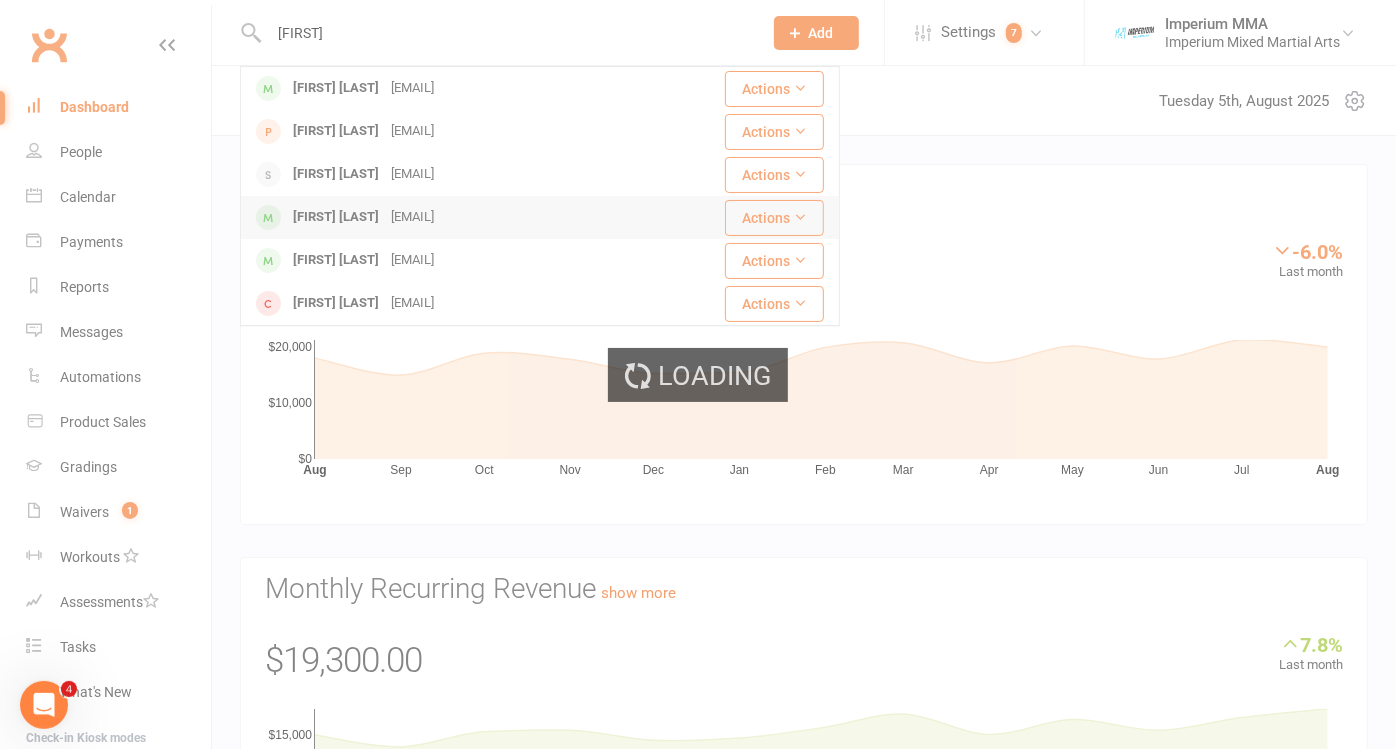 type 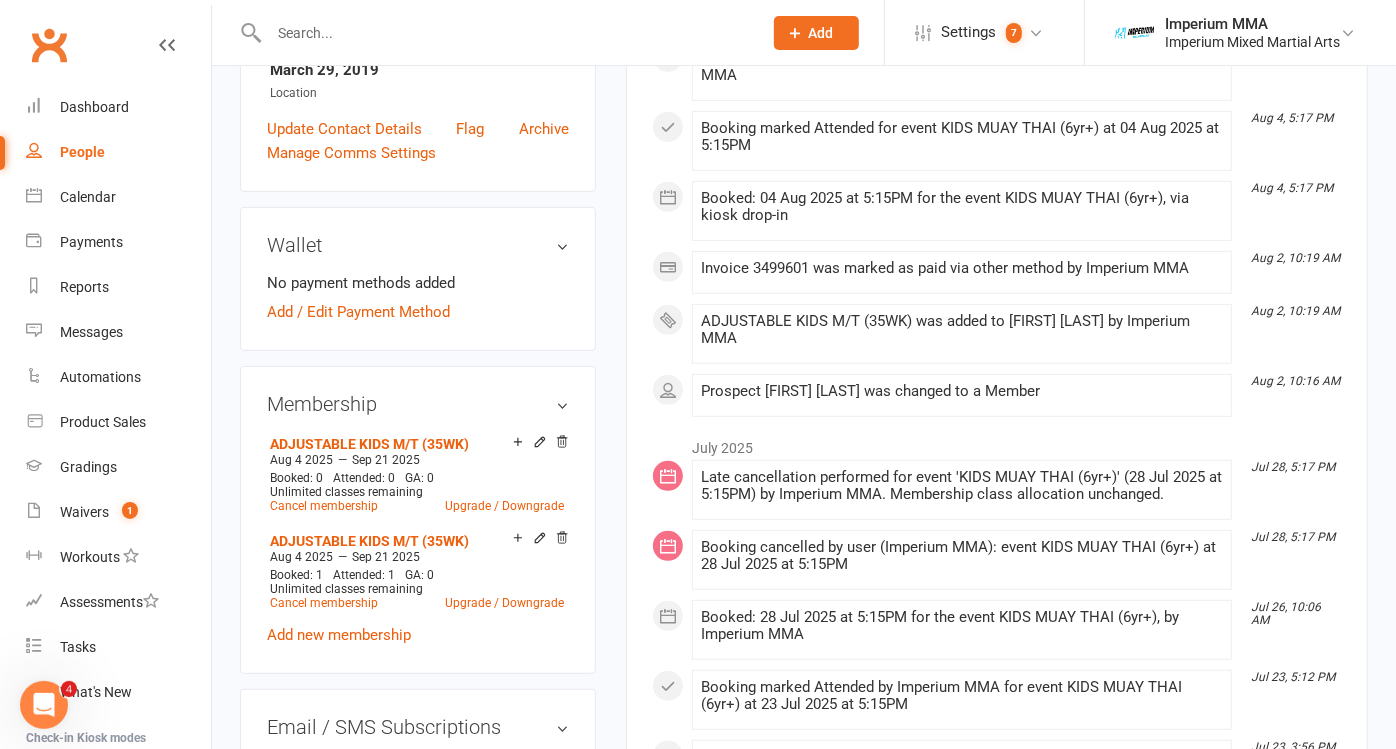 scroll, scrollTop: 333, scrollLeft: 0, axis: vertical 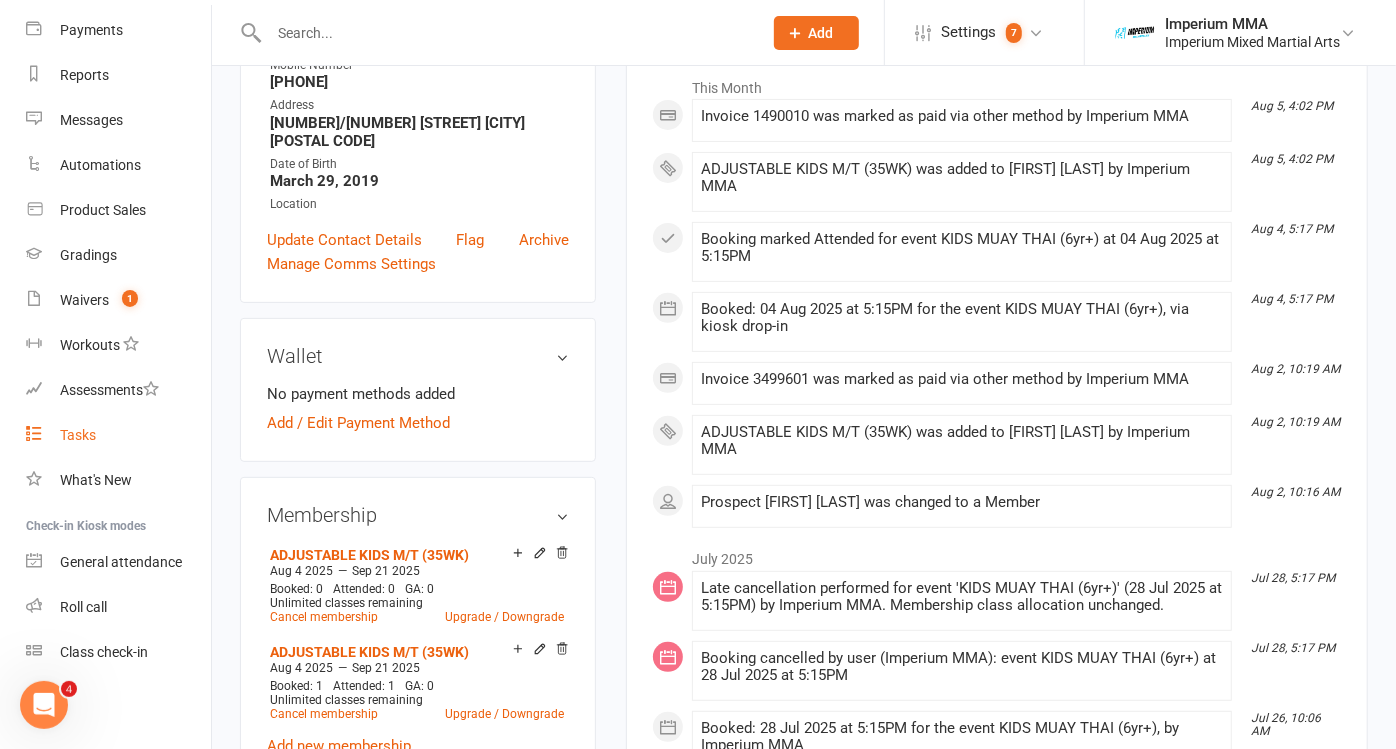 click on "Tasks" at bounding box center (78, 435) 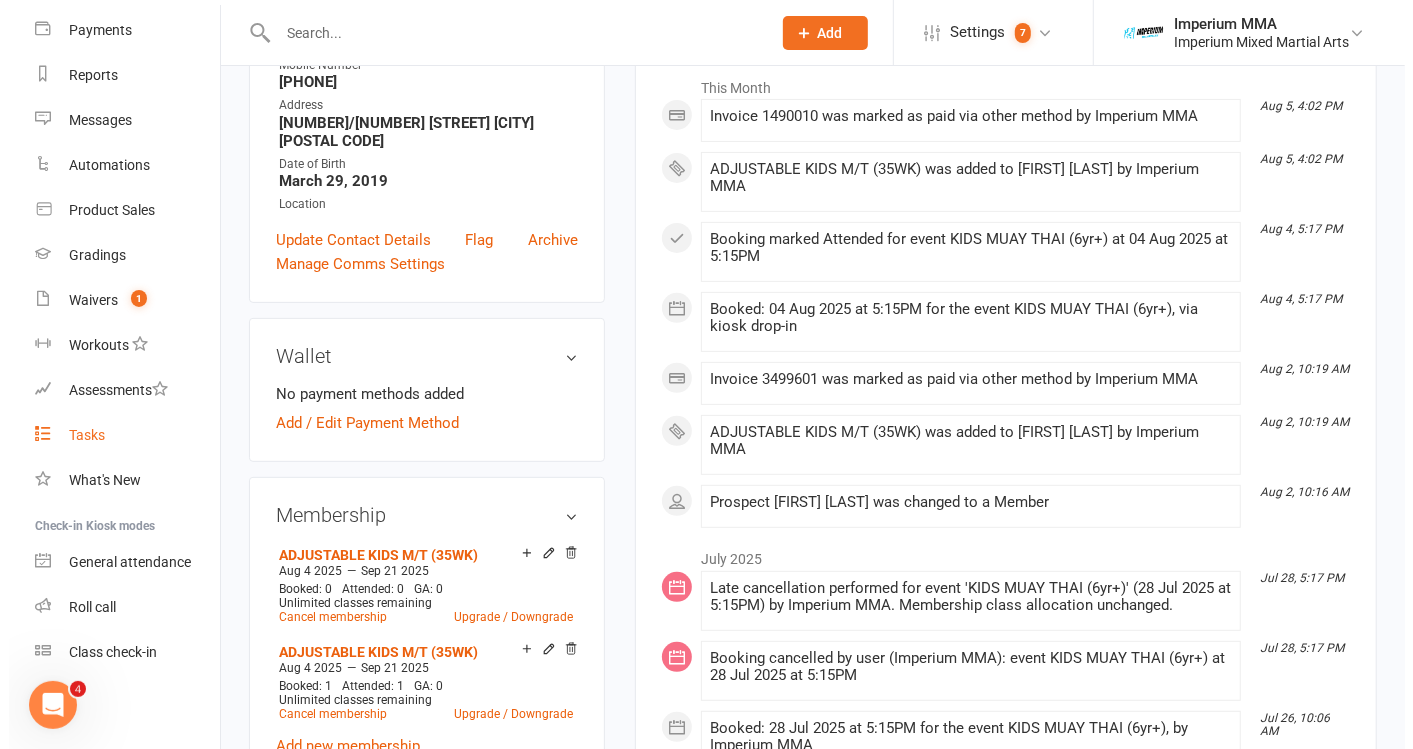 scroll, scrollTop: 0, scrollLeft: 0, axis: both 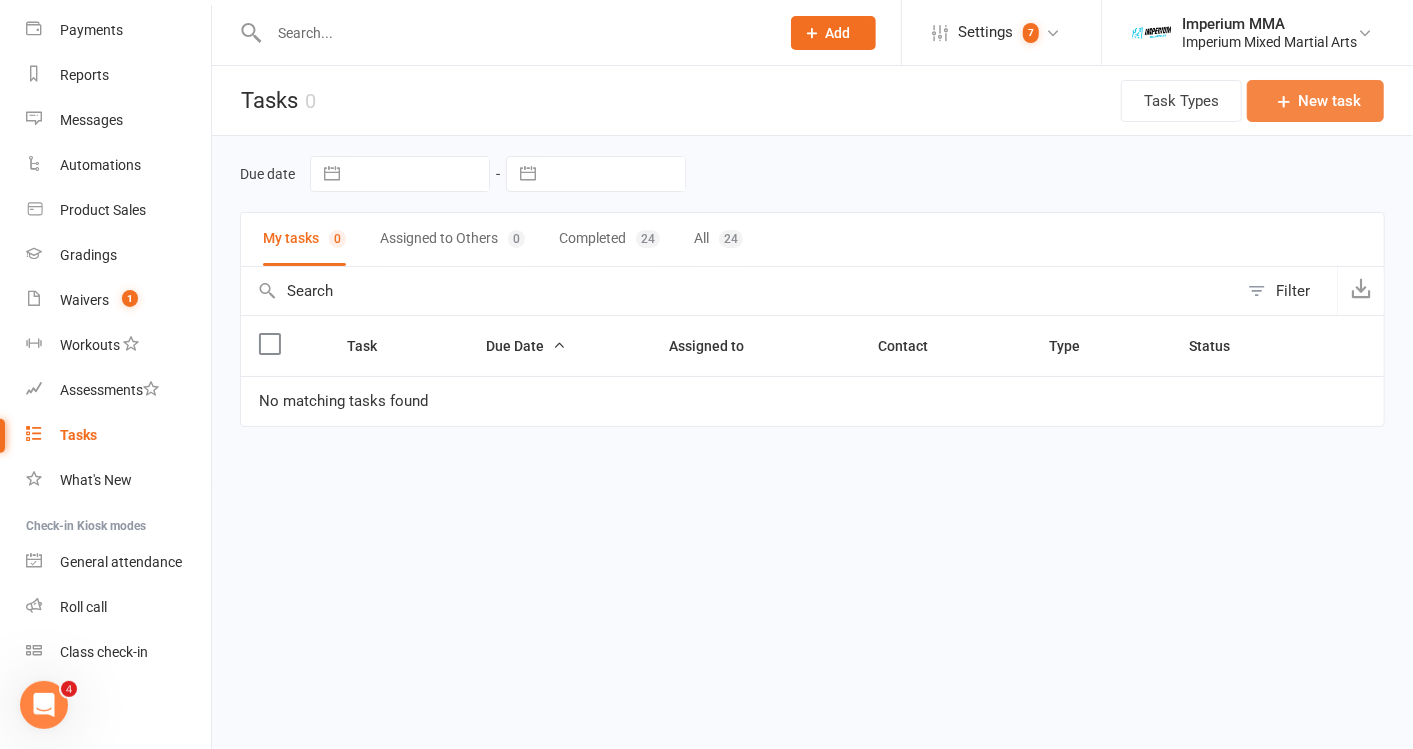 click on "New task" at bounding box center (1315, 101) 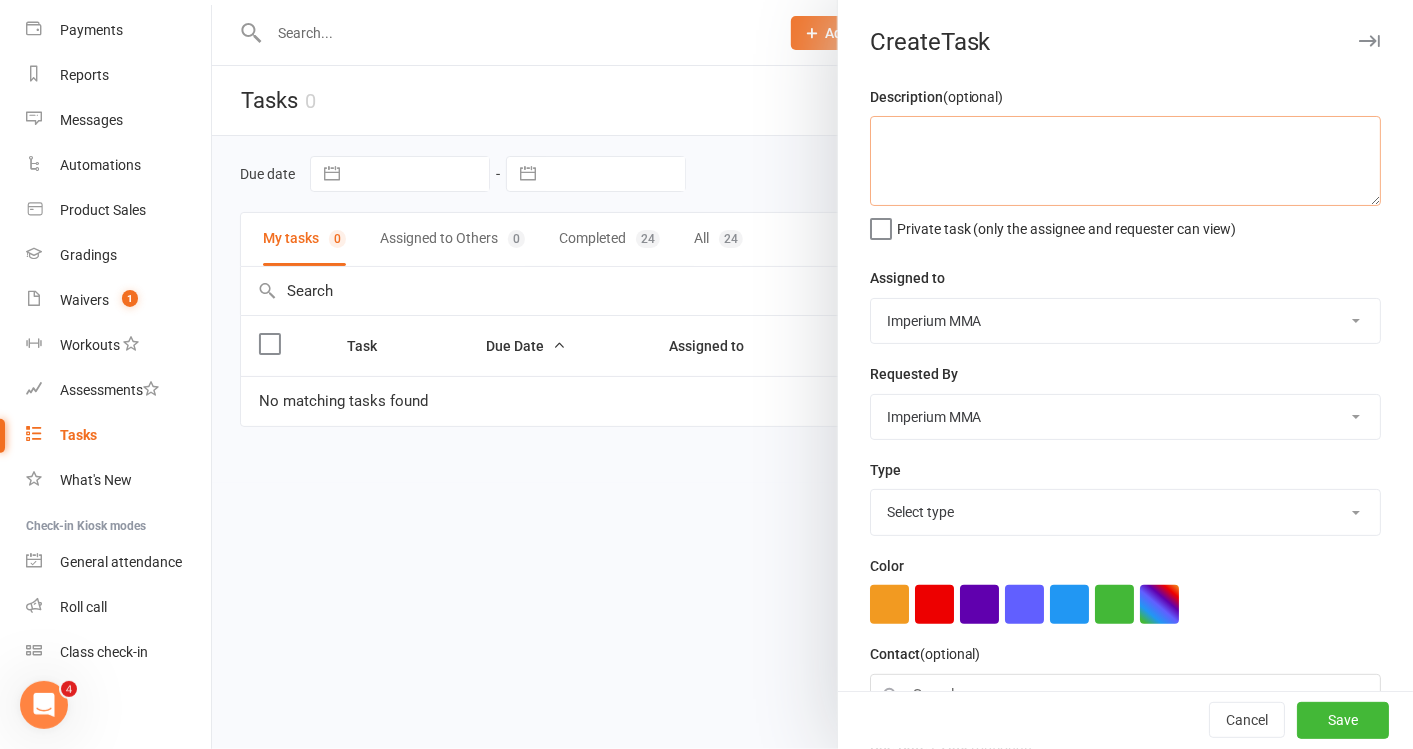 click at bounding box center [1125, 161] 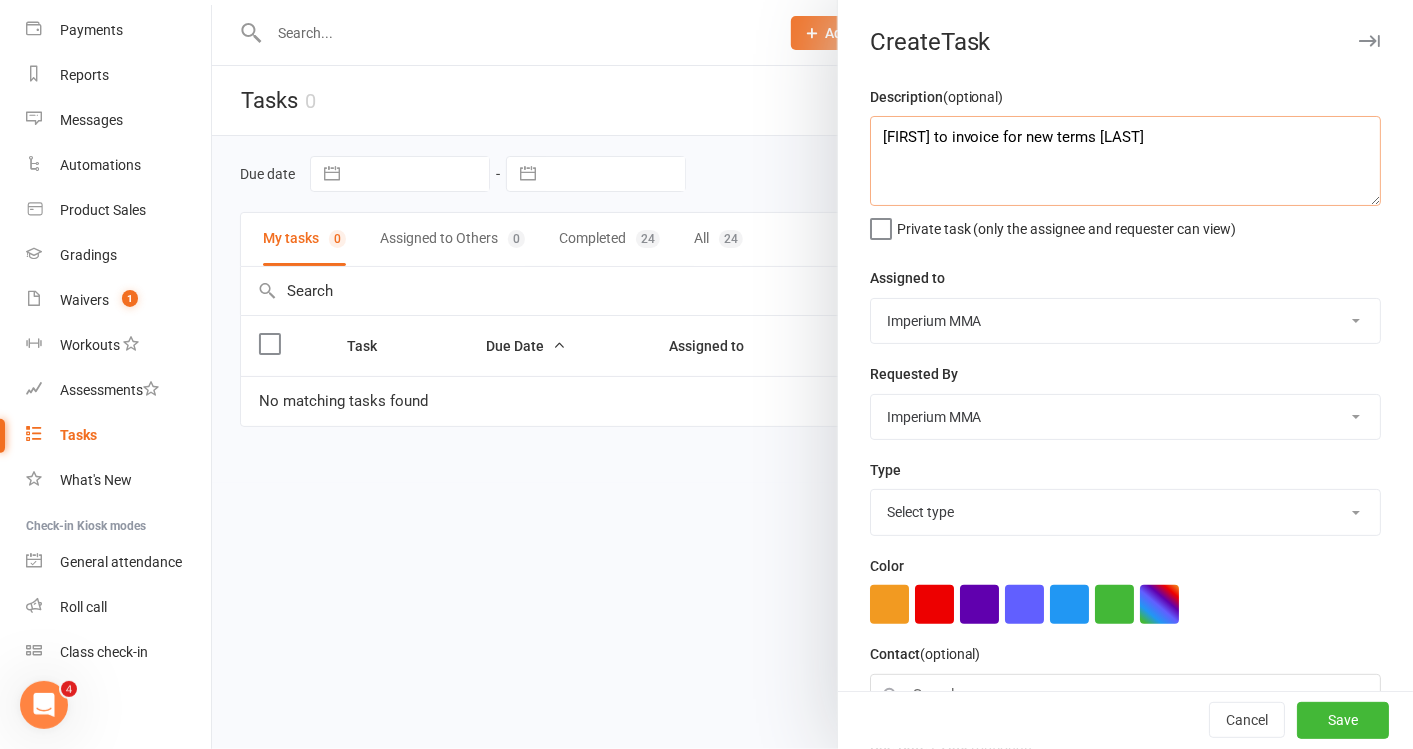 type on "[FIRST] to invoice for new terms [LAST]" 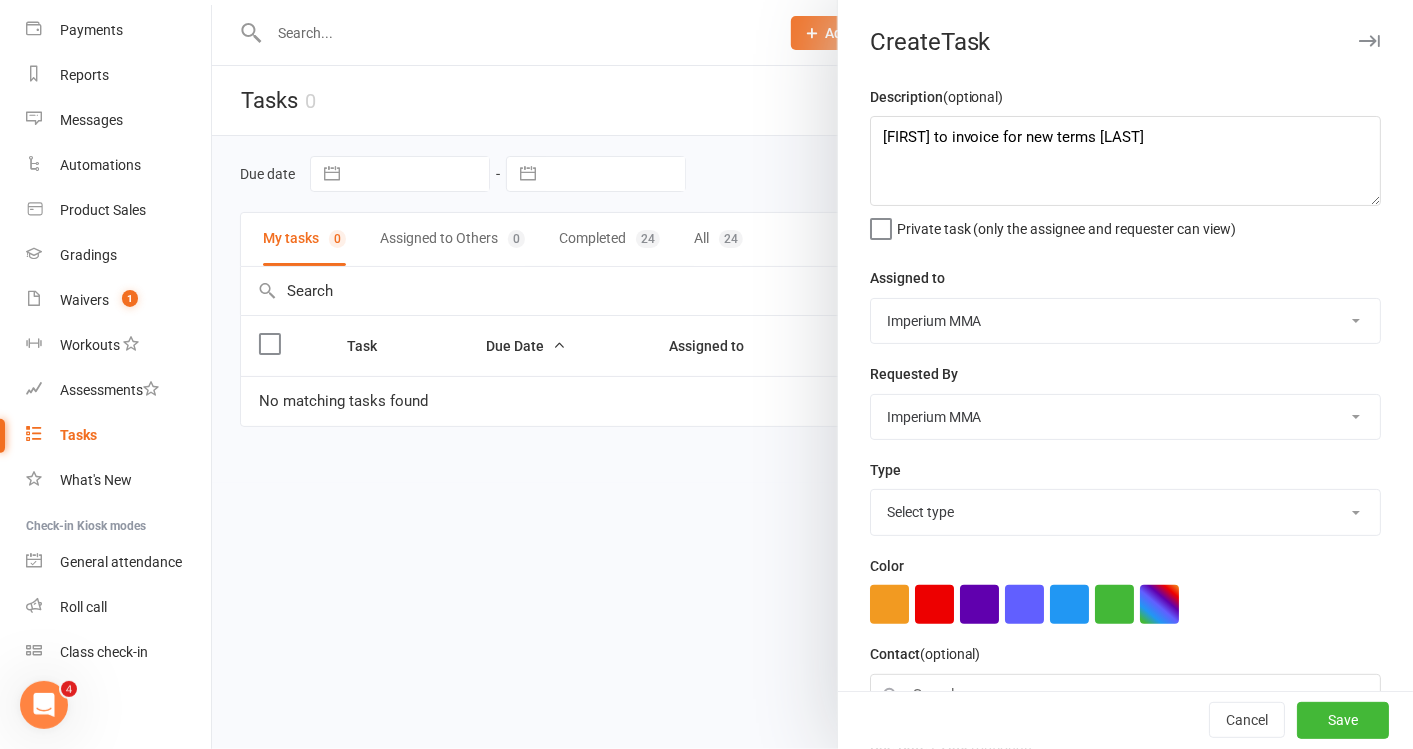 click on "Imperium MMA [EMAIL] memberships Imperium mma [EMAIL] [EMAIL] Info Imperium [EMAIL] [EMAIL] Newland" at bounding box center [1125, 321] 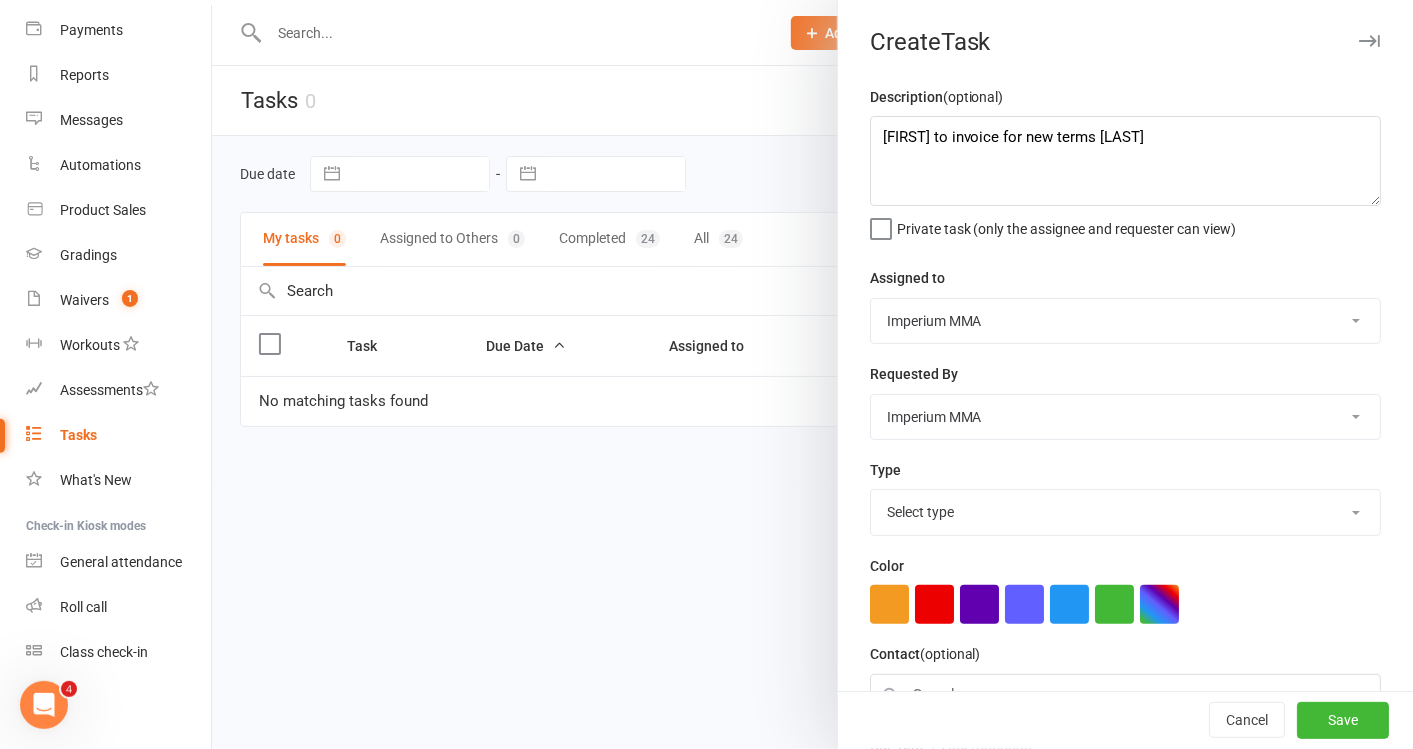 select on "[POSTAL CODE]" 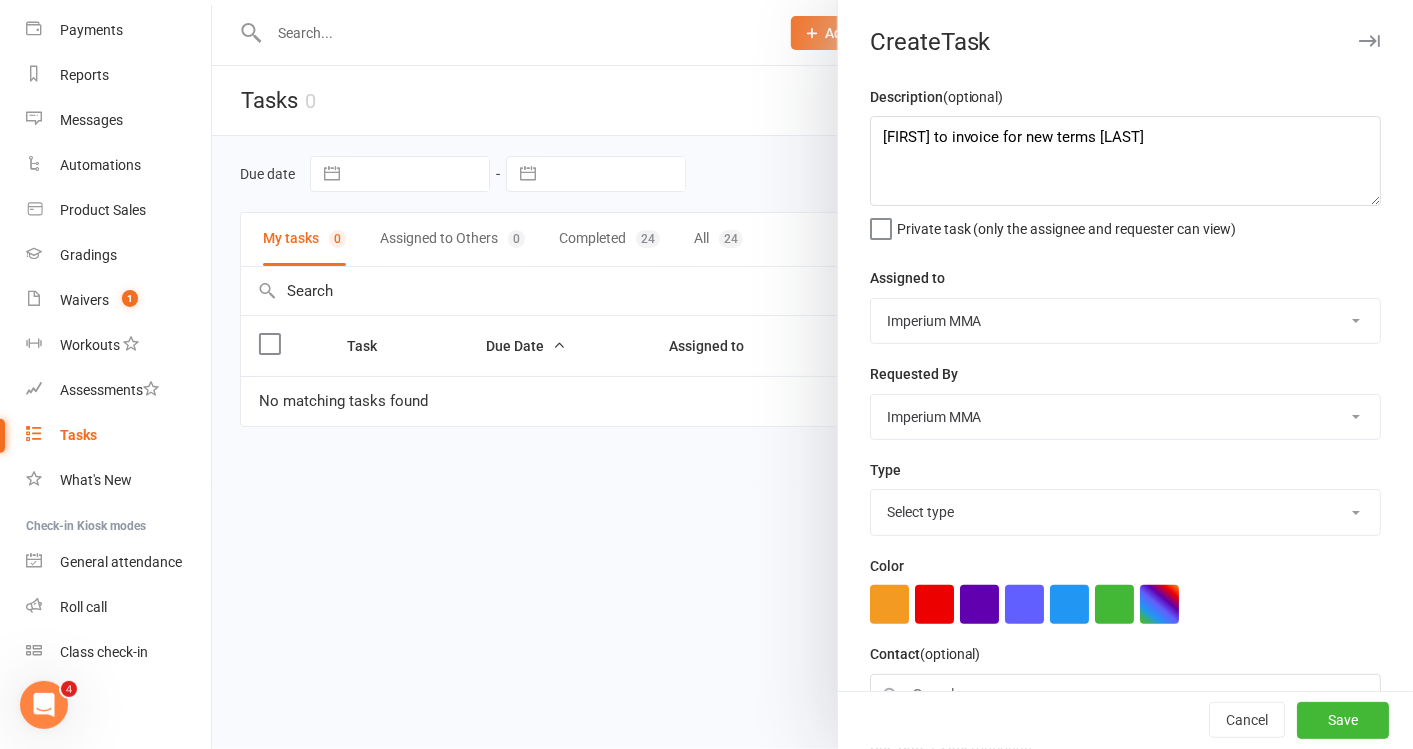 scroll, scrollTop: 222, scrollLeft: 0, axis: vertical 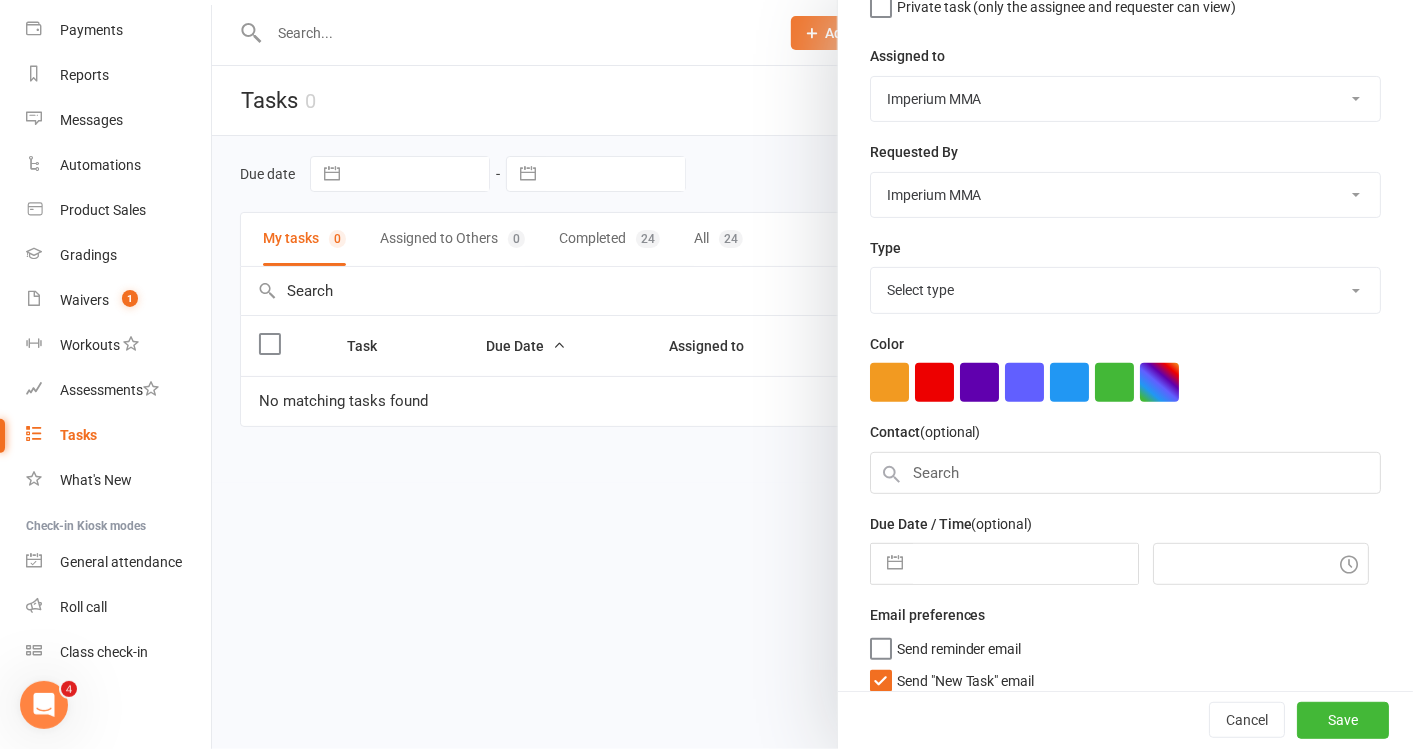 click on "Select type E-mail Get yo ass in gear Meeting Phone call To do Add new task type" at bounding box center (1125, 290) 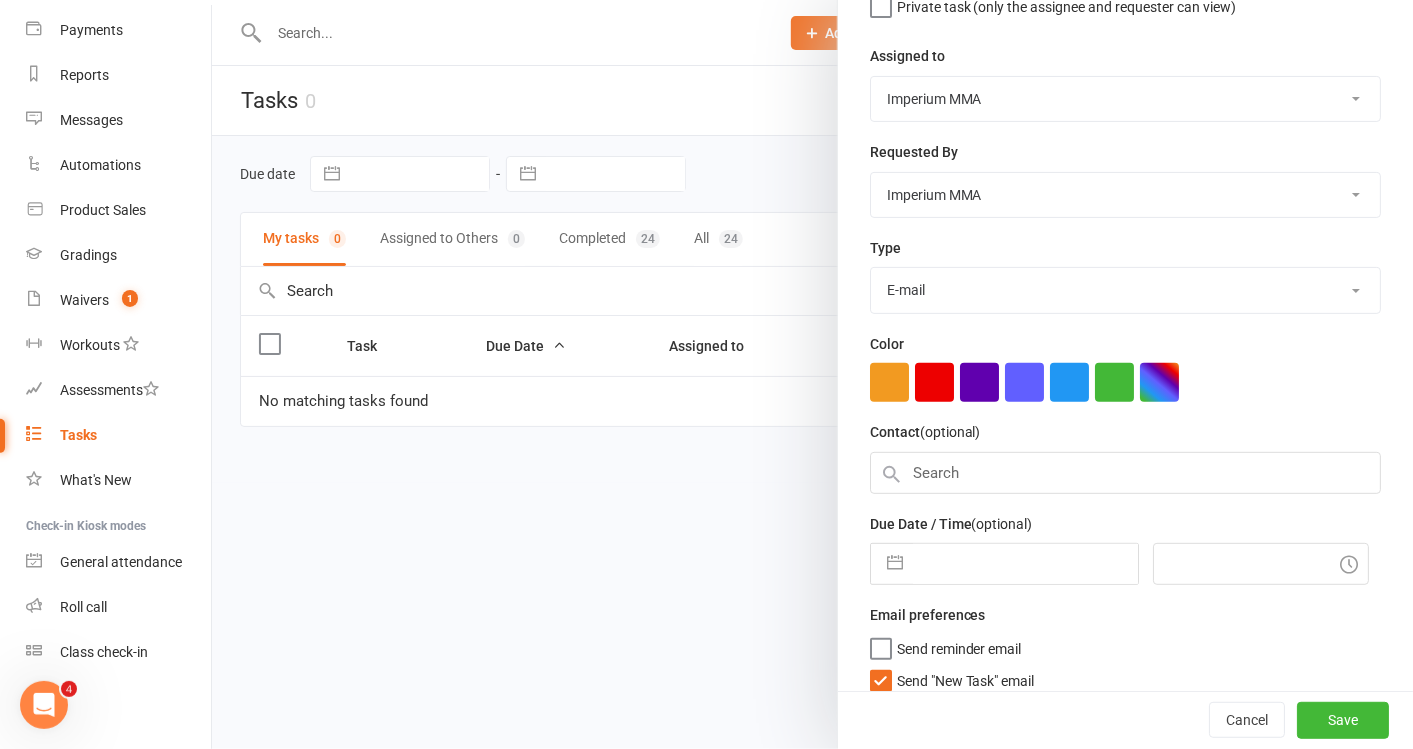 click on "Select type E-mail Get yo ass in gear Meeting Phone call To do Add new task type" at bounding box center [1125, 290] 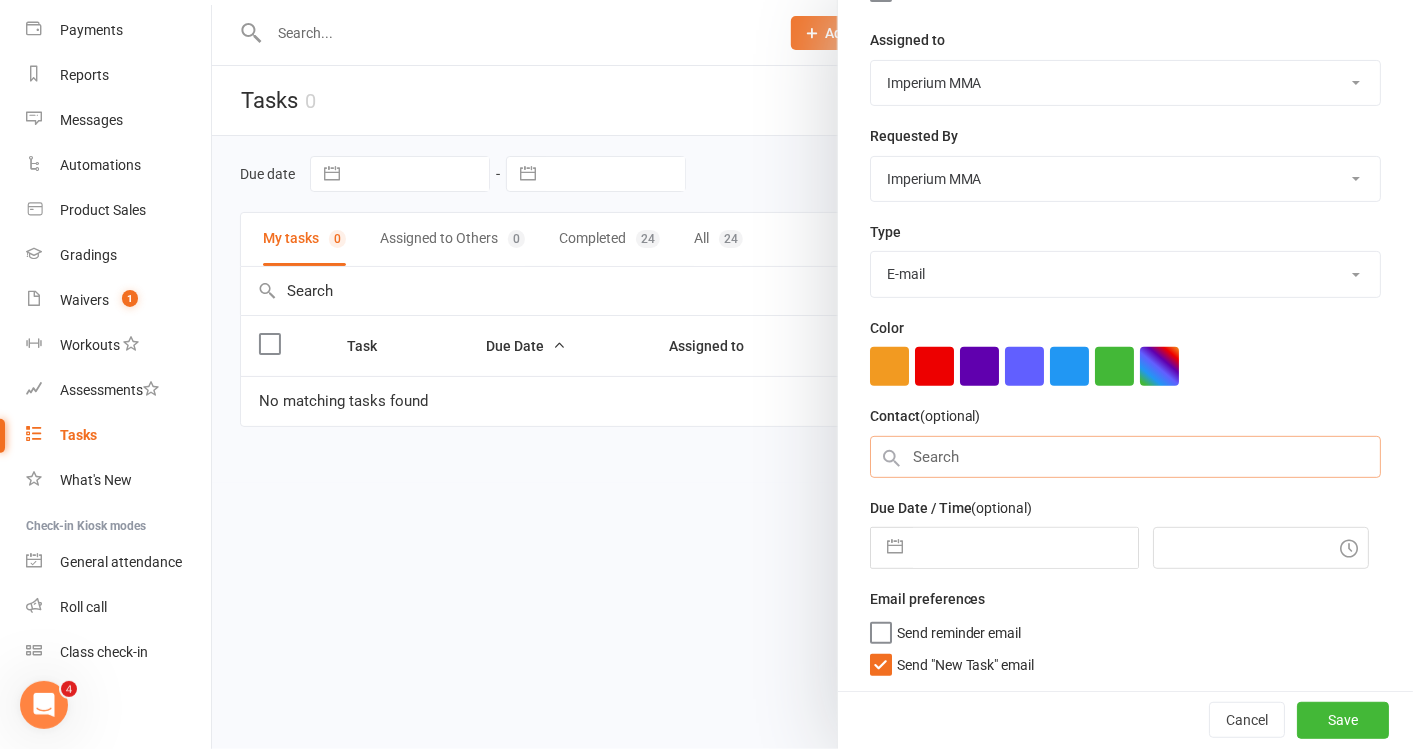 click at bounding box center (1125, 457) 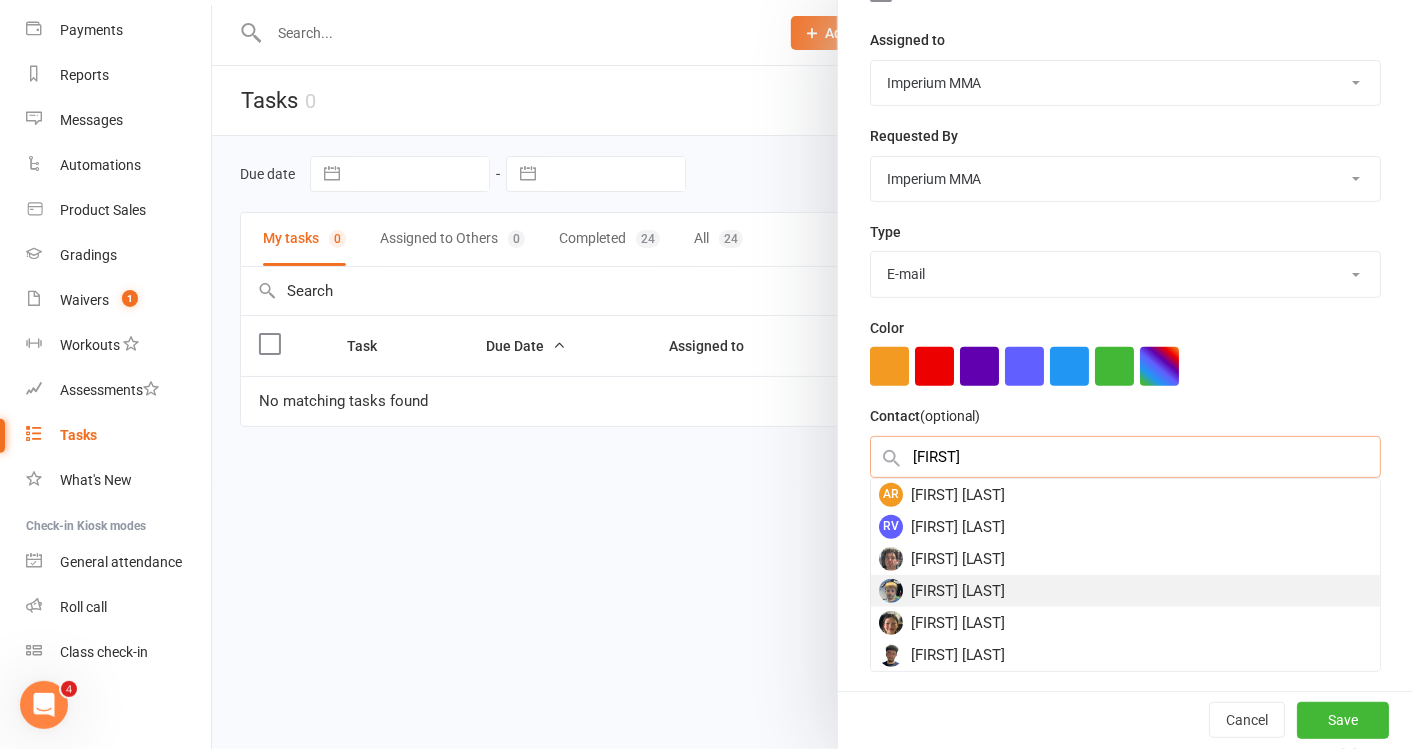 type on "[FIRST]" 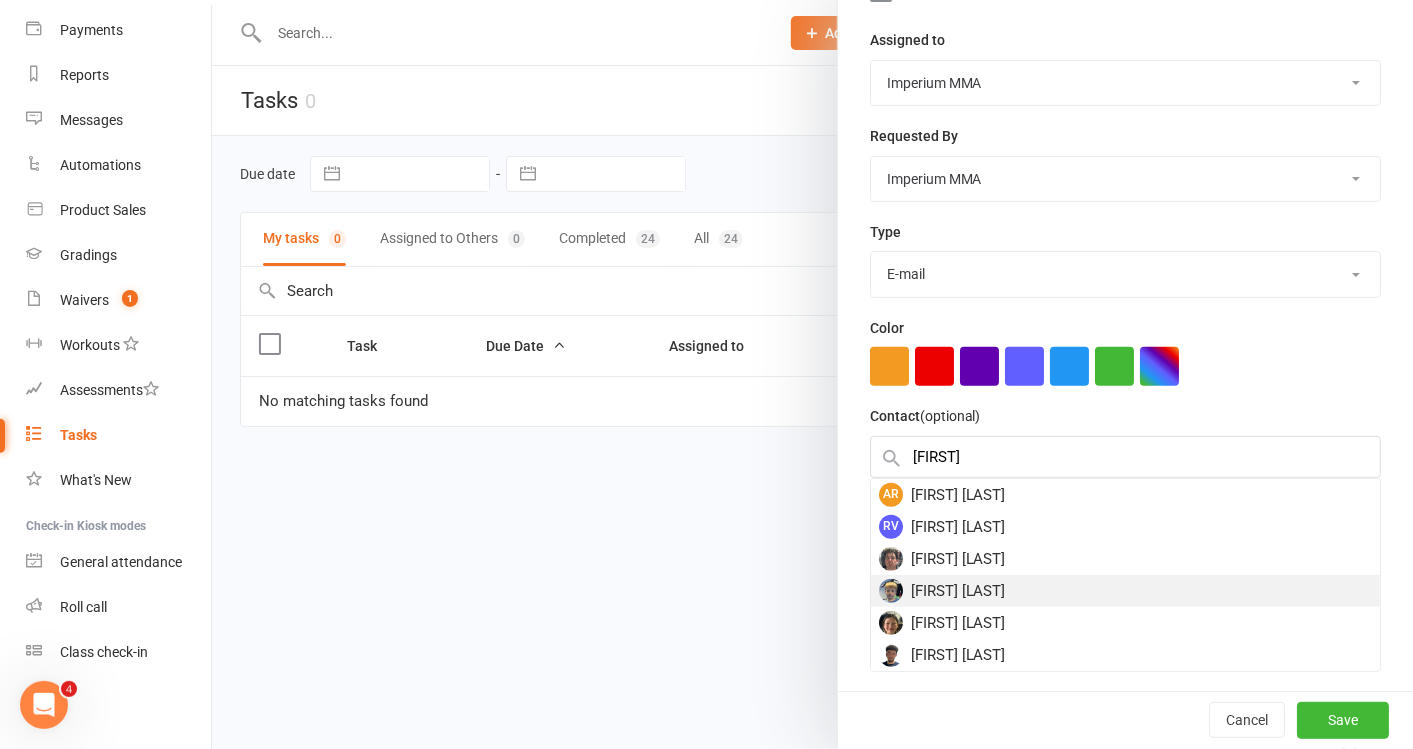 click on "[FIRST] [LAST]" at bounding box center [1125, 591] 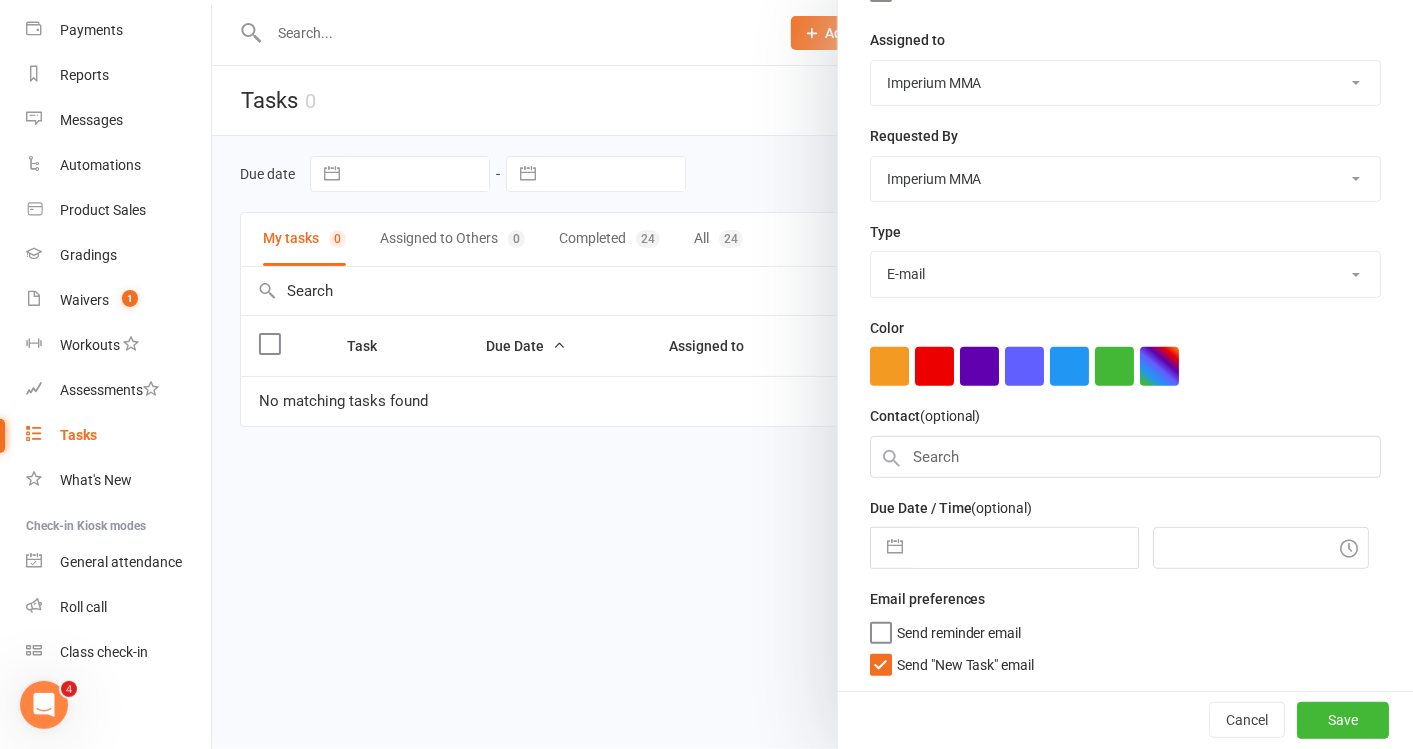 scroll, scrollTop: 234, scrollLeft: 0, axis: vertical 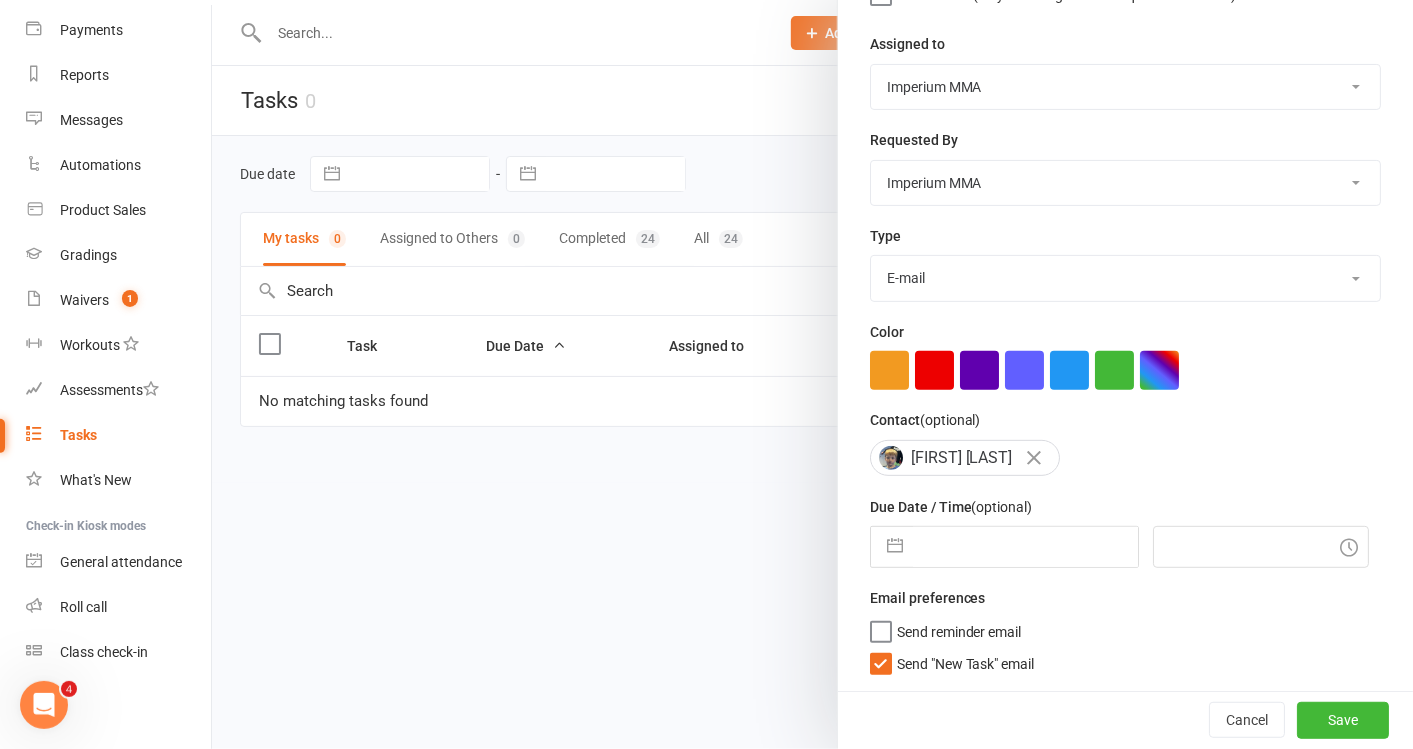 click at bounding box center (895, 547) 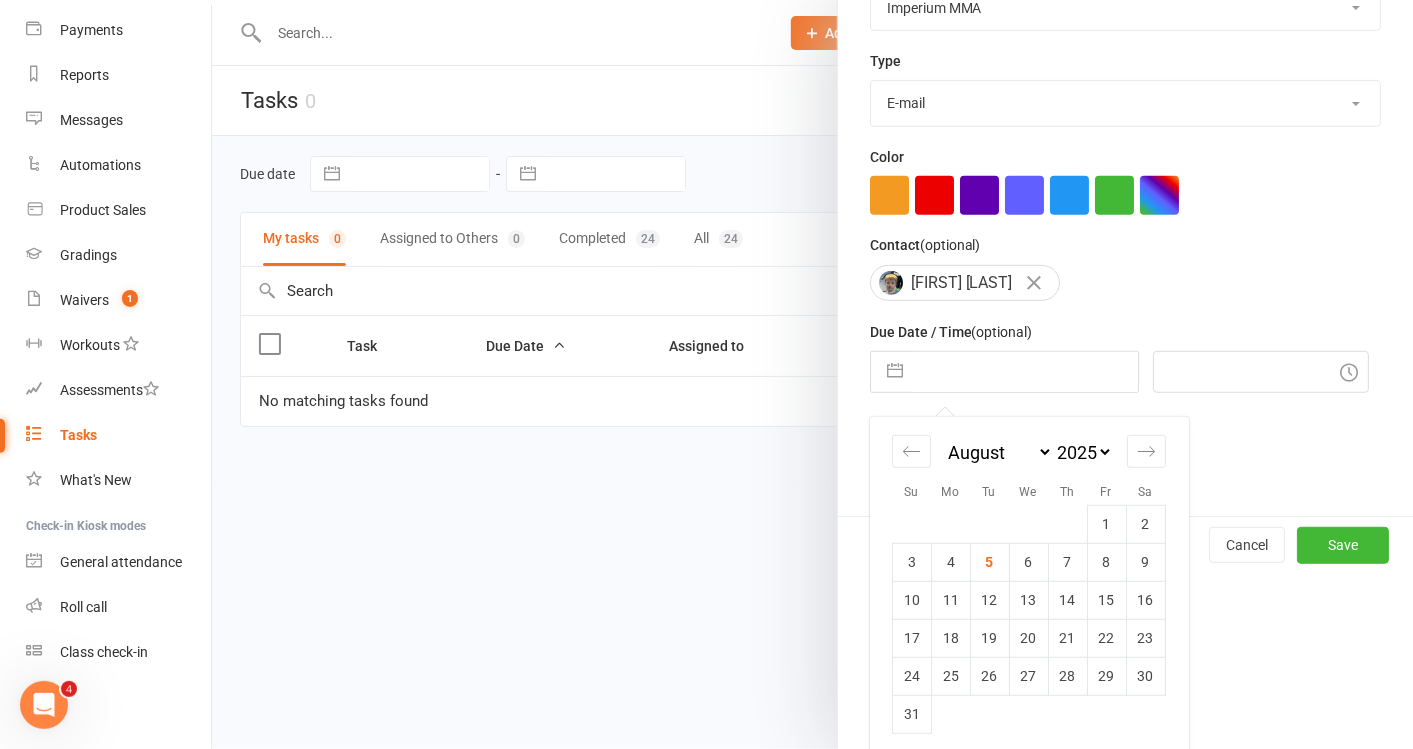 scroll, scrollTop: 418, scrollLeft: 0, axis: vertical 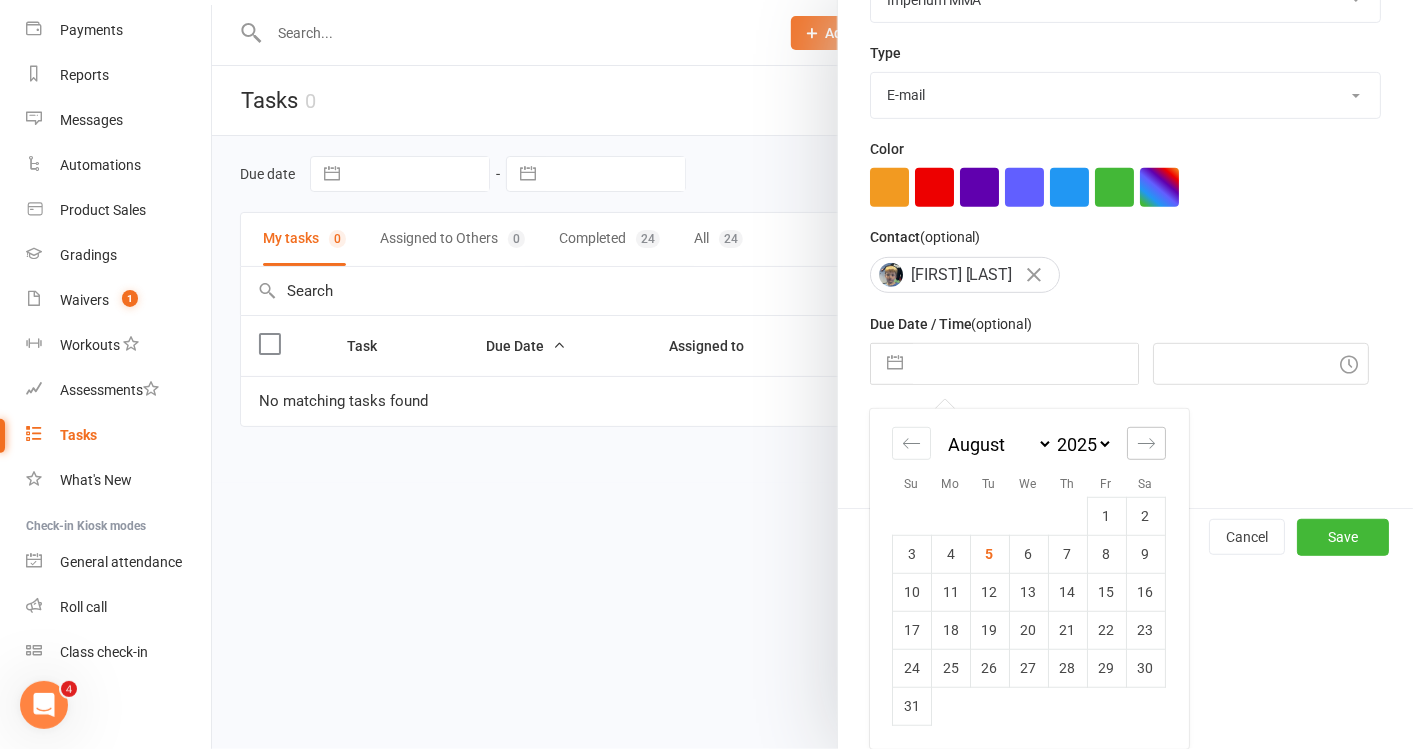 click at bounding box center (1146, 443) 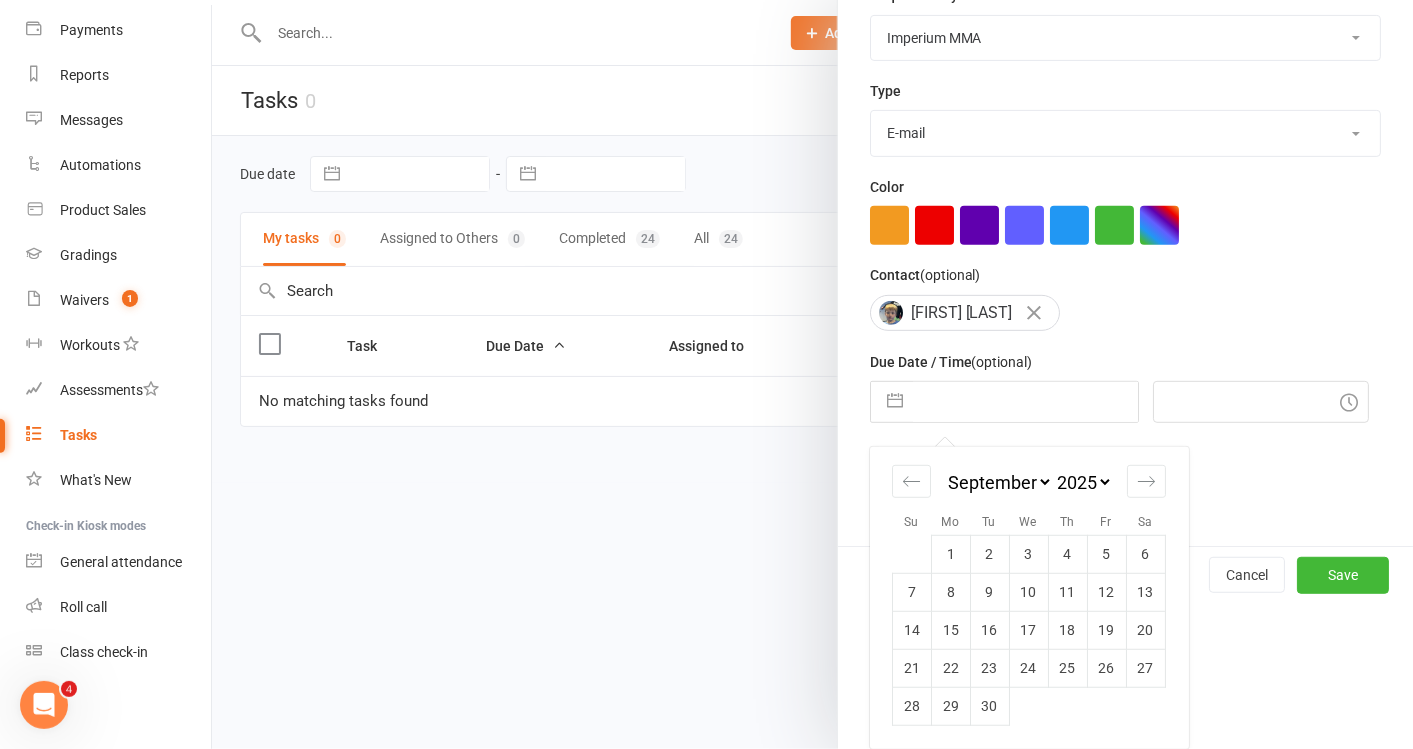 scroll, scrollTop: 380, scrollLeft: 0, axis: vertical 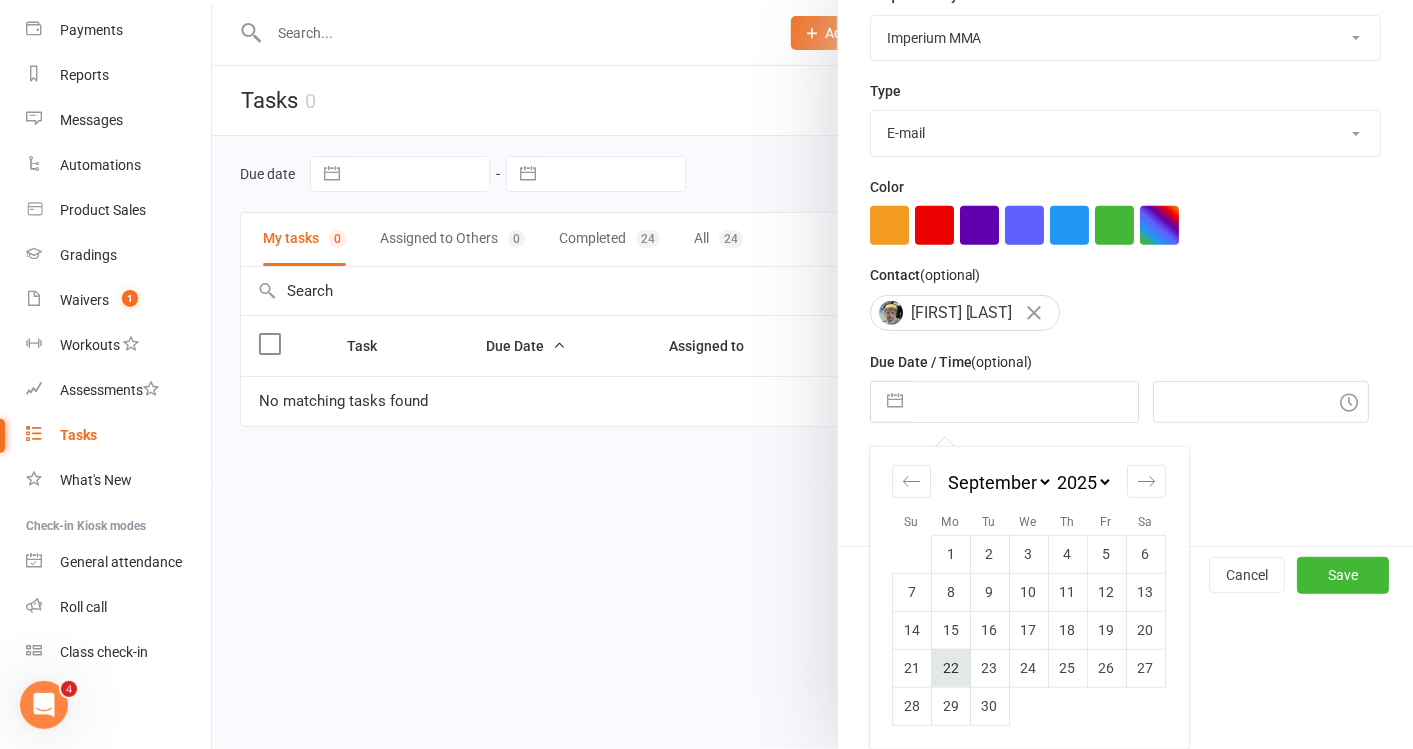click on "22" at bounding box center [950, 668] 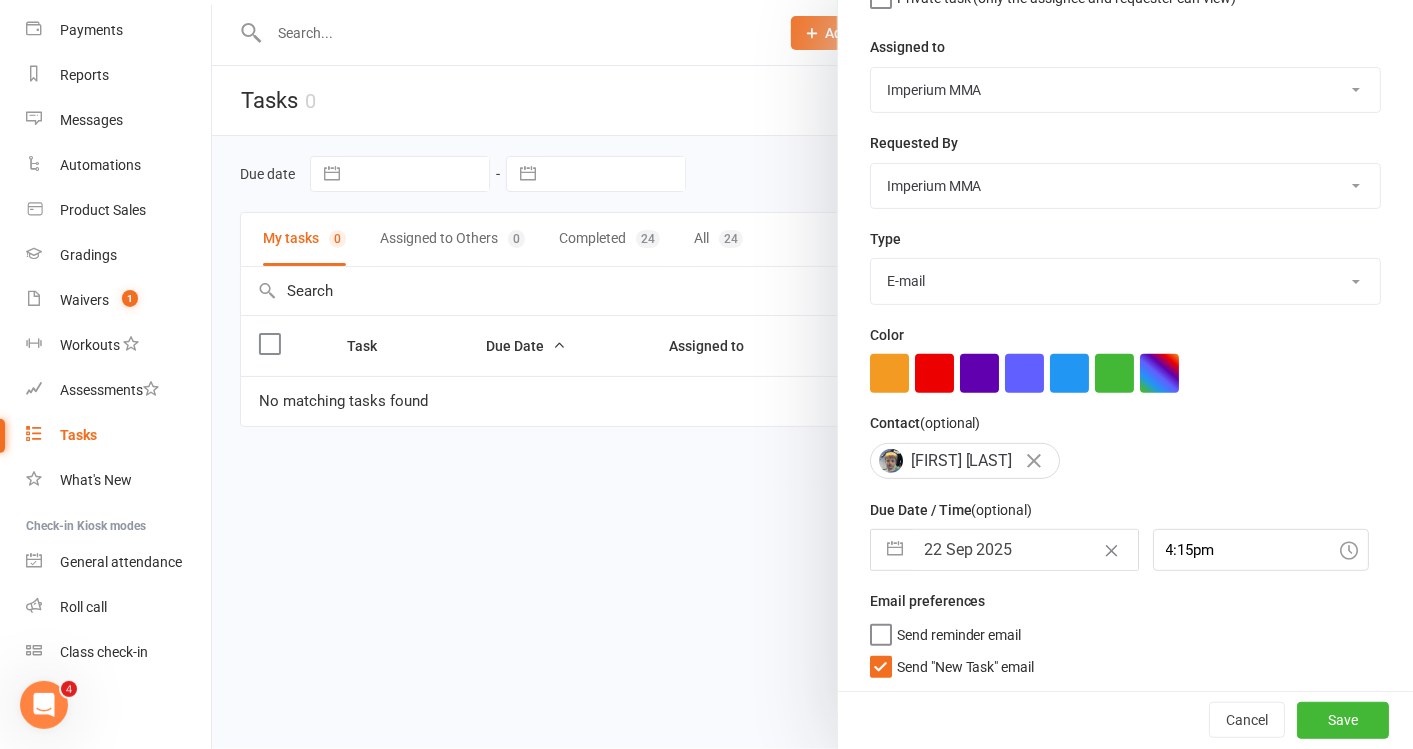 scroll, scrollTop: 234, scrollLeft: 0, axis: vertical 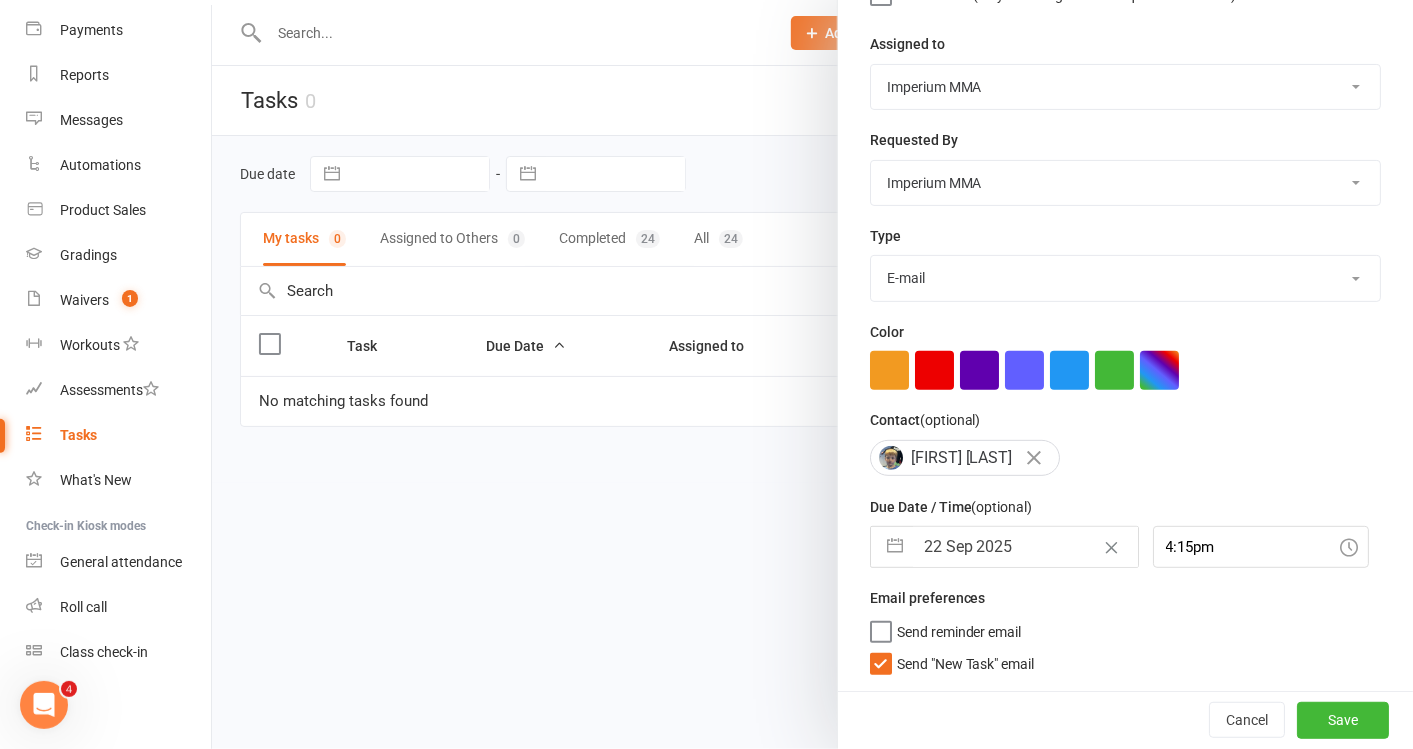 click on "Send reminder email" at bounding box center (946, 627) 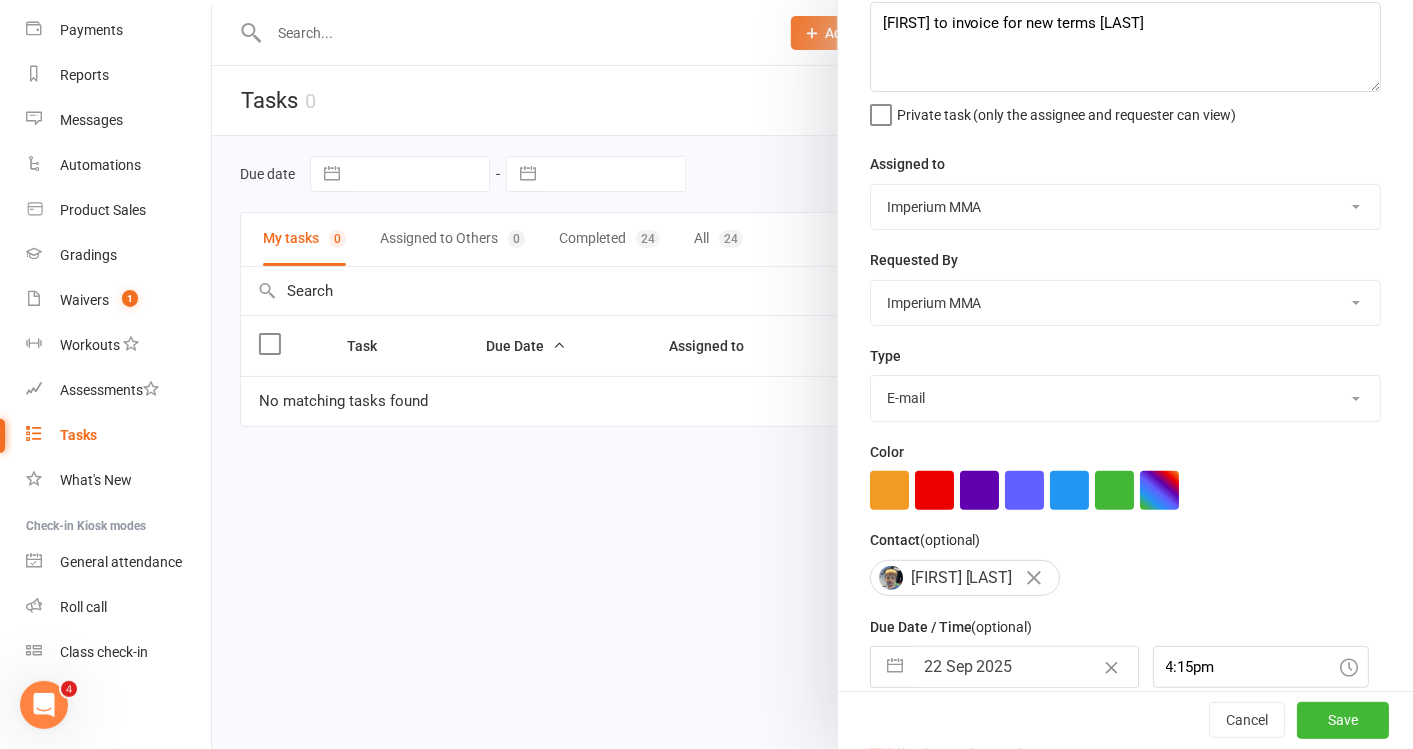 scroll, scrollTop: 234, scrollLeft: 0, axis: vertical 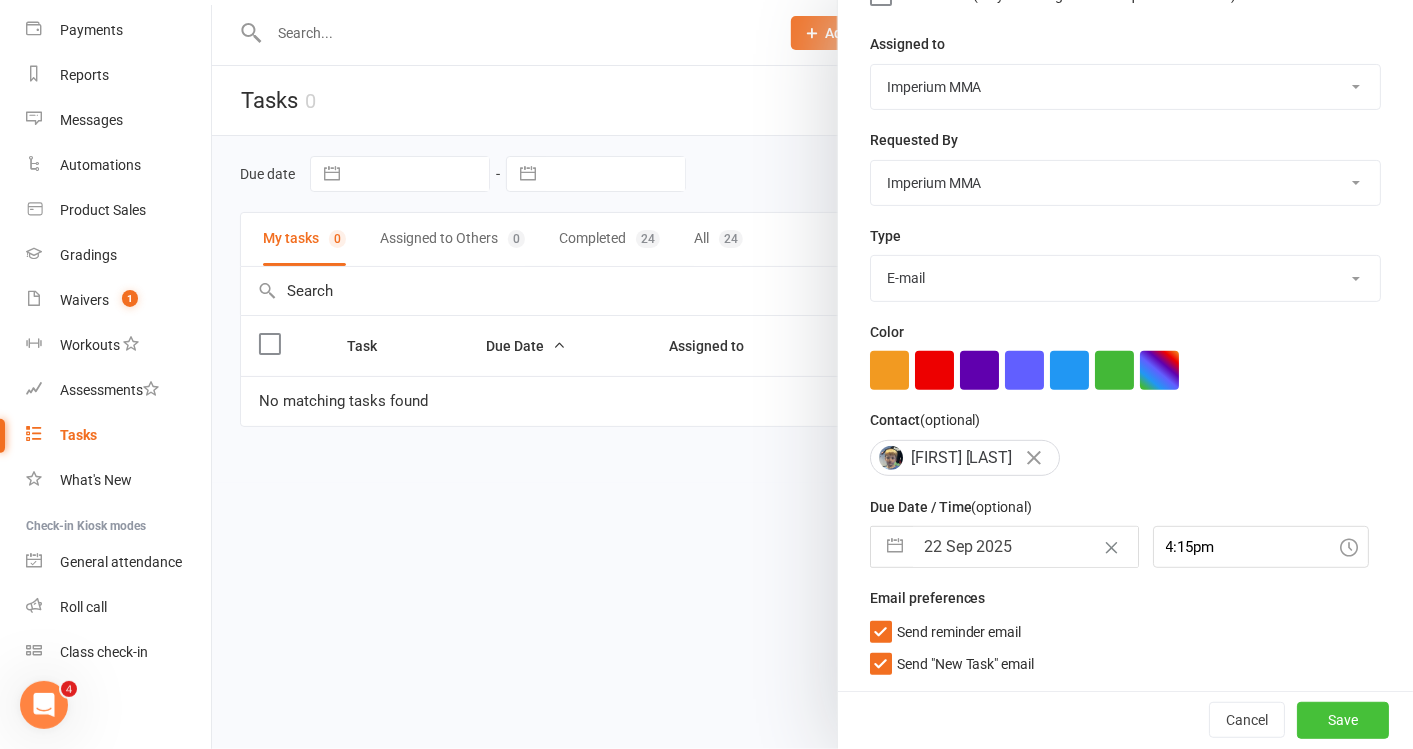 click on "Save" at bounding box center [1343, 720] 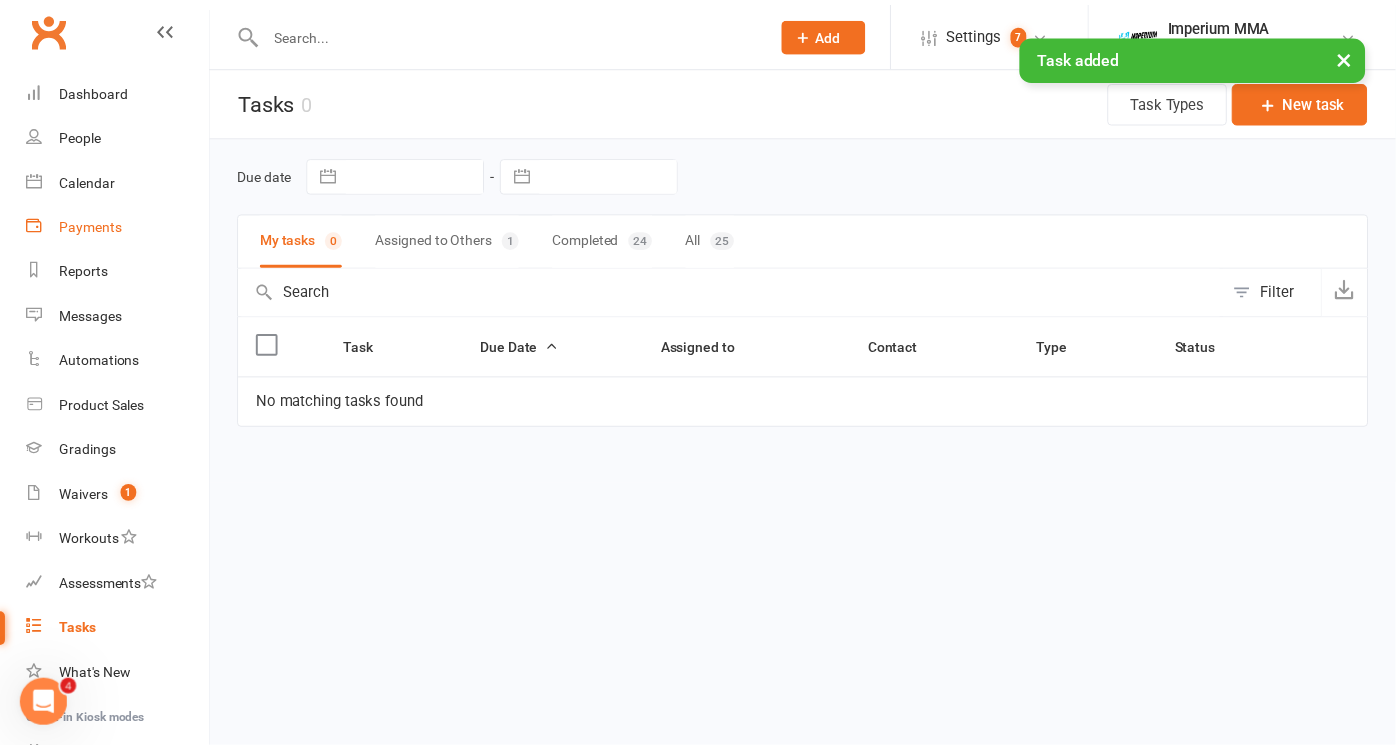 scroll, scrollTop: 0, scrollLeft: 0, axis: both 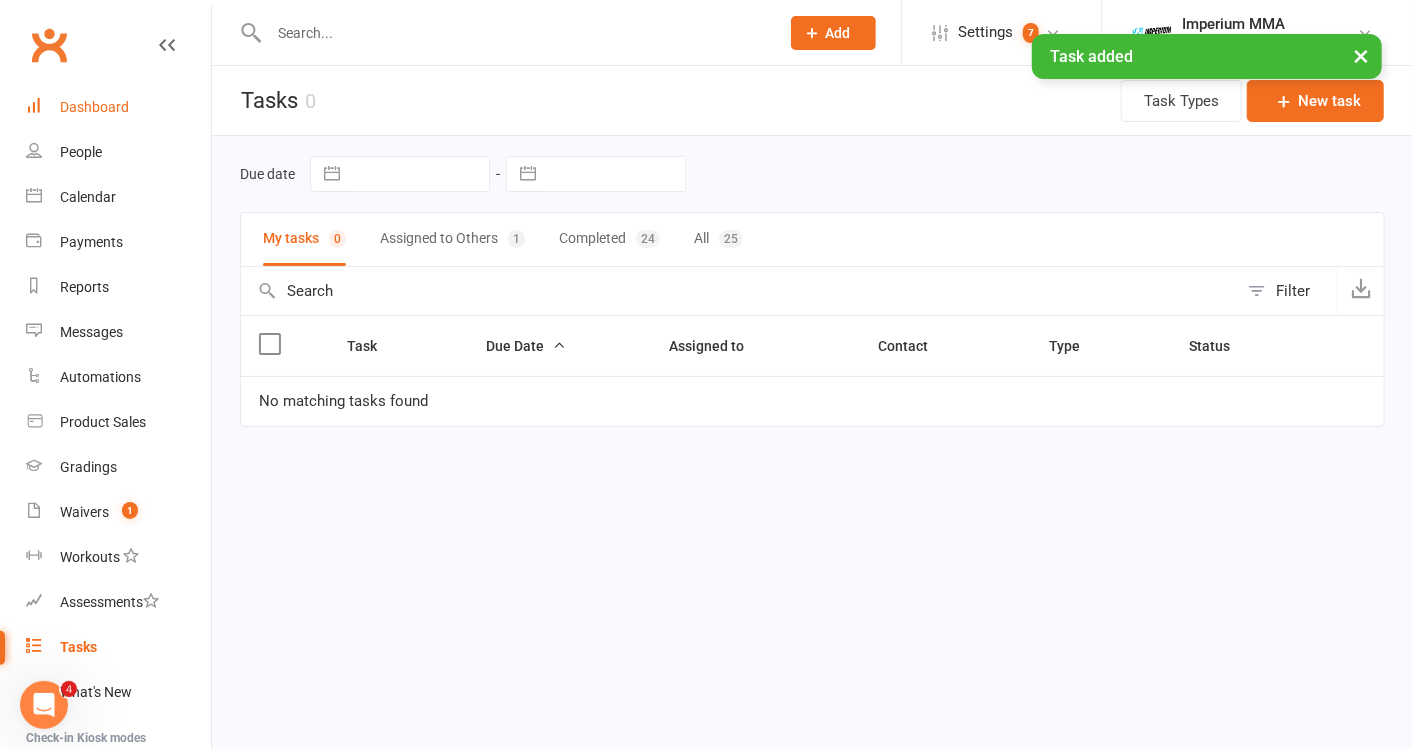 click on "Dashboard" at bounding box center (94, 107) 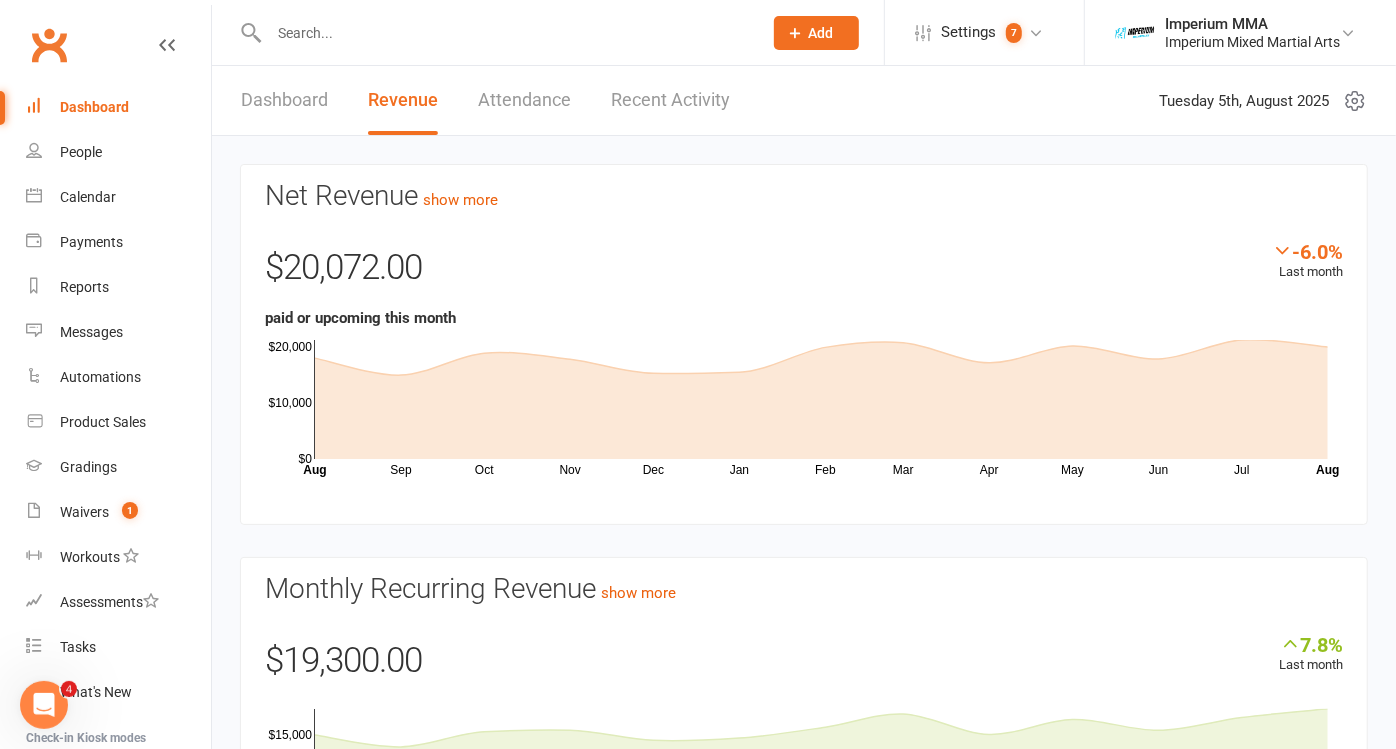 scroll, scrollTop: 146, scrollLeft: 0, axis: vertical 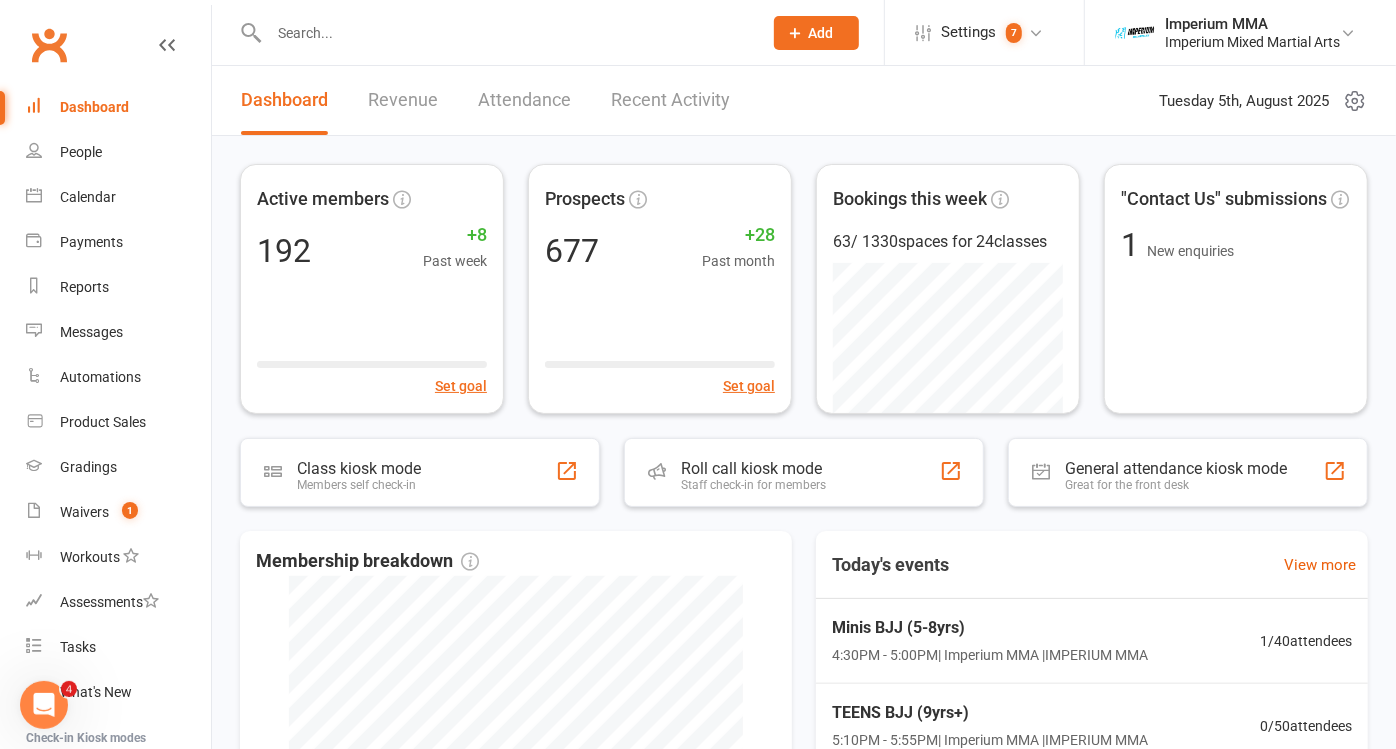 click at bounding box center [494, 32] 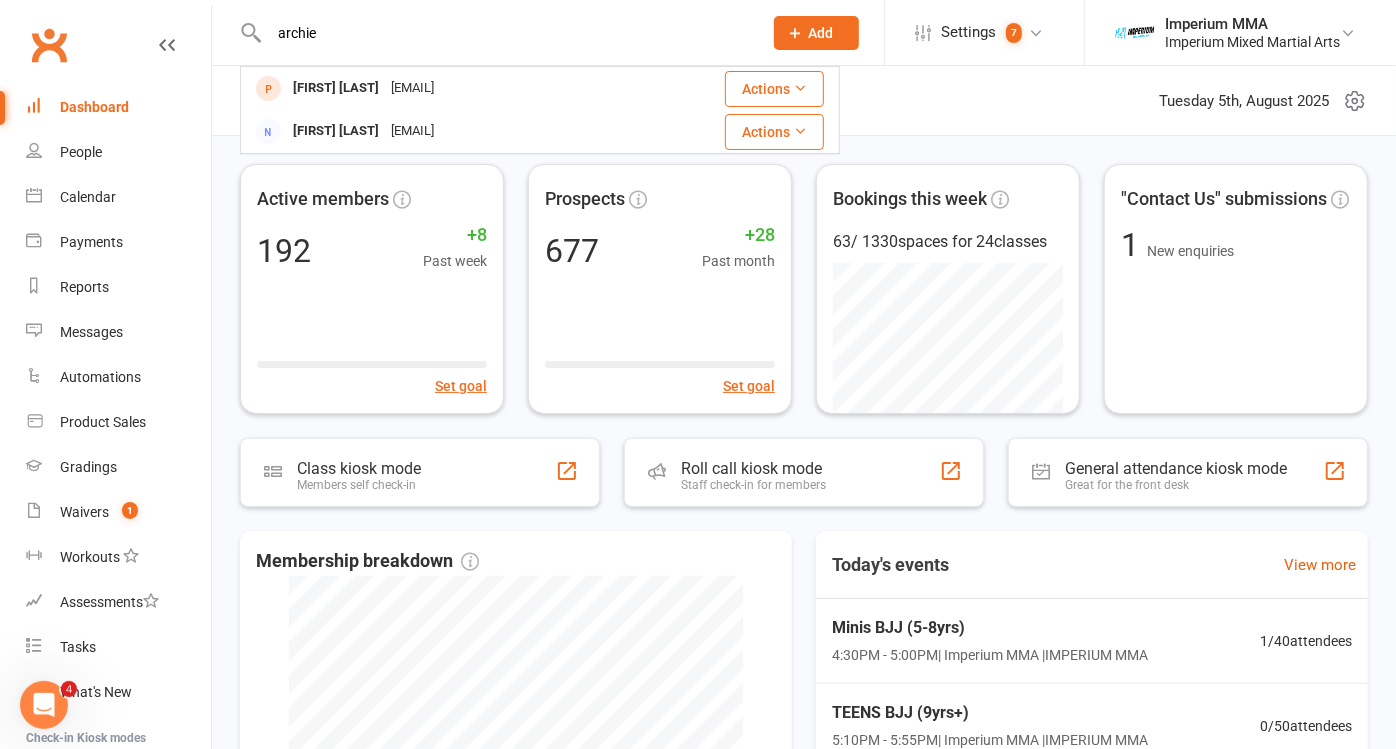 type on "archie" 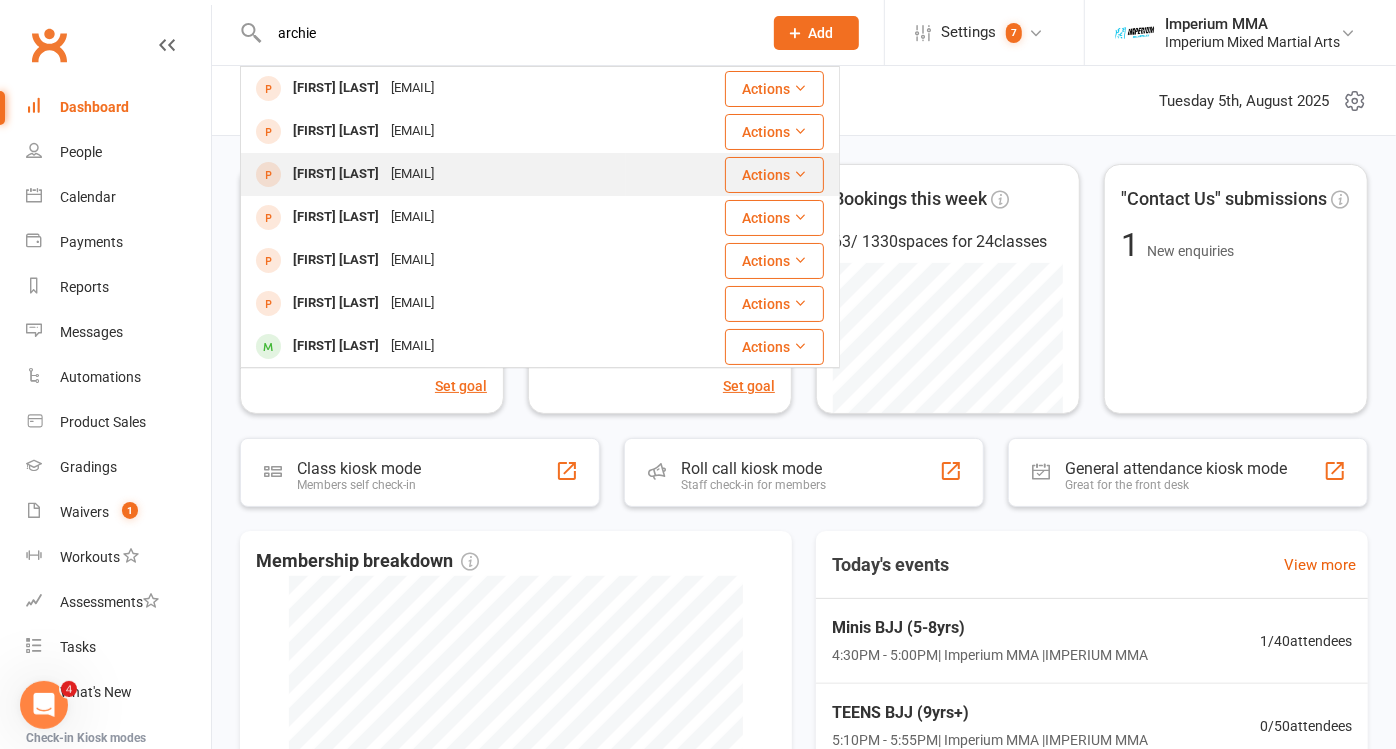 click on "[EMAIL]" at bounding box center (412, 174) 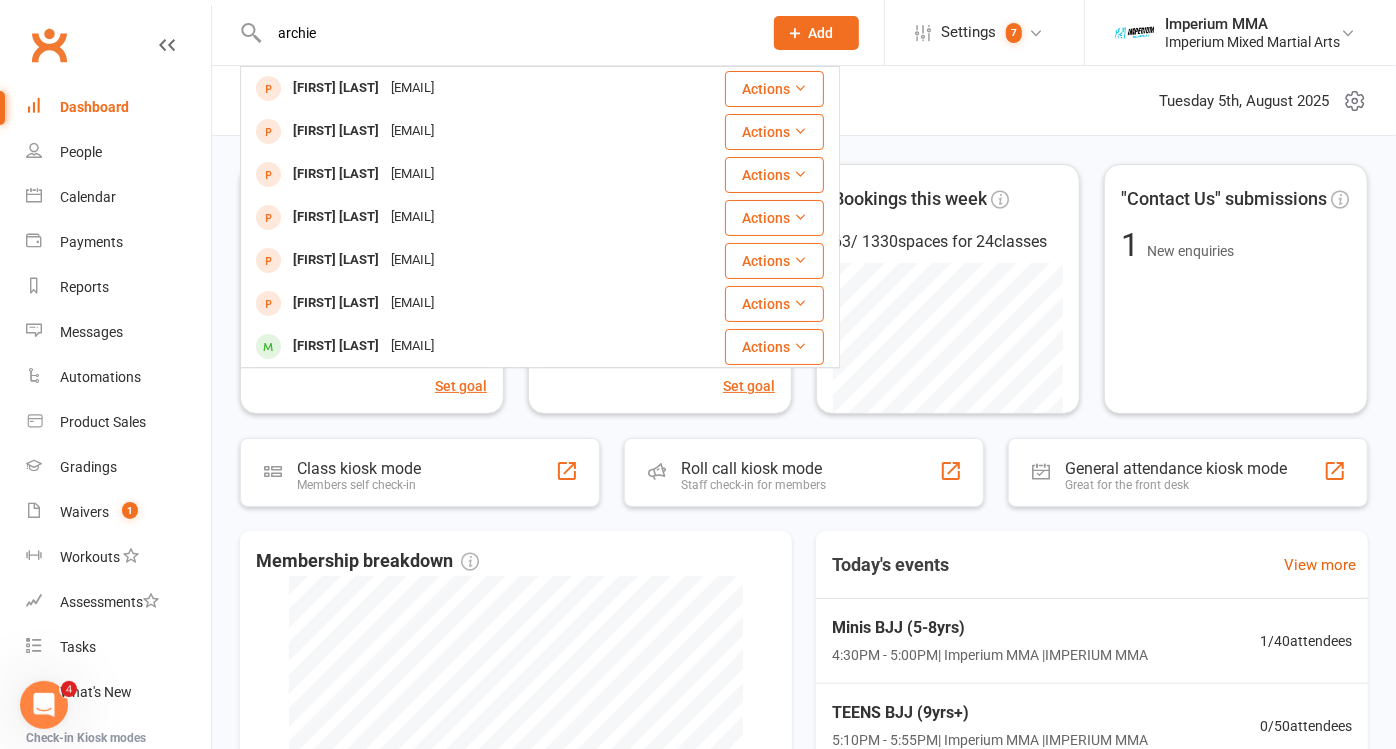 type 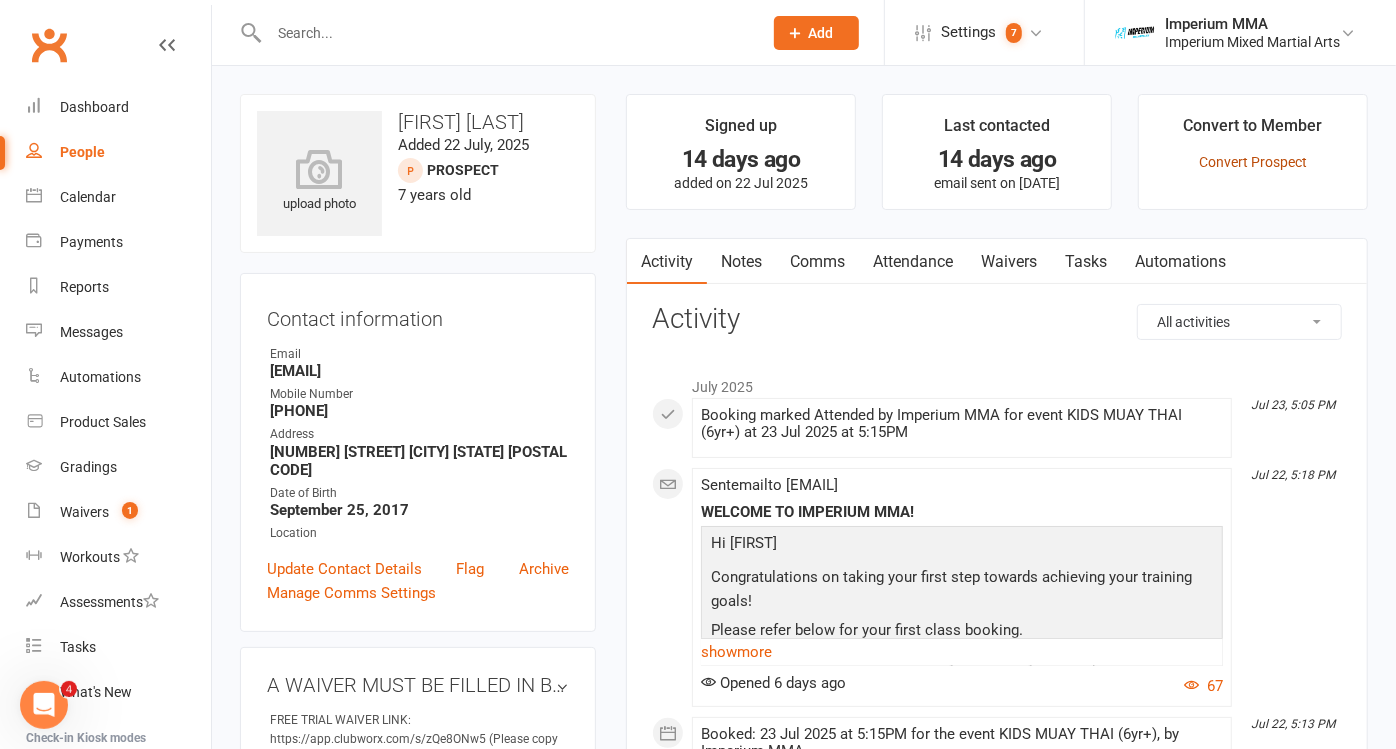 click on "Convert Prospect" at bounding box center (1253, 162) 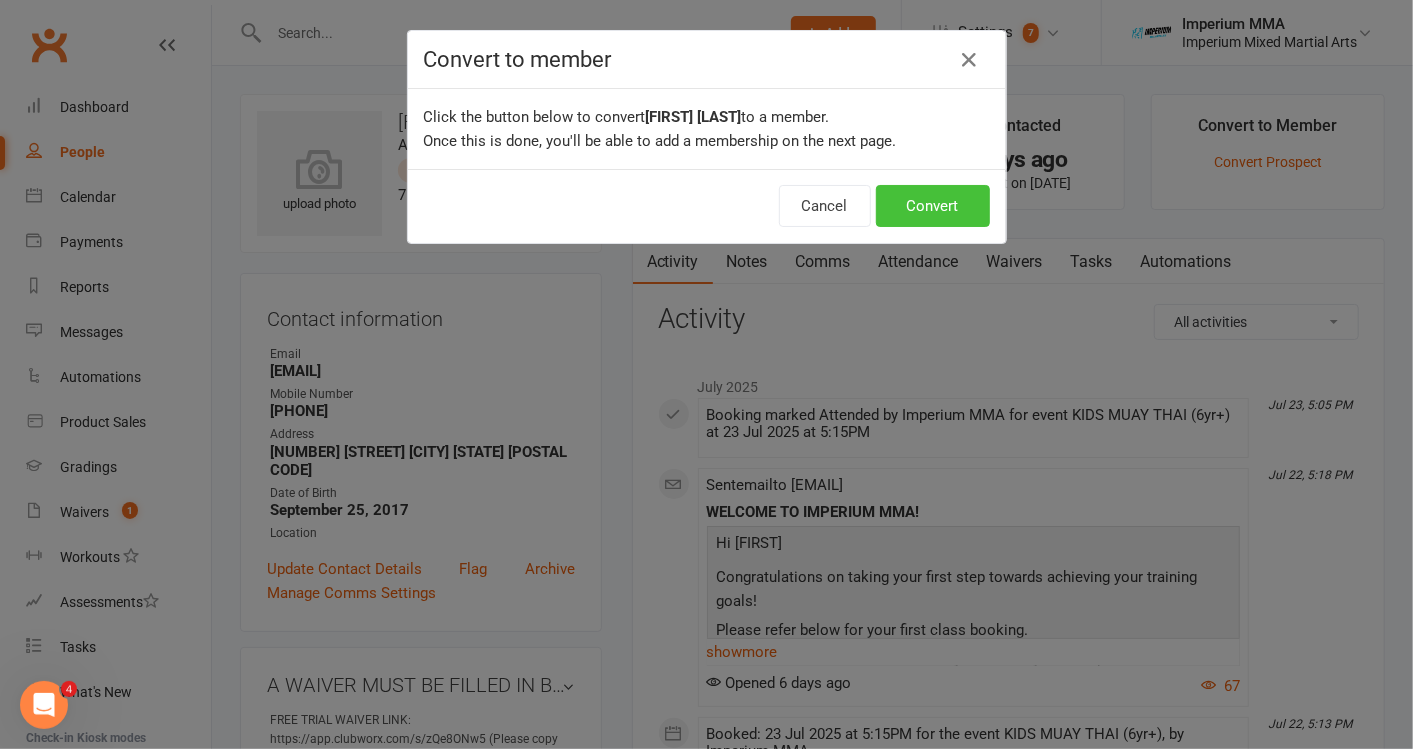 click on "Convert" at bounding box center [933, 206] 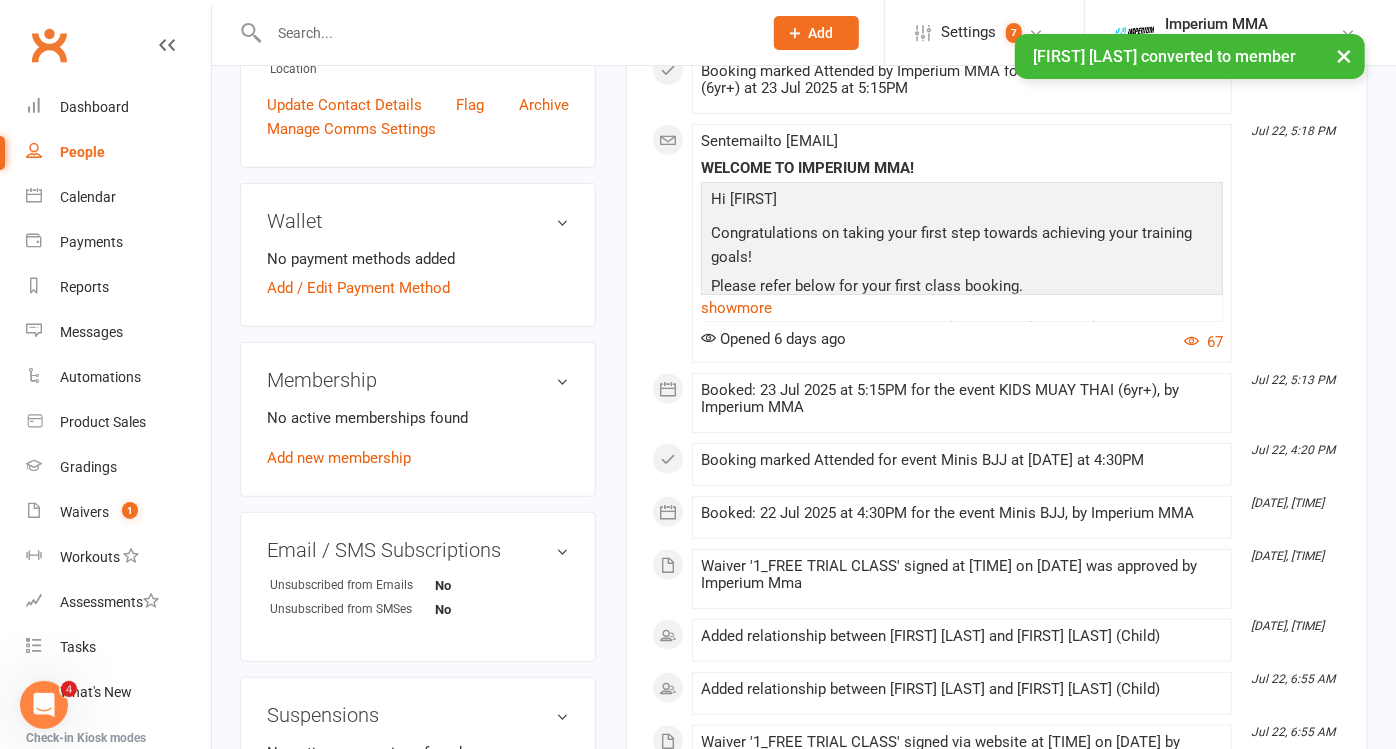 scroll, scrollTop: 666, scrollLeft: 0, axis: vertical 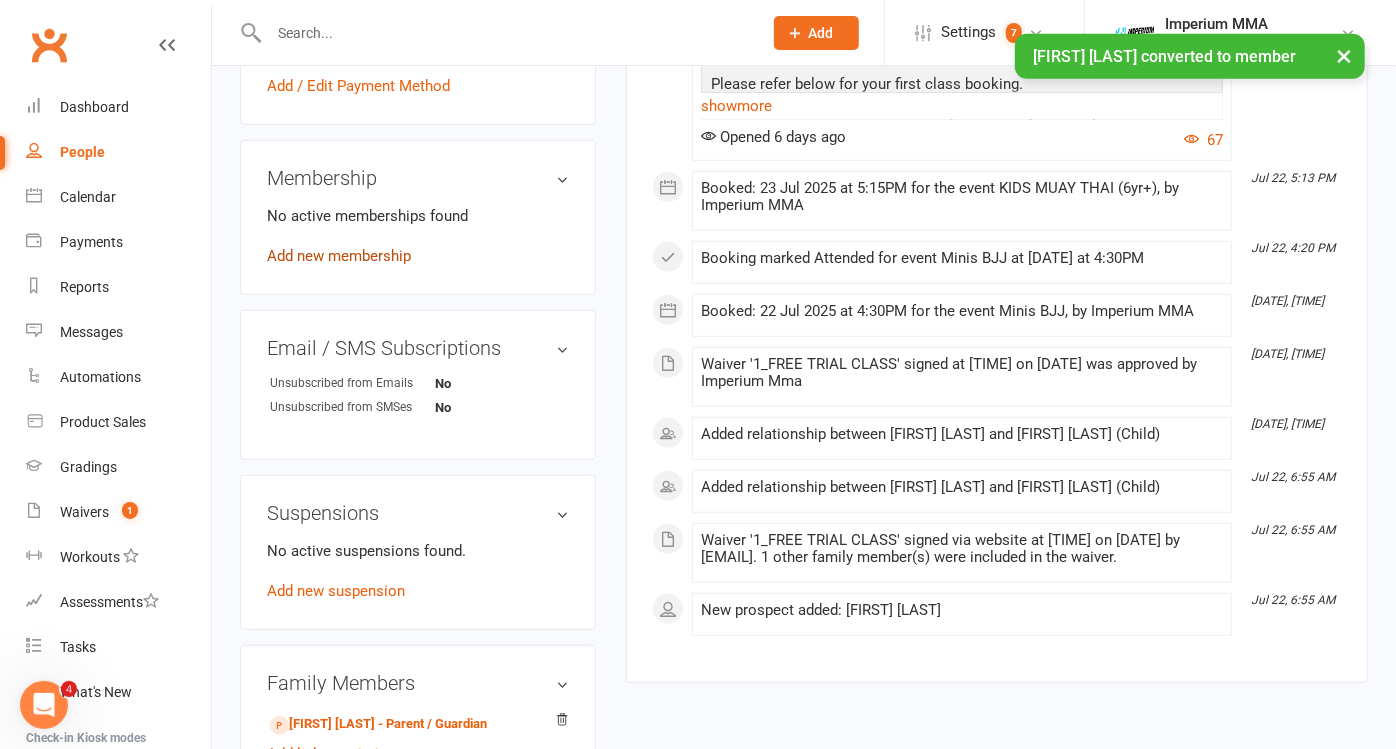 click on "Add new membership" at bounding box center [339, 256] 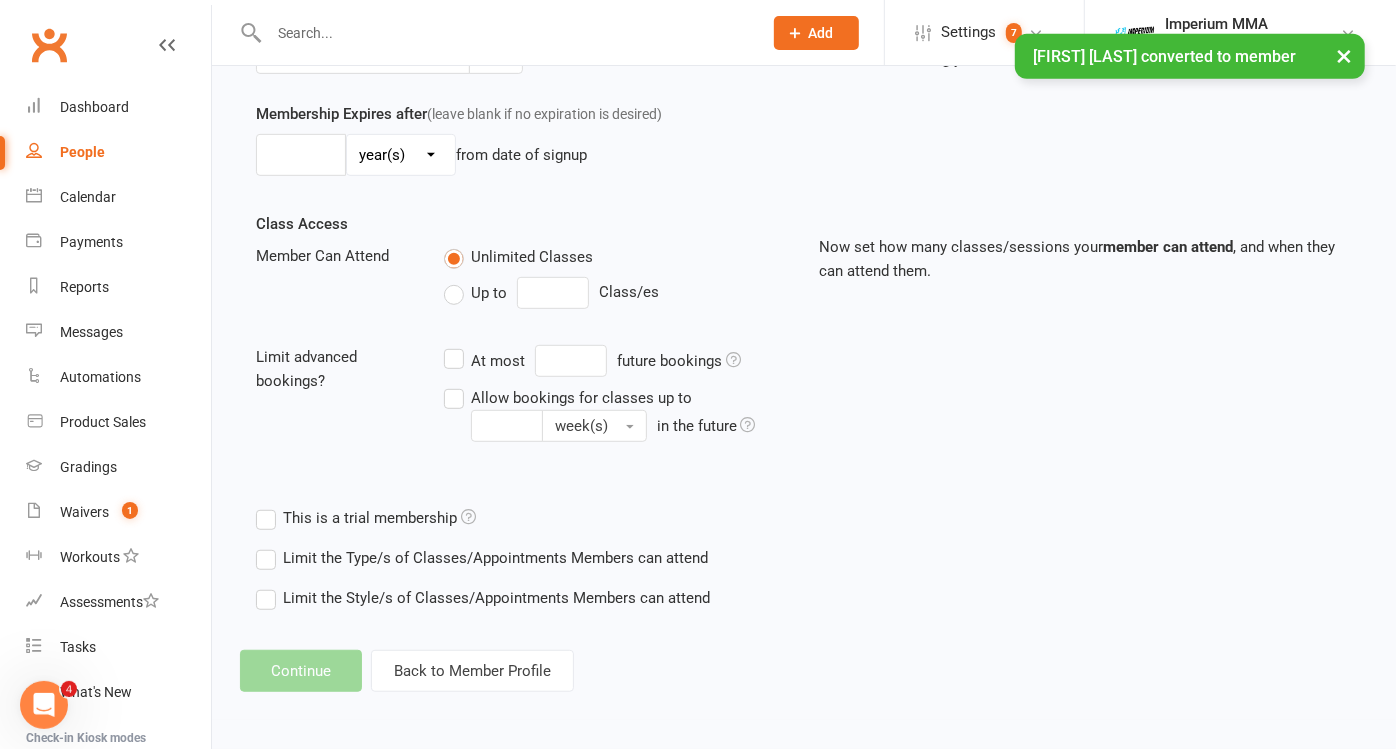 scroll, scrollTop: 0, scrollLeft: 0, axis: both 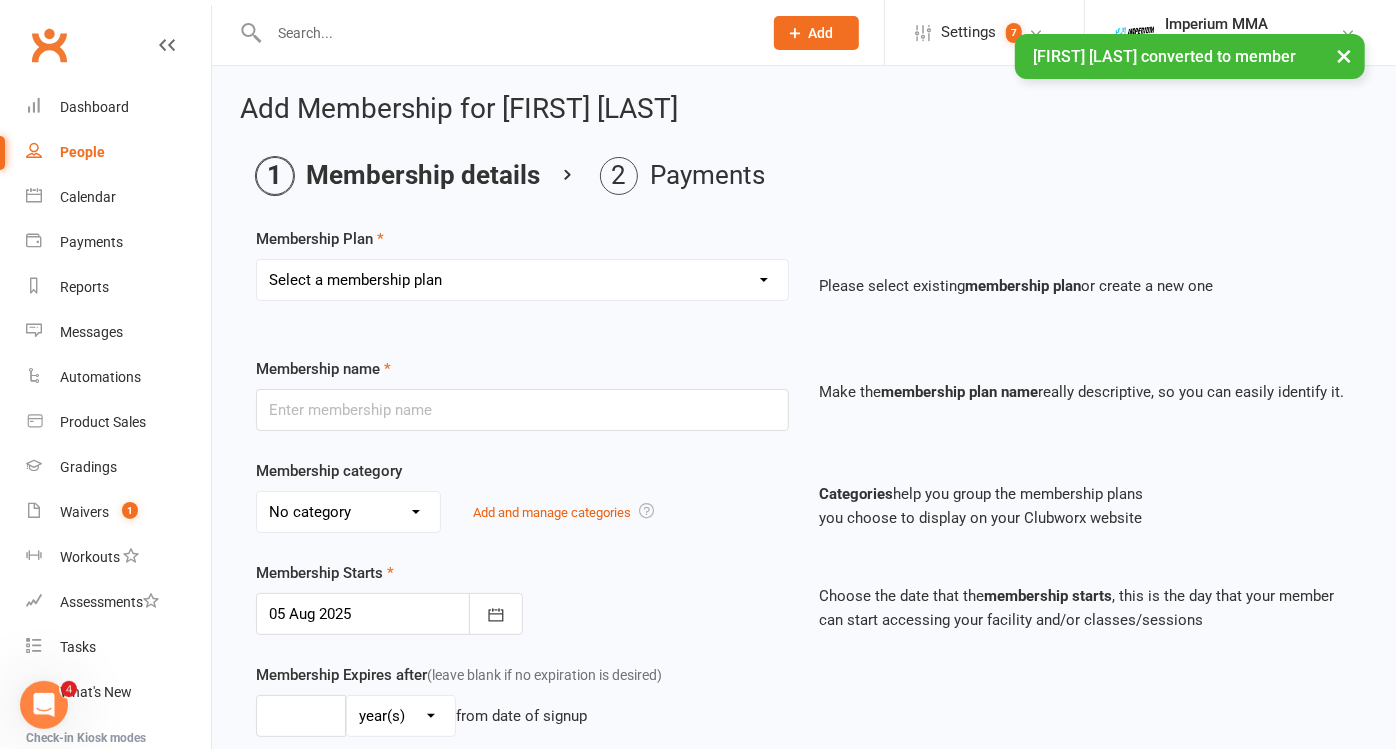 click on "Select a membership plan Create new Membership Plan ONE VISIT PASS KIDS 10 PACK - BJJ ONLY KIDS 10 PACK - MUAY THAI (BJJ INCLUDED) 10 CLASS PASS COMBO (ADULT) KIDS 2PW BJJ - 29(58) KIDS 3PW BJJ - 39(78) KIDS MUAY THAI - 35(70) KIDS ULTIMATE COMBO - 42(84) BJJ PROMO45 MUAY THAI PROMO45 UNLIMITED PROMO49 STUDENT ADJUSTABLE KIDS BJJ (29/39WK) ADJUSTABLE MUAY THAI (45WK) ADJUSTABLE BJJ (45WK) ADJUSTABLE KIDS M/T (35WK) BJJ-52 MUAY THAI - 52 UNLIMITED 55 FREE UNLIMITED FREE TRIAL KIDS MUAY THAI ADJUSTABLE UNLIMITED (49WK) UPRFRONT KIDS ULTIMATE COMBO" at bounding box center [522, 280] 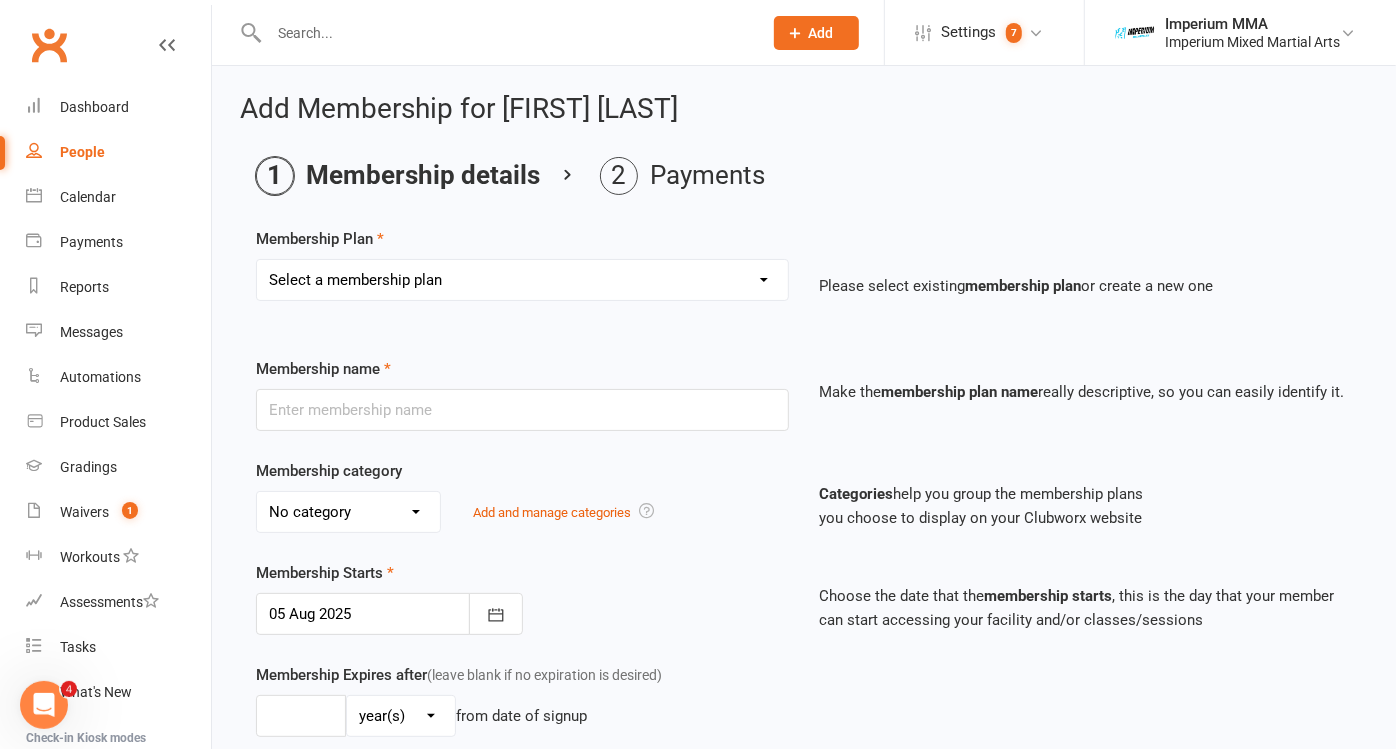 select on "2" 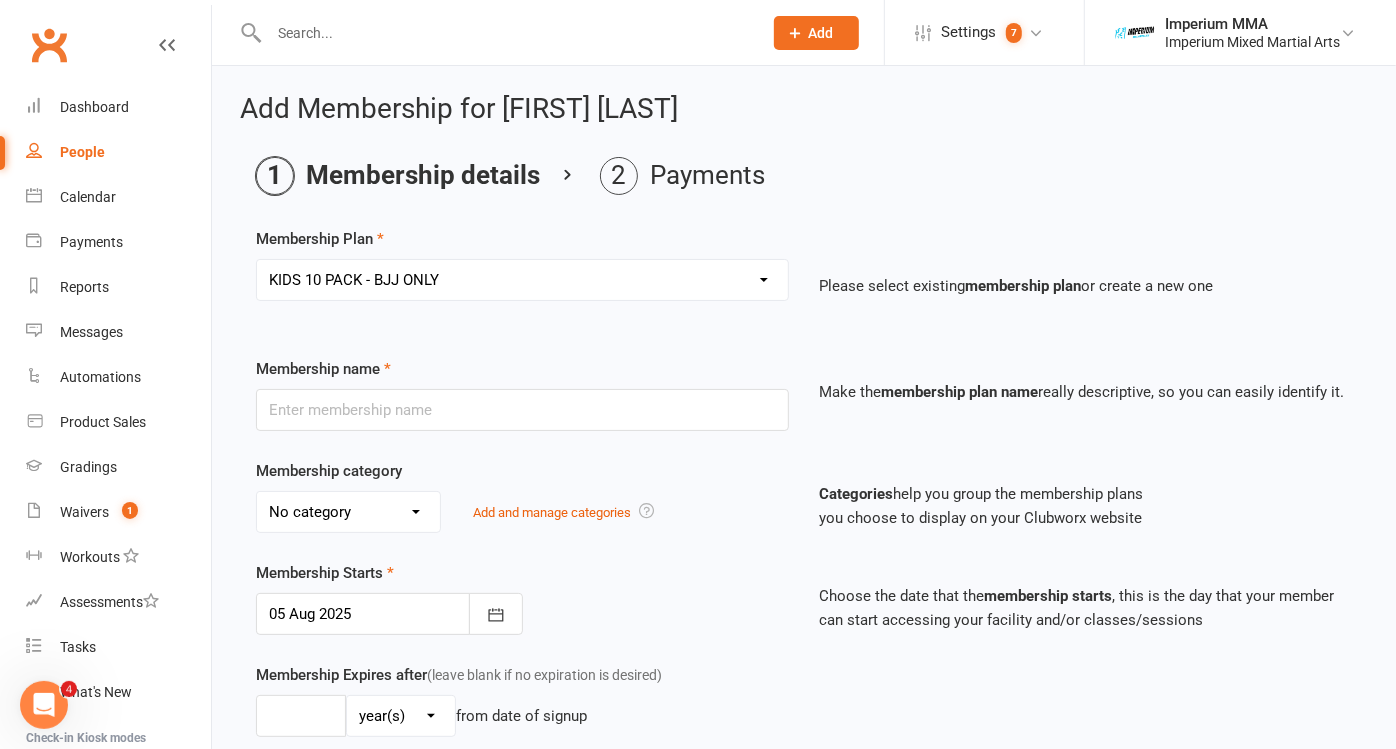 click on "Select a membership plan Create new Membership Plan ONE VISIT PASS KIDS 10 PACK - BJJ ONLY KIDS 10 PACK - MUAY THAI (BJJ INCLUDED) 10 CLASS PASS COMBO (ADULT) KIDS 2PW BJJ - 29(58) KIDS 3PW BJJ - 39(78) KIDS MUAY THAI - 35(70) KIDS ULTIMATE COMBO - 42(84) BJJ PROMO45 MUAY THAI PROMO45 UNLIMITED PROMO49 STUDENT ADJUSTABLE KIDS BJJ (29/39WK) ADJUSTABLE MUAY THAI (45WK) ADJUSTABLE BJJ (45WK) ADJUSTABLE KIDS M/T (35WK) BJJ-52 MUAY THAI - 52 UNLIMITED 55 FREE UNLIMITED FREE TRIAL KIDS MUAY THAI ADJUSTABLE UNLIMITED (49WK) UPRFRONT KIDS ULTIMATE COMBO" at bounding box center (522, 280) 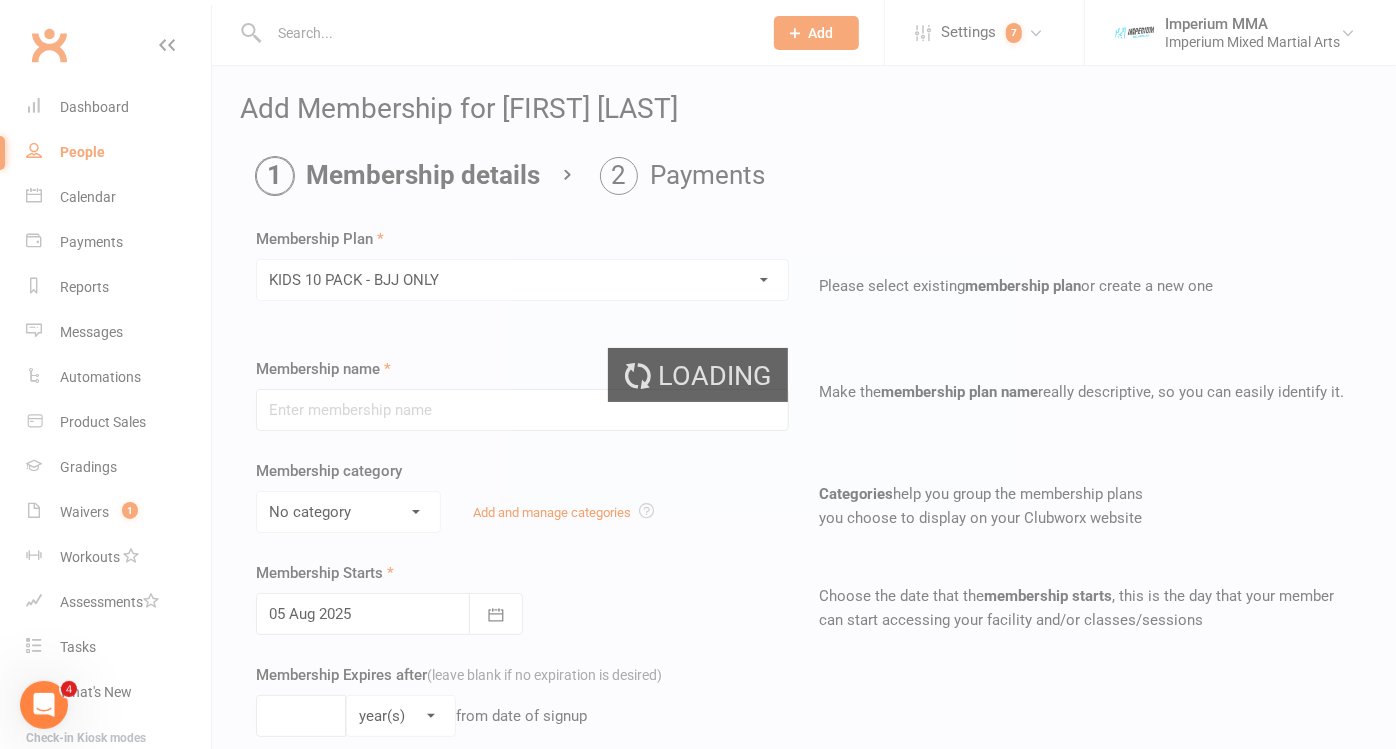 type on "KIDS 10 PACK - BJJ ONLY" 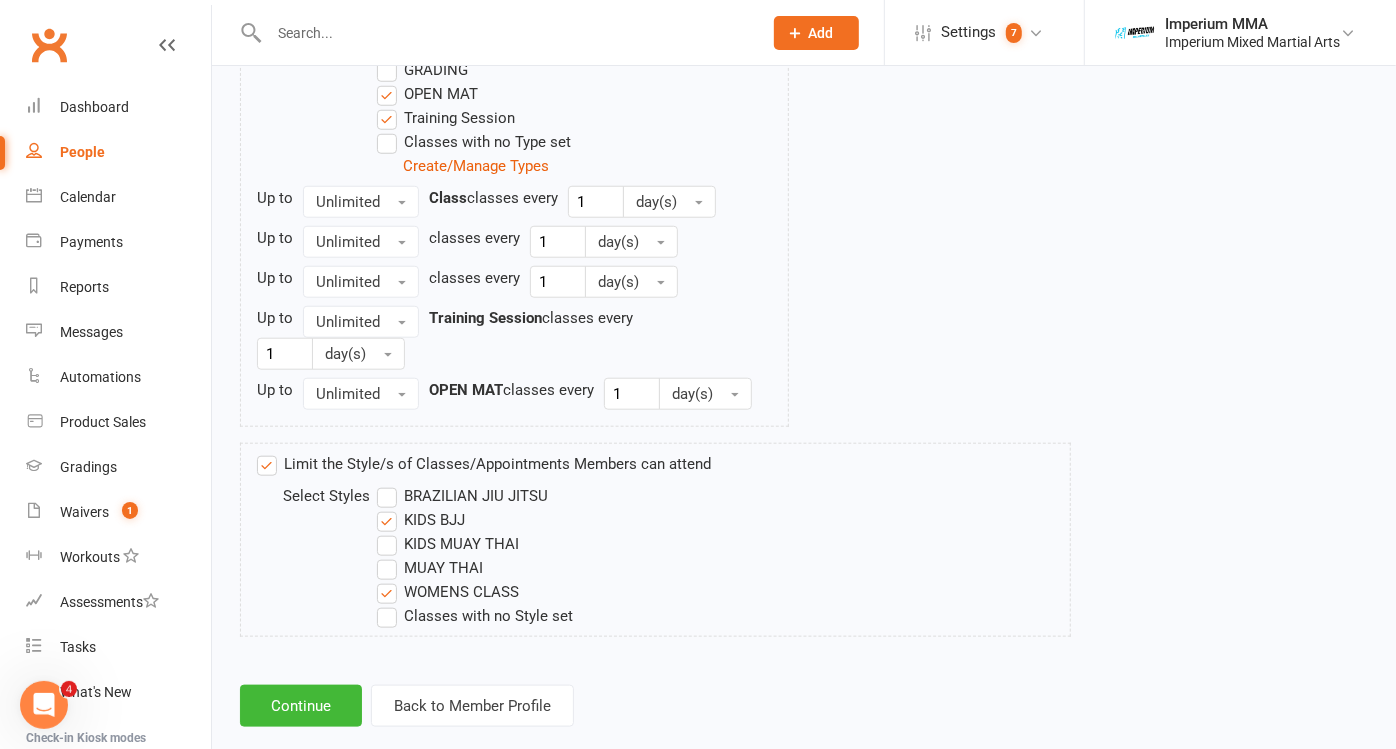 scroll, scrollTop: 1111, scrollLeft: 0, axis: vertical 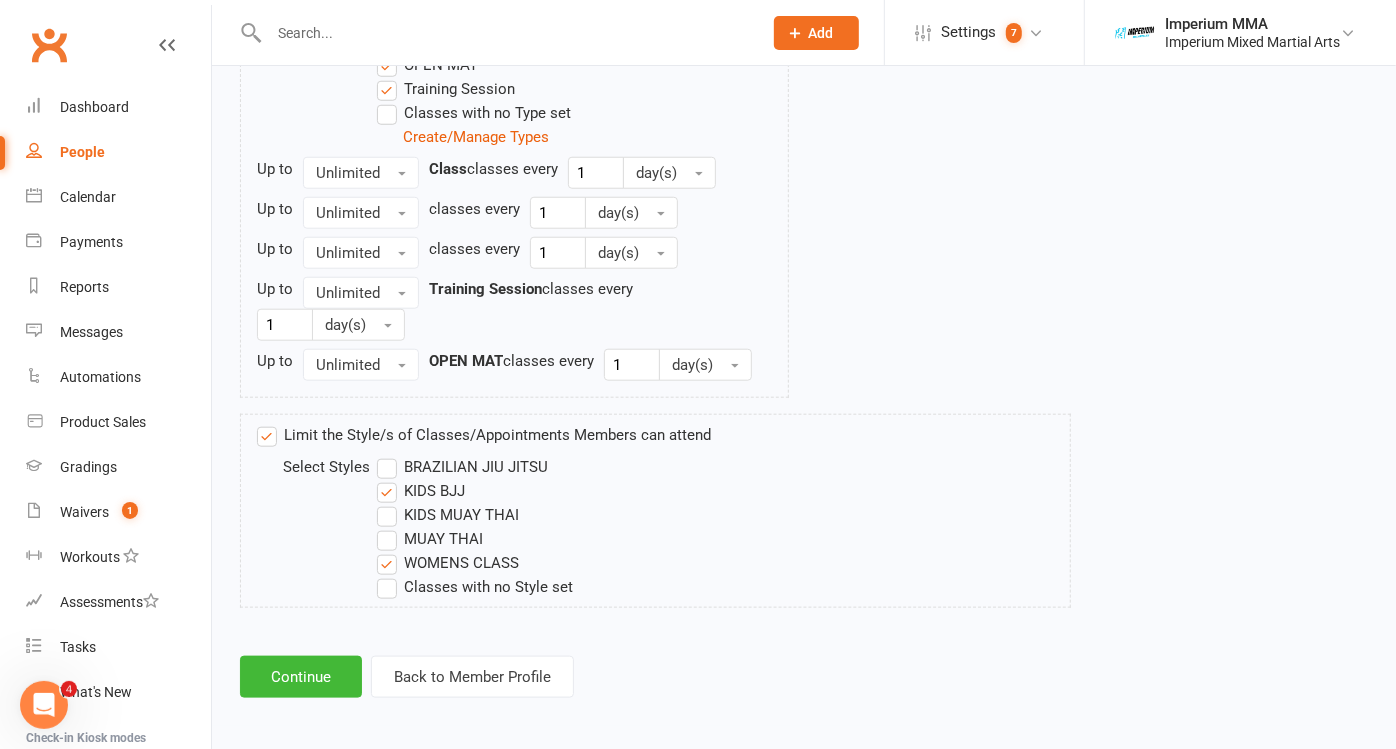 click on "WOMENS CLASS" at bounding box center (448, 563) 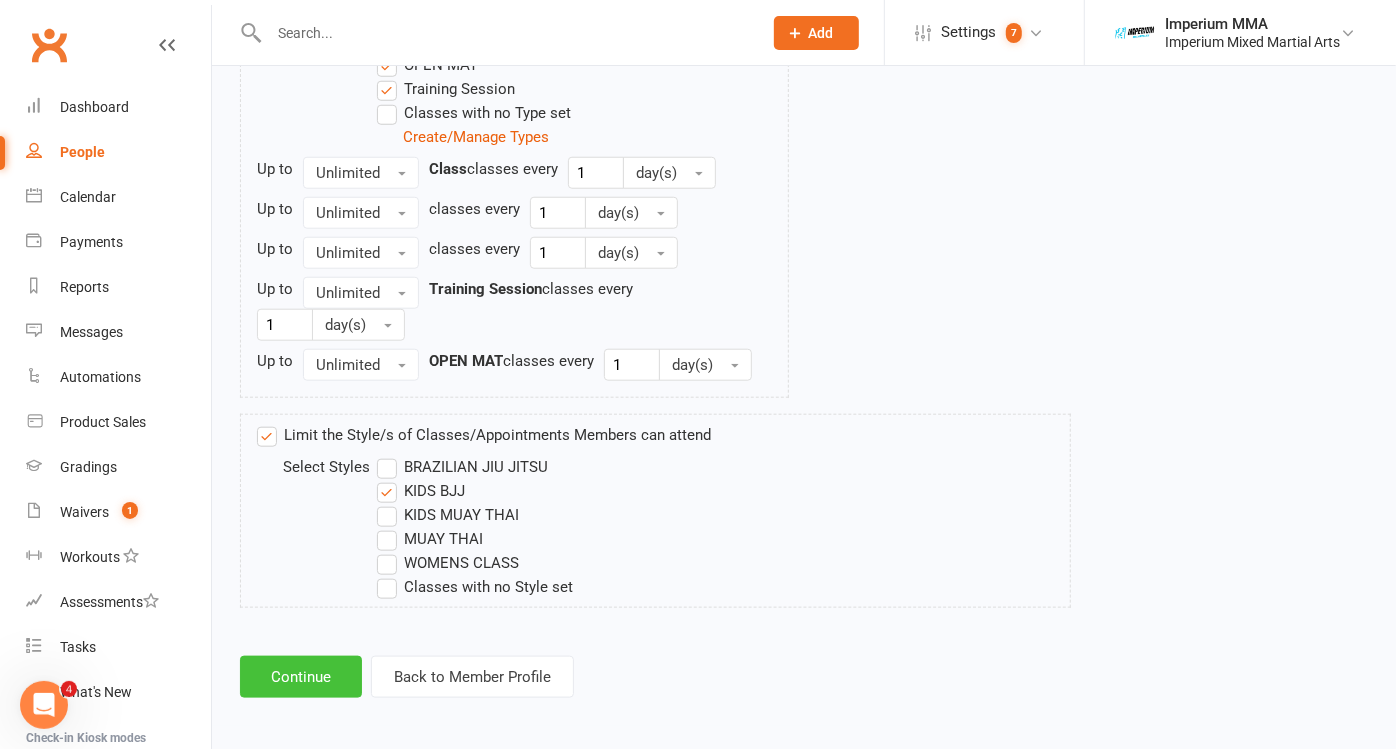 drag, startPoint x: 311, startPoint y: 669, endPoint x: 329, endPoint y: 670, distance: 18.027756 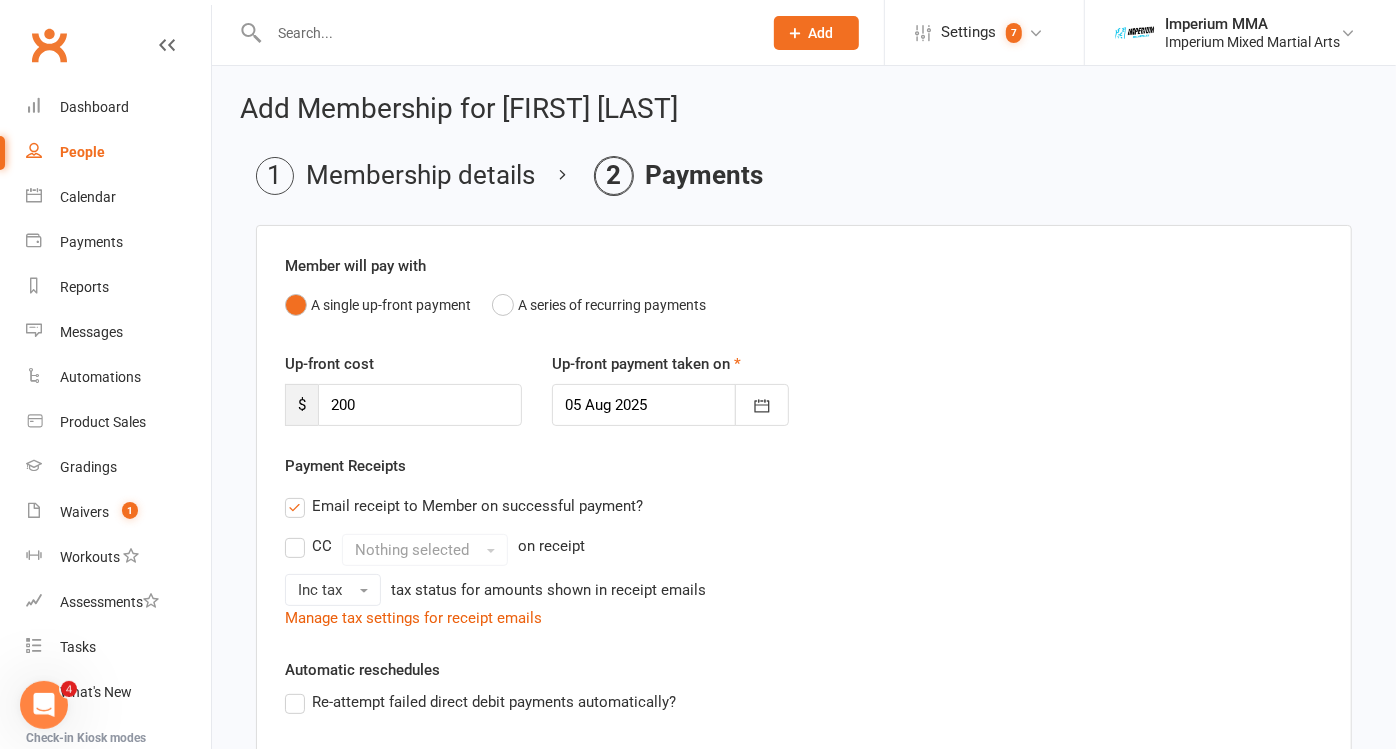 scroll, scrollTop: 417, scrollLeft: 0, axis: vertical 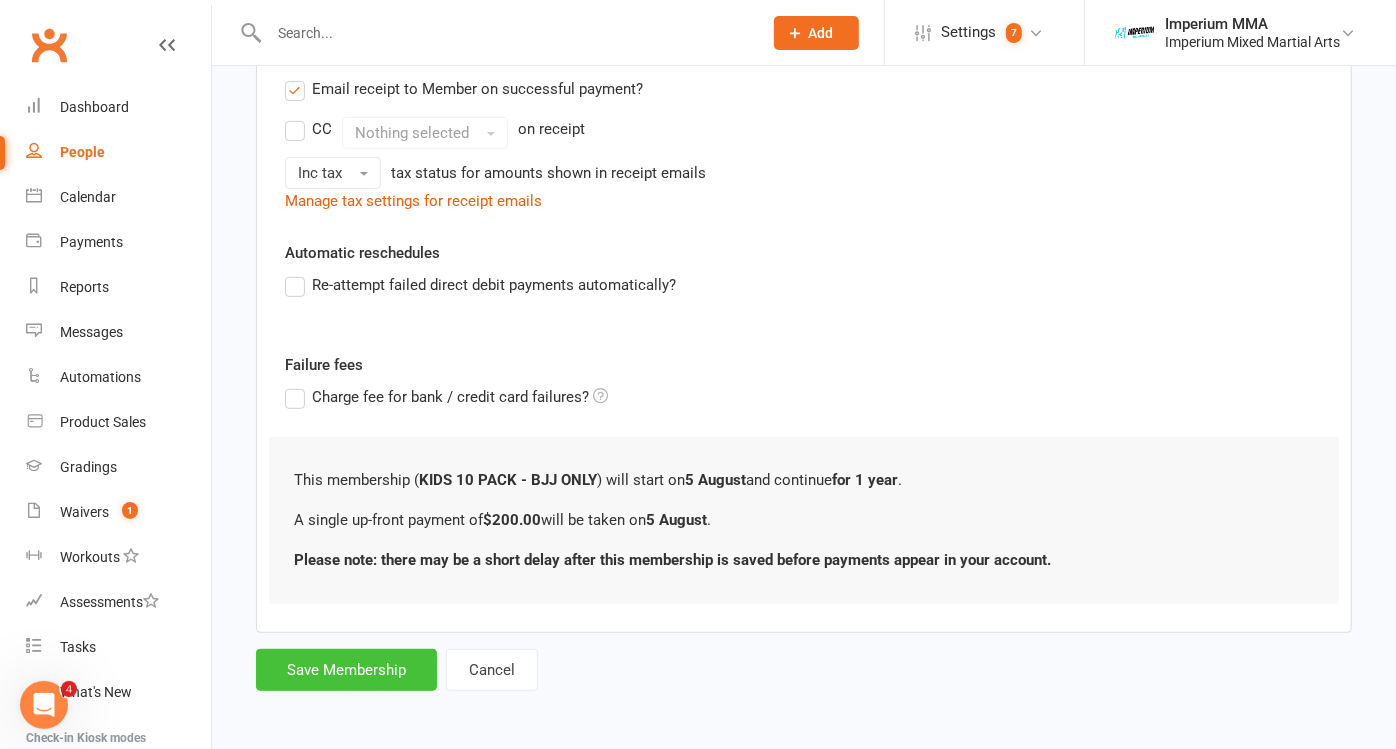 drag, startPoint x: 351, startPoint y: 691, endPoint x: 350, endPoint y: 668, distance: 23.021729 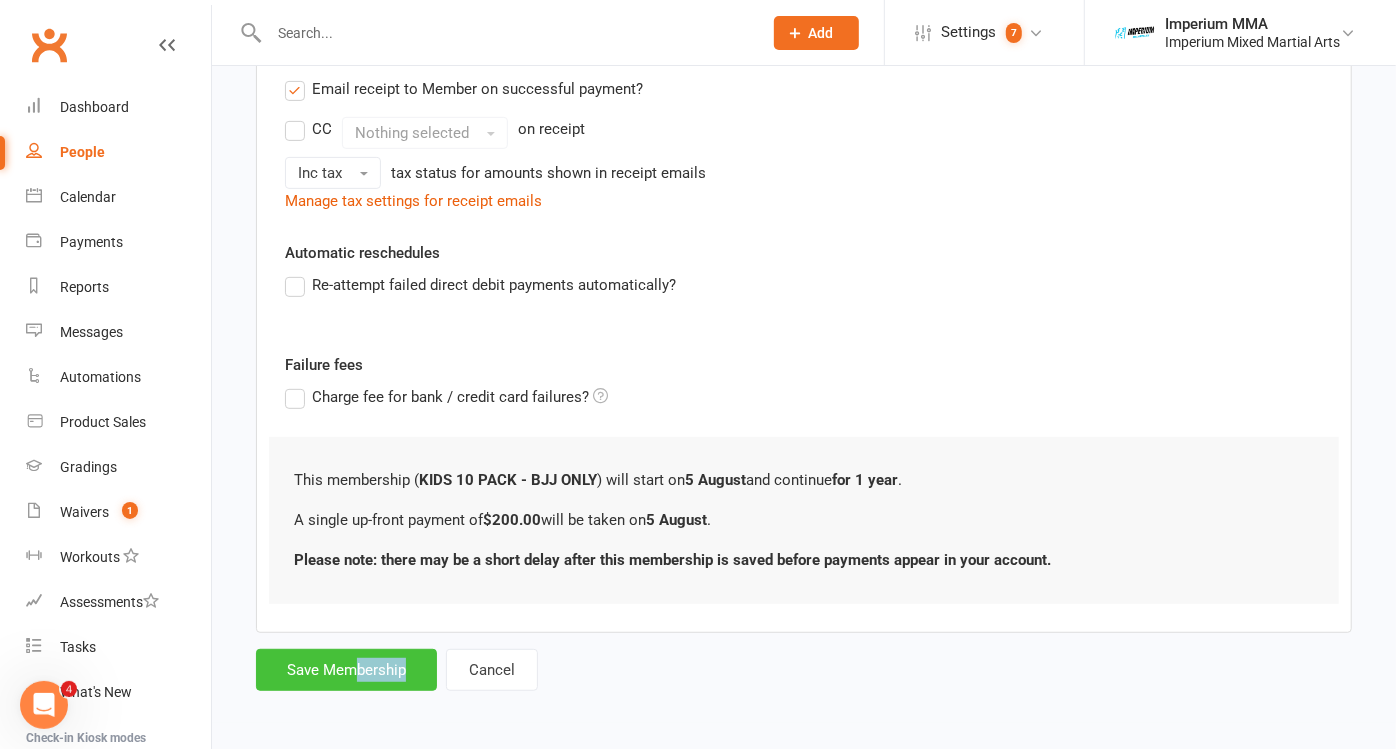 click on "Save Membership" at bounding box center [346, 670] 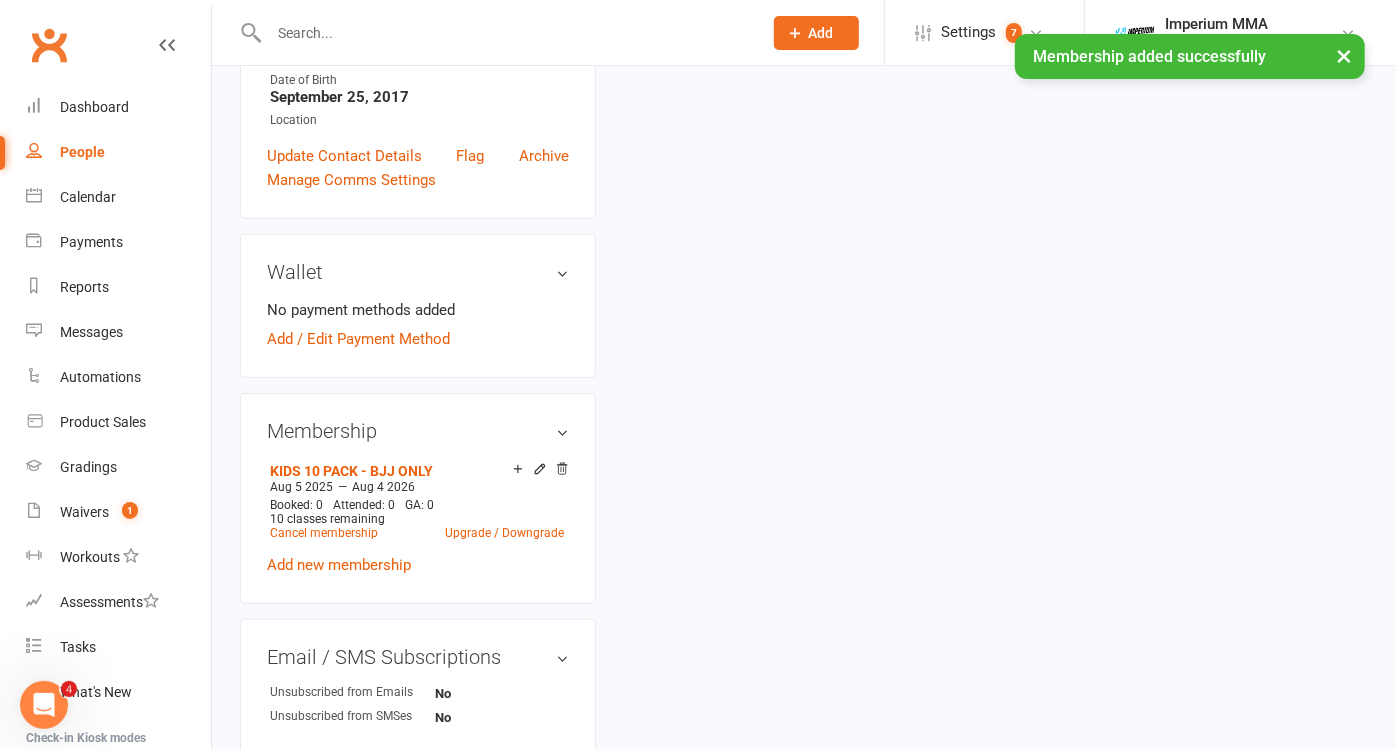scroll, scrollTop: 0, scrollLeft: 0, axis: both 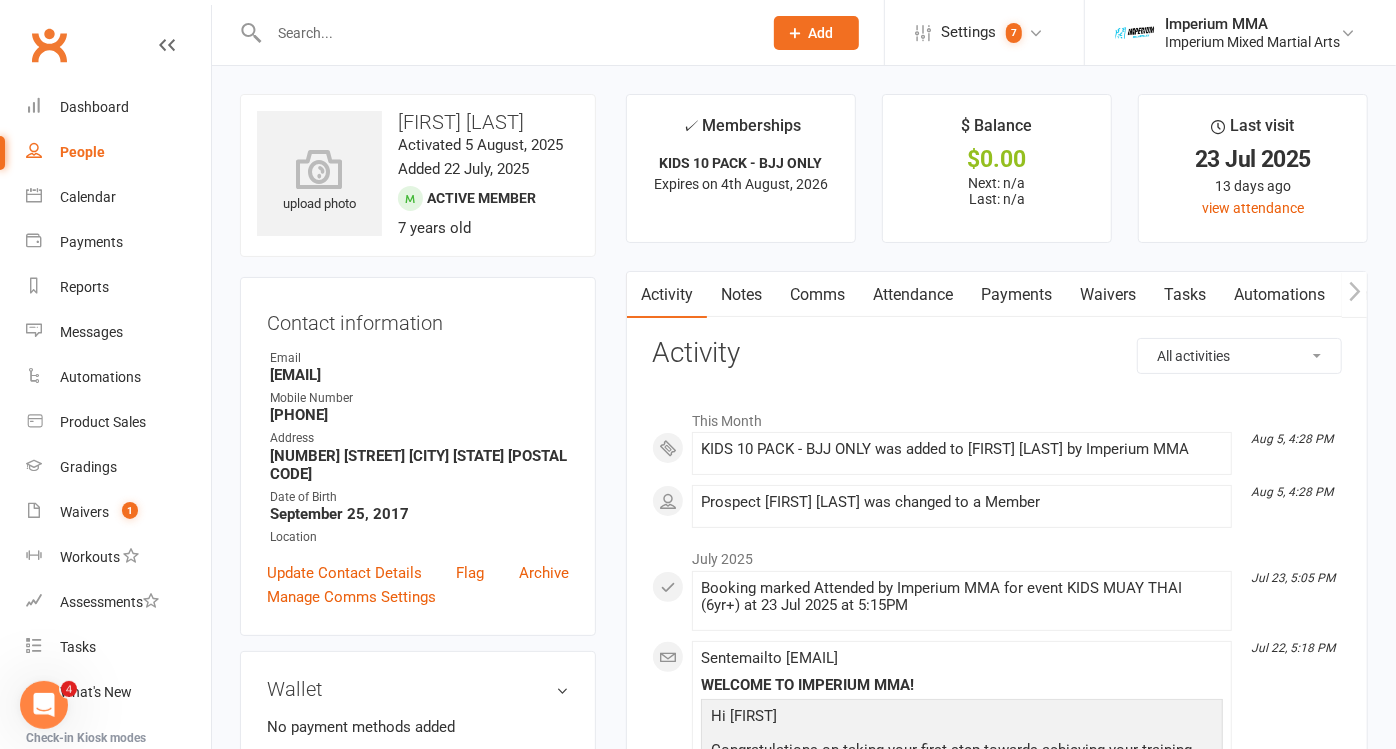 click on "Payments" at bounding box center (1016, 295) 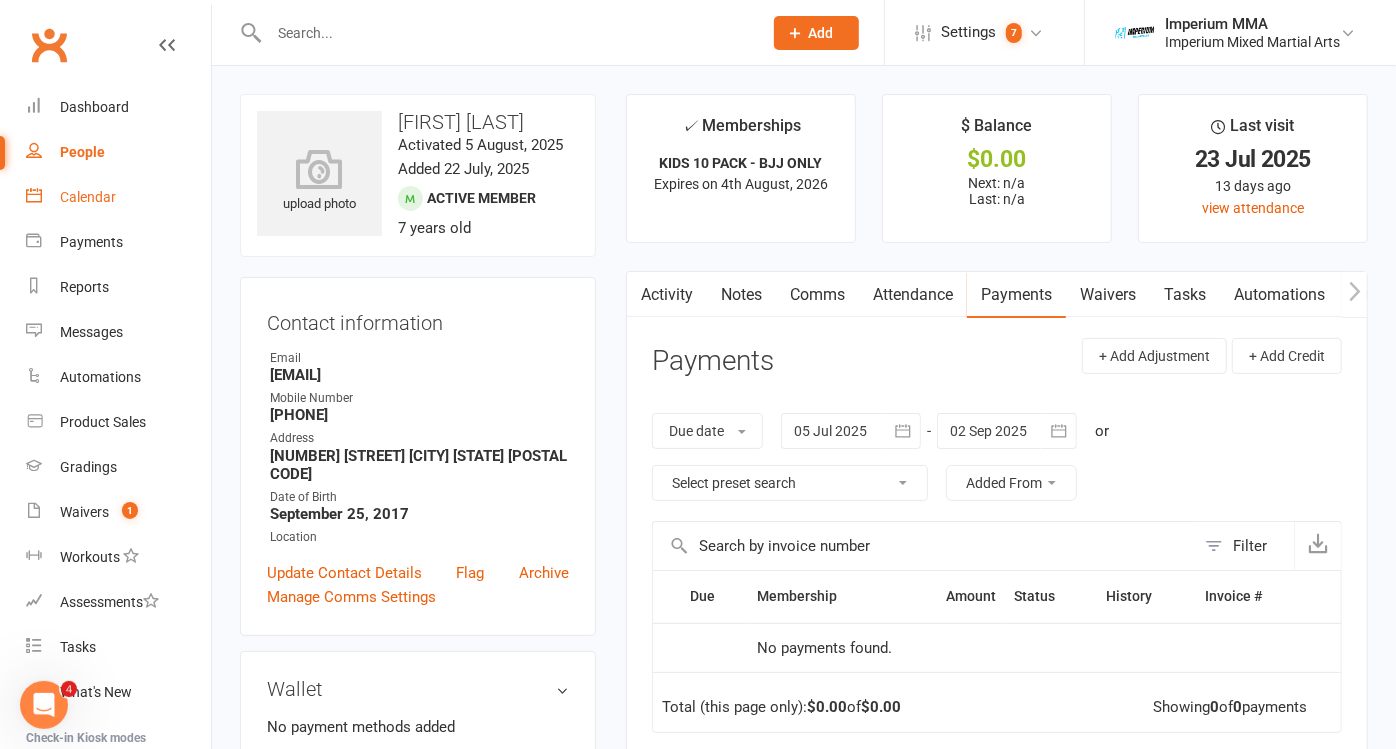 click on "Calendar" at bounding box center [88, 197] 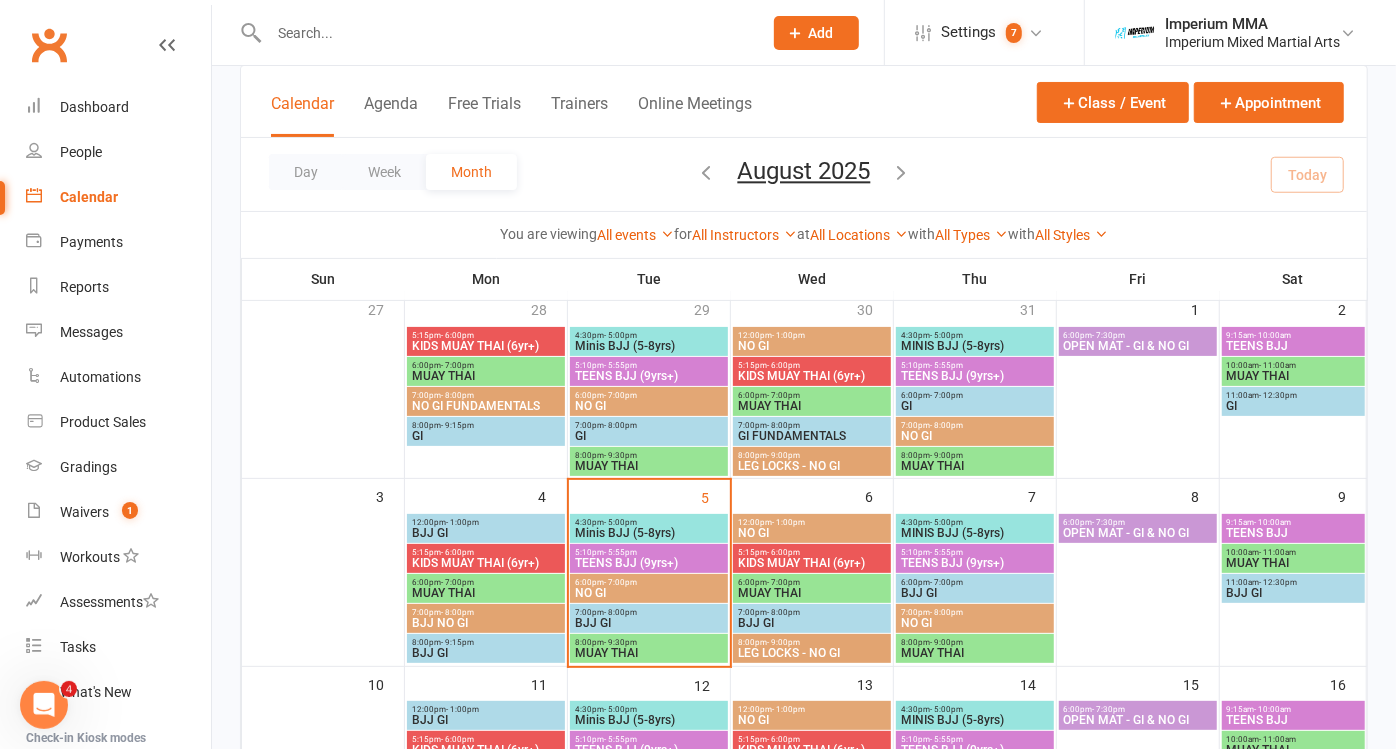 scroll, scrollTop: 166, scrollLeft: 0, axis: vertical 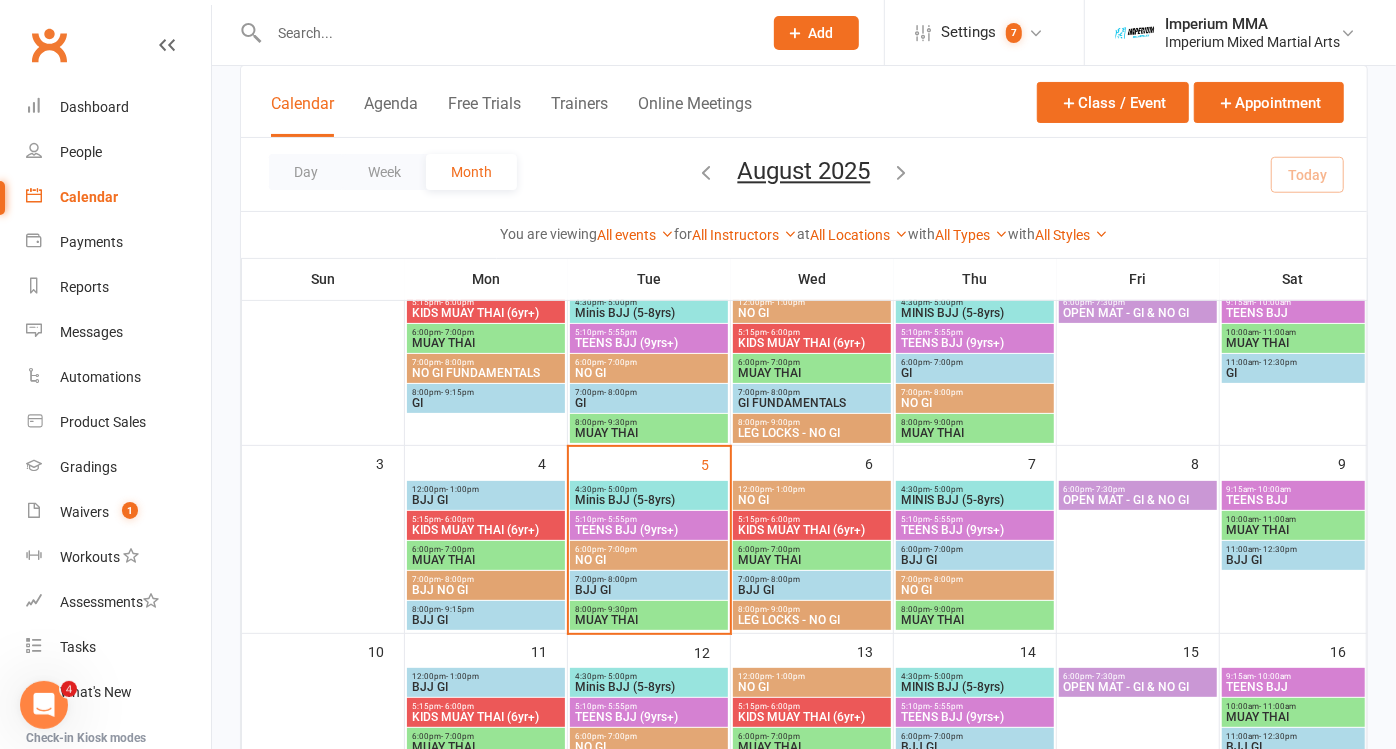 click on "4:30pm  - 5:00pm" at bounding box center [649, 489] 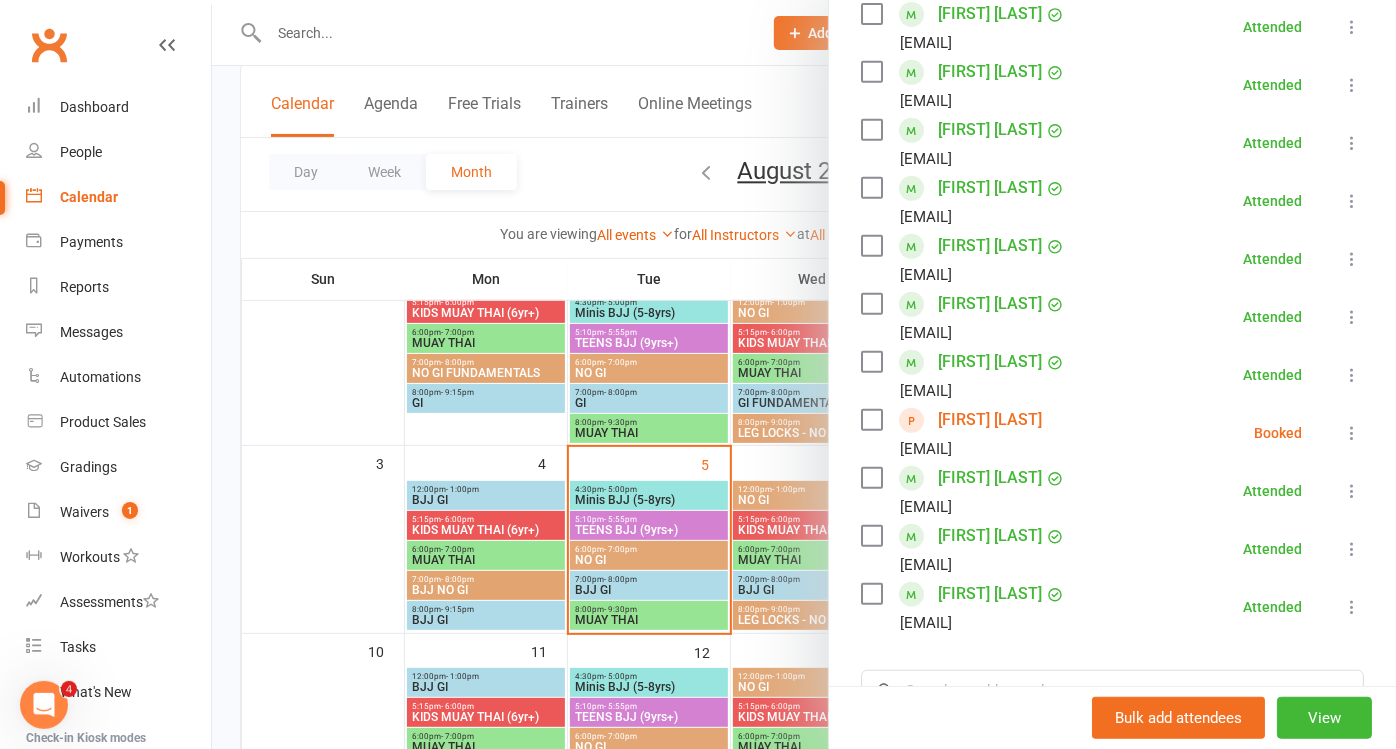 scroll, scrollTop: 551, scrollLeft: 0, axis: vertical 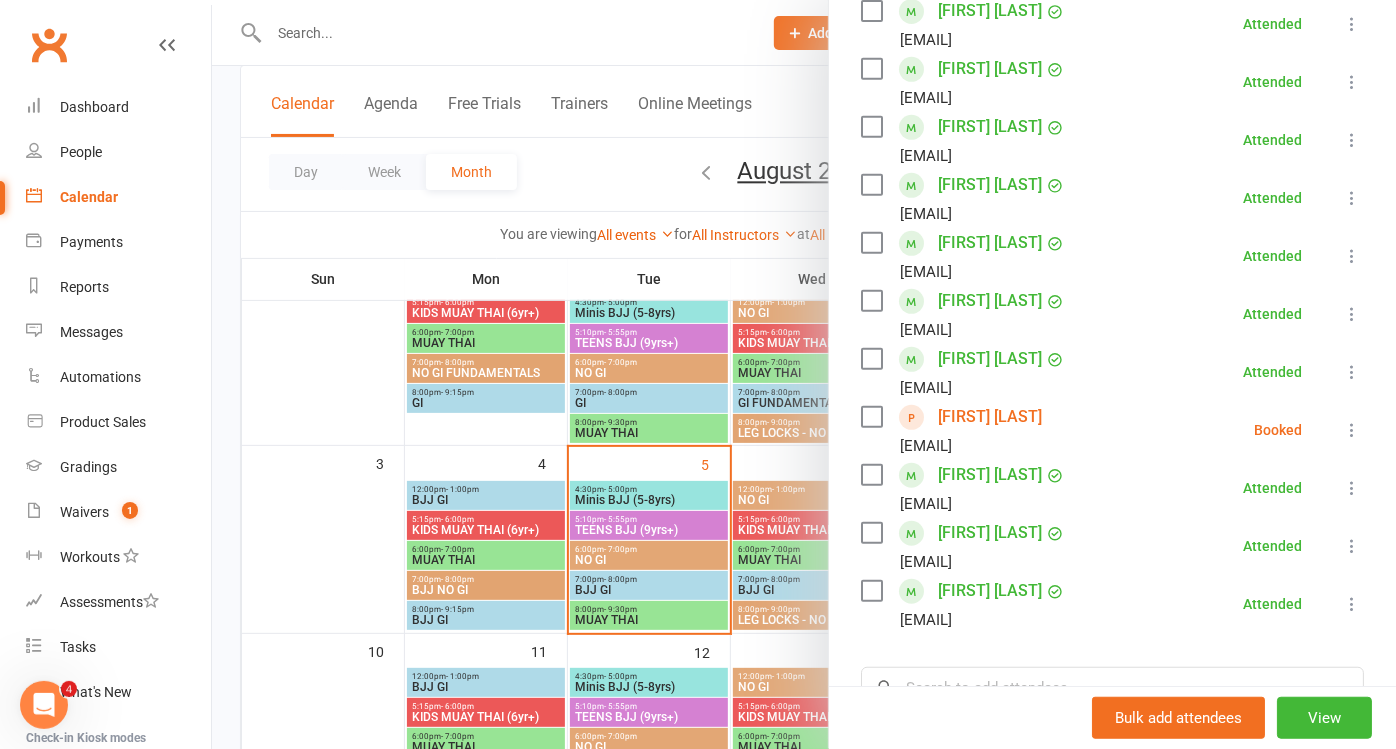 click at bounding box center [1352, 430] 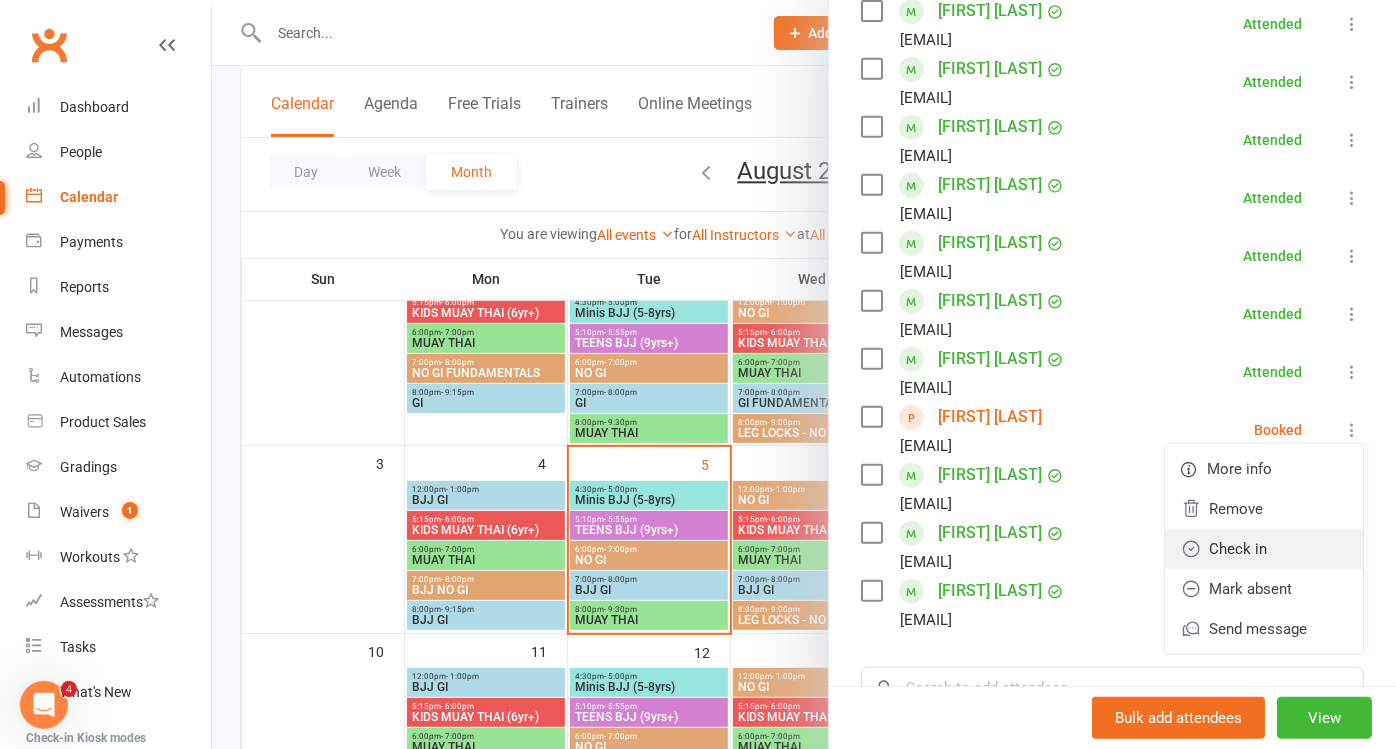 click on "Check in" at bounding box center [1264, 549] 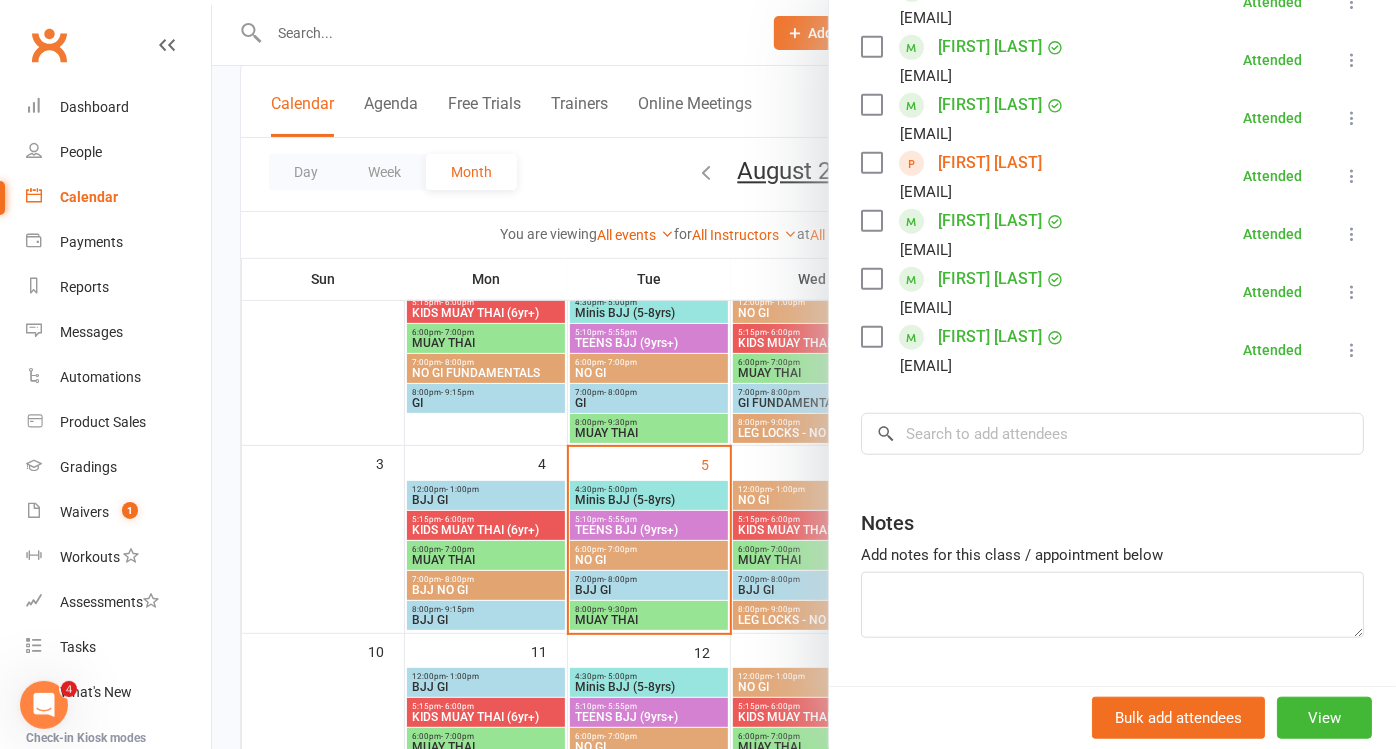 scroll, scrollTop: 813, scrollLeft: 0, axis: vertical 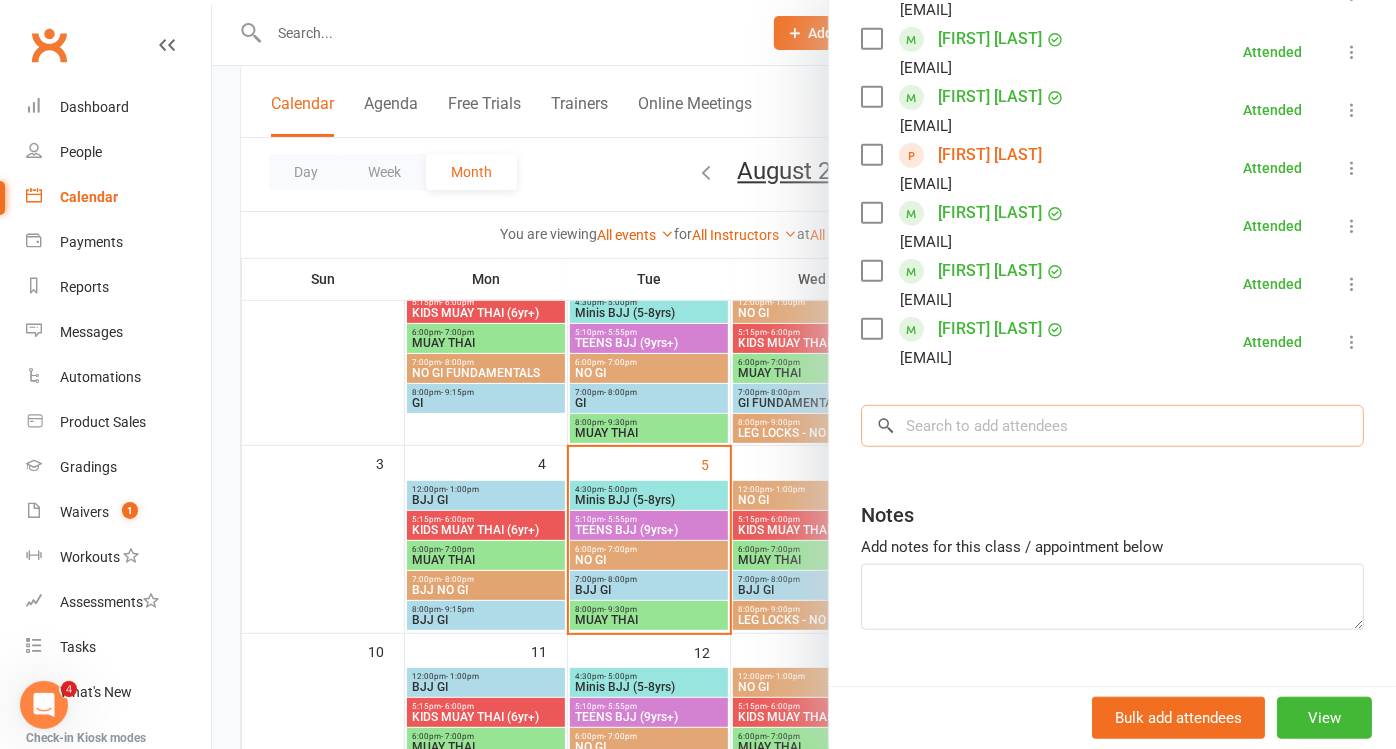 click at bounding box center (1112, 426) 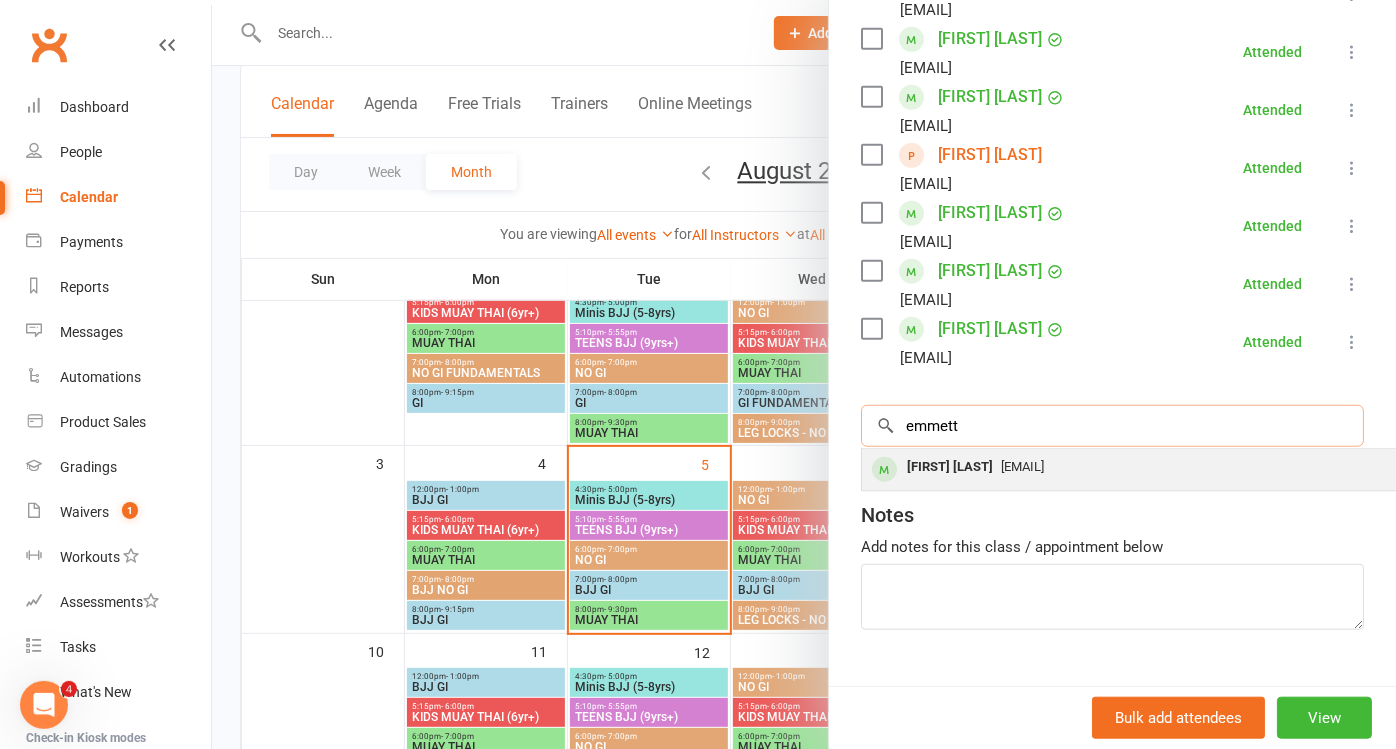type on "emmett" 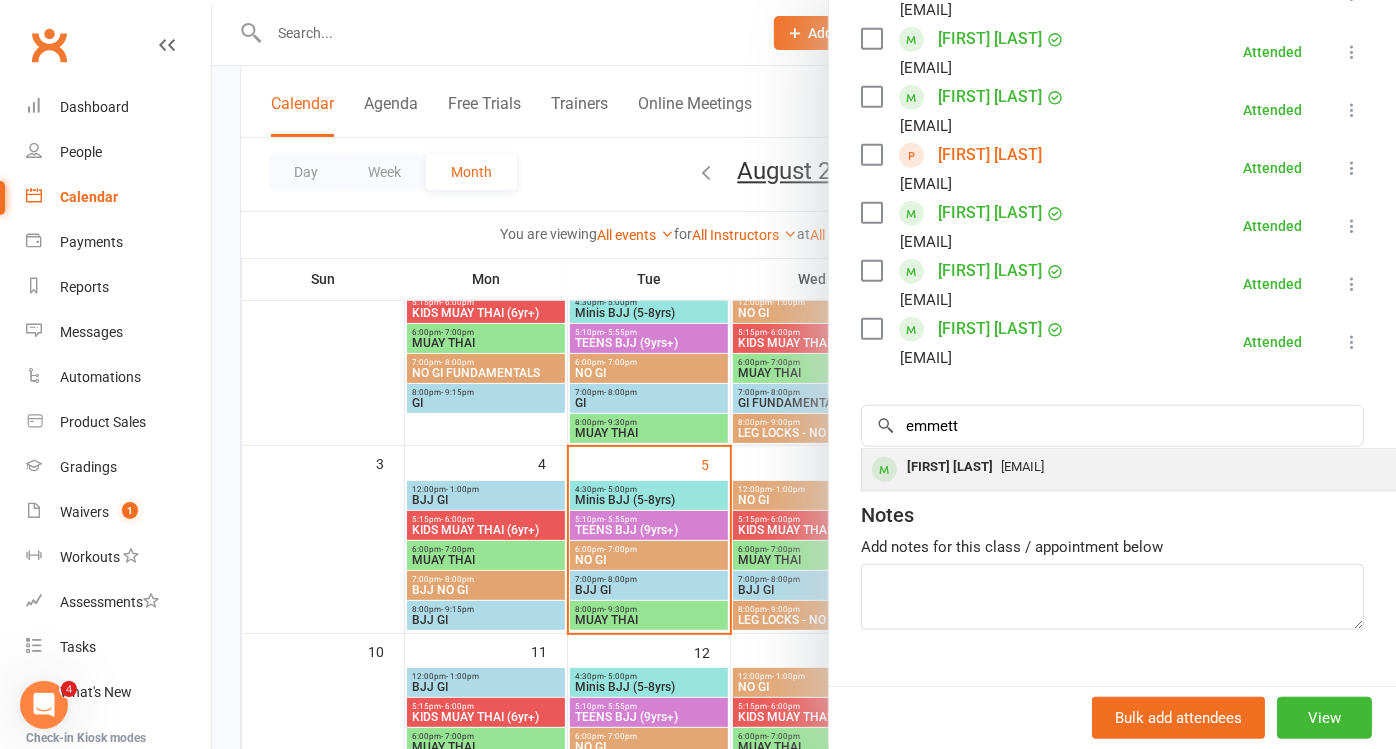 click on "[EMAIL]" at bounding box center [1022, 466] 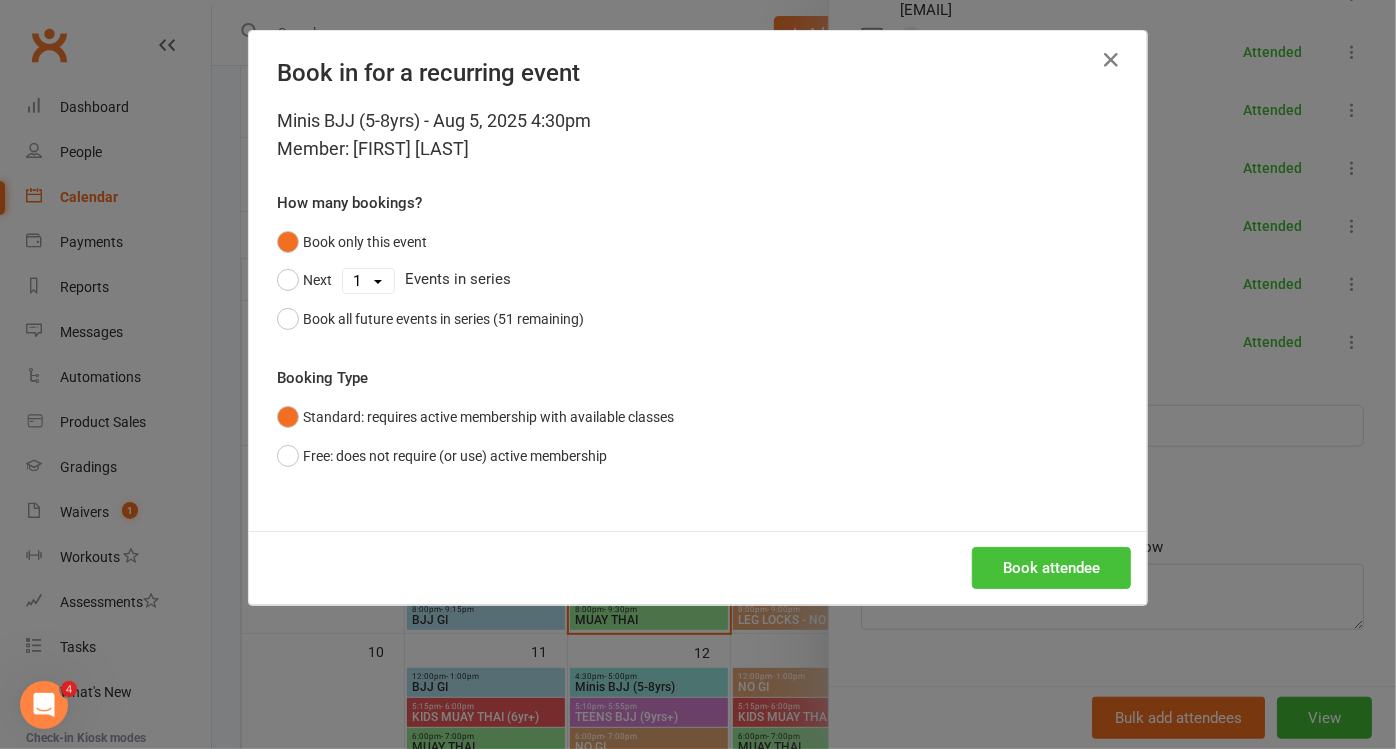 click on "Book attendee" at bounding box center [1051, 568] 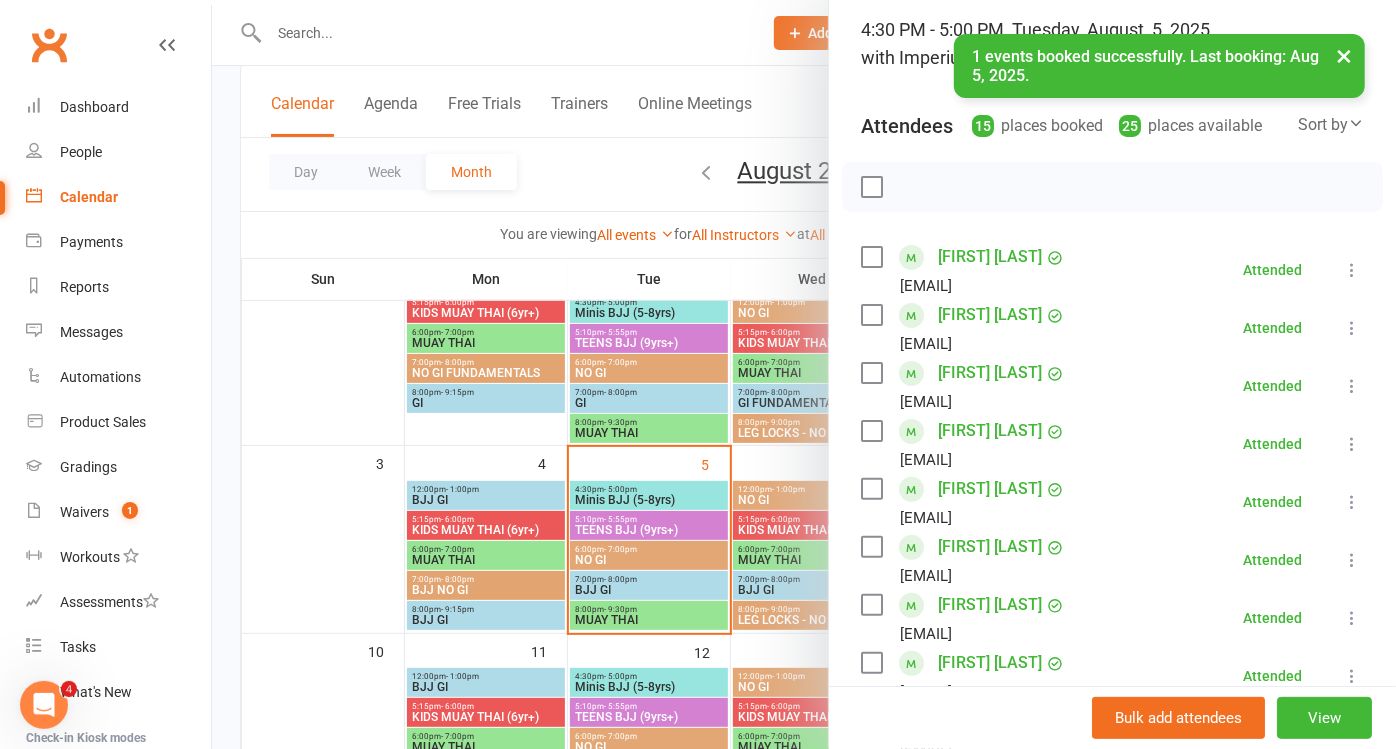 scroll, scrollTop: 0, scrollLeft: 0, axis: both 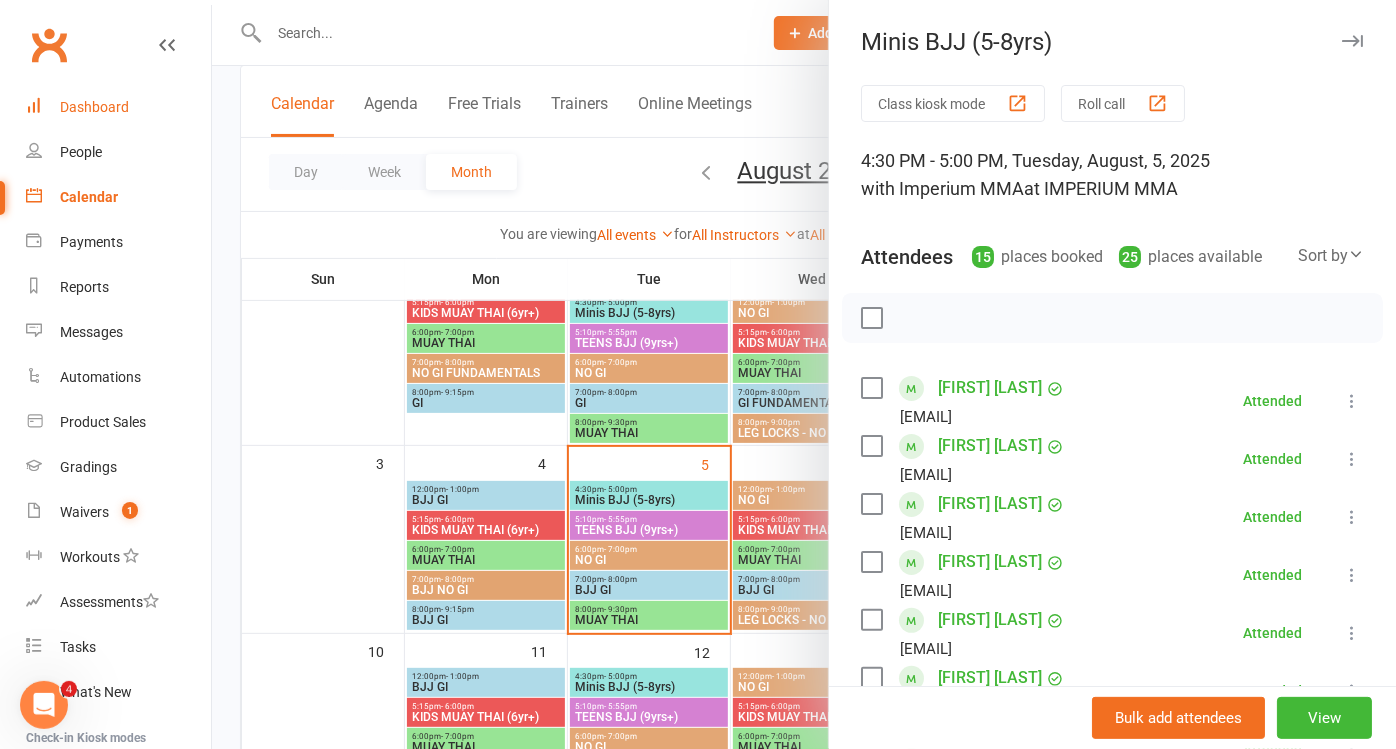 click on "Dashboard" at bounding box center [94, 107] 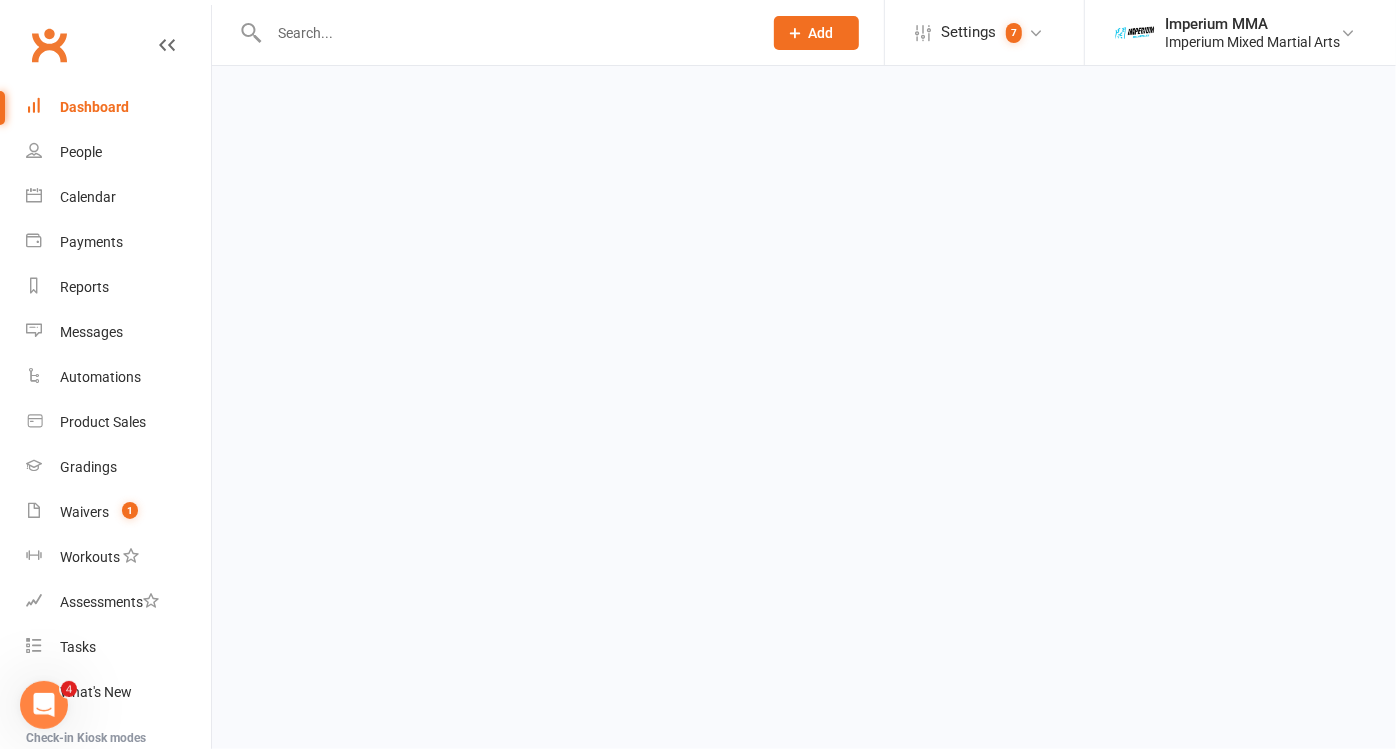 scroll, scrollTop: 0, scrollLeft: 0, axis: both 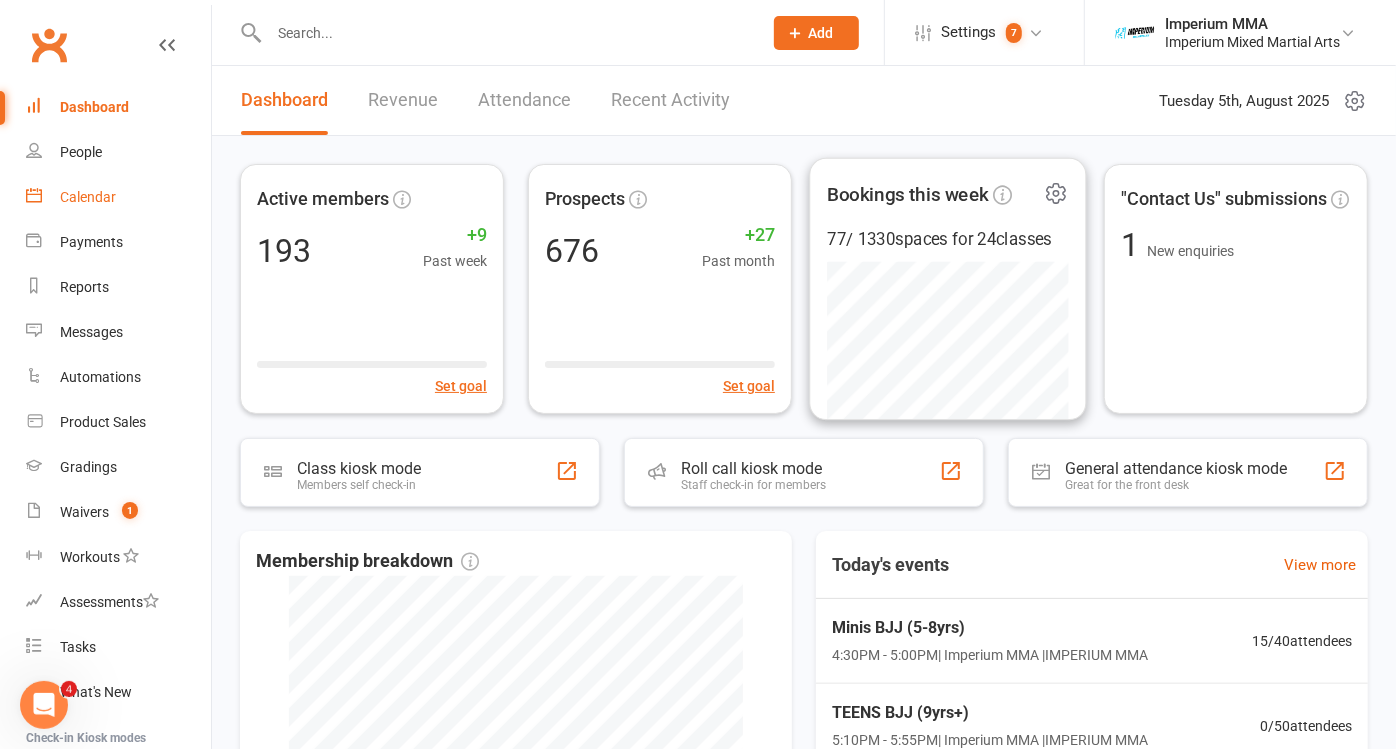 click on "Calendar" at bounding box center [118, 197] 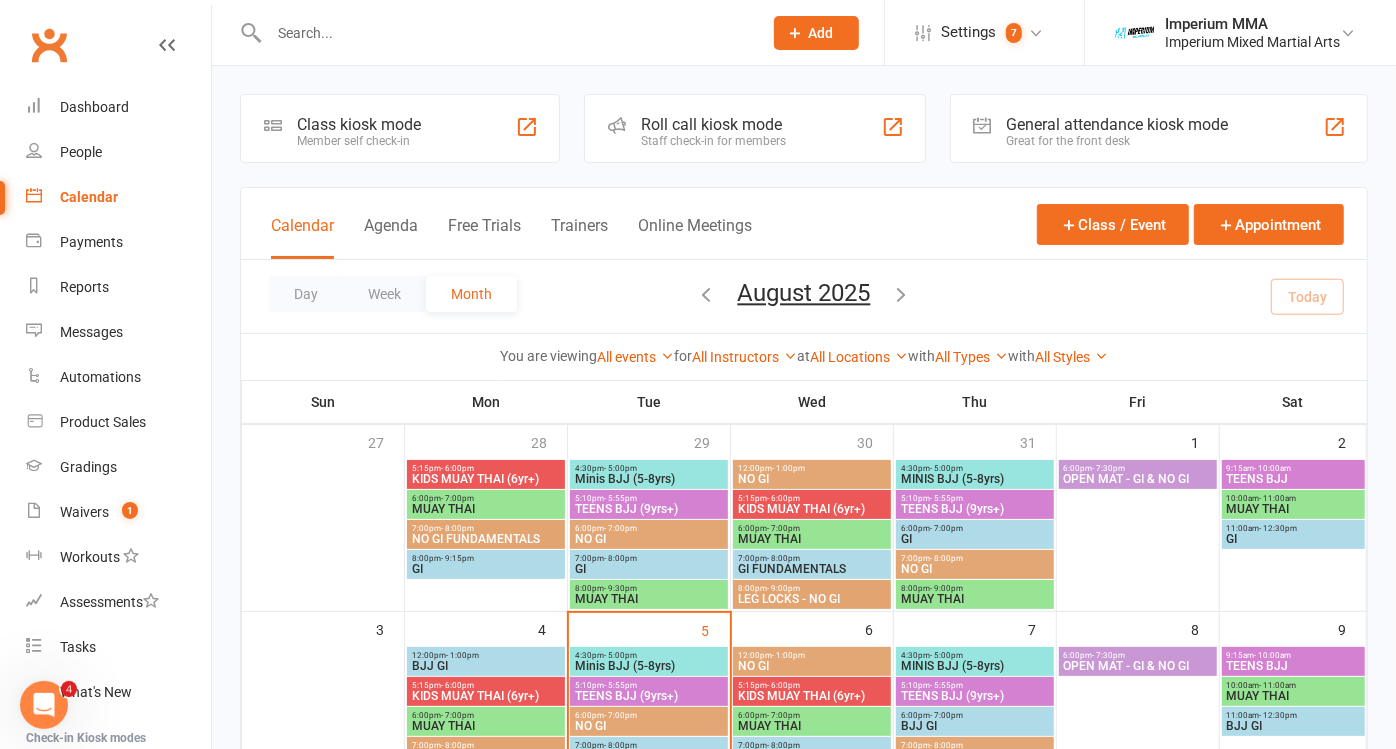 click on "Minis BJJ (5-8yrs)" at bounding box center (649, 666) 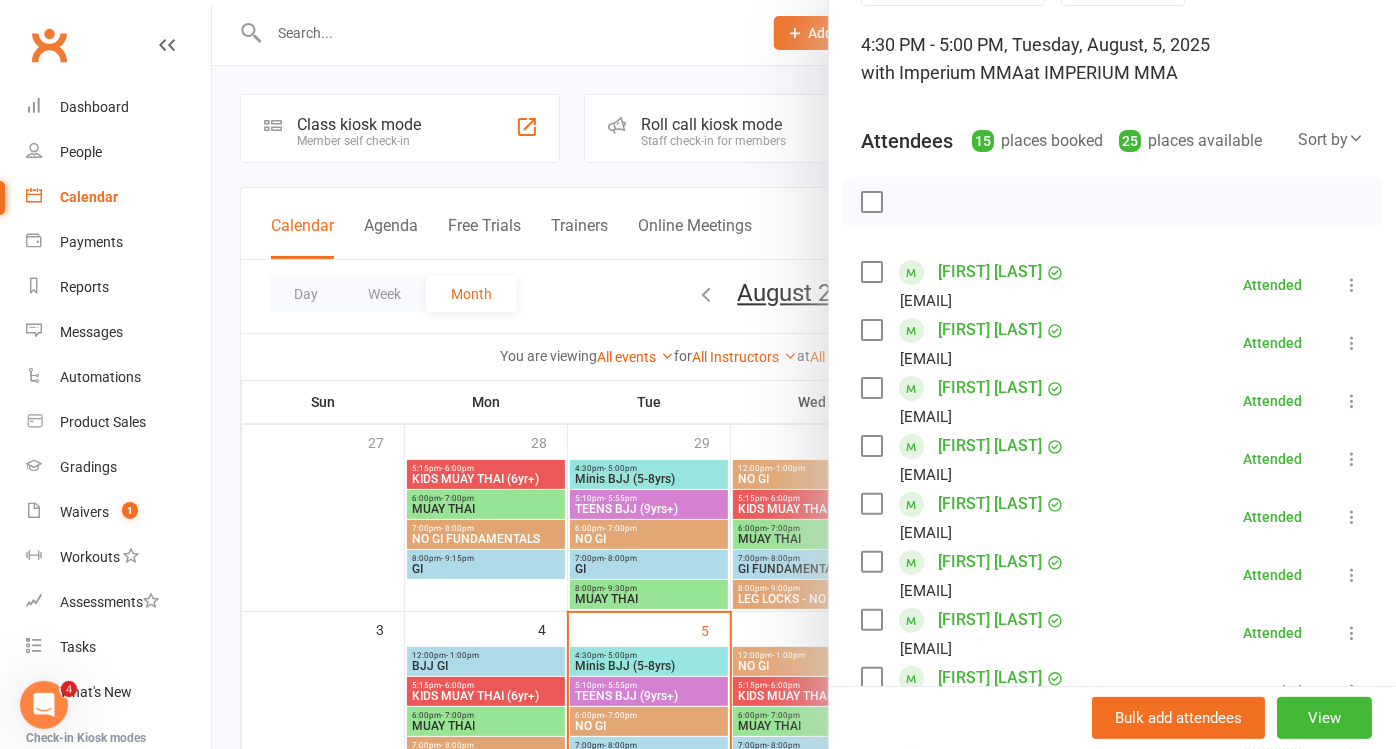 scroll, scrollTop: 0, scrollLeft: 0, axis: both 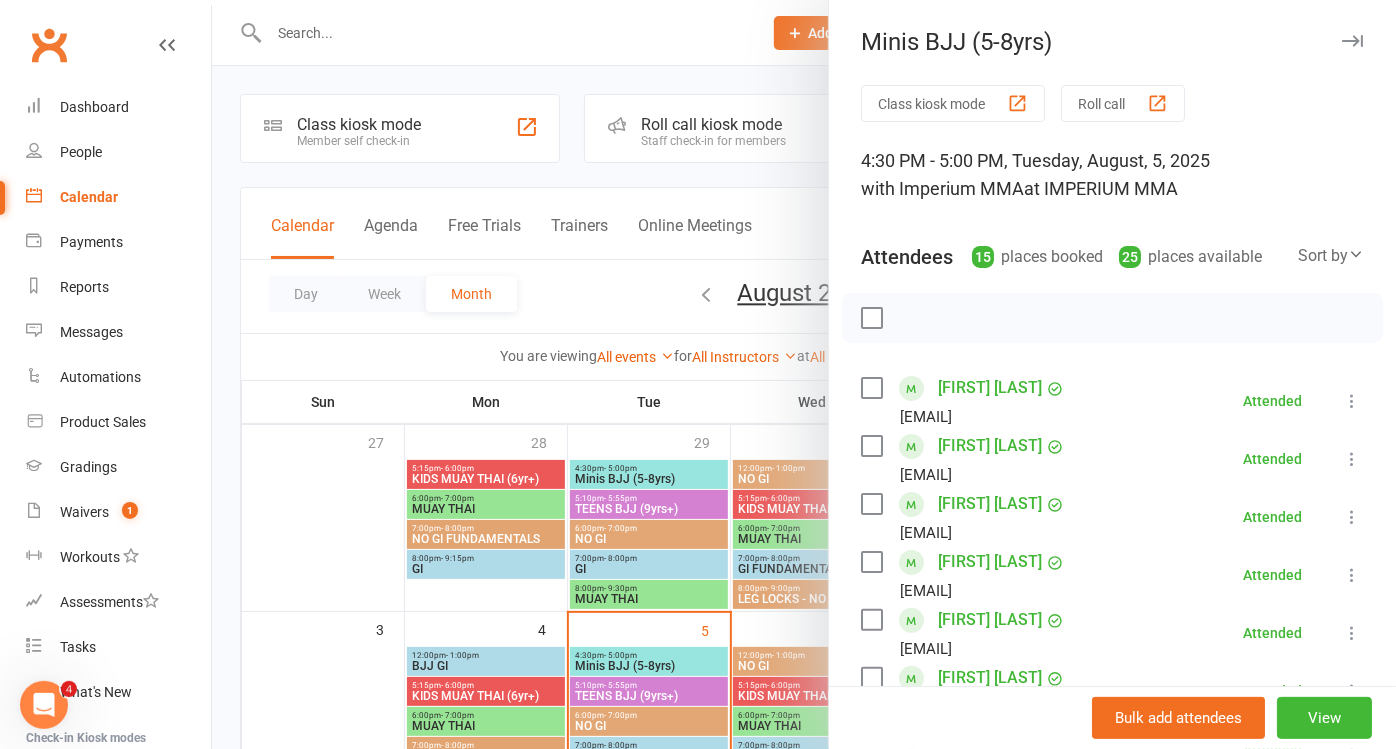 drag, startPoint x: 1314, startPoint y: 31, endPoint x: 1300, endPoint y: 37, distance: 15.231546 